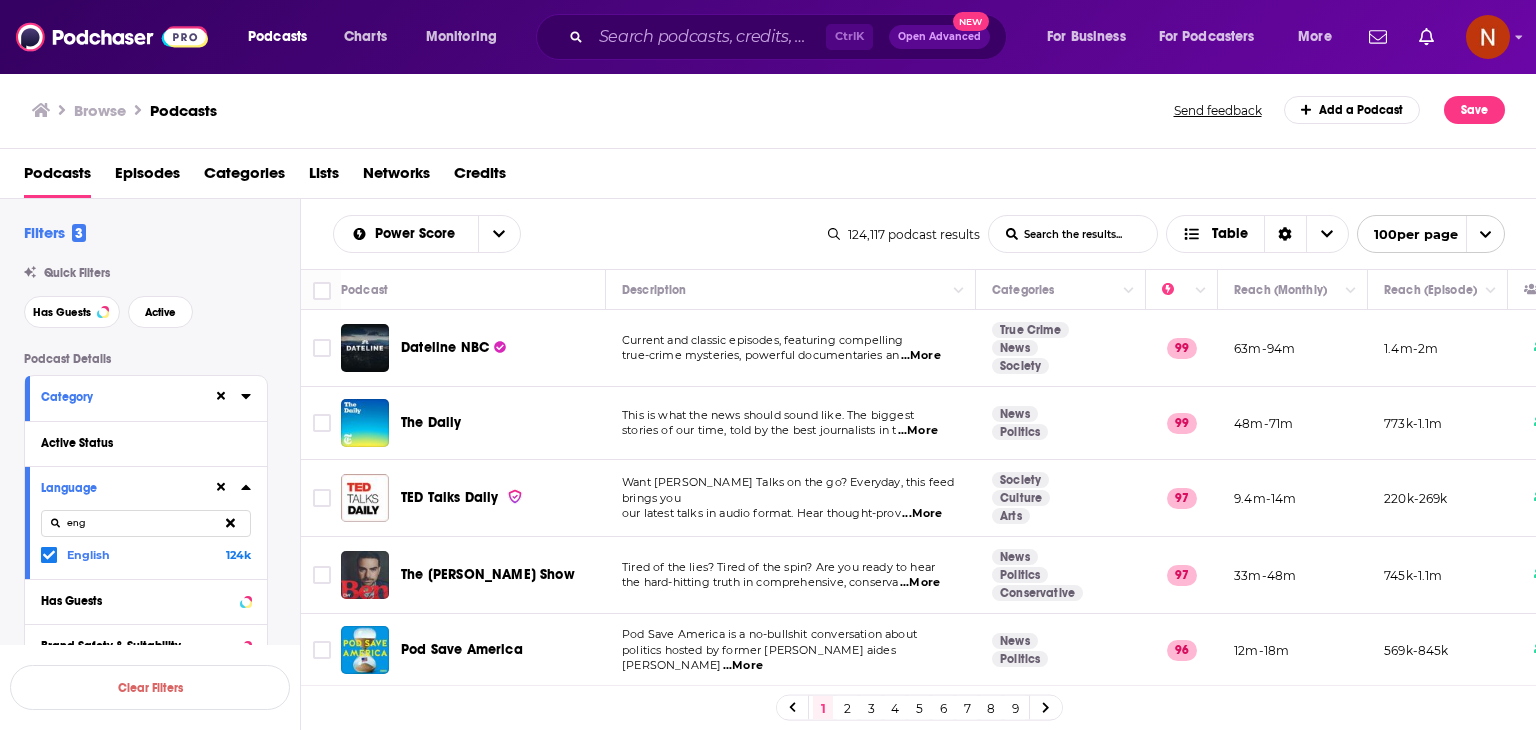 scroll, scrollTop: 0, scrollLeft: 0, axis: both 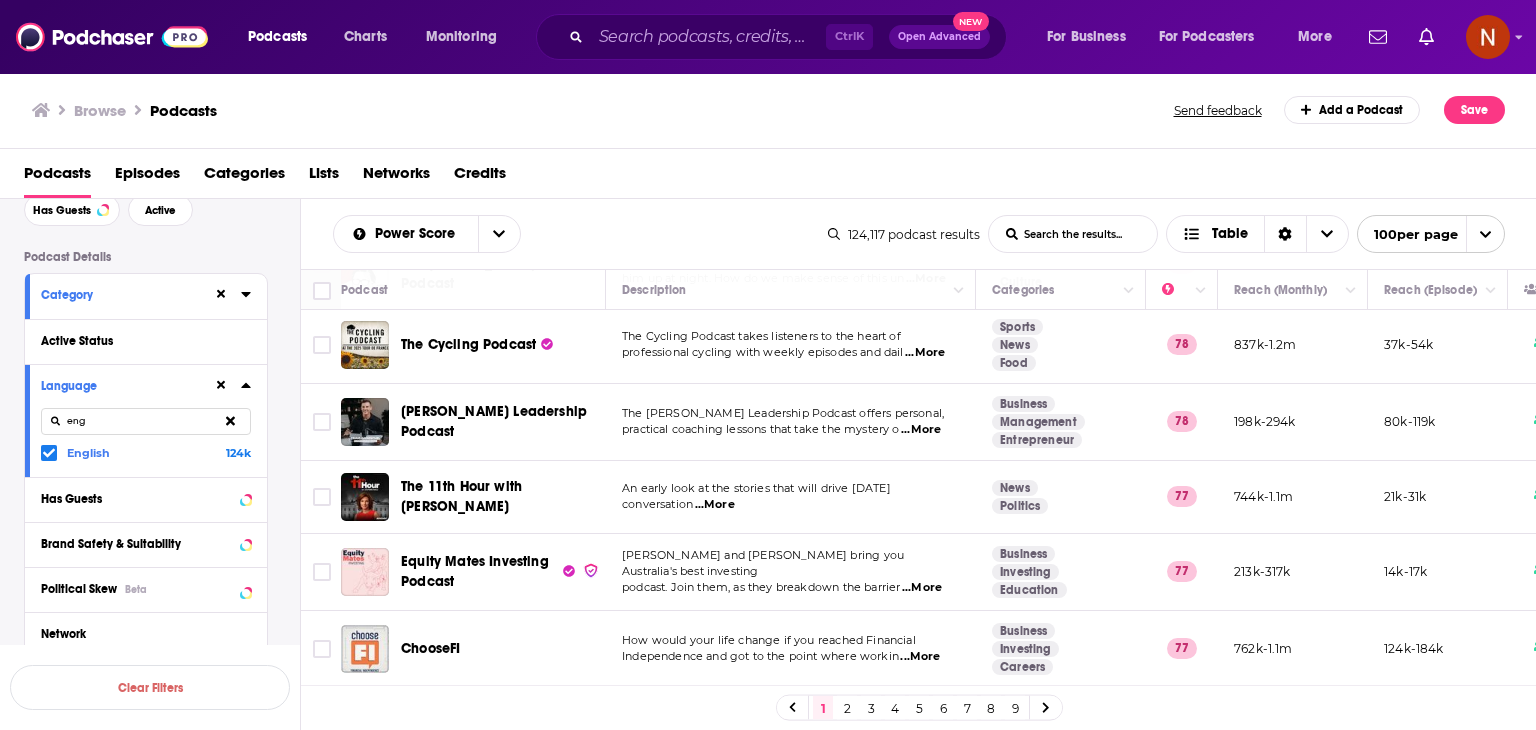 click 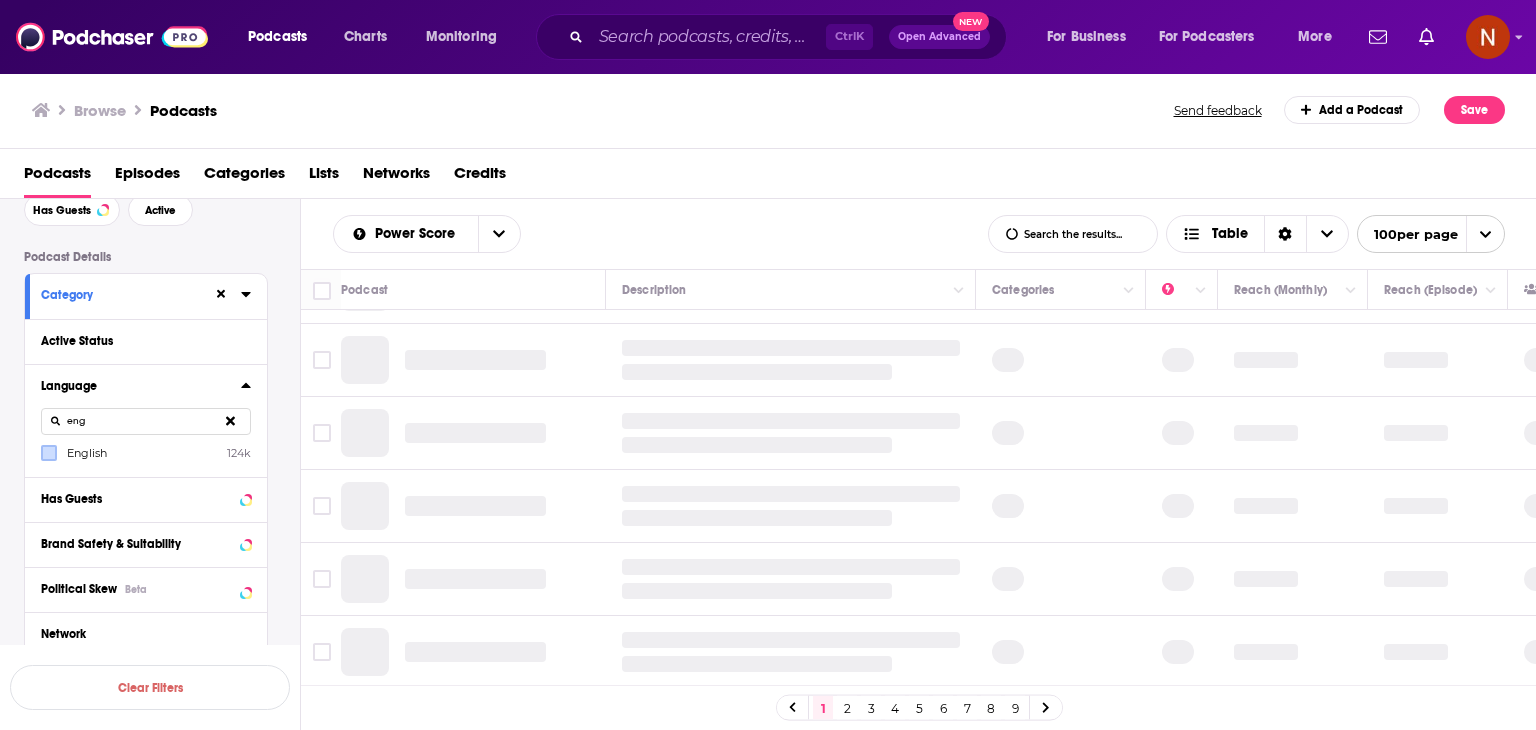 scroll, scrollTop: 1456, scrollLeft: 0, axis: vertical 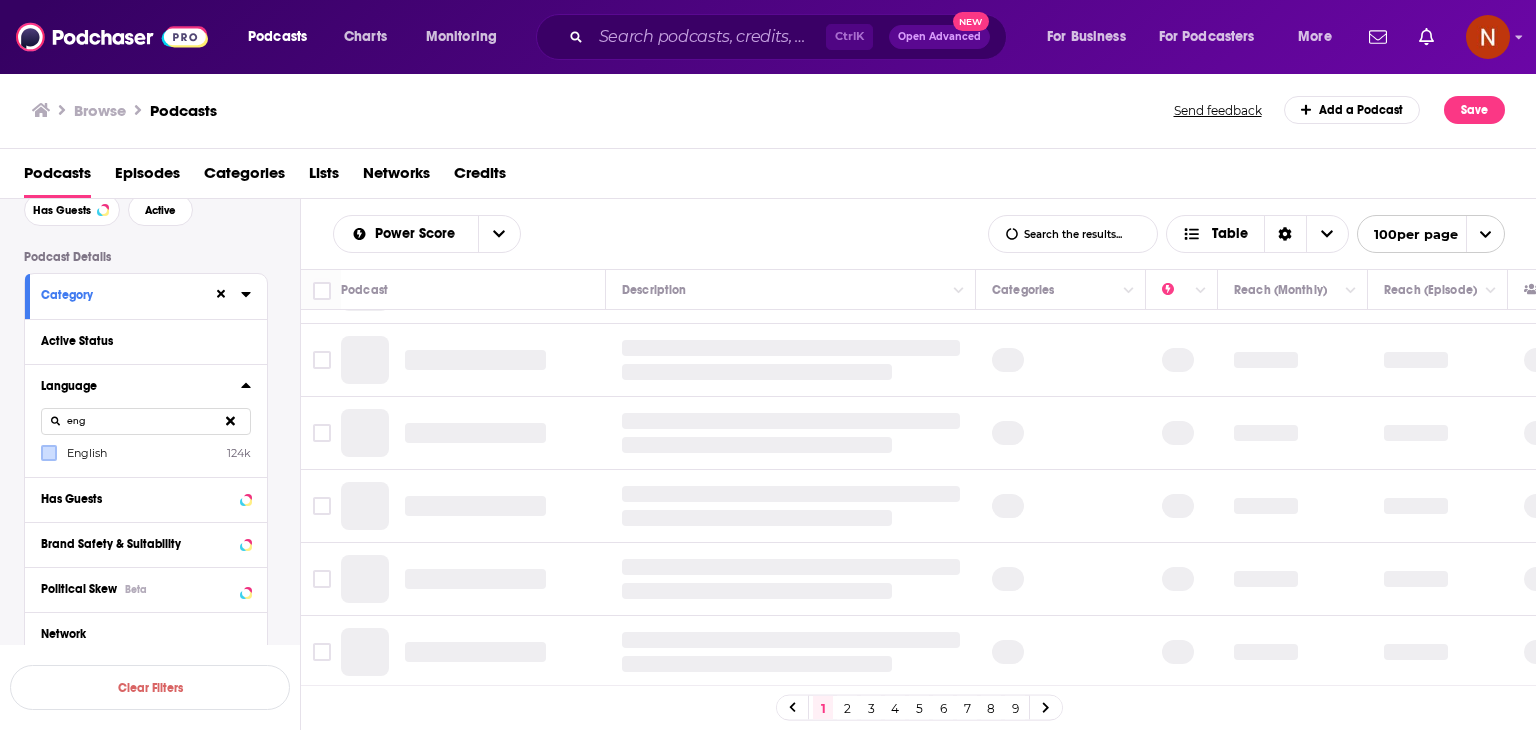 click 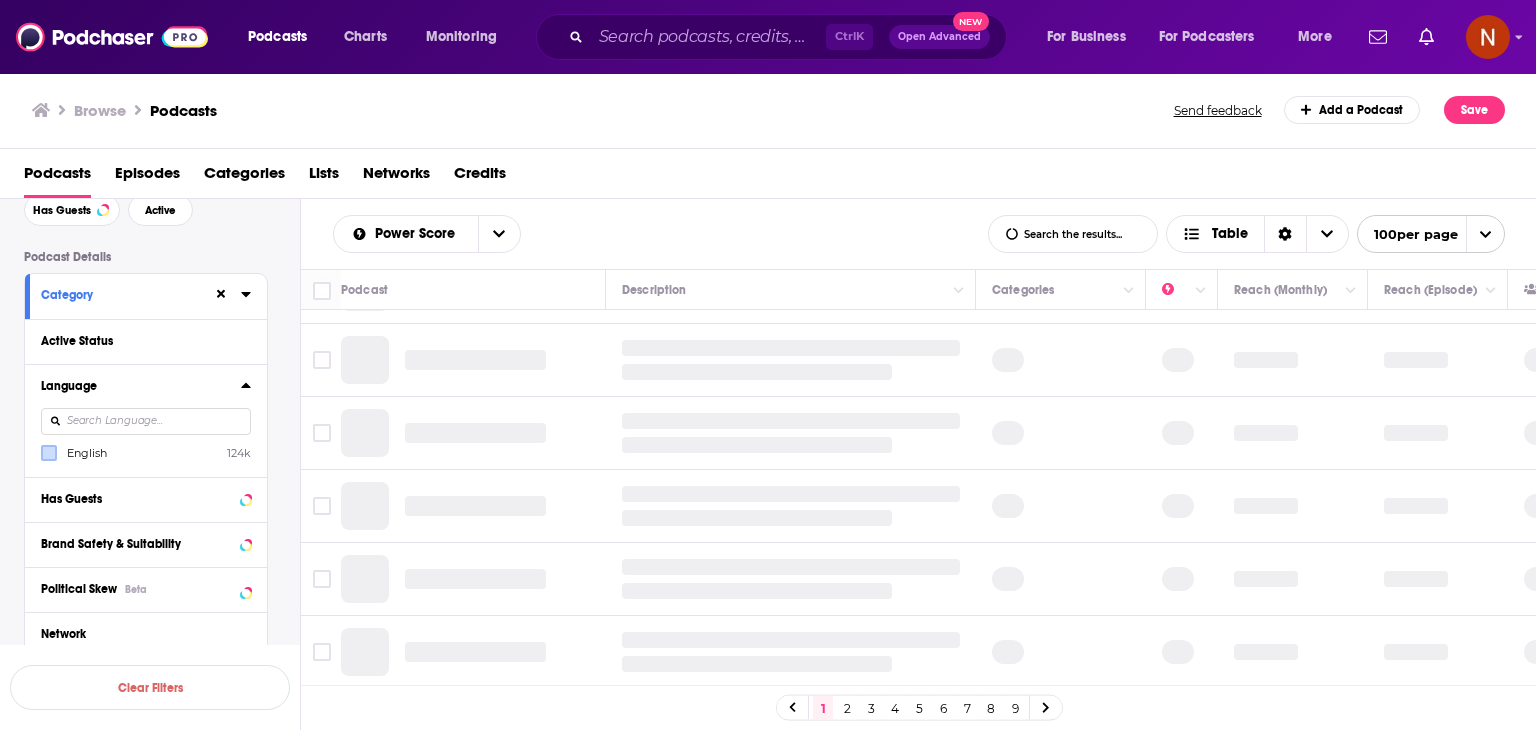 click at bounding box center [146, 421] 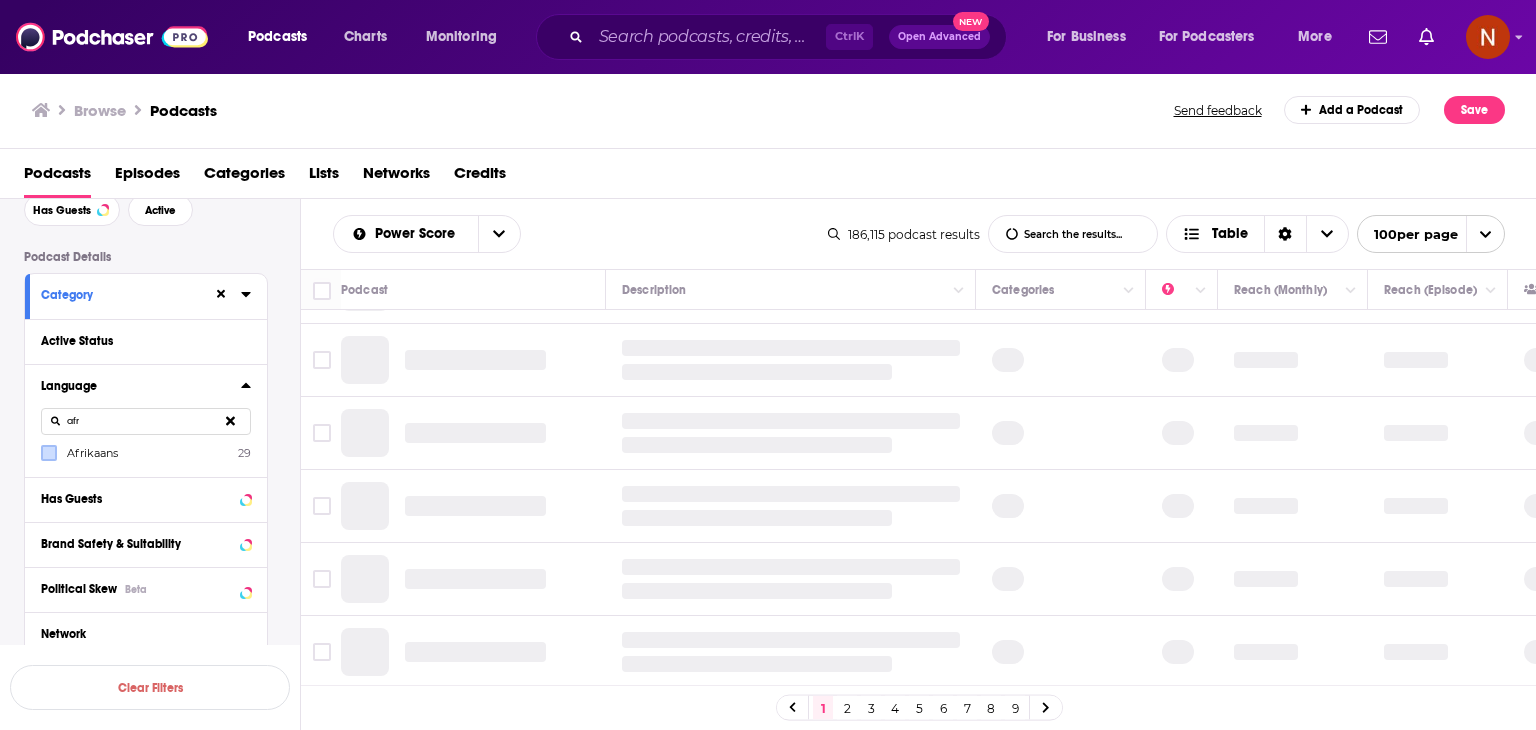 type on "afr" 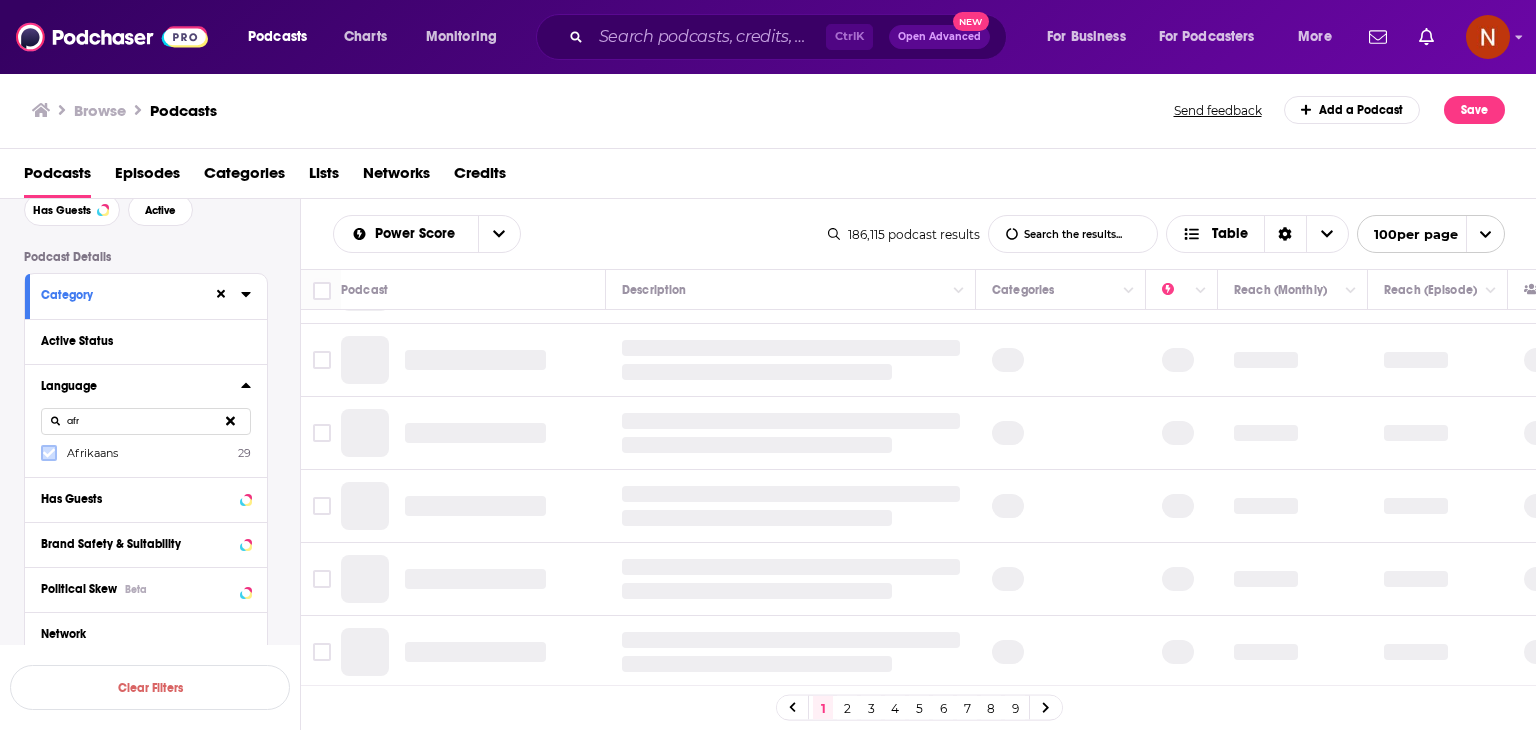 click 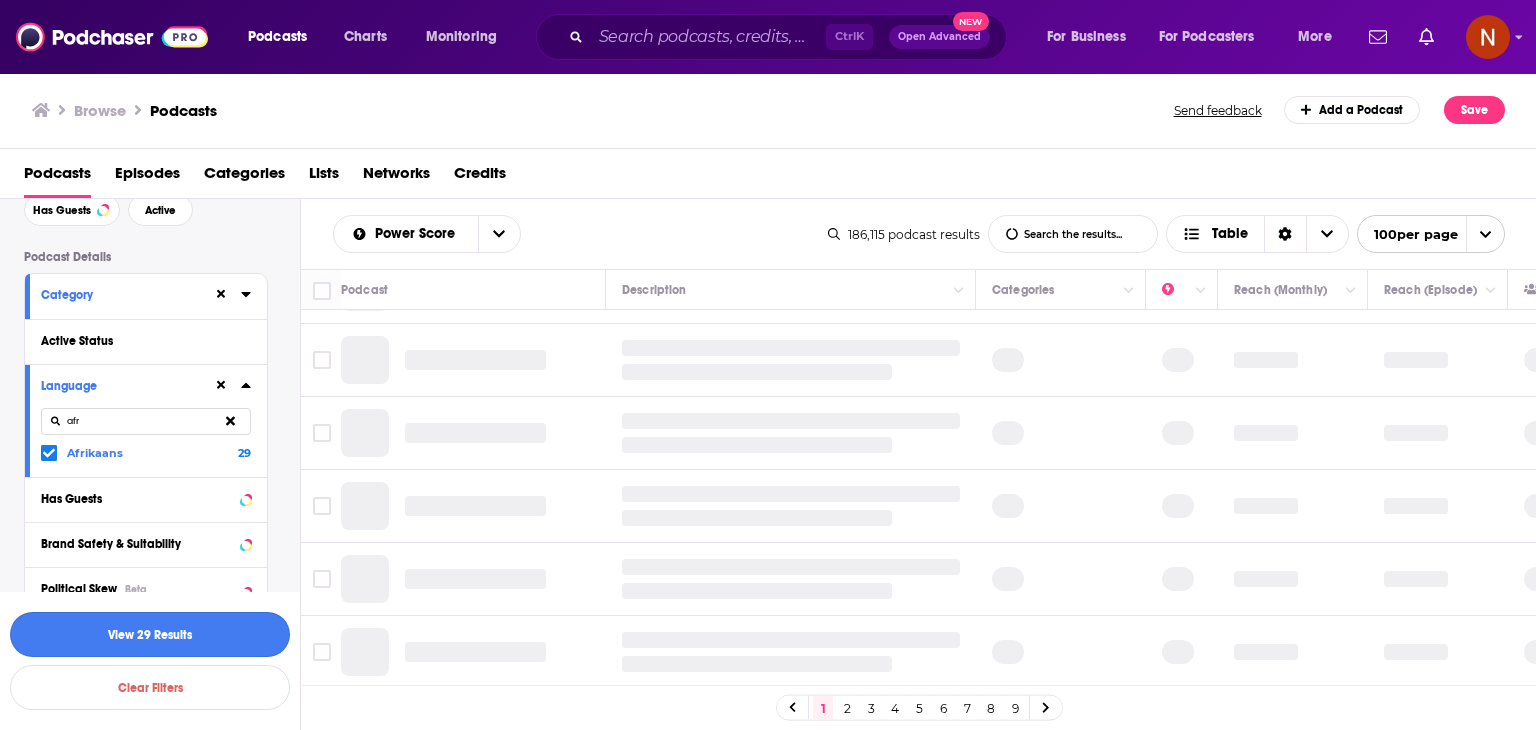 click on "View 29 Results" at bounding box center [150, 634] 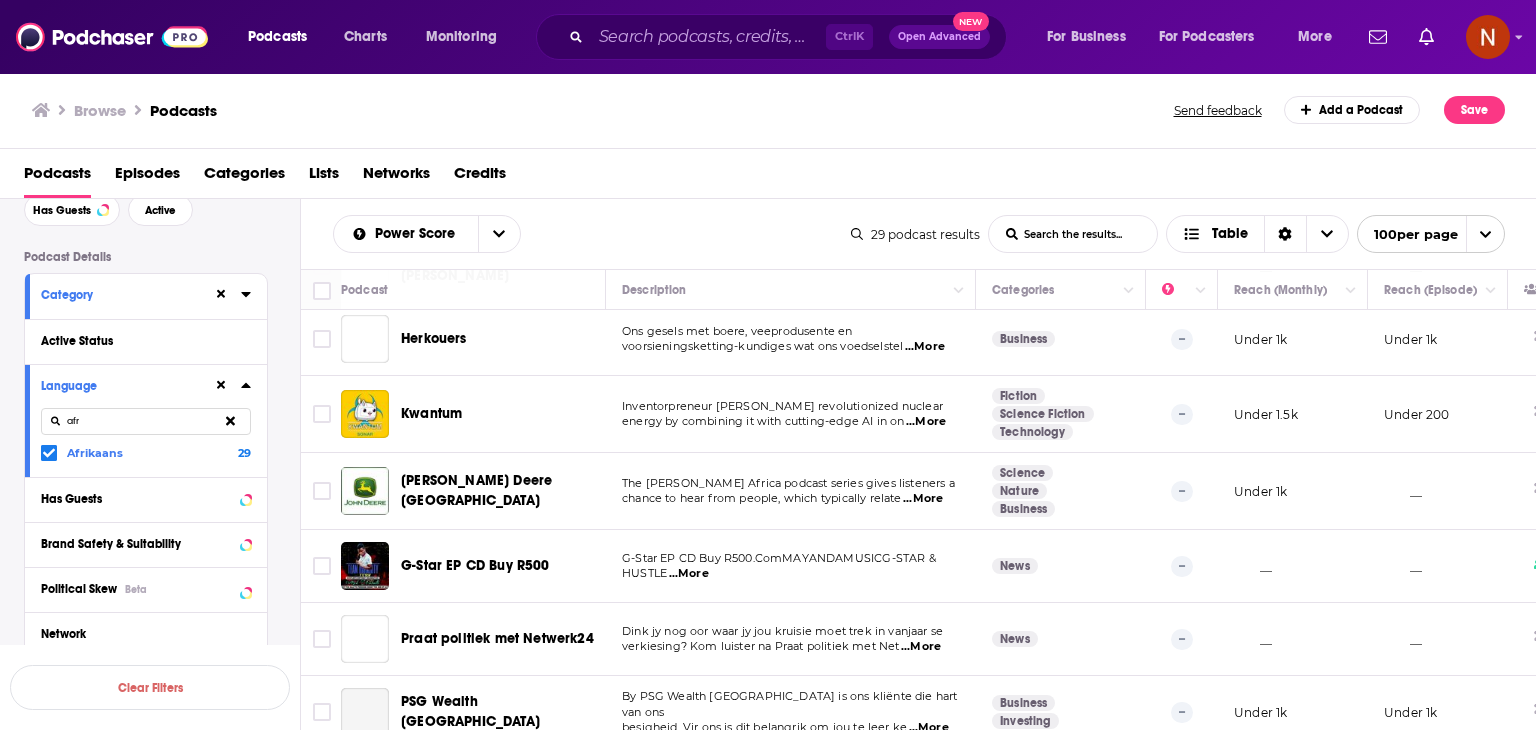scroll, scrollTop: 0, scrollLeft: 0, axis: both 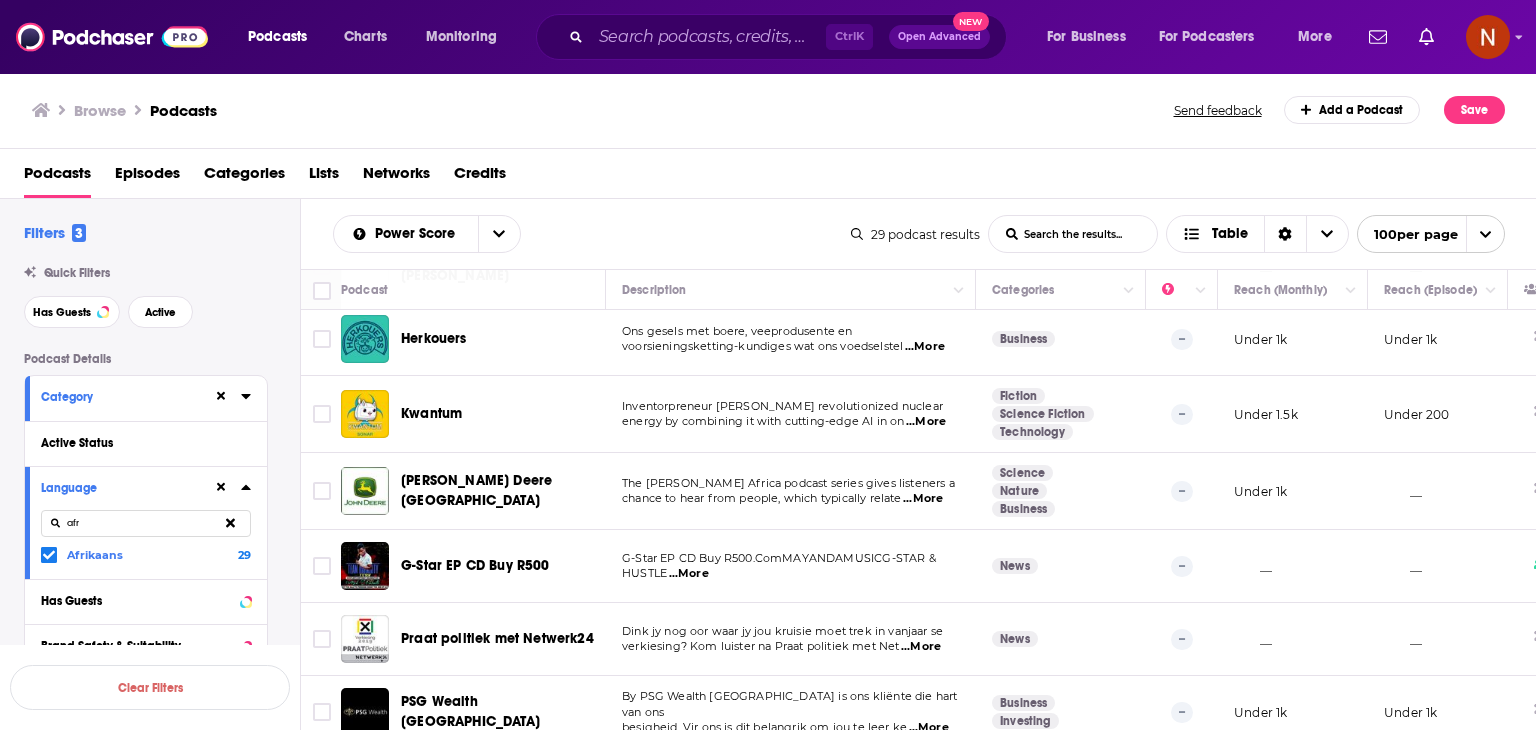 click 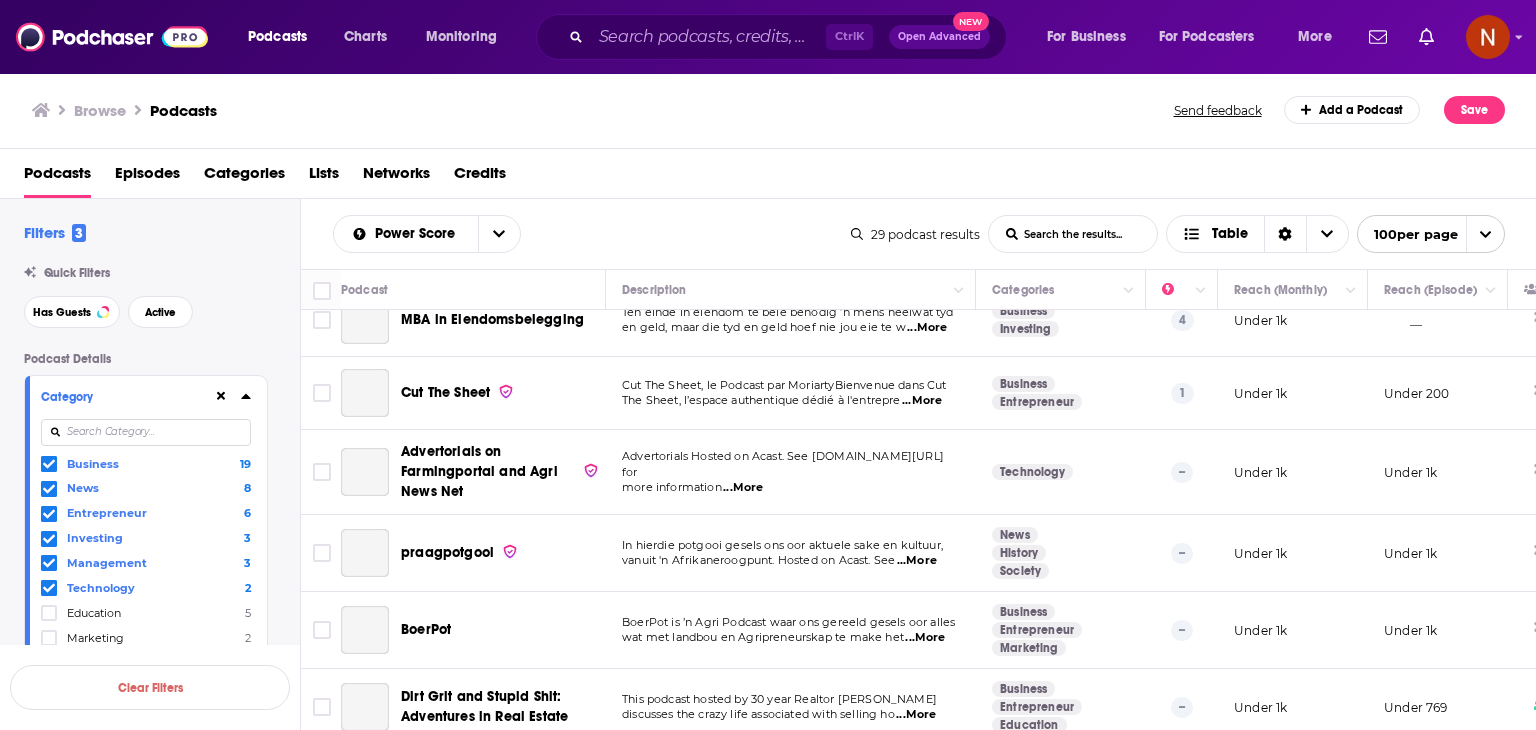 scroll, scrollTop: 0, scrollLeft: 0, axis: both 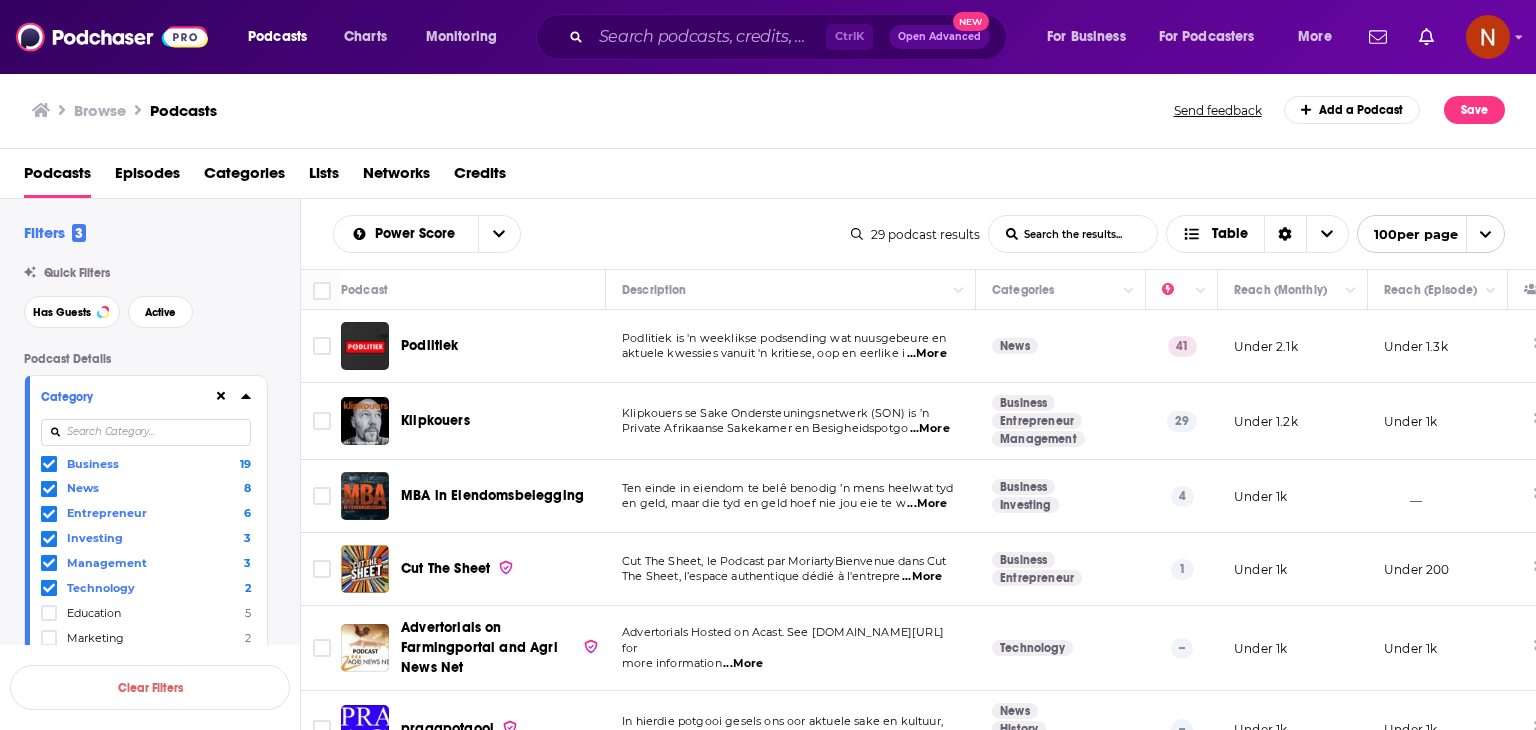click at bounding box center [146, 432] 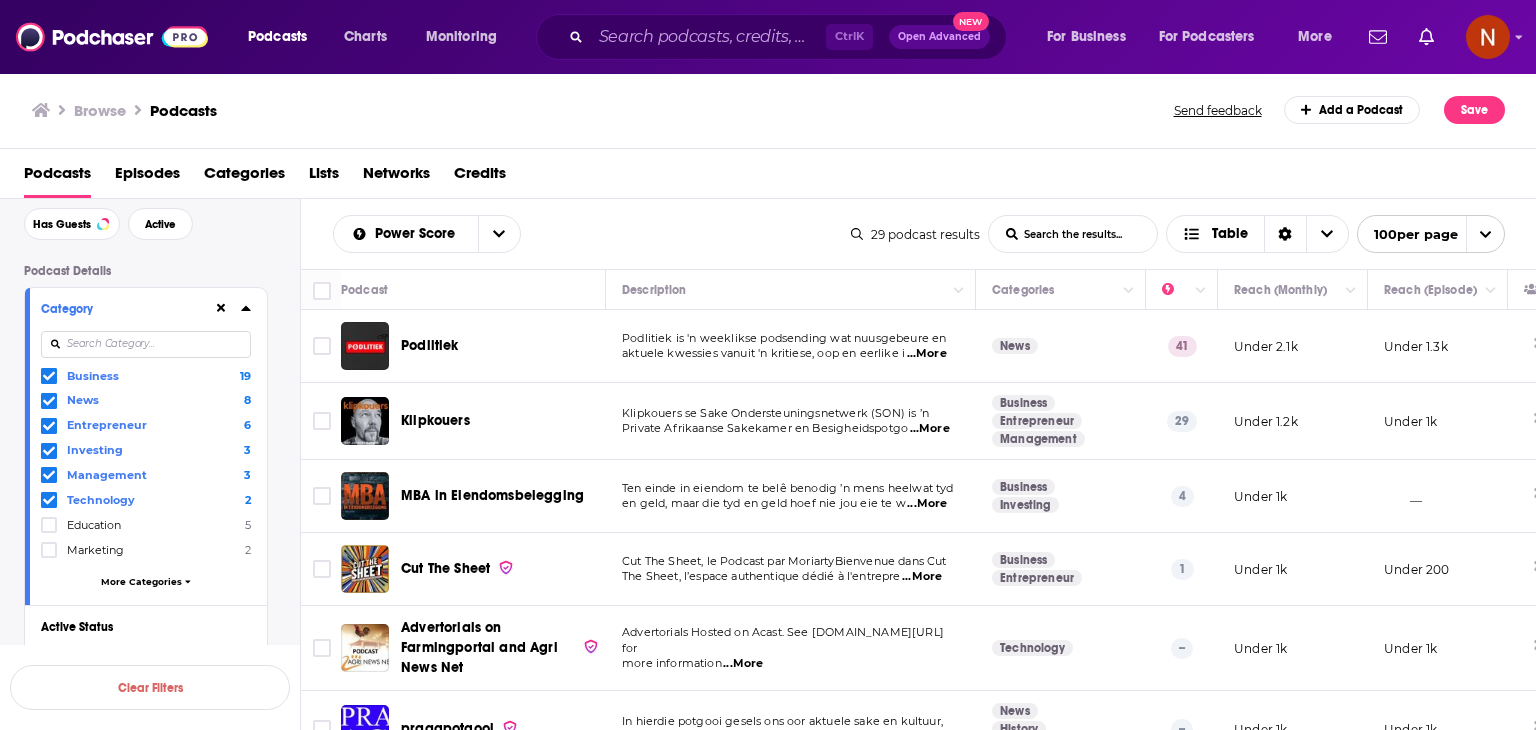 scroll, scrollTop: 103, scrollLeft: 0, axis: vertical 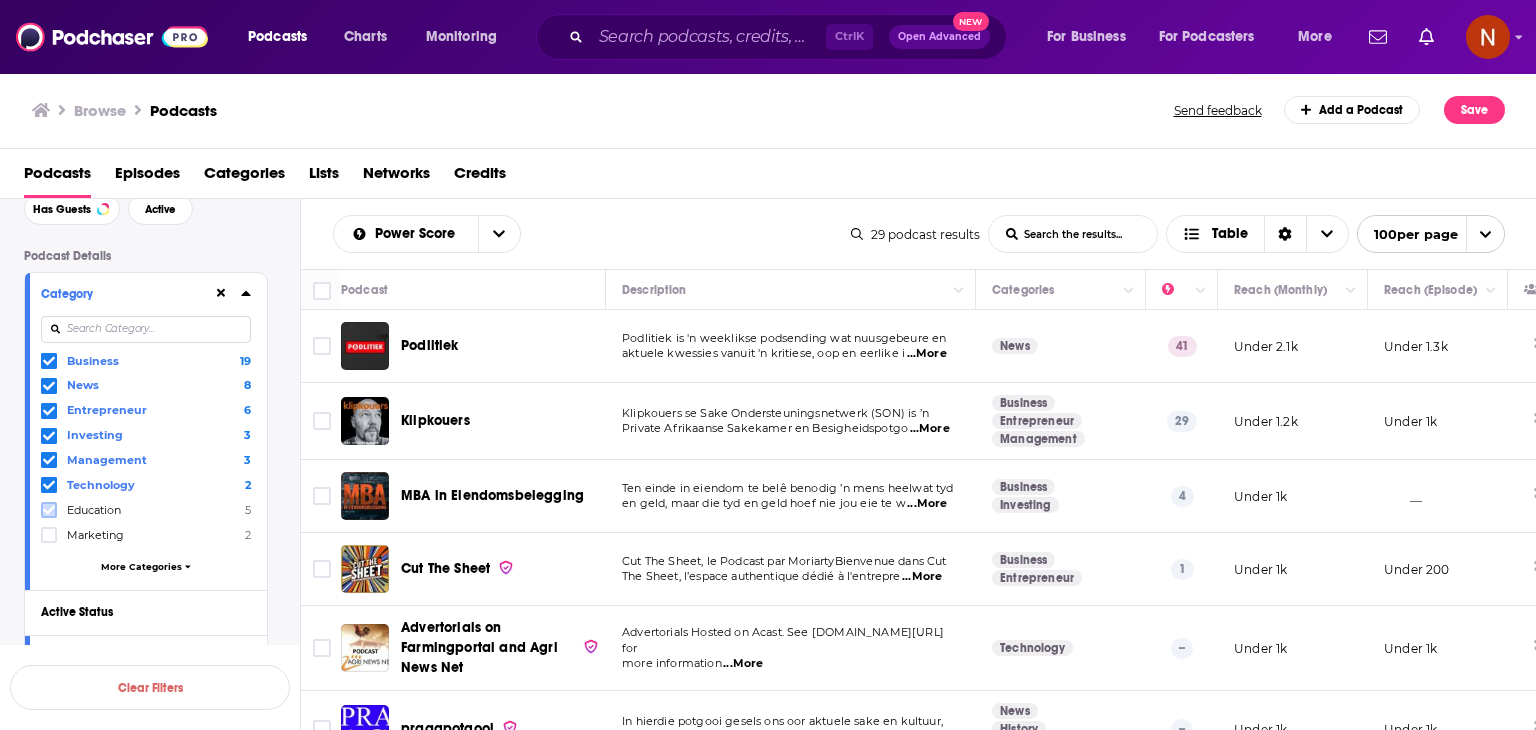 click 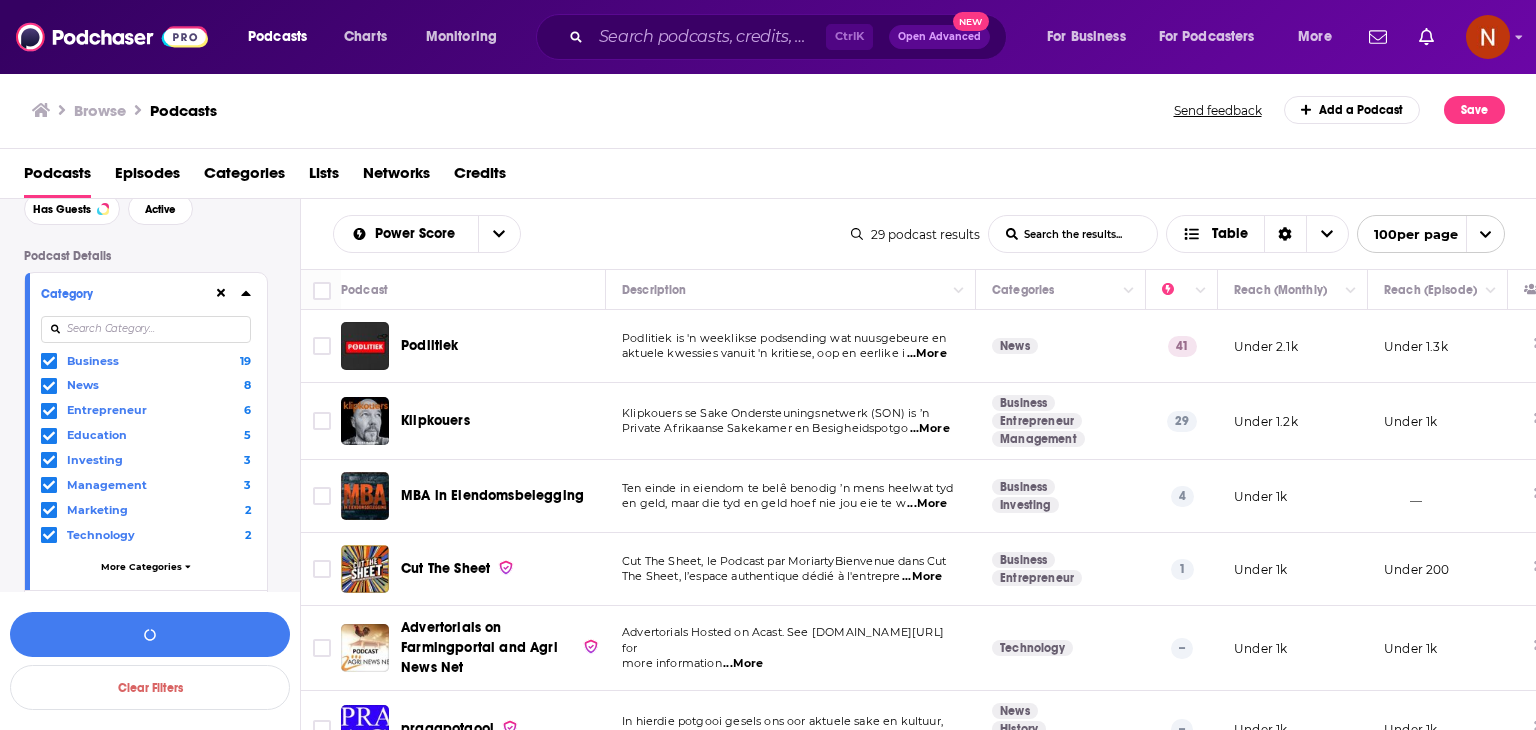 click on "More Categories" at bounding box center [141, 566] 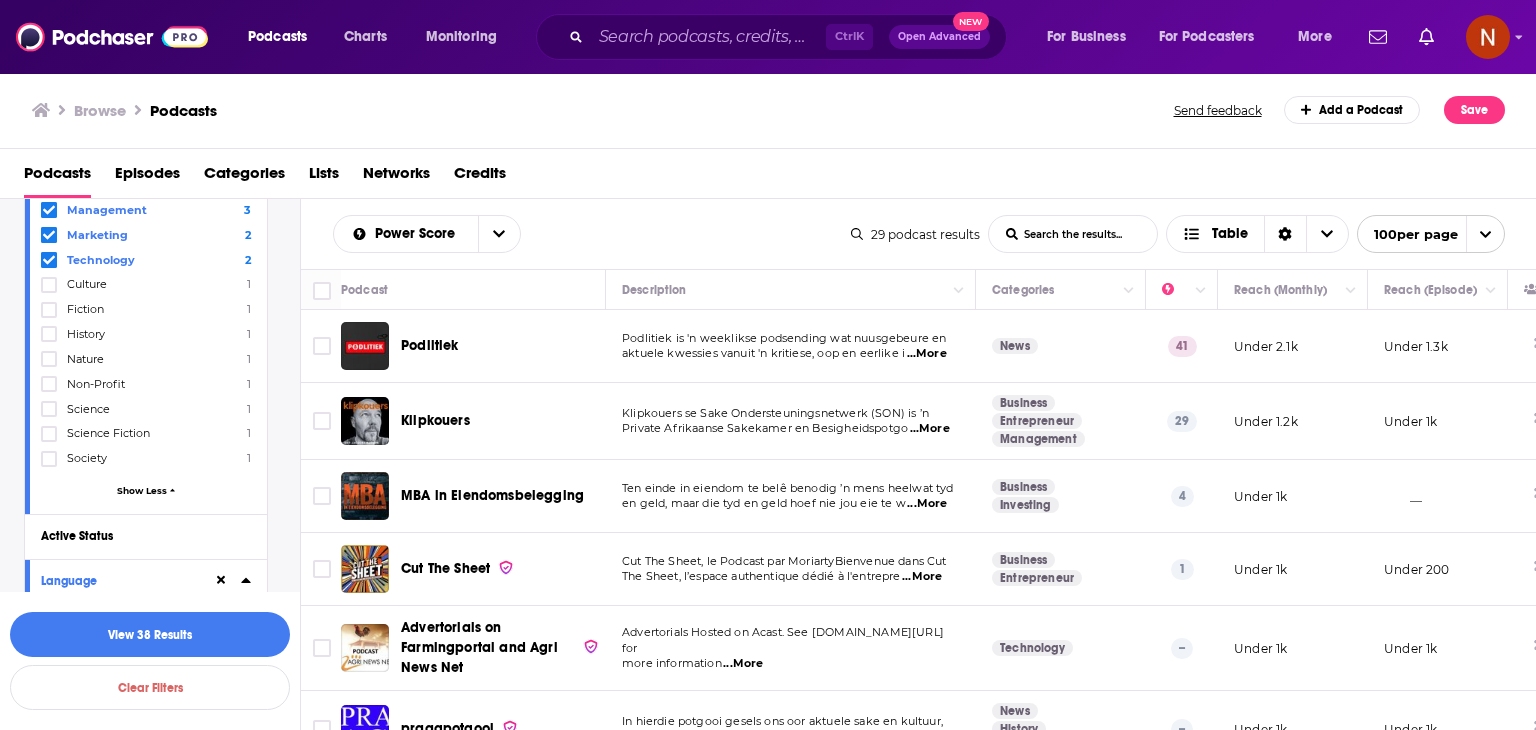 scroll, scrollTop: 382, scrollLeft: 0, axis: vertical 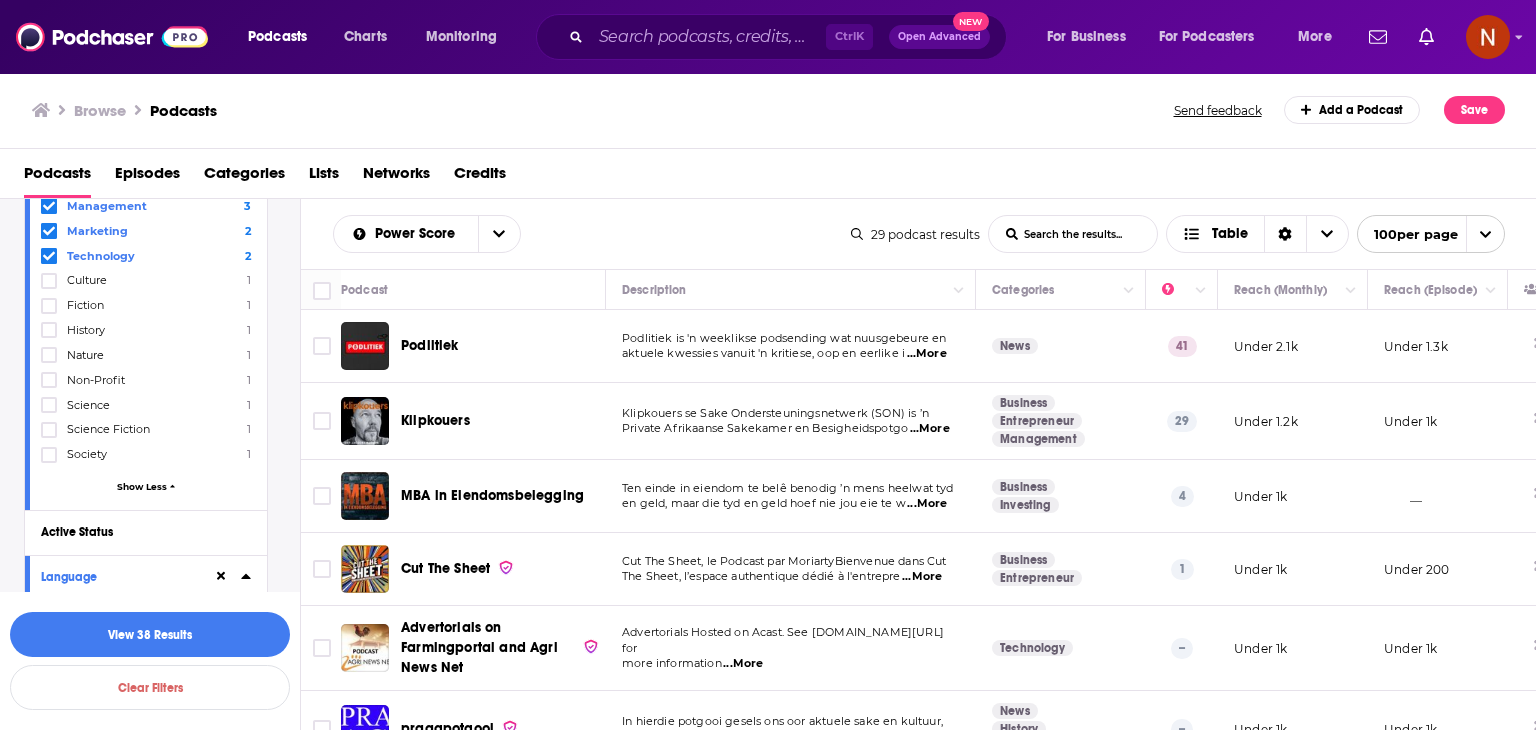 click on "Show Less" at bounding box center (142, 486) 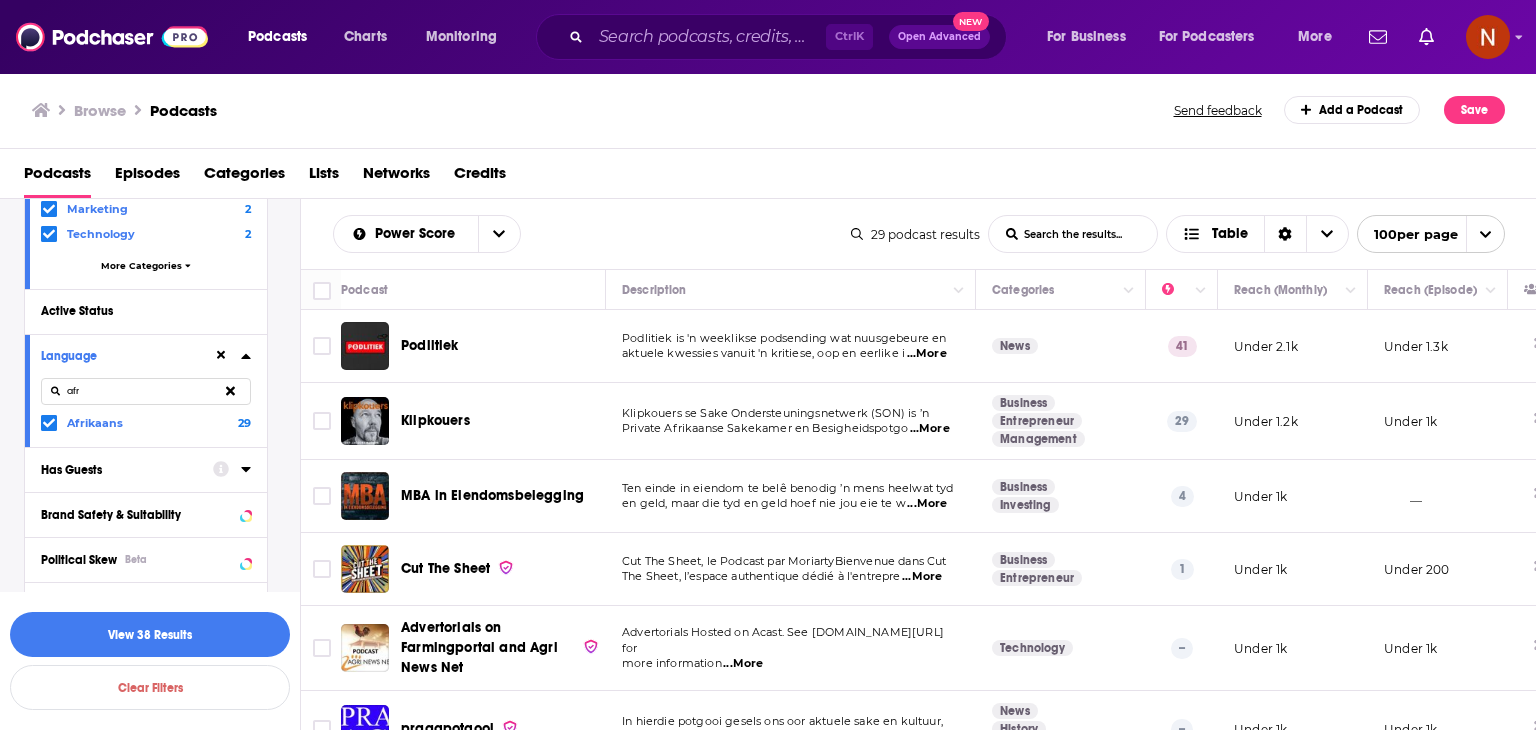 scroll, scrollTop: 403, scrollLeft: 0, axis: vertical 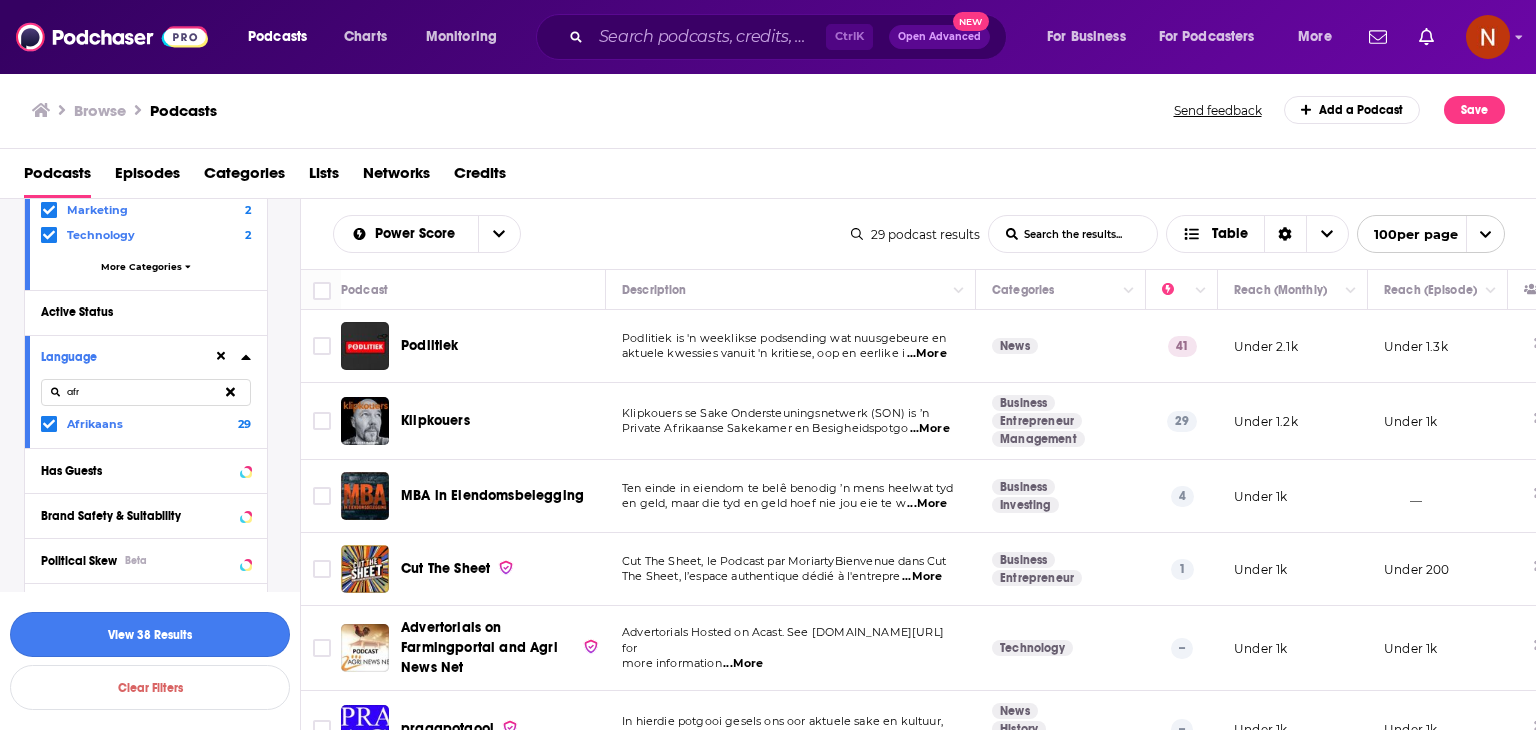 click on "View 38 Results" at bounding box center [150, 634] 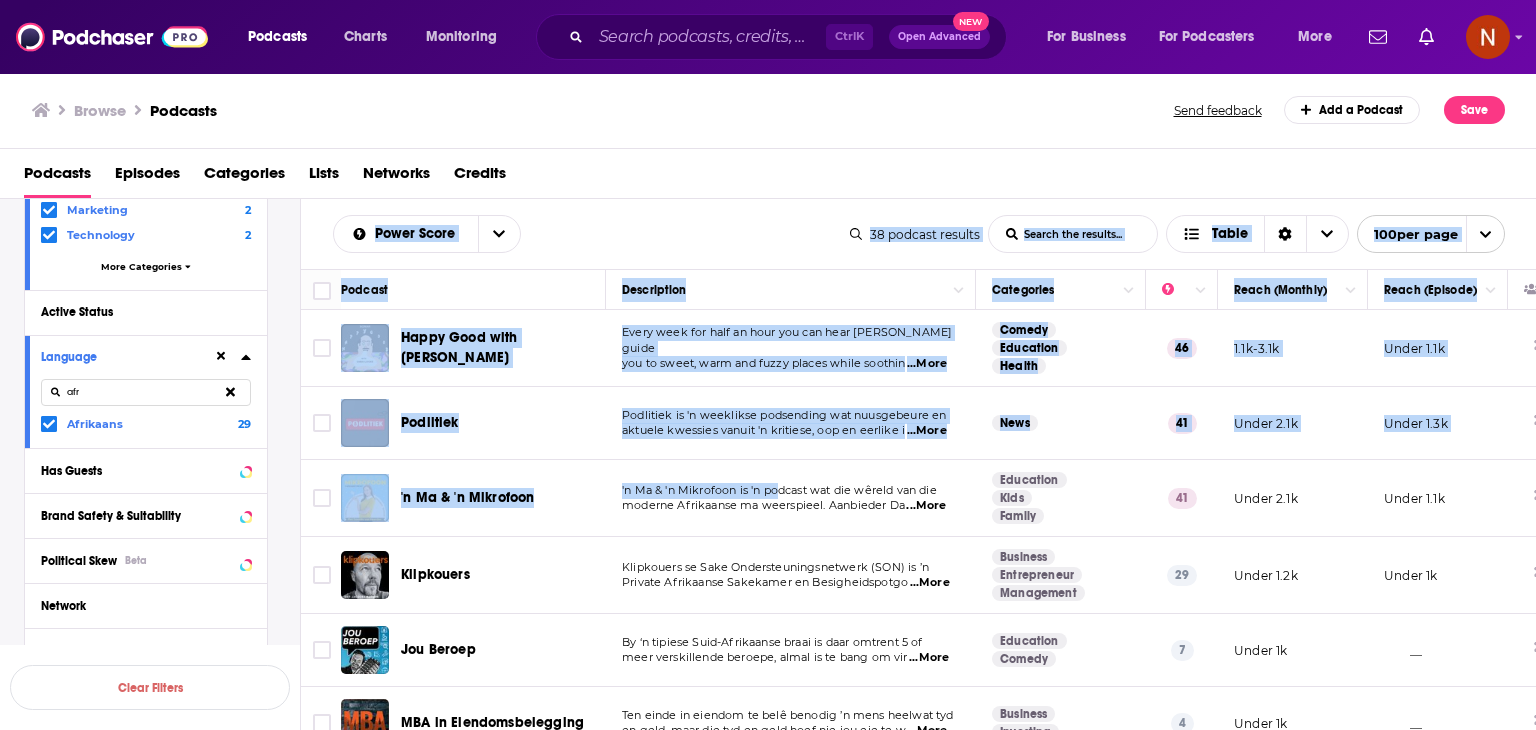 drag, startPoint x: 318, startPoint y: 228, endPoint x: 782, endPoint y: 473, distance: 524.7104 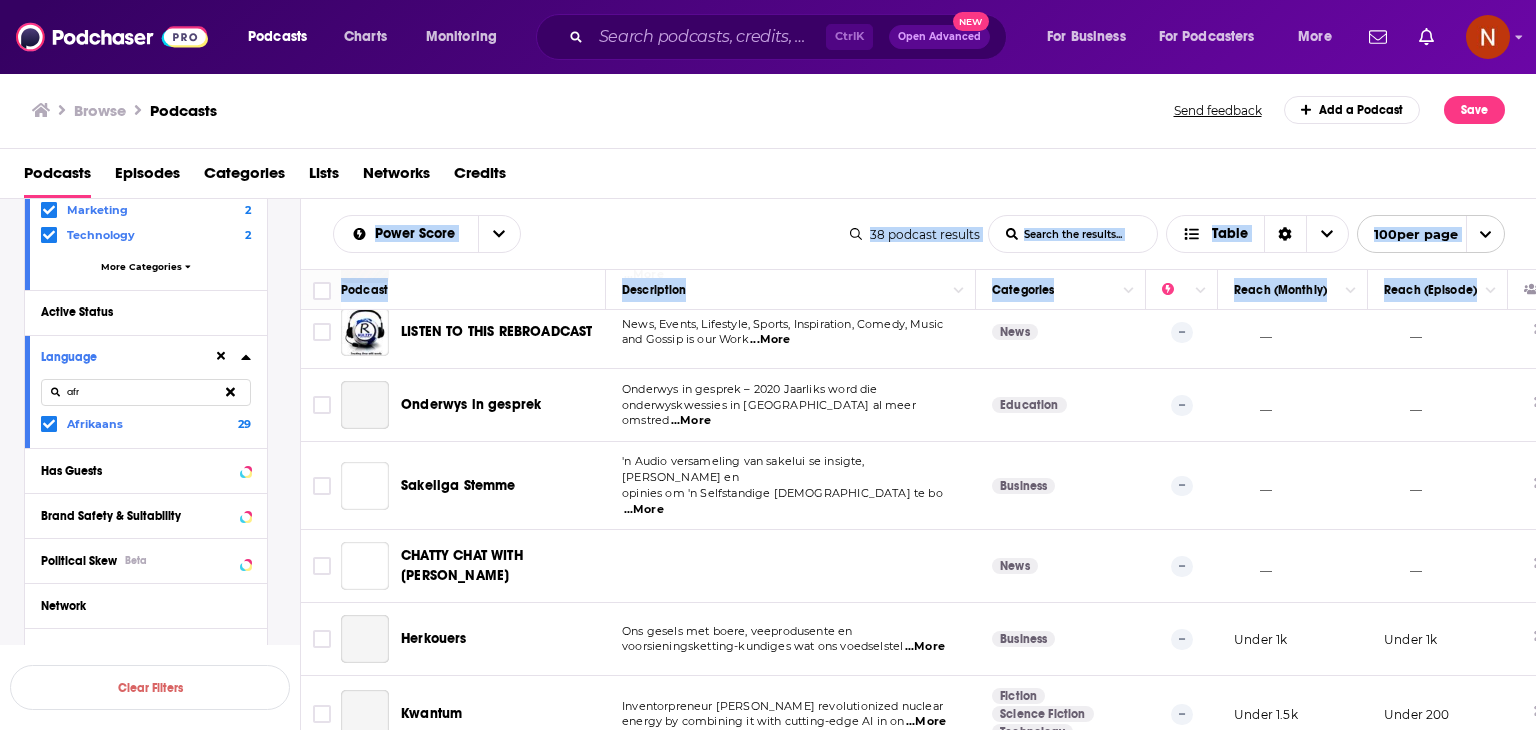 scroll, scrollTop: 2477, scrollLeft: 0, axis: vertical 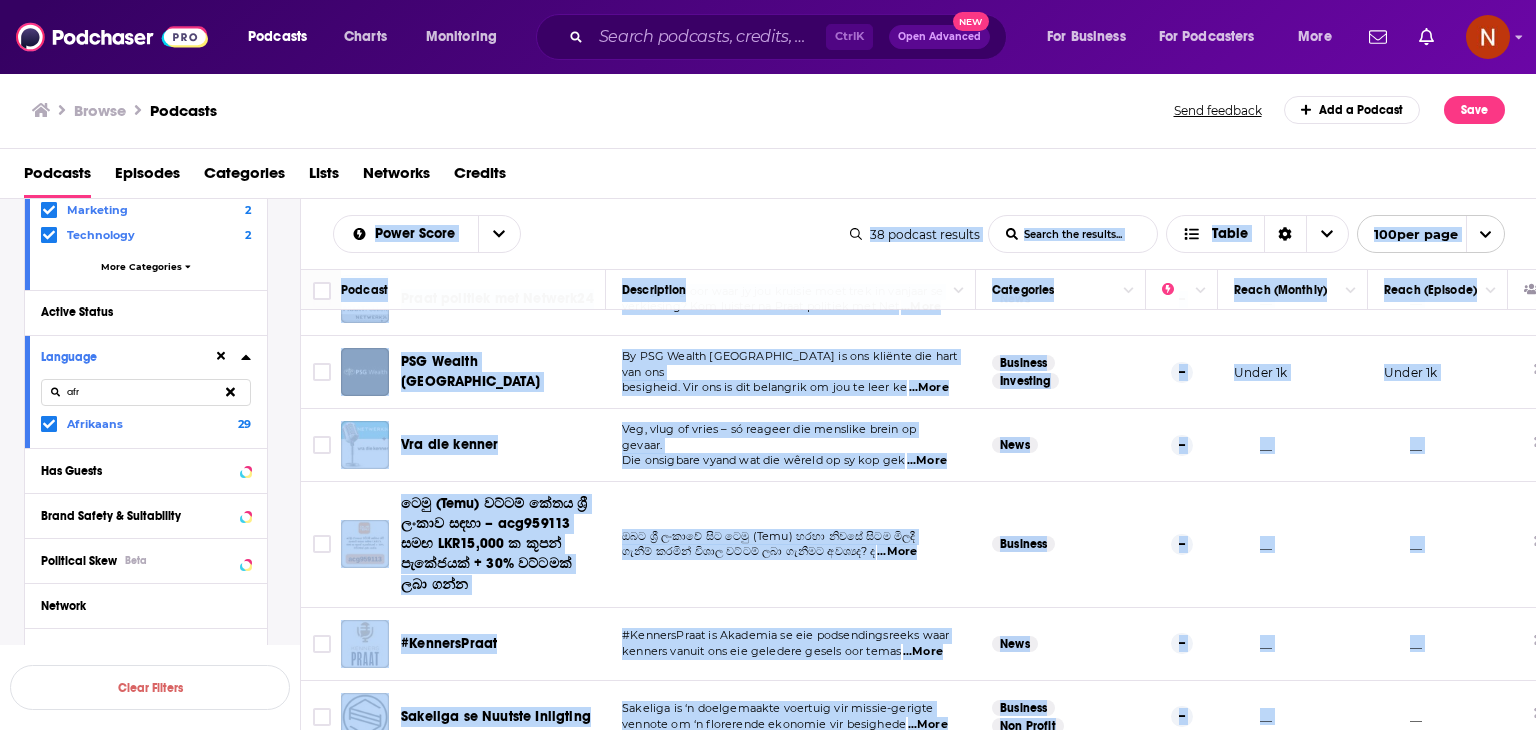 click on "__" at bounding box center (1438, 717) 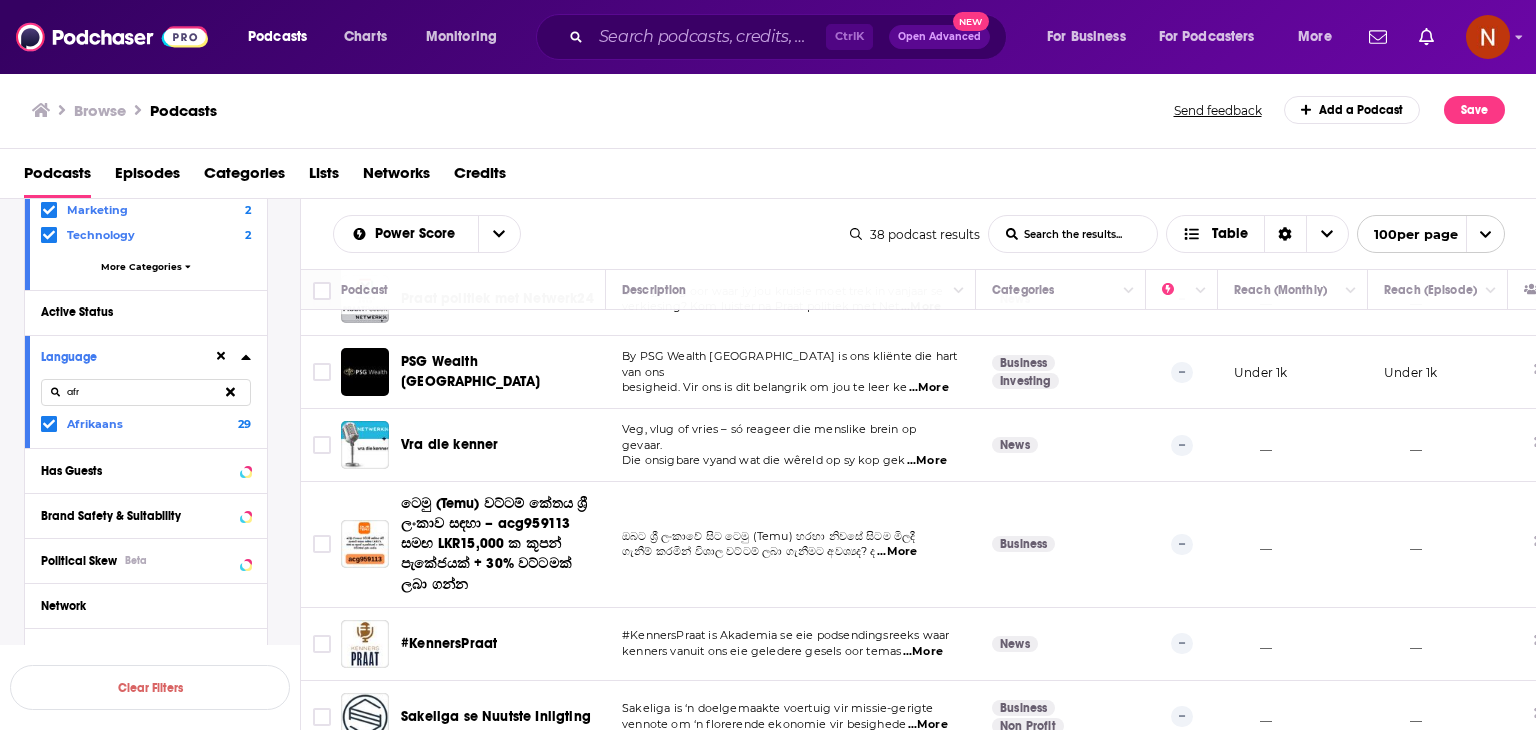click on "Language afr Afrikaans 29" at bounding box center (146, 391) 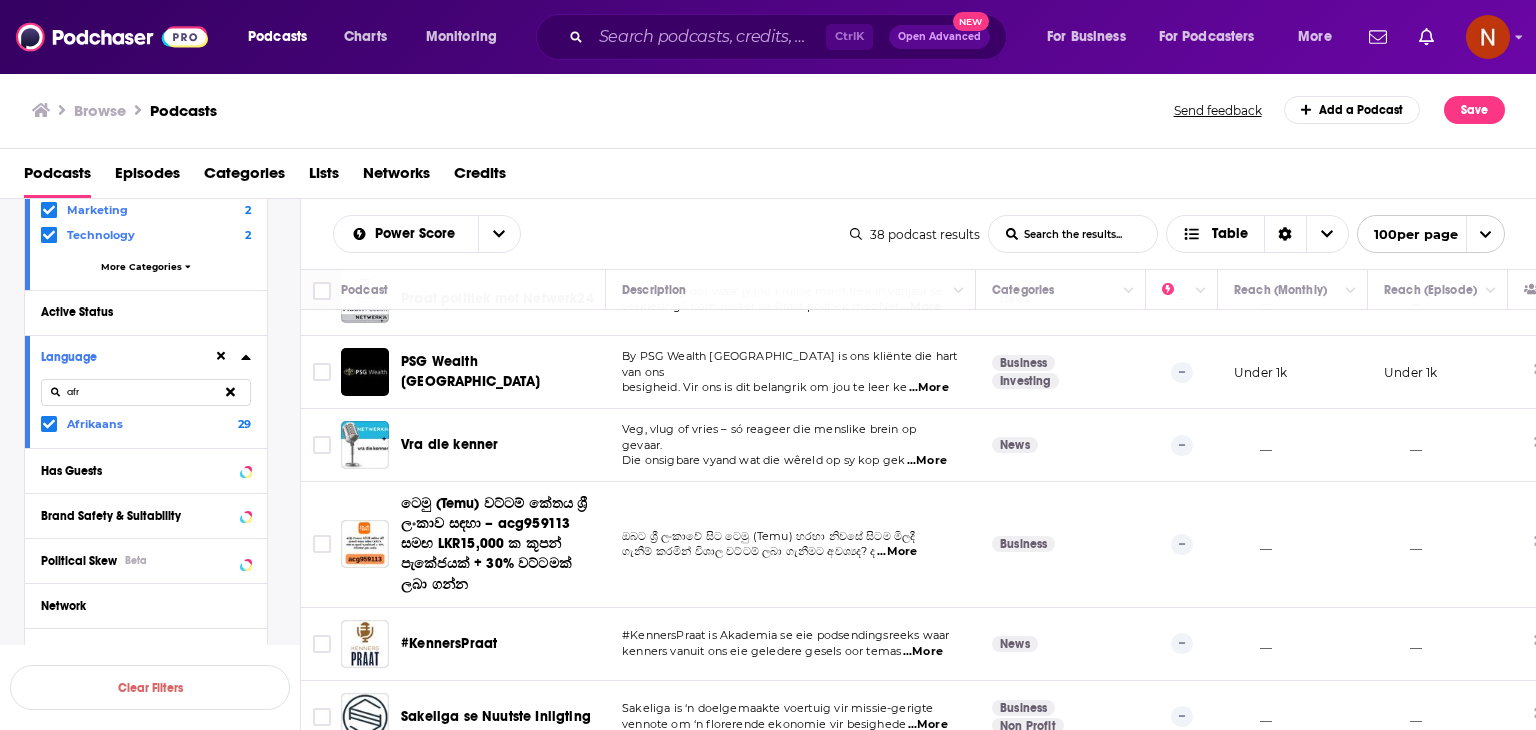 click 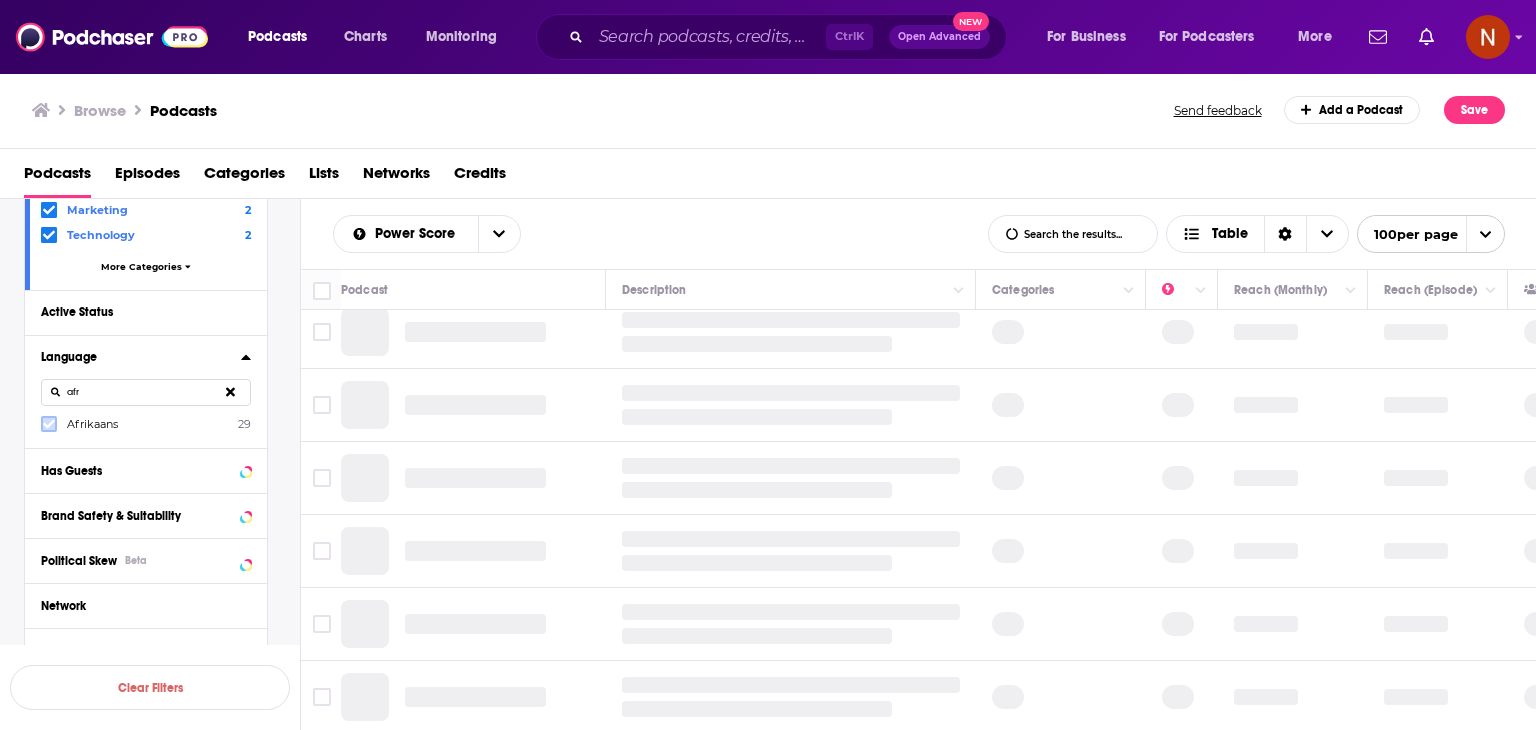scroll, scrollTop: 1411, scrollLeft: 0, axis: vertical 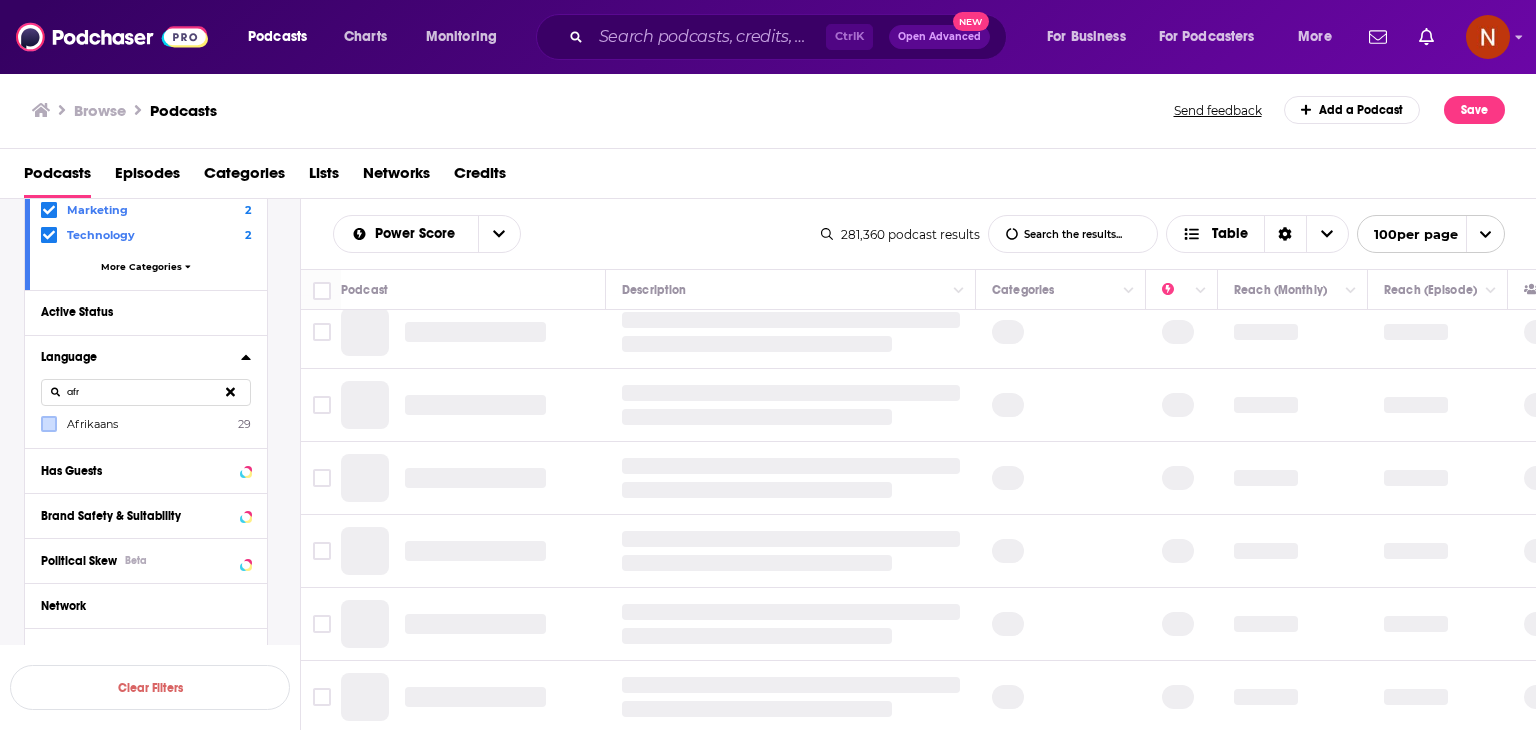 click 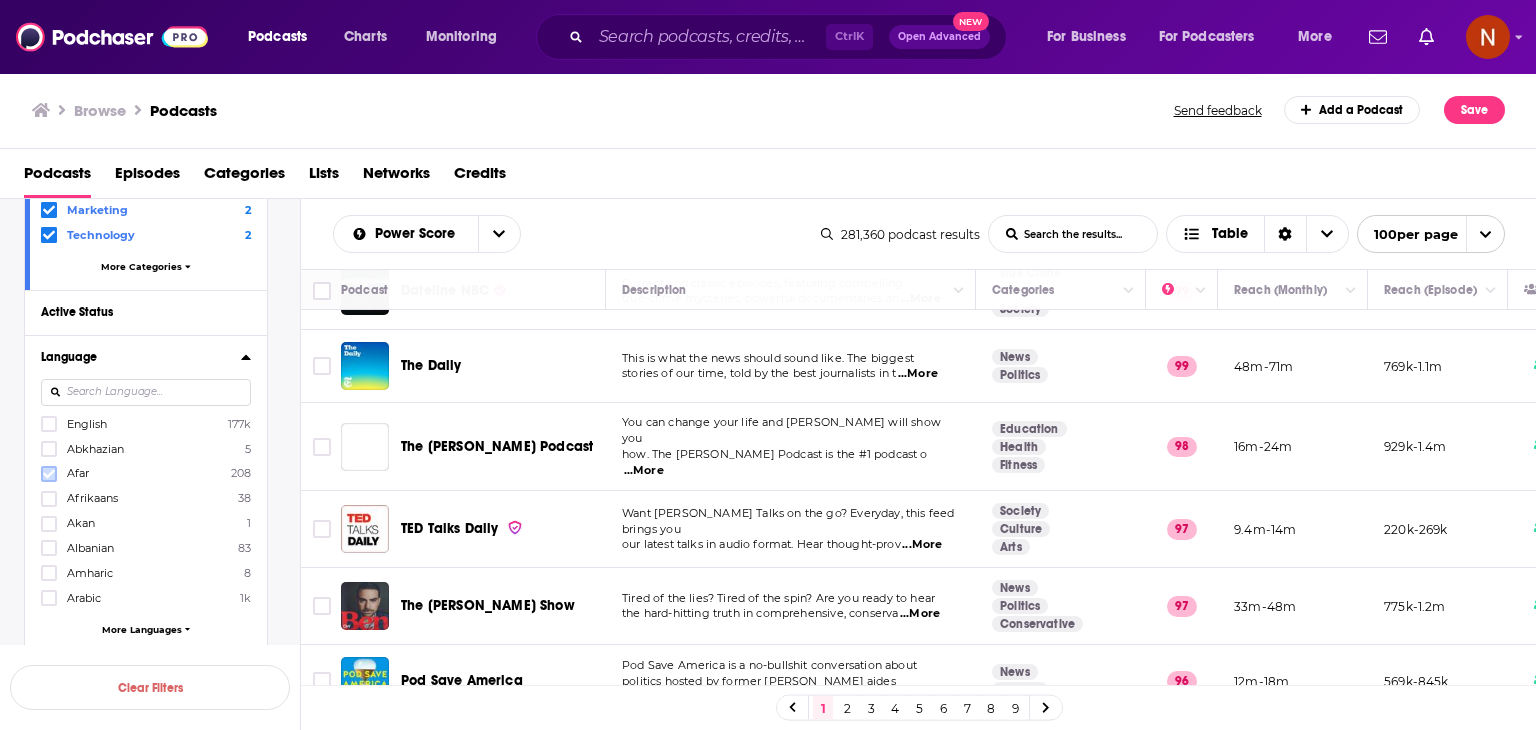 scroll, scrollTop: 0, scrollLeft: 0, axis: both 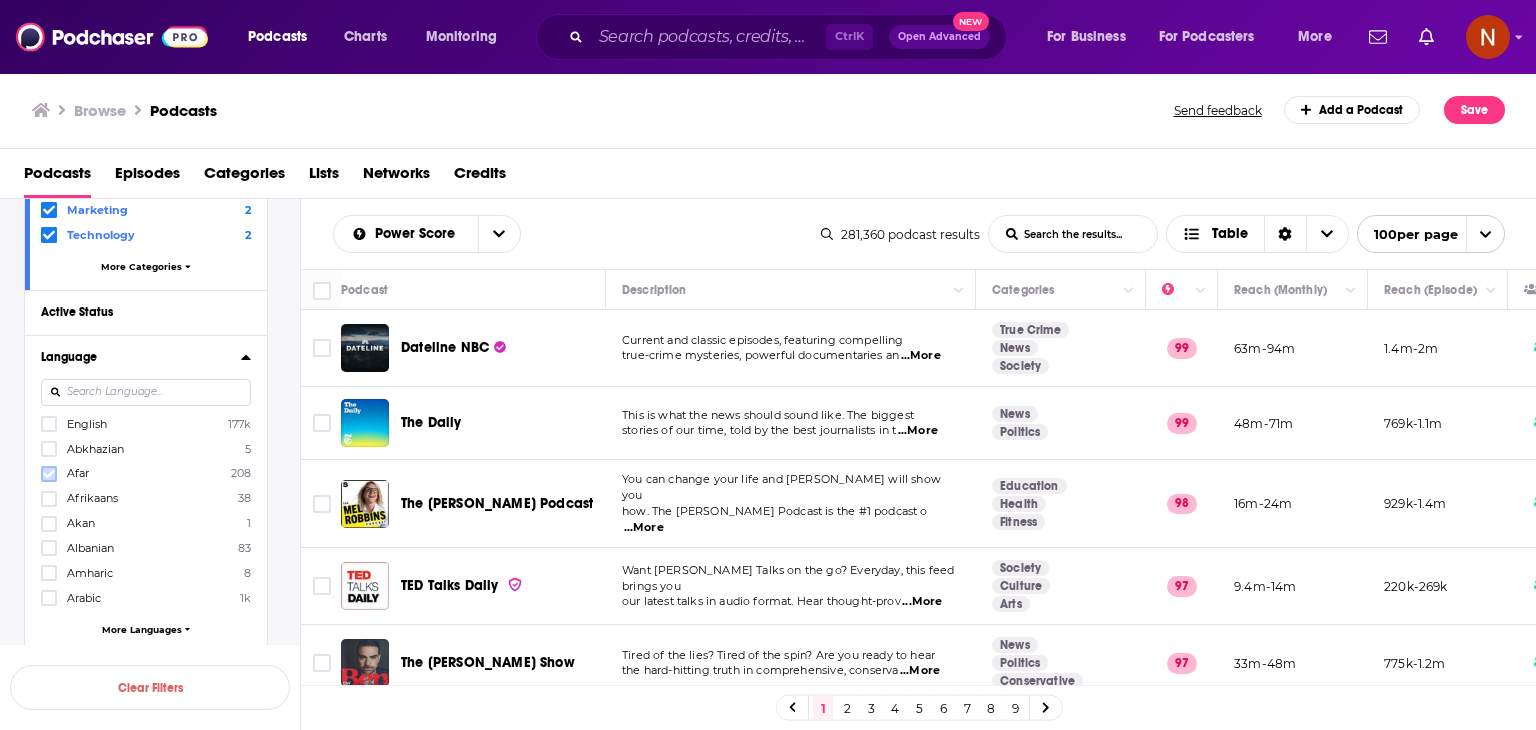 click 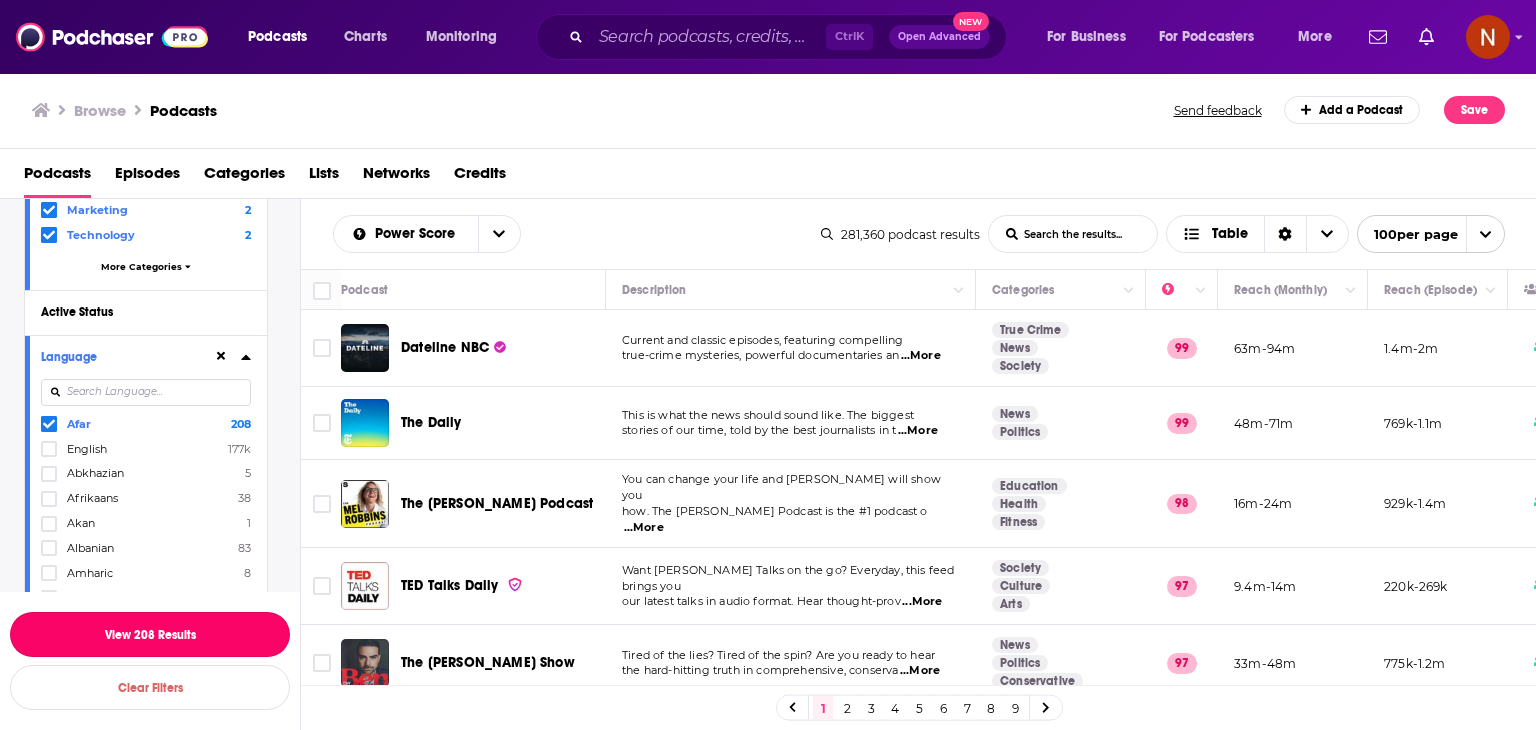 click on "View 208 Results" at bounding box center [150, 634] 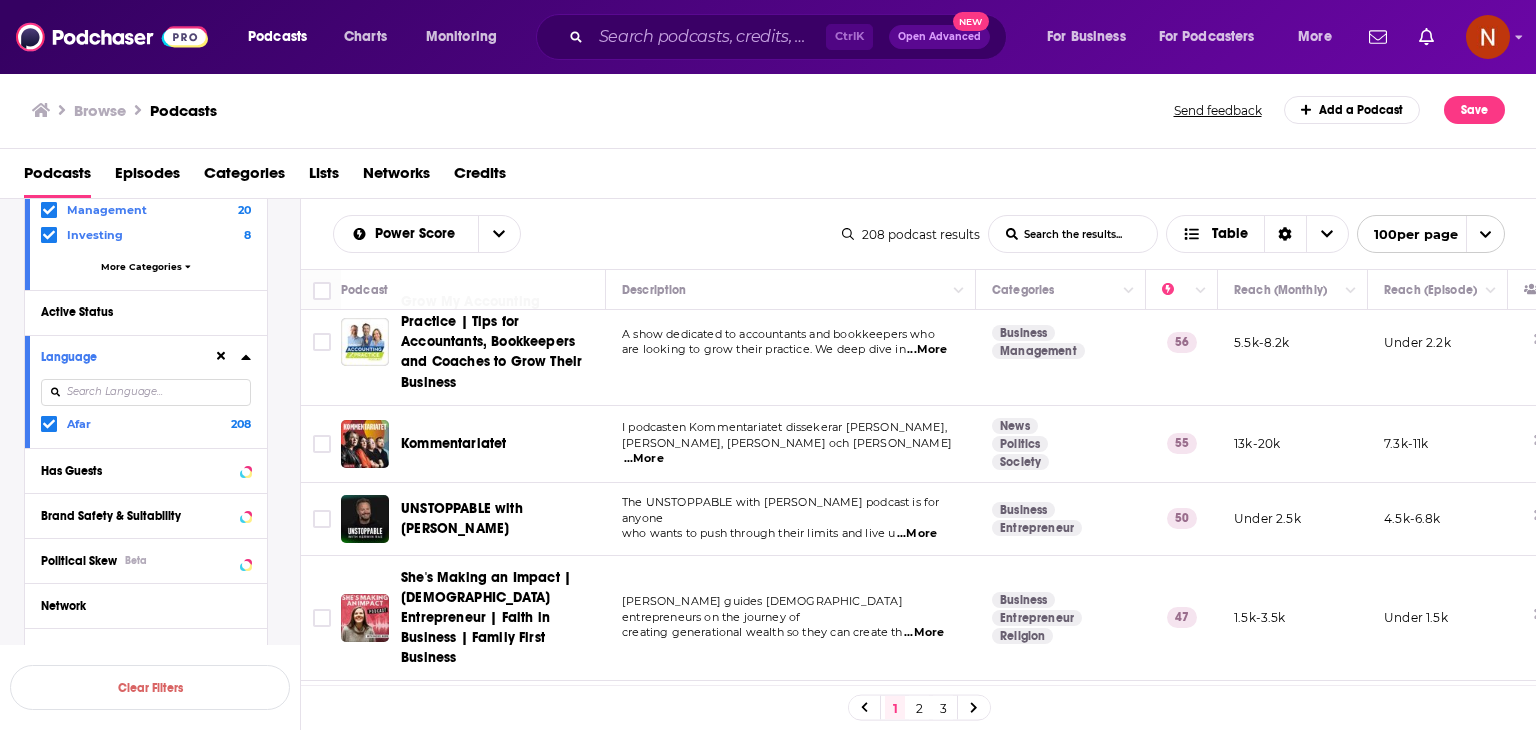 scroll, scrollTop: 0, scrollLeft: 0, axis: both 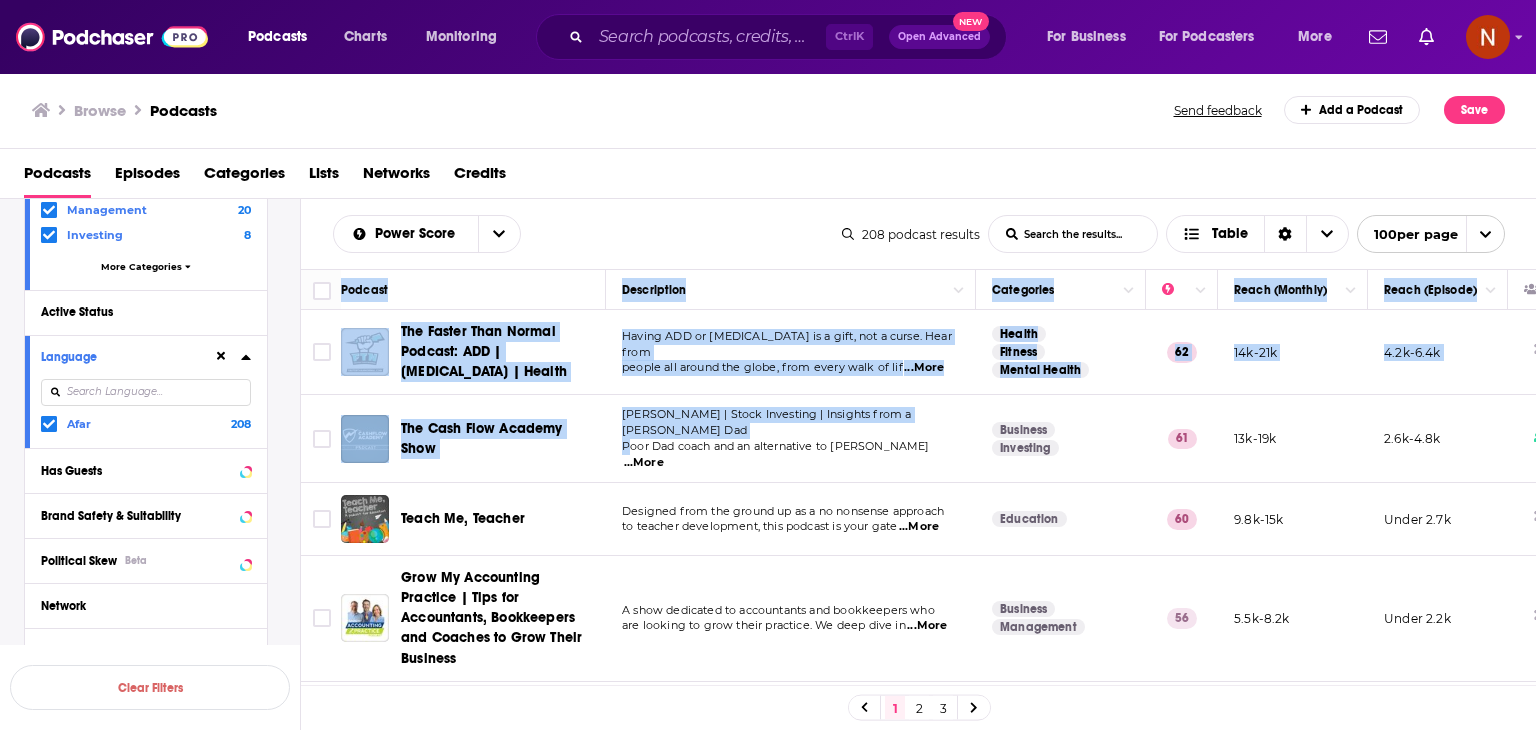 drag, startPoint x: 303, startPoint y: 283, endPoint x: 632, endPoint y: 447, distance: 367.60983 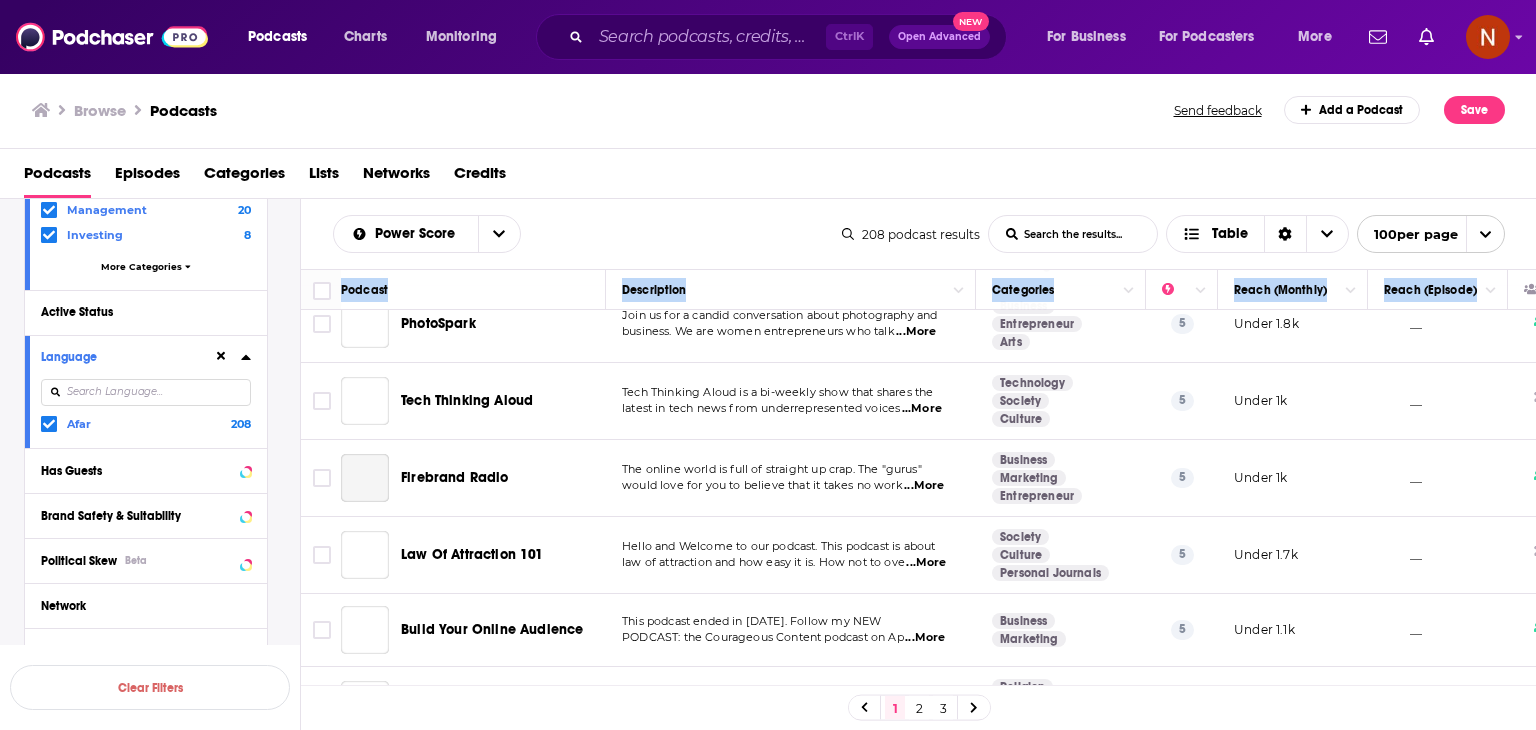 scroll, scrollTop: 7348, scrollLeft: 0, axis: vertical 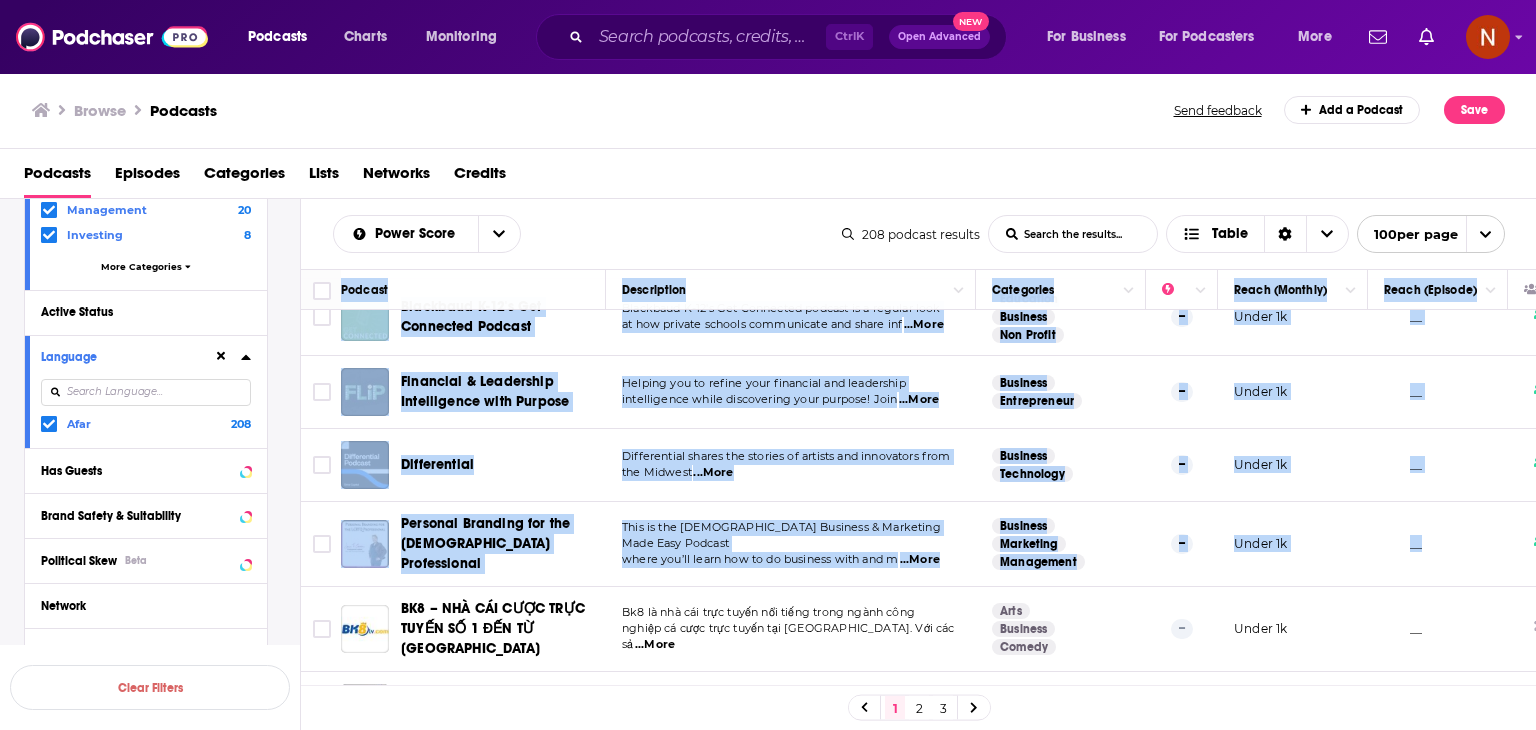 click on "__" at bounding box center (1438, 544) 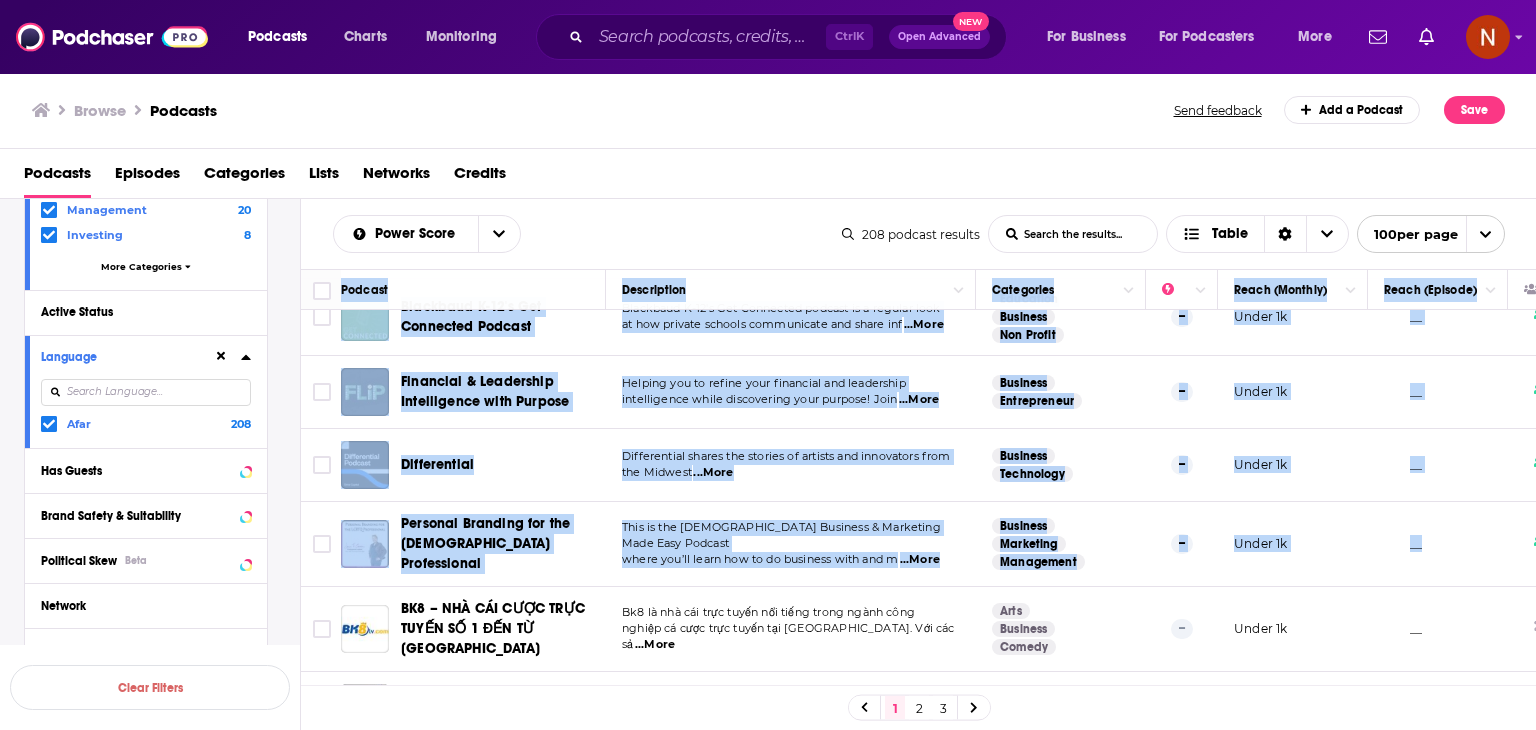 copy on "Loremip Dolorsitame Consectetu Adipi (Elitsed) Doeiu (Tempori) Utl Etdolo Magn Aliqua Enimadm: VEN | QUIS | Nostru Exerci ULL la NISI al e eaco, con d autei. Inre volu velite cil fugiat nul paria, exce sinto cupi no pro  ...Sunt Culpaq Officia Deseru Mollit 10 98a-79i 2.8e-4.5l Per Unde Omni Istenat Erro Volu Accusa | Dolor Laudantiu | Totamrem aper e Ipsa Qua Abil Inv verit qua ar beataevitae di Expl Nemoe  ...Ipsa Quiavolu Aspernatu 01 21a-32o 4.8f-4.3c Magni Do, Eosrati Sequines nequ por quisqu do ad n ei moditemp incidunt ma quaerat etiamminuss, nobi eligend op cumq nihi  ...Impe Quoplacea 11 6.5f-85p Assum 3.7r Temp Au Quibusdamo Debitisr | Nece sae Evenietvolu, Repudiandae rec Itaquee hi Tene Sapie Delectus R volu maioresal pe doloribusas rep minimnostru exe ull corpori su labo aliqu commodic. Qu maxi moll mo  ...Haru Quidemre Facilisexp 19 2.2d-2.2n Liber 1.3t Cumsolutanobis E optiocumq Nihilimpeditmi quodmaxime Placea Facerep, Omnislor Ipsumdo, Sitam Conse Adipisci eli Seddoe  ...Temp Inci Utlabore..." 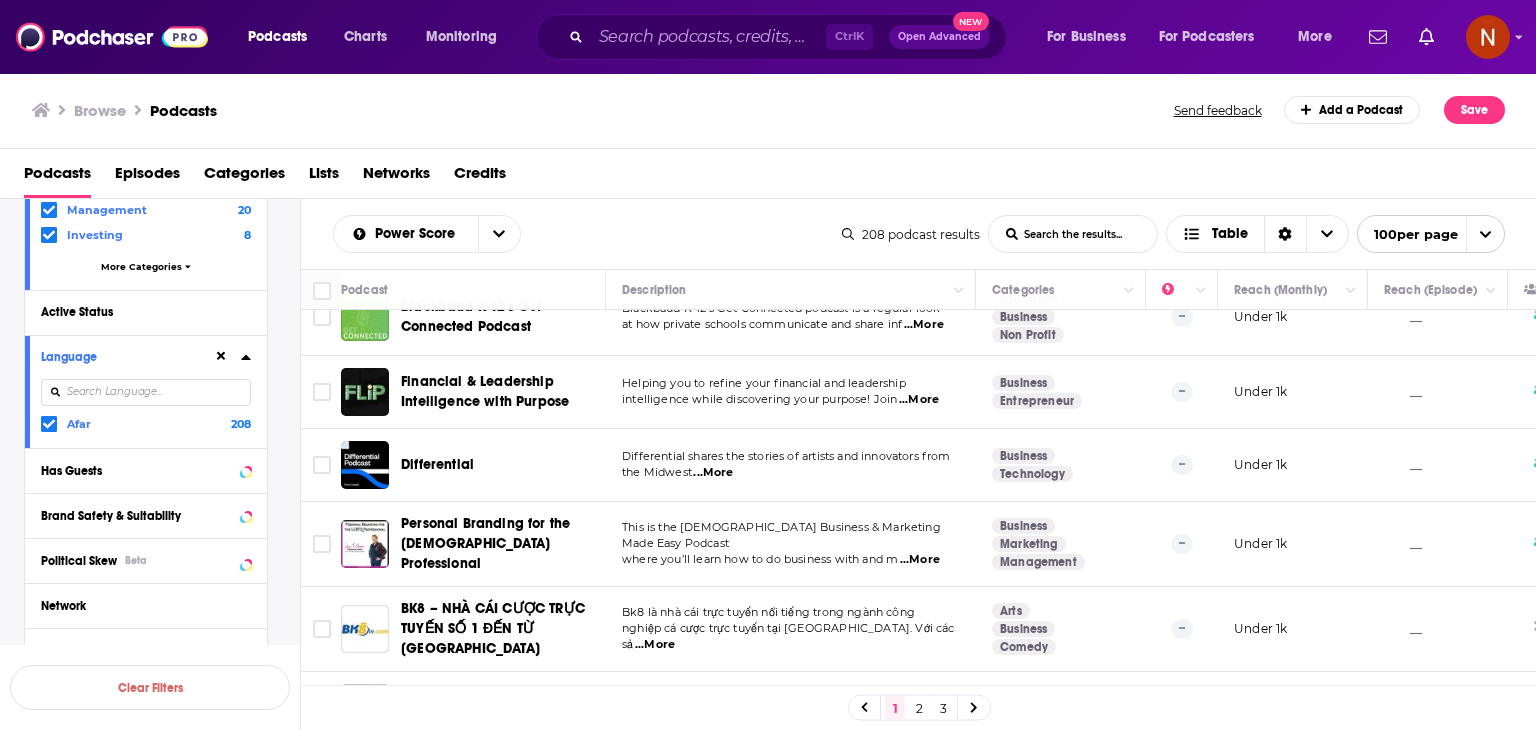 click on "Language Afar 208" at bounding box center (146, 391) 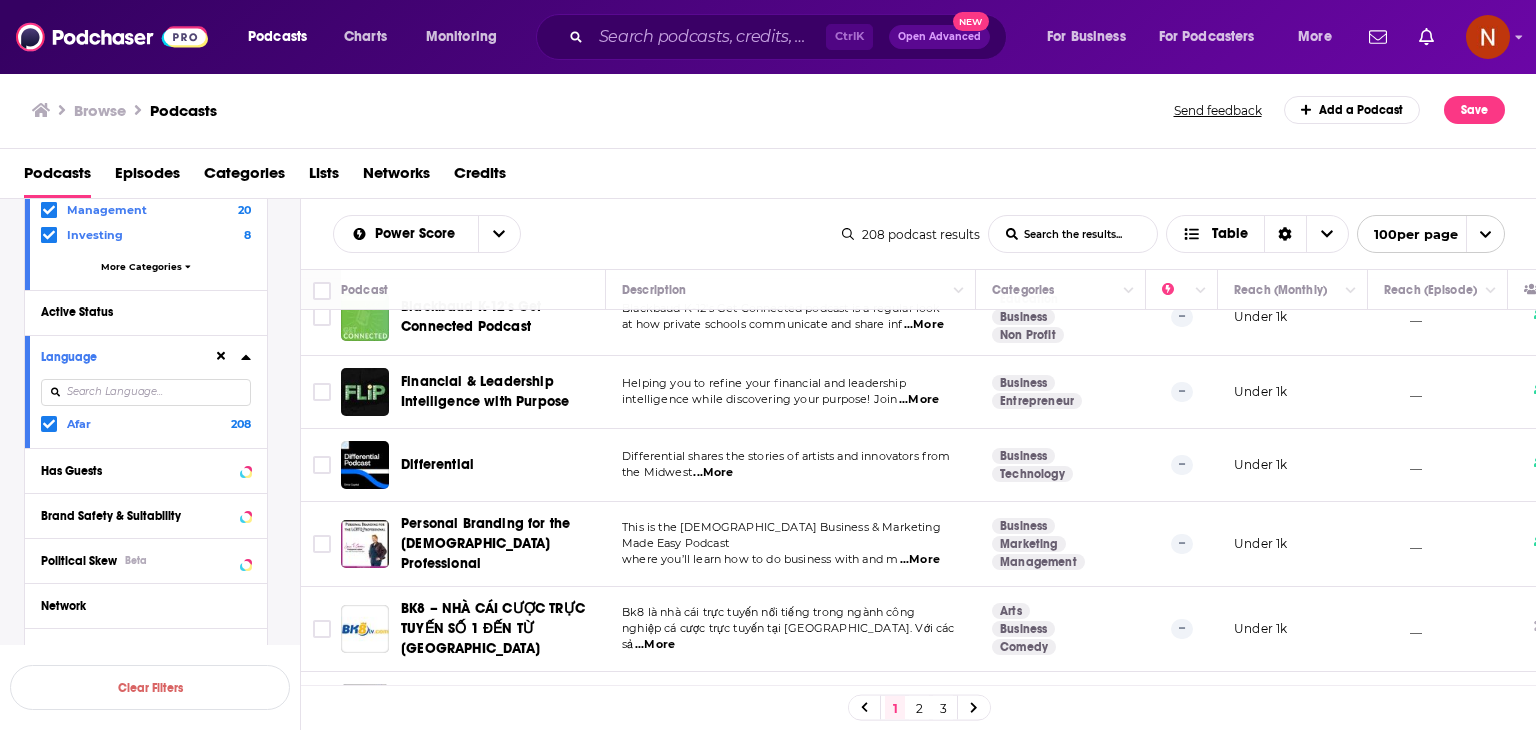 click 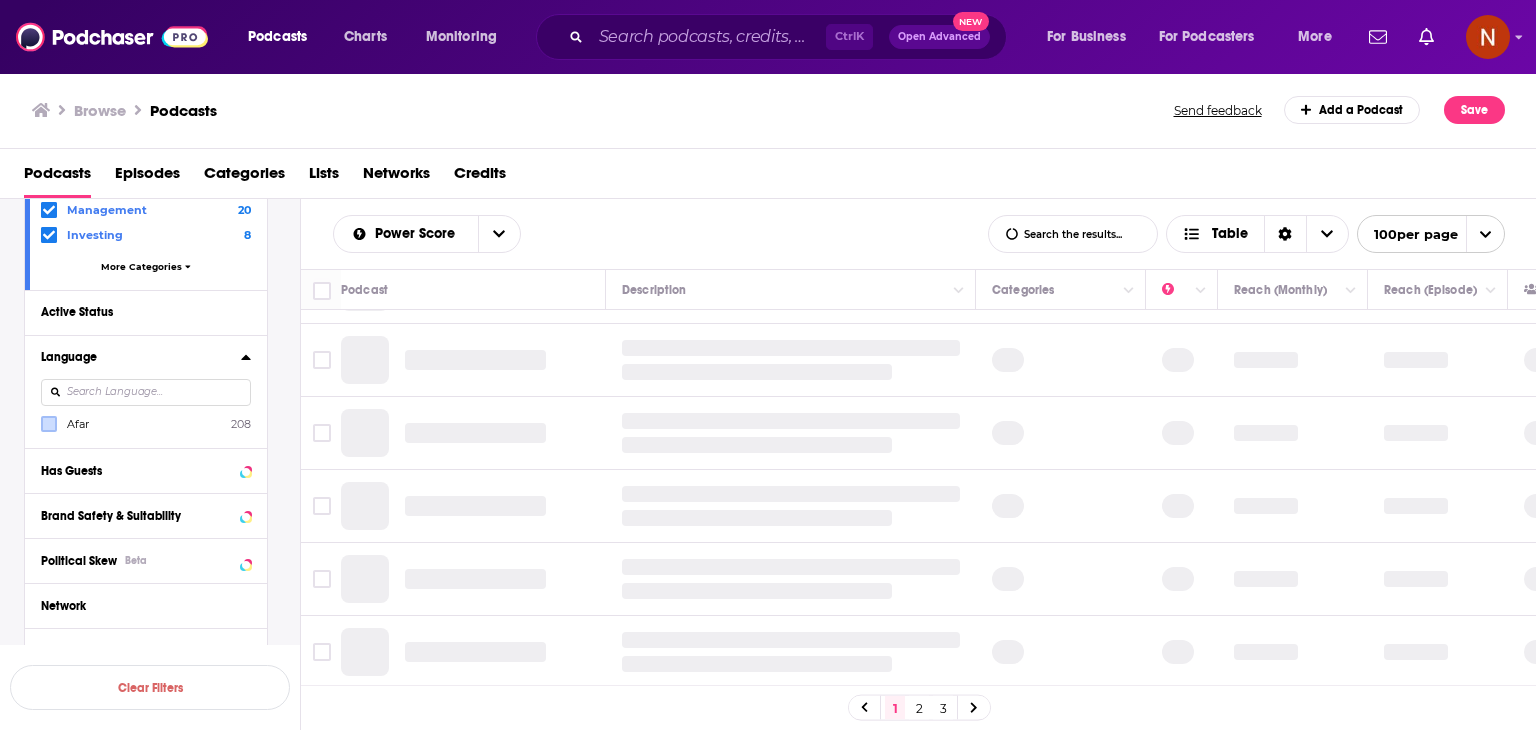 scroll, scrollTop: 1456, scrollLeft: 0, axis: vertical 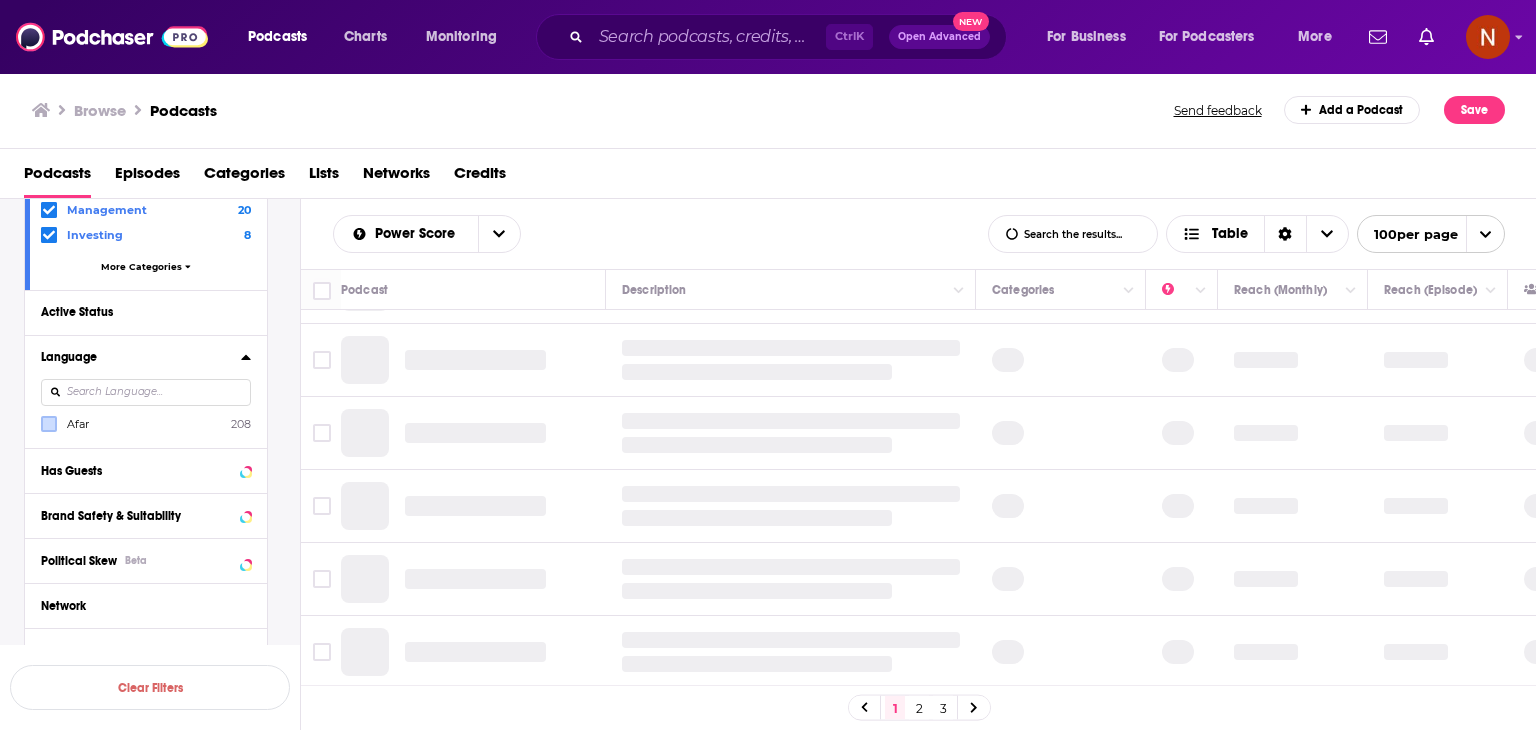 click at bounding box center (146, 392) 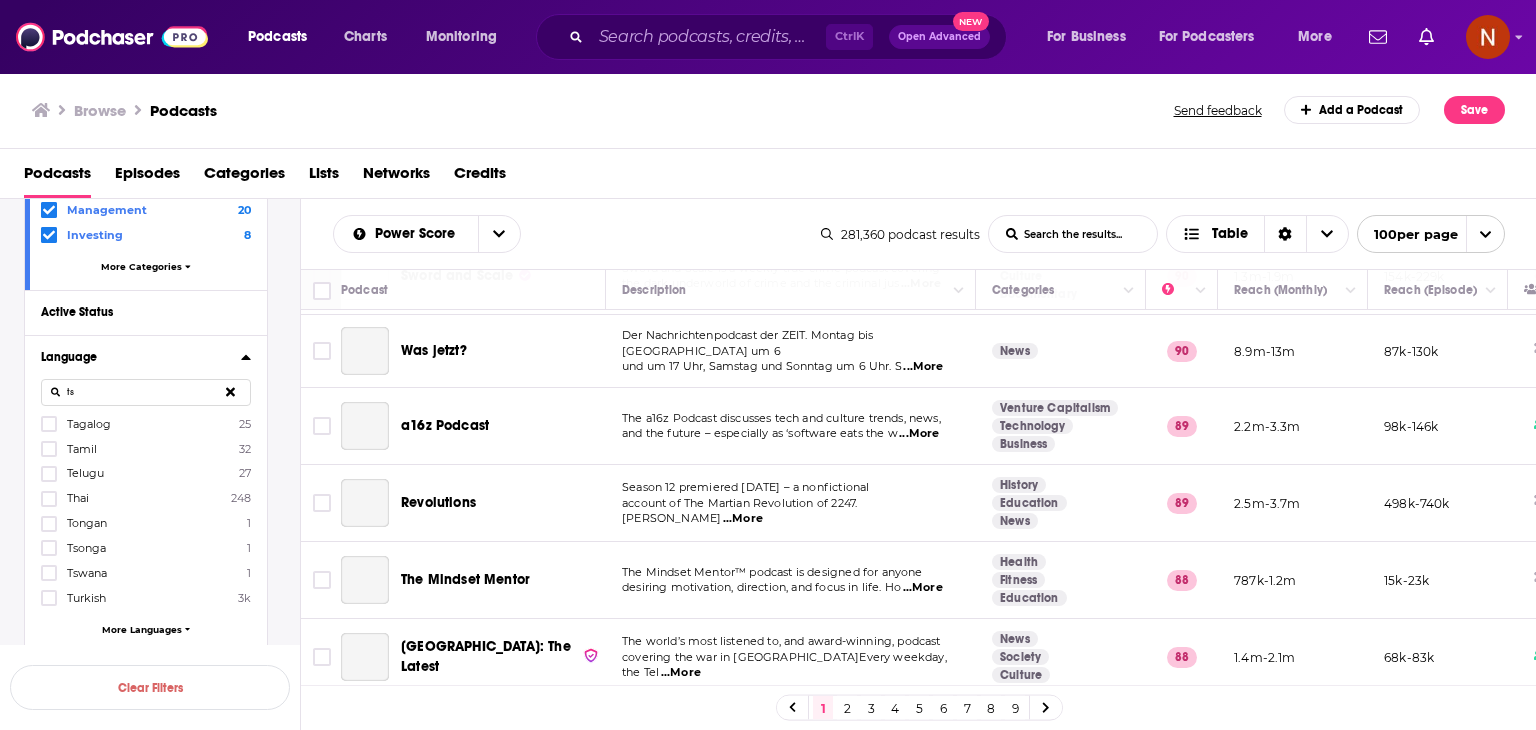type on "t" 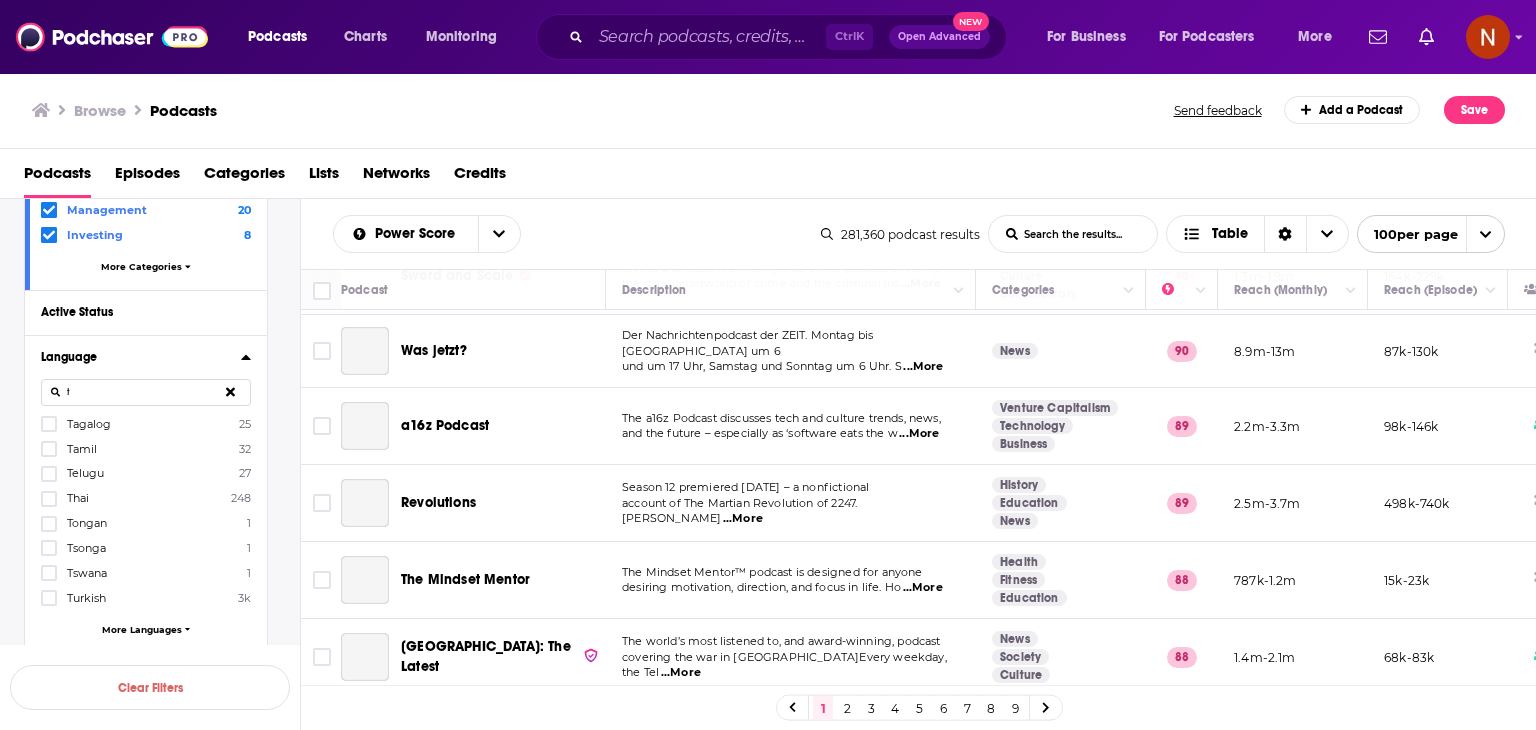 scroll, scrollTop: 7188, scrollLeft: 0, axis: vertical 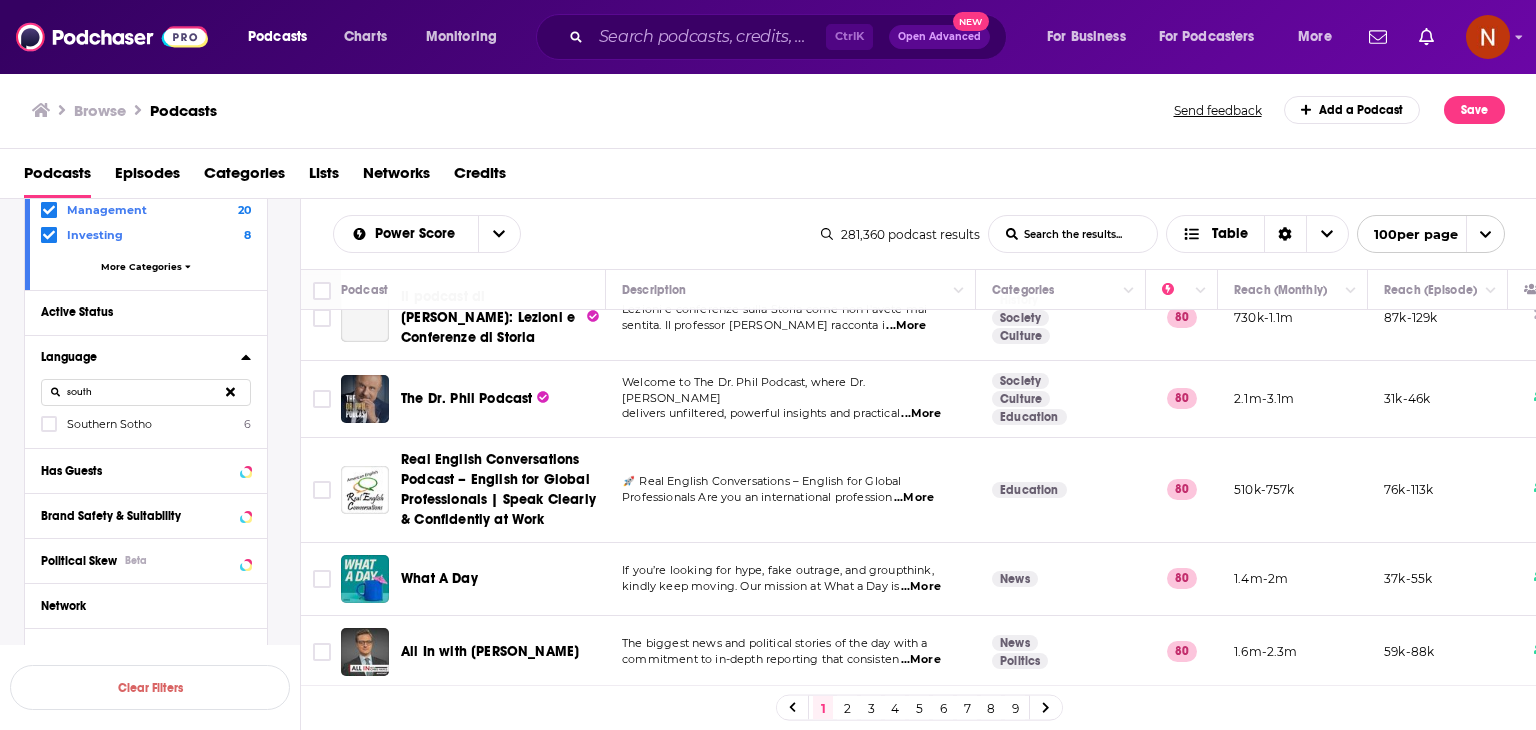 type on "south" 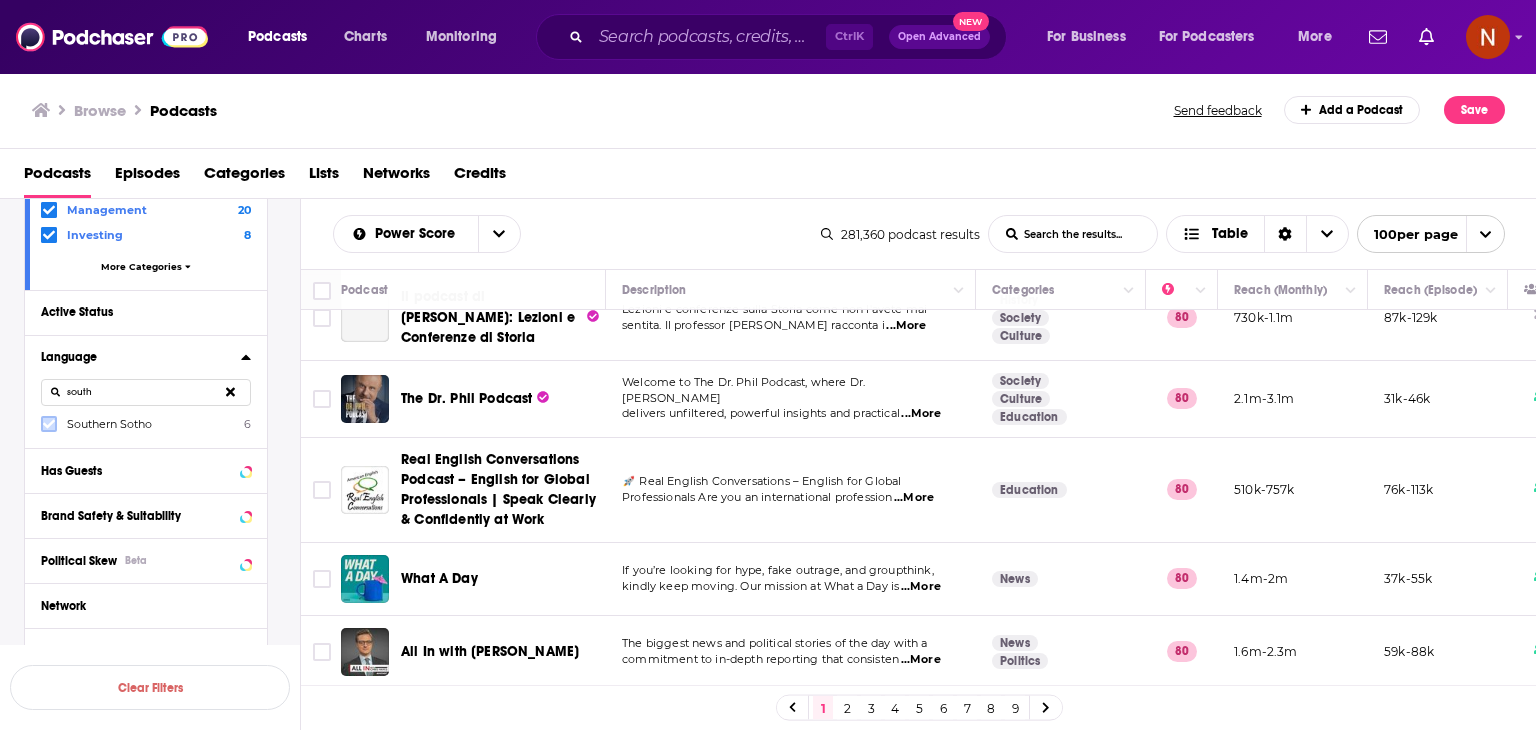 click 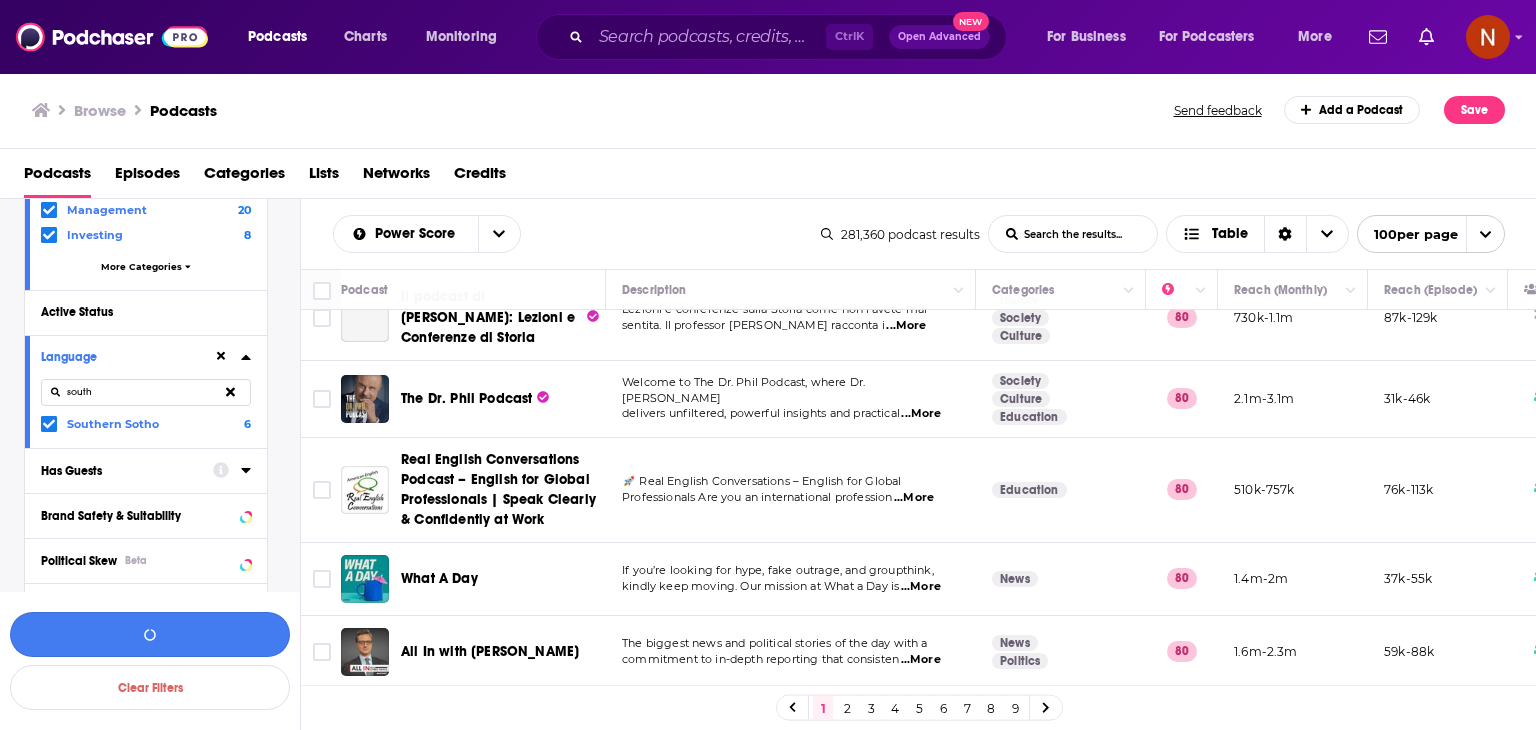 click at bounding box center [150, 634] 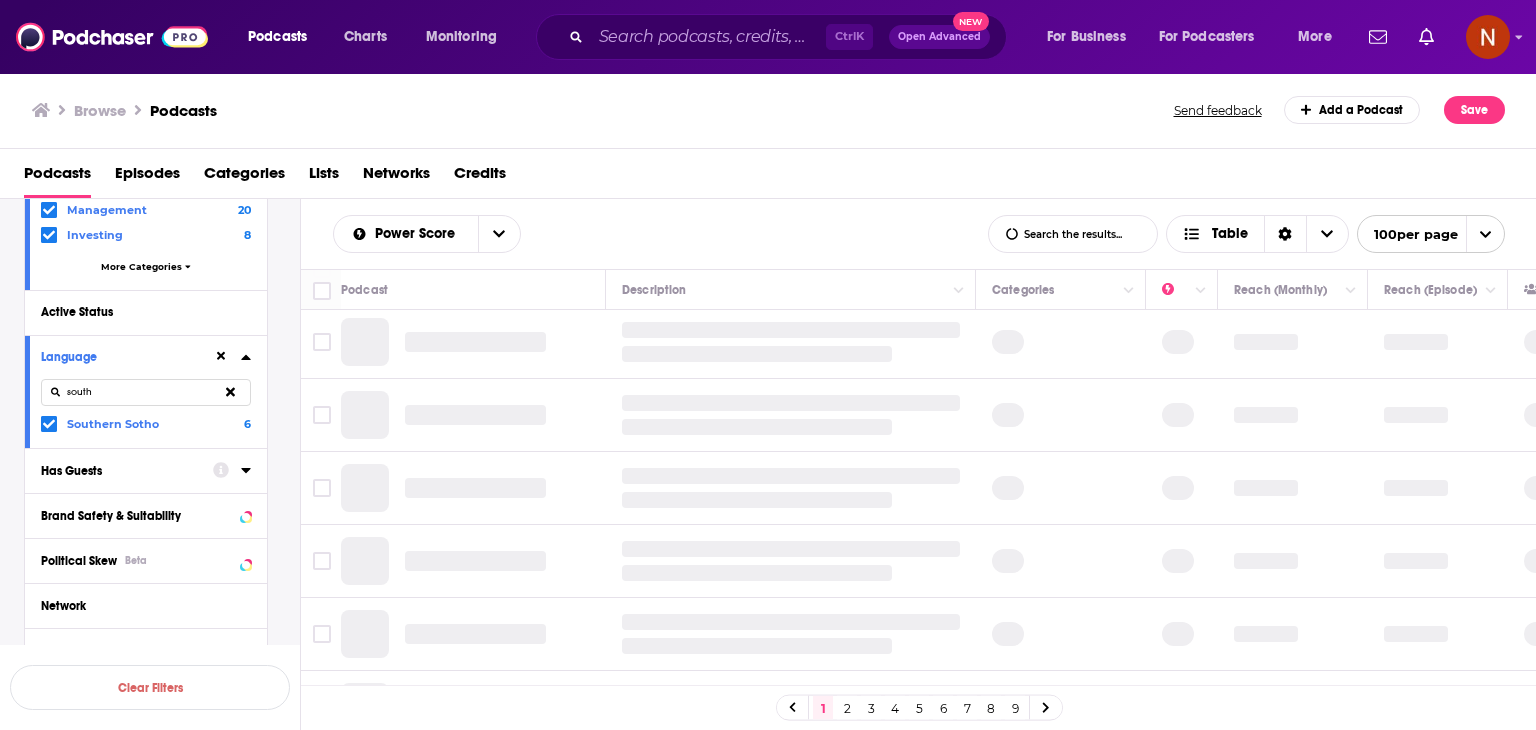 scroll, scrollTop: 0, scrollLeft: 0, axis: both 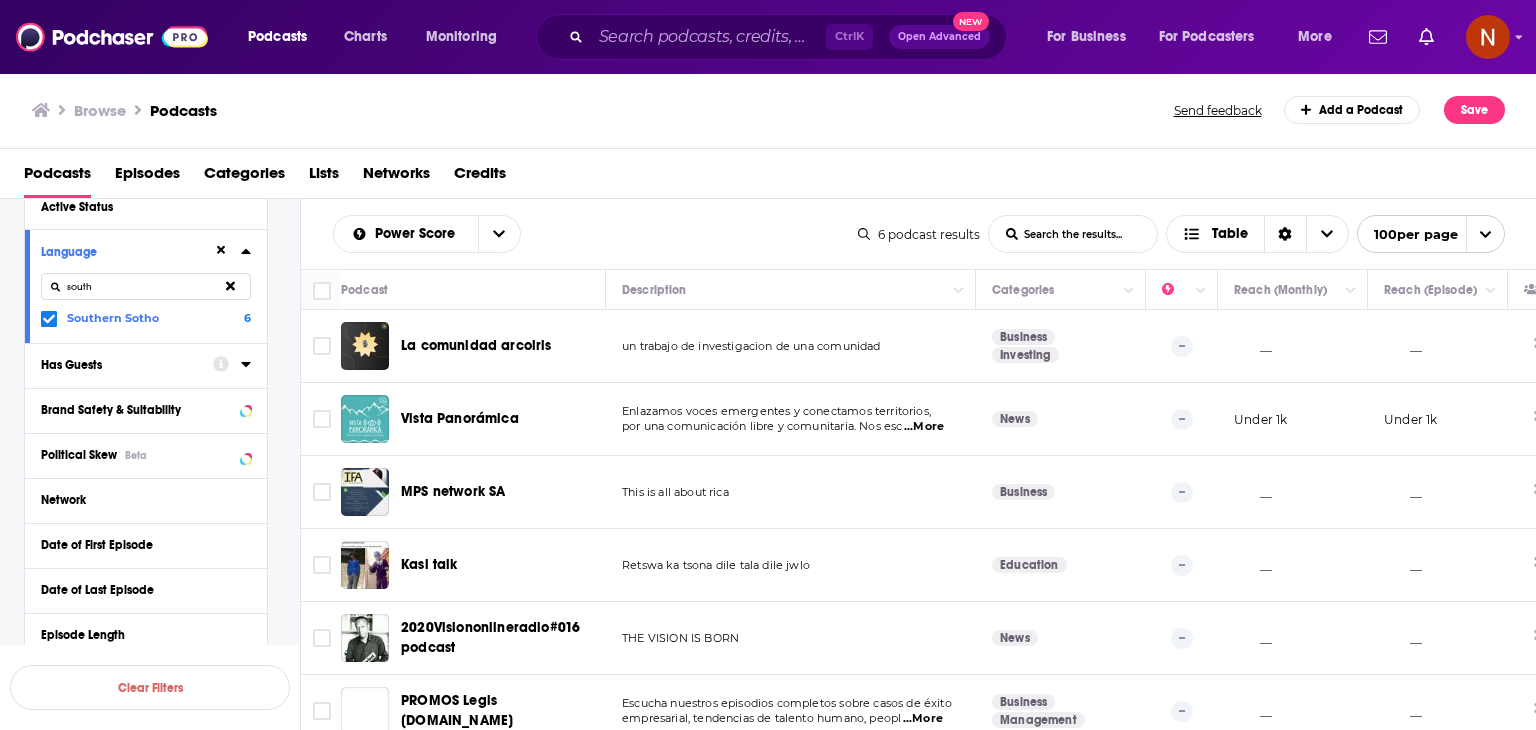 click 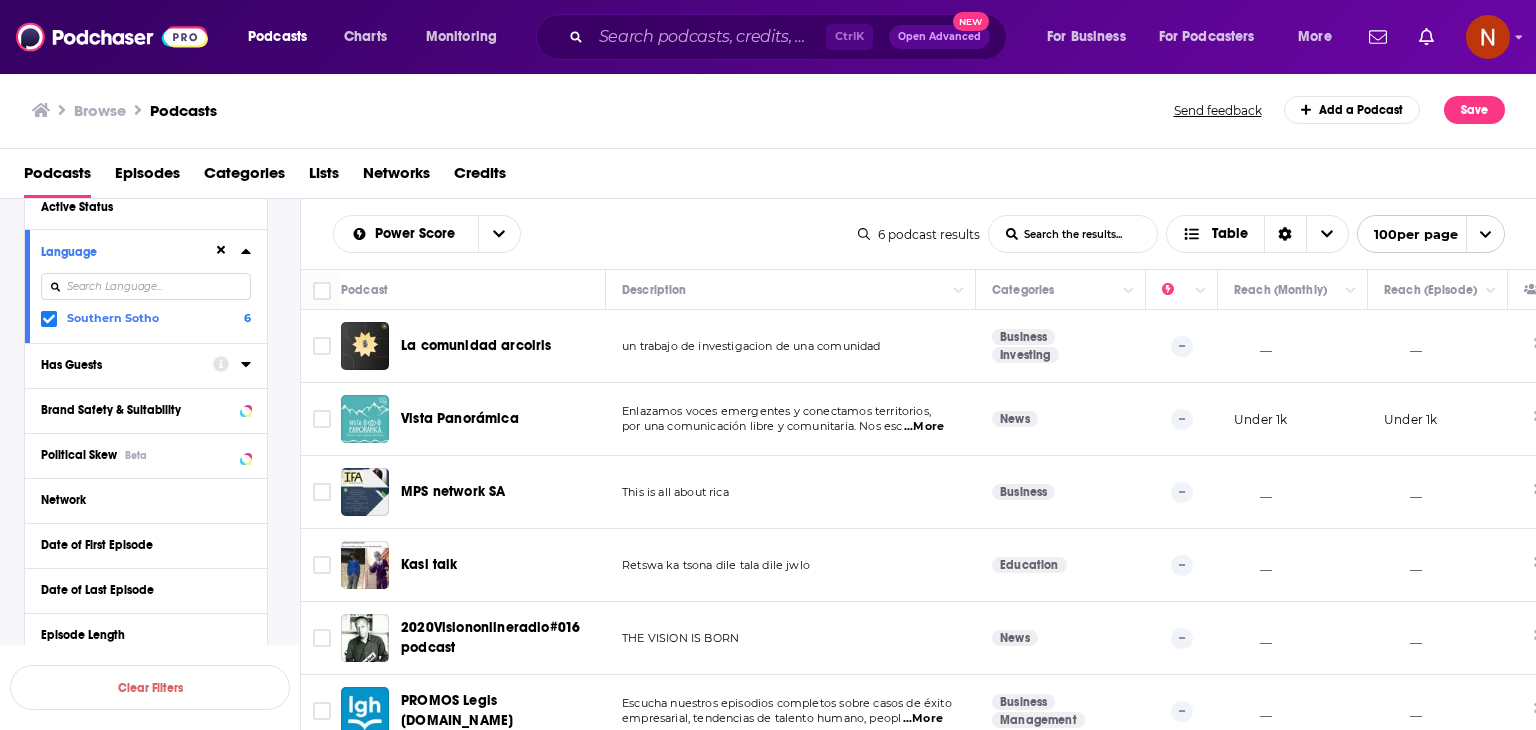 click 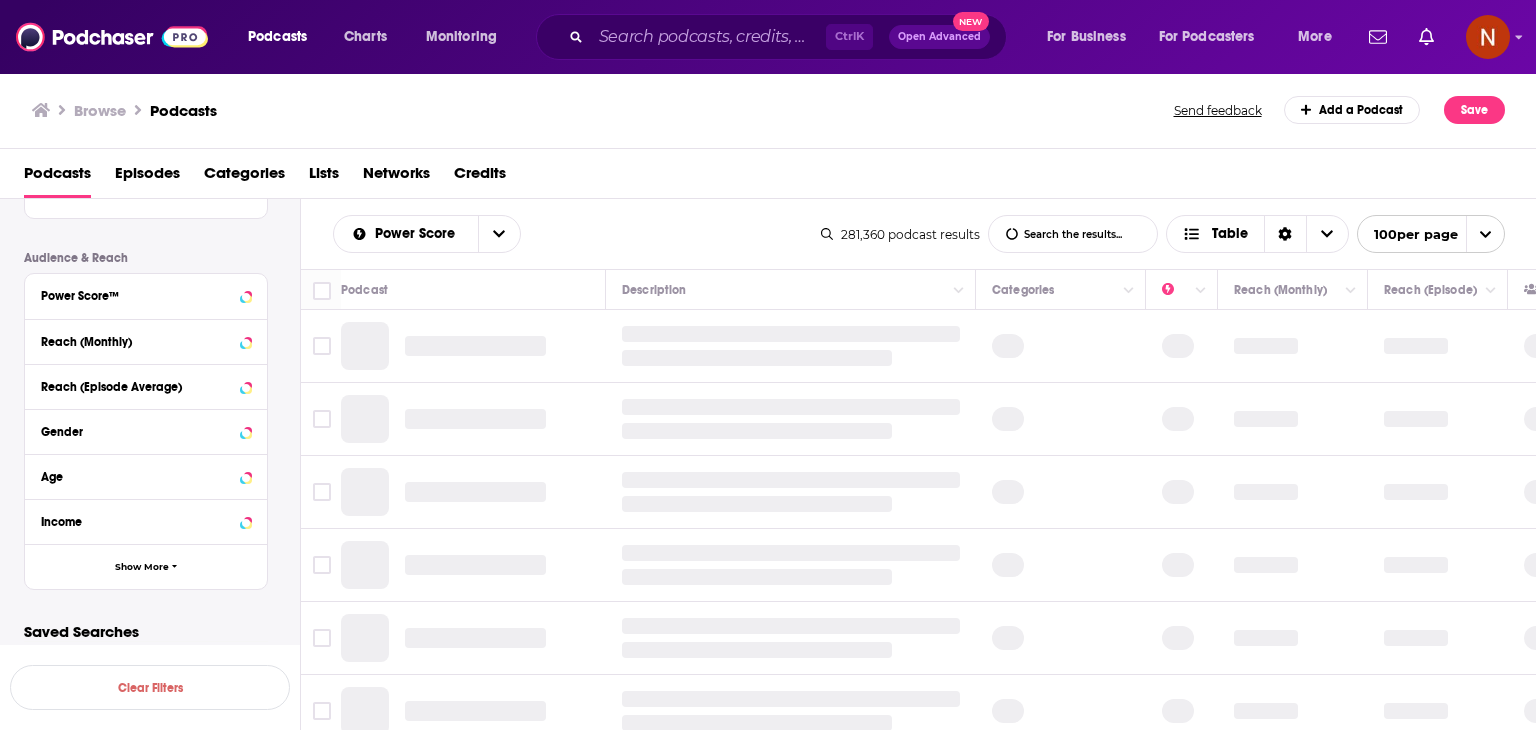scroll, scrollTop: 1396, scrollLeft: 0, axis: vertical 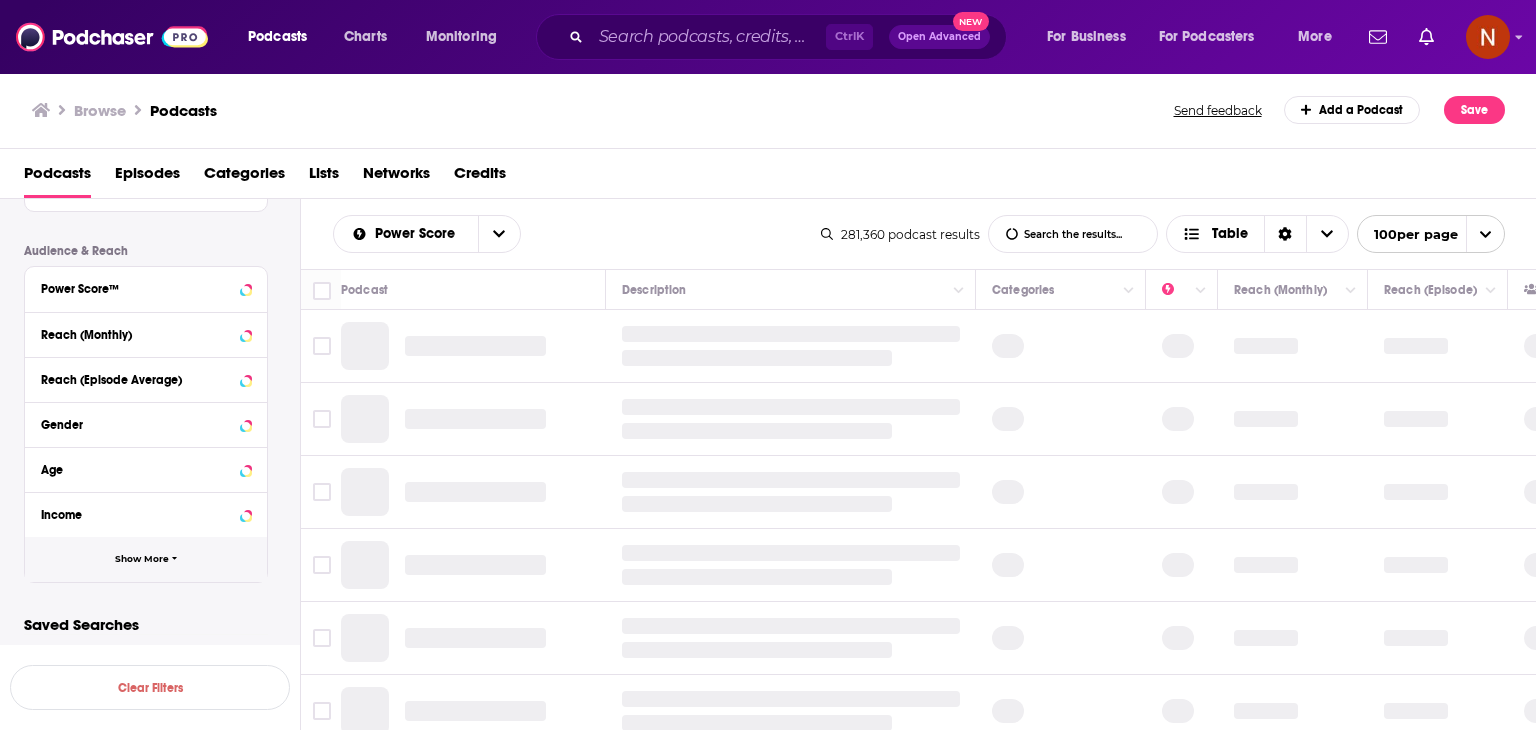click on "Show More" at bounding box center [142, 559] 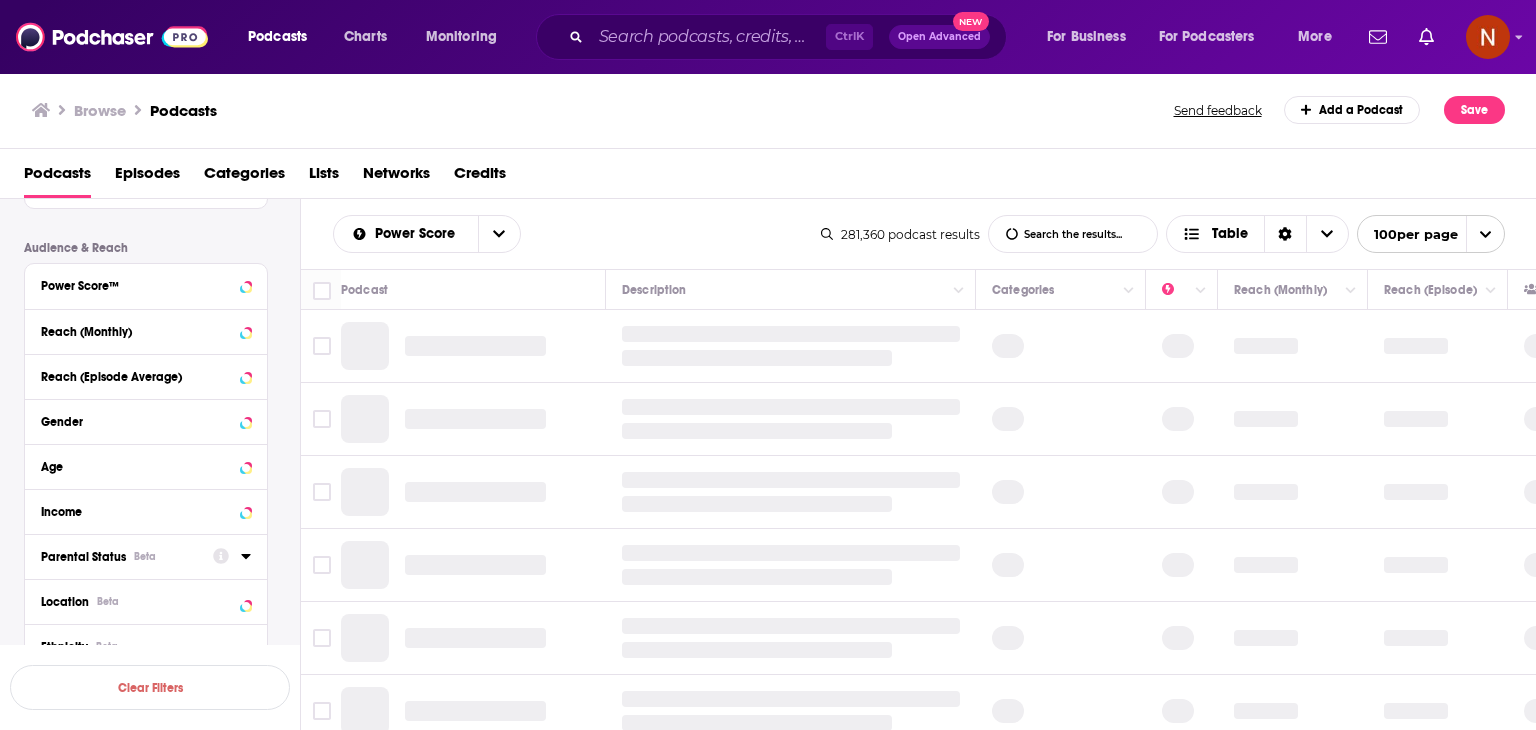 scroll, scrollTop: 1524, scrollLeft: 0, axis: vertical 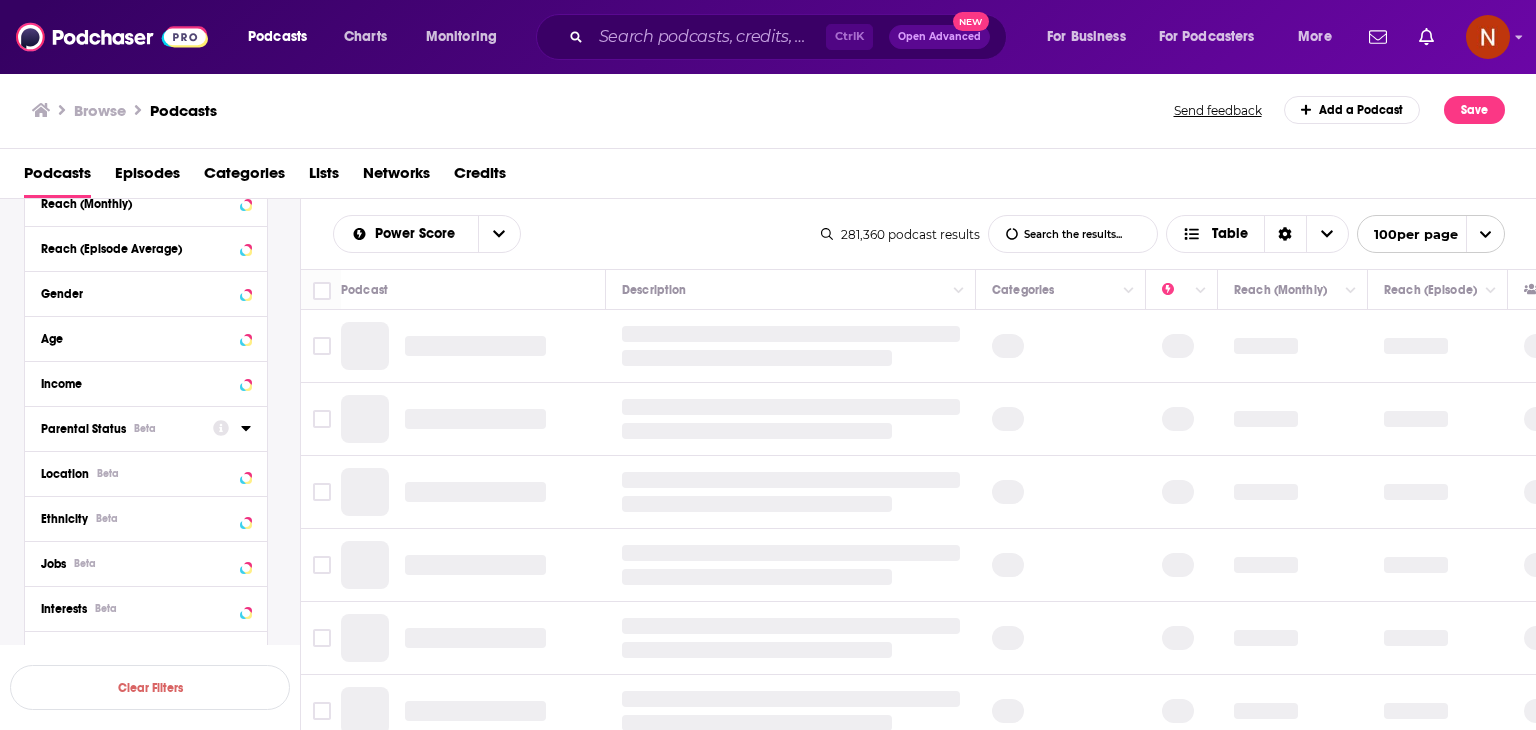 click on "Location Beta" at bounding box center [139, 474] 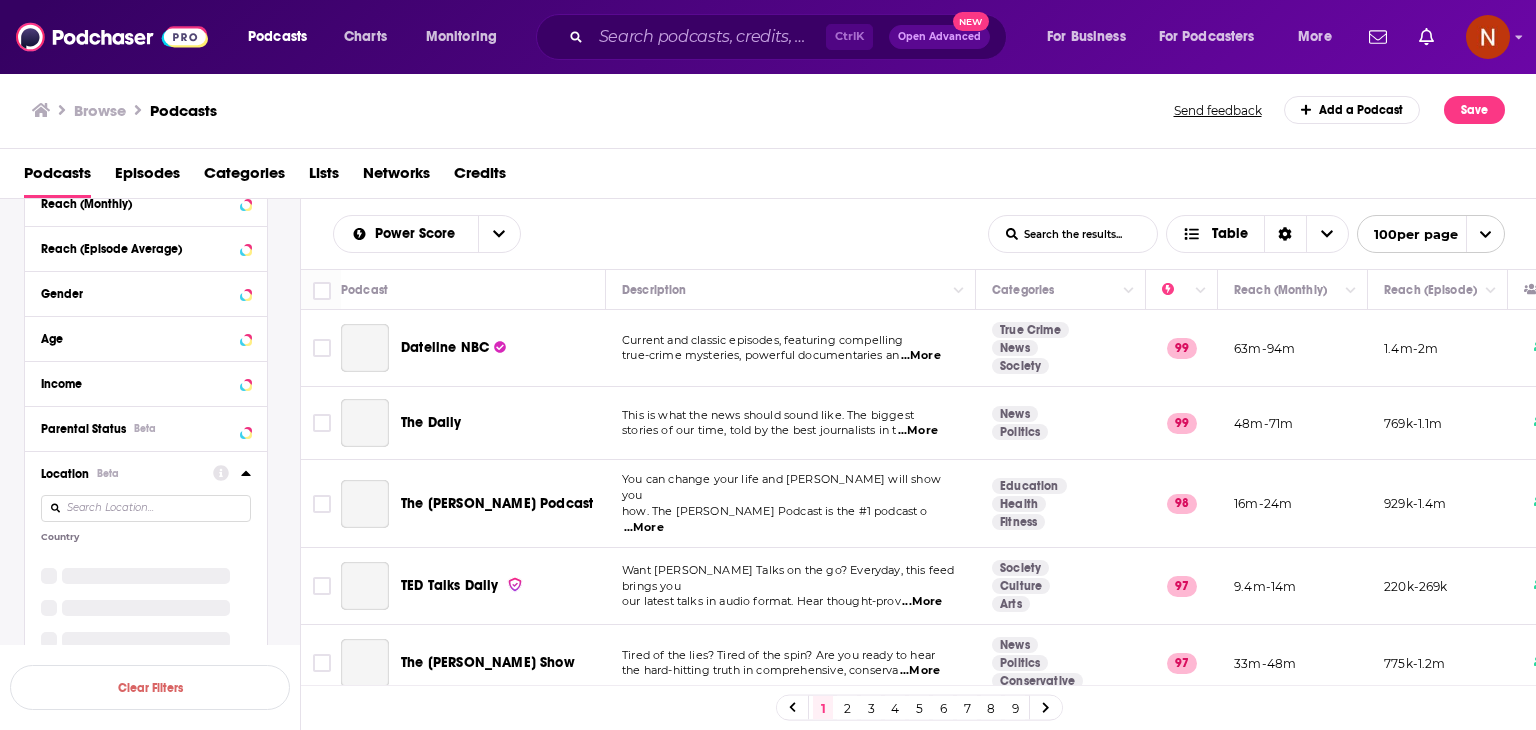 scroll, scrollTop: 1542, scrollLeft: 0, axis: vertical 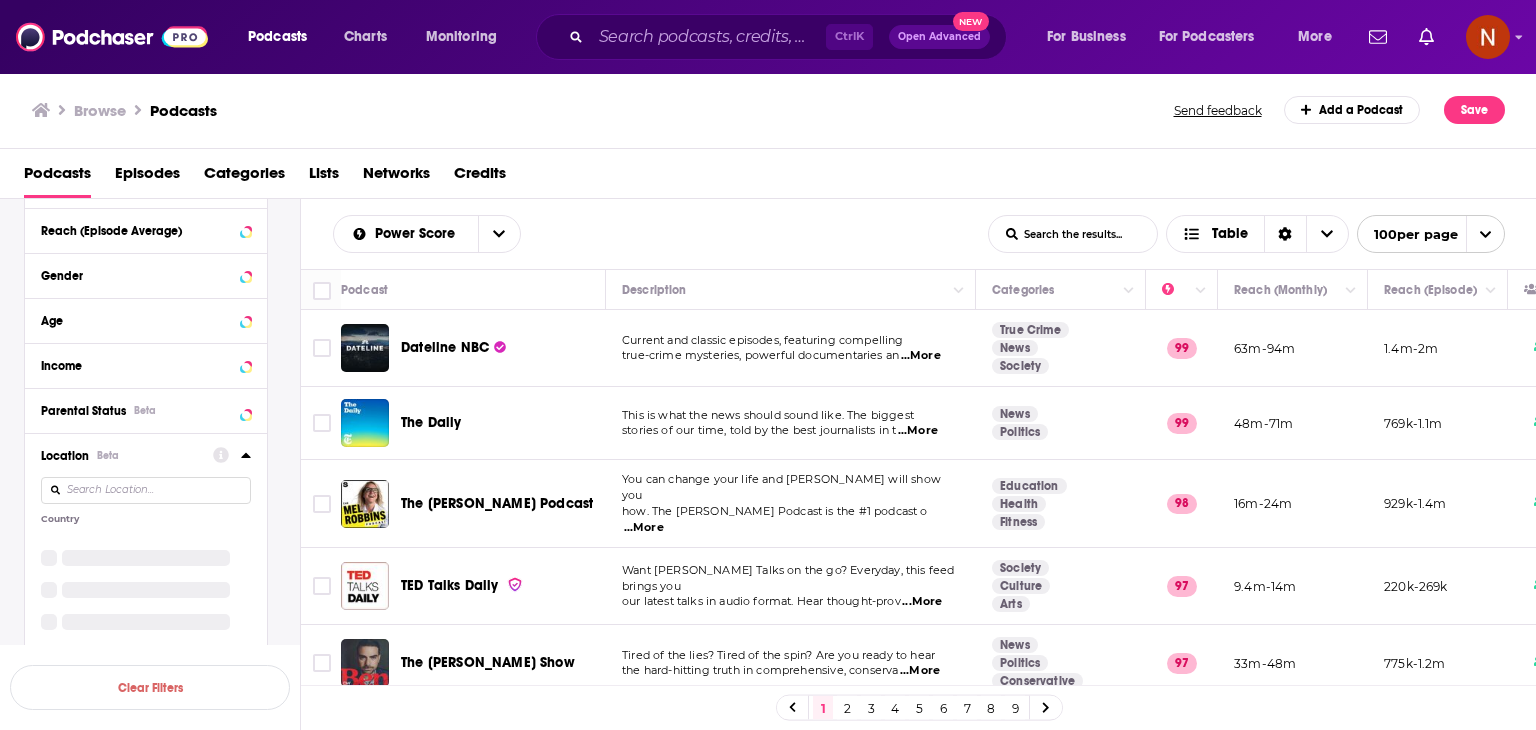 click at bounding box center [146, 490] 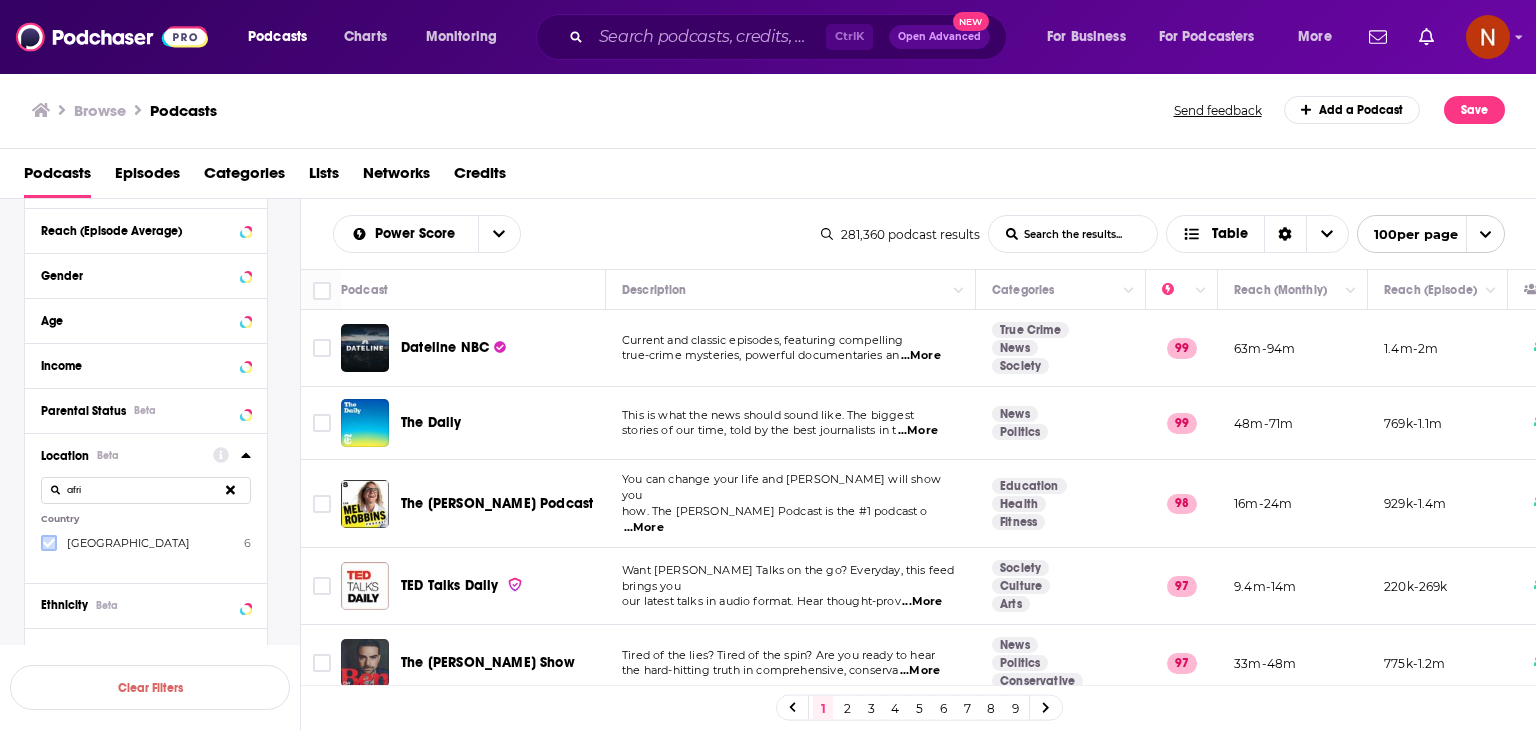 click 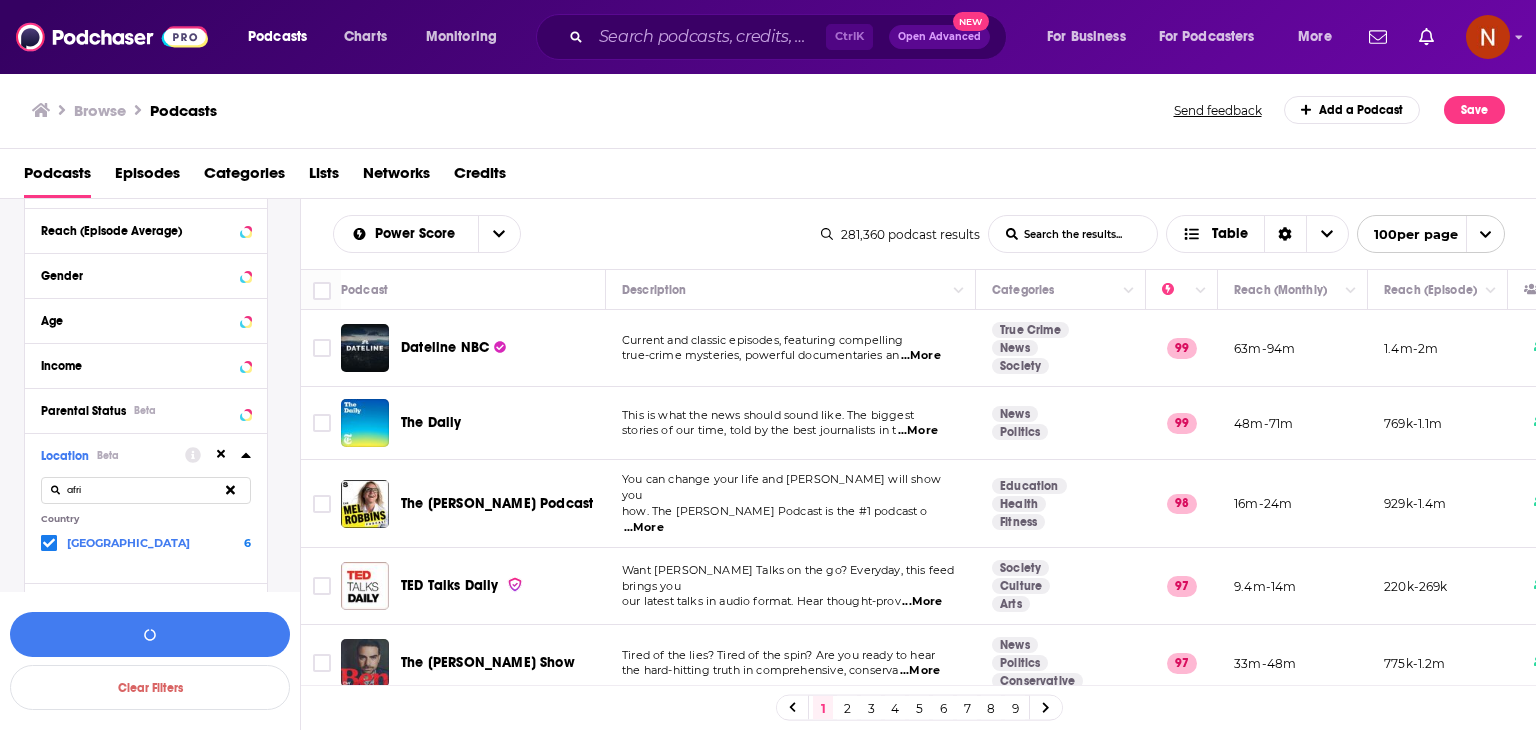 click on "afri" at bounding box center (146, 490) 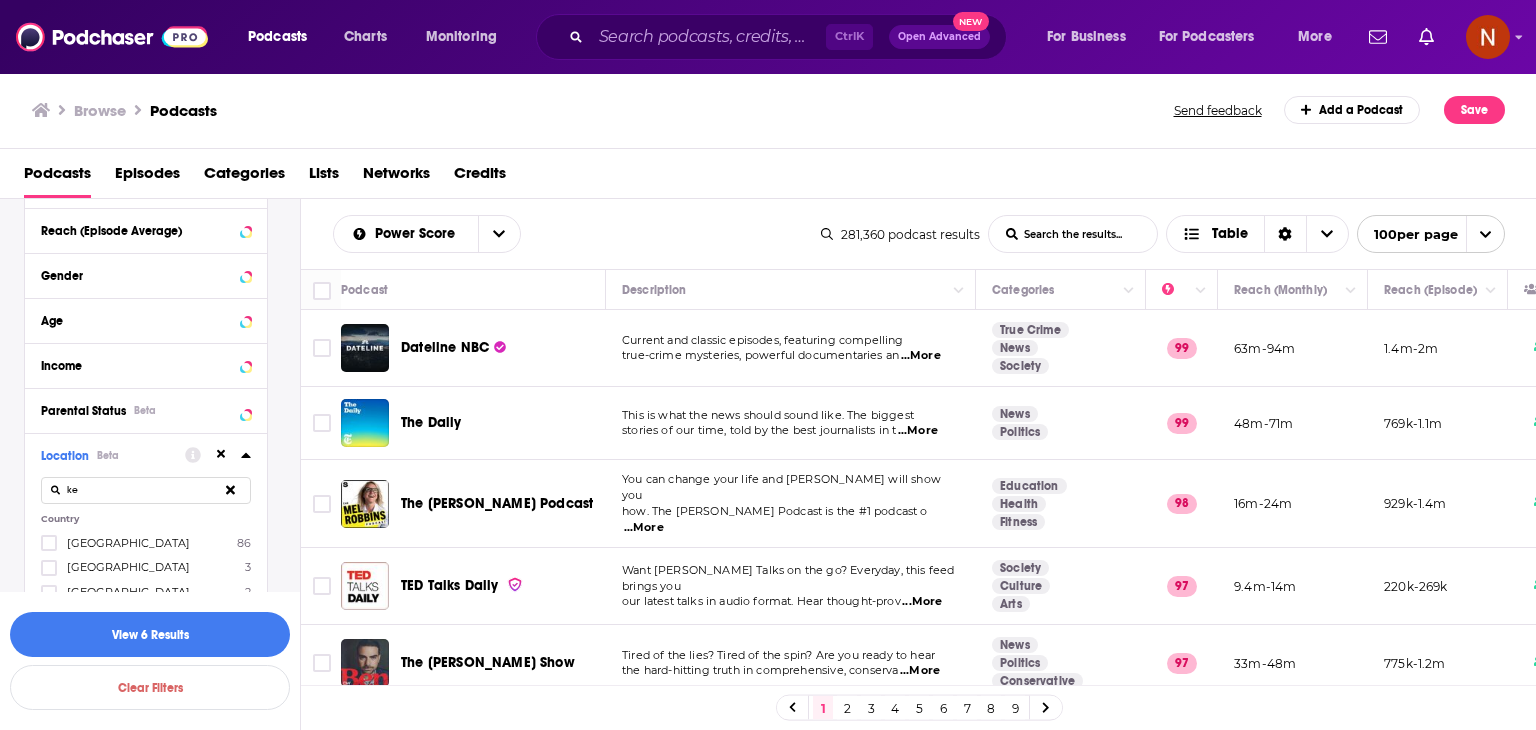 type on "[PERSON_NAME]" 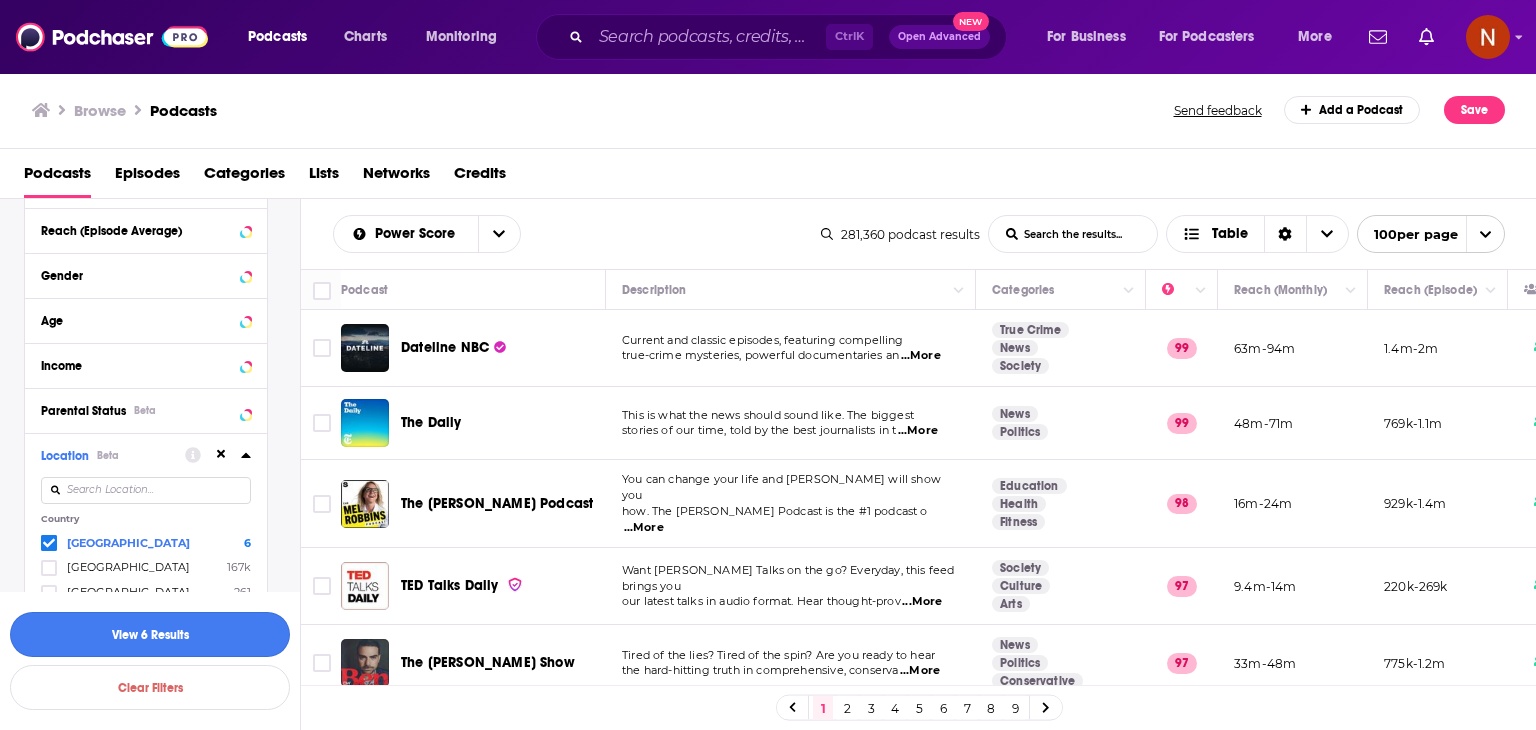 type 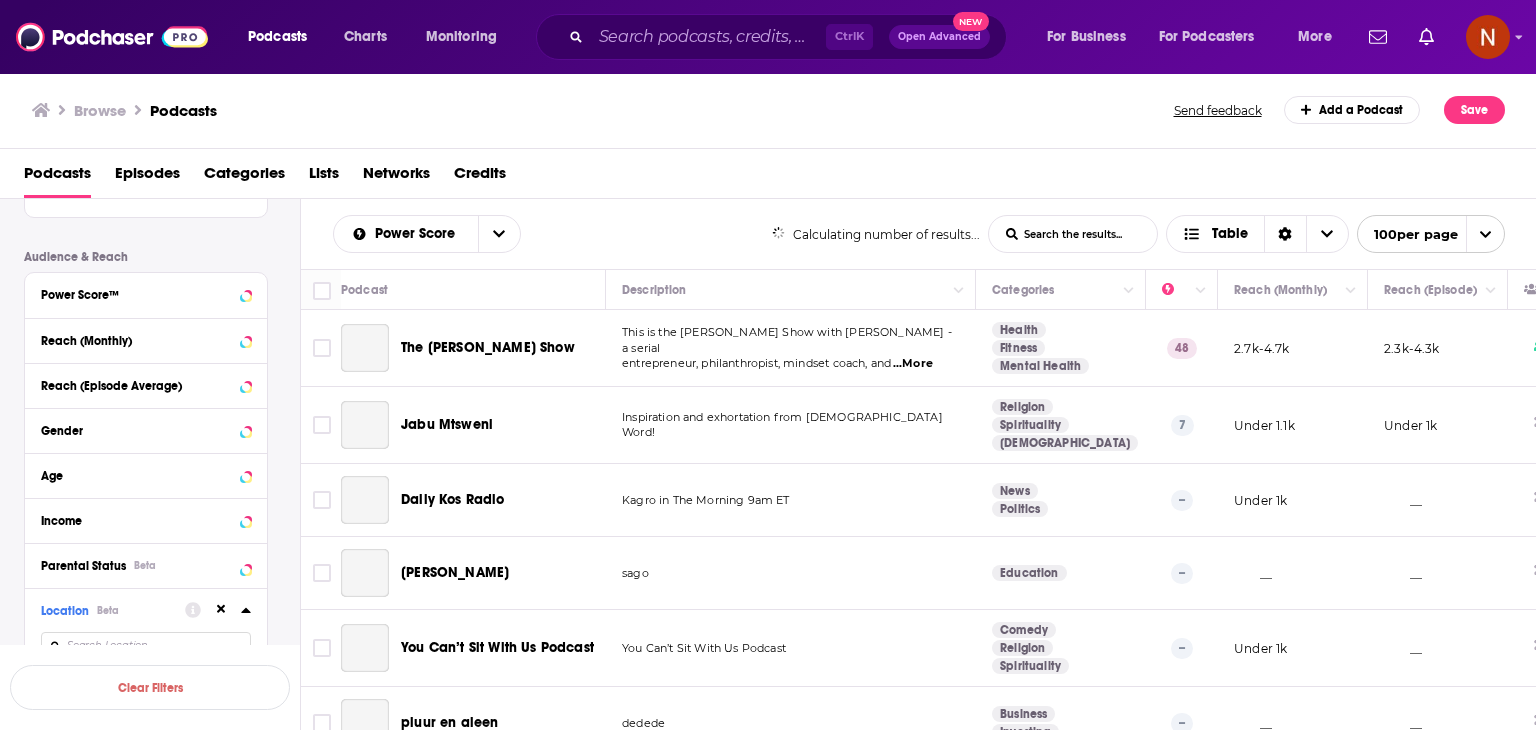 scroll, scrollTop: 1697, scrollLeft: 0, axis: vertical 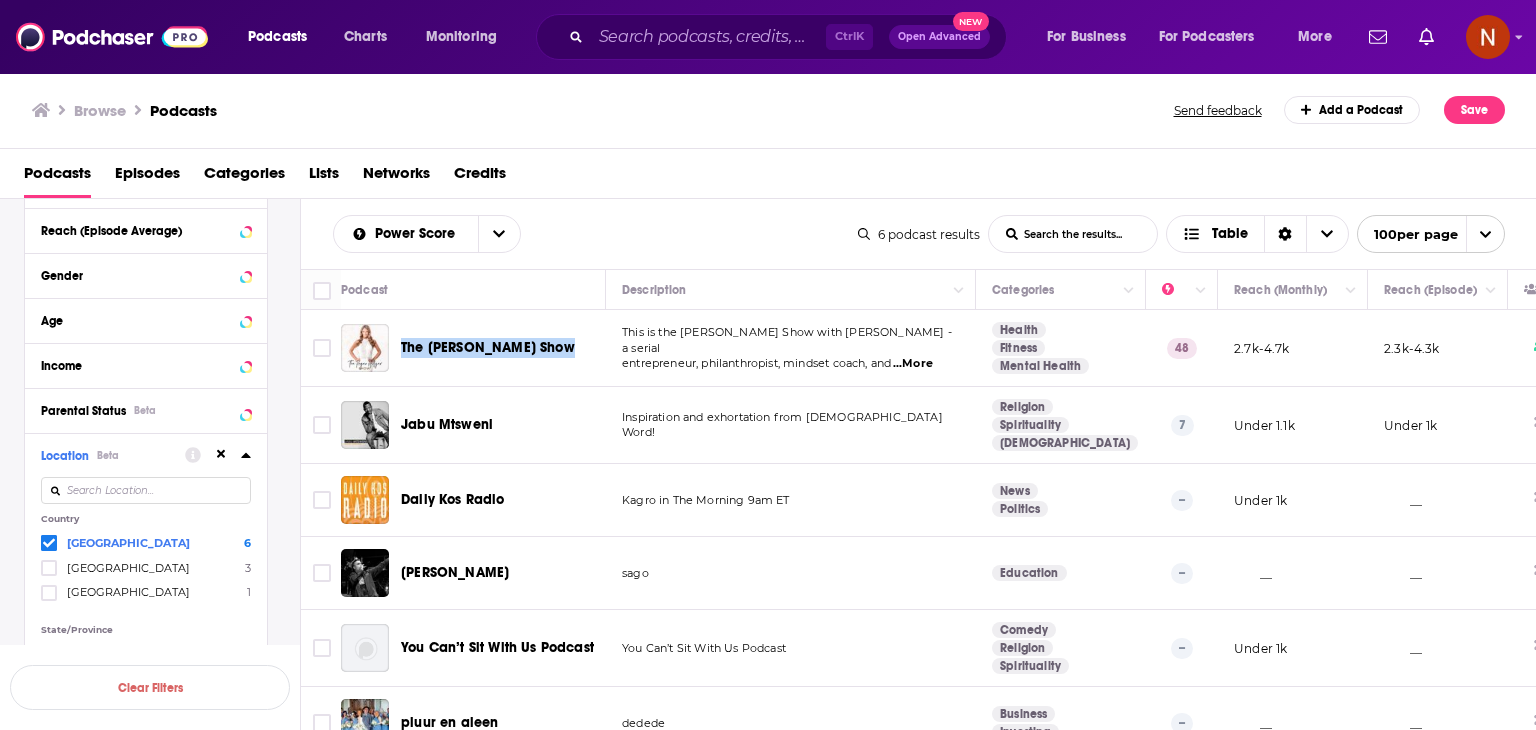 drag, startPoint x: 603, startPoint y: 359, endPoint x: 397, endPoint y: 357, distance: 206.0097 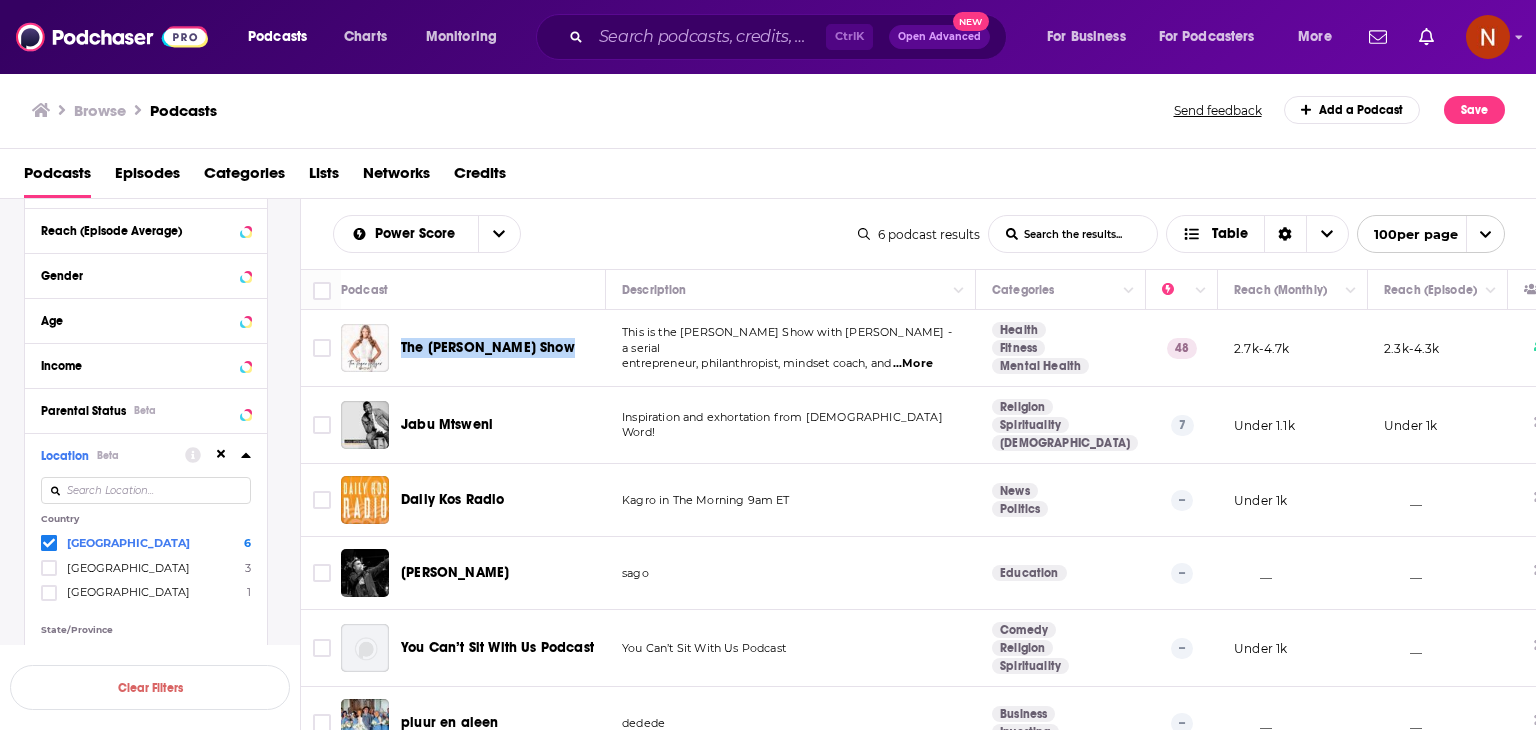 click on "The [PERSON_NAME] Show" at bounding box center (475, 348) 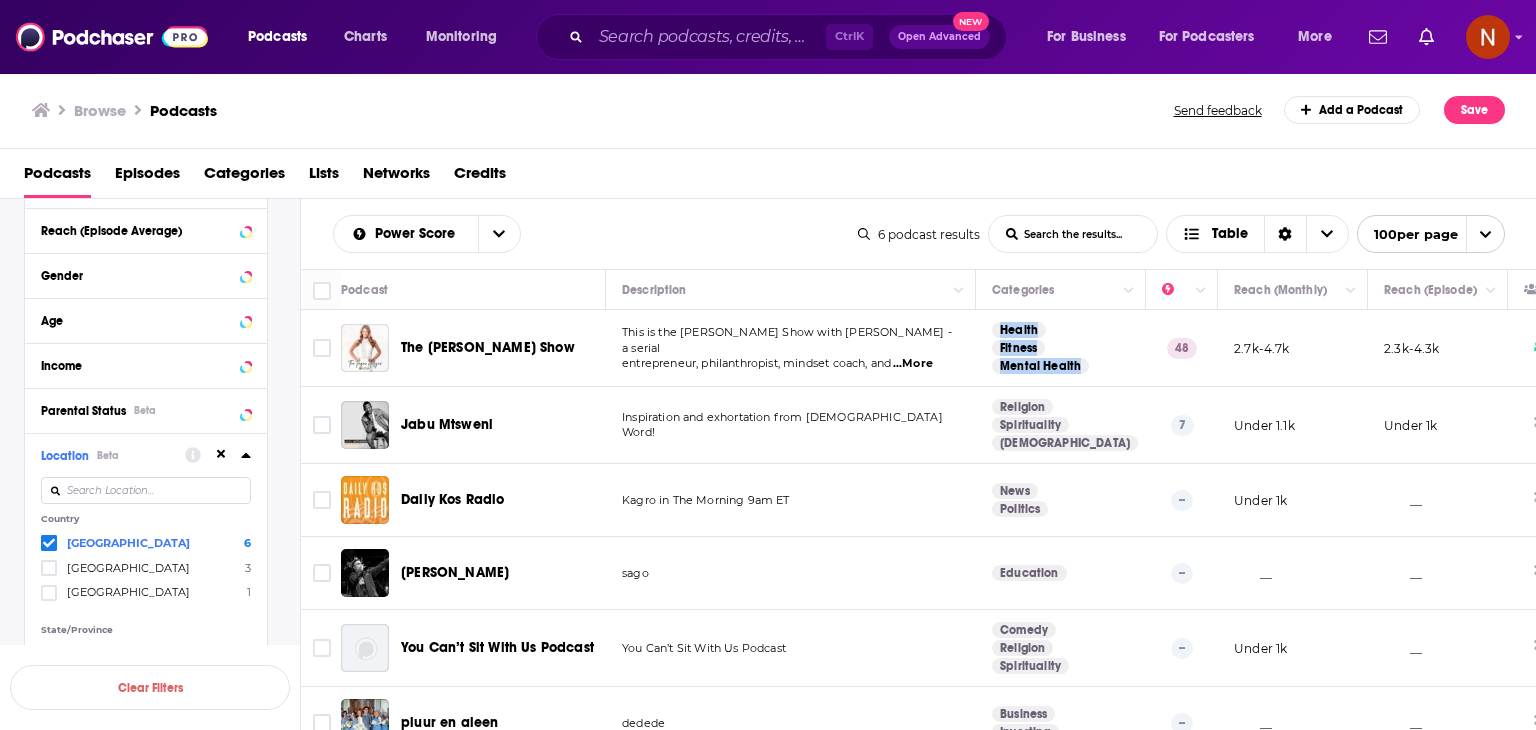 drag, startPoint x: 1111, startPoint y: 370, endPoint x: 990, endPoint y: 331, distance: 127.12985 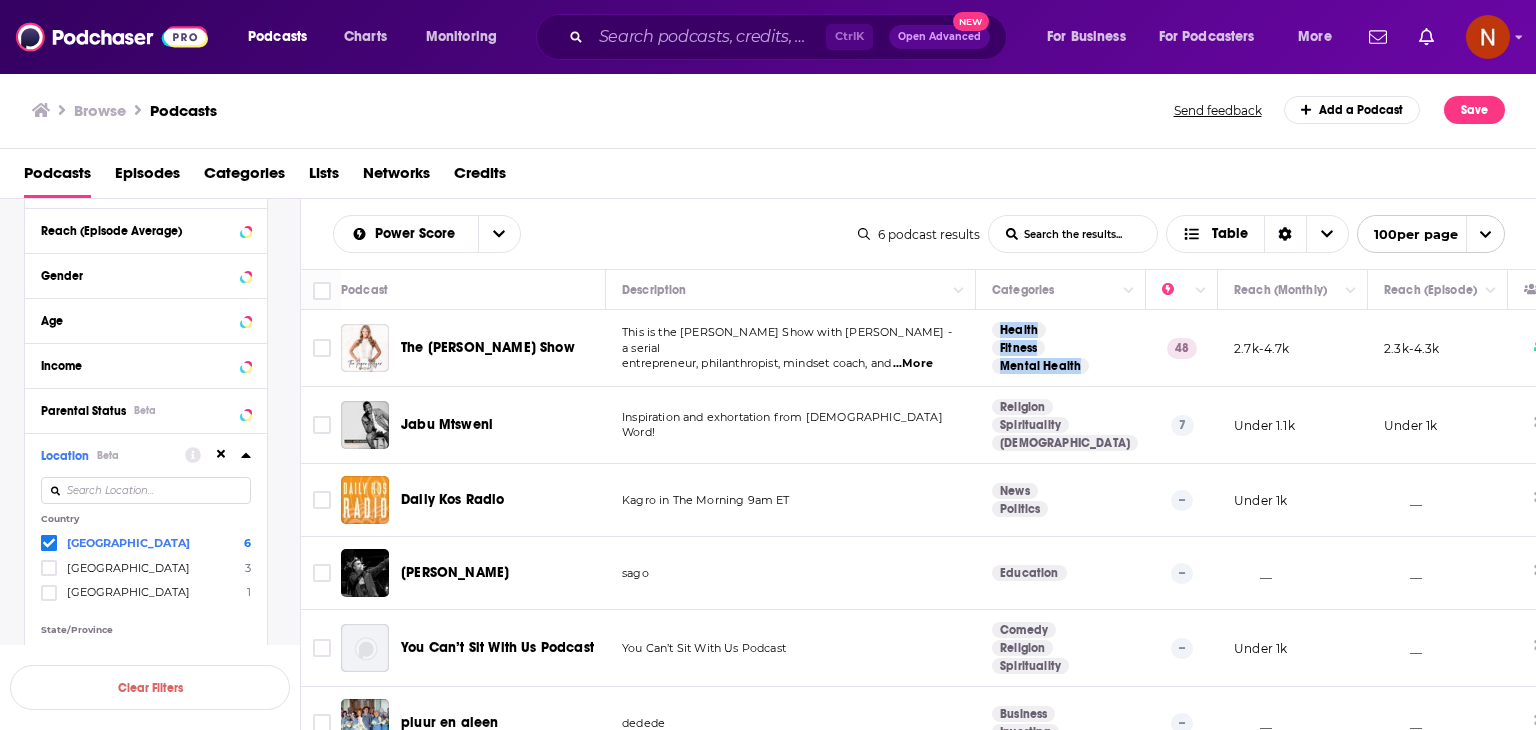 click on "Health Fitness Mental Health" at bounding box center (1061, 348) 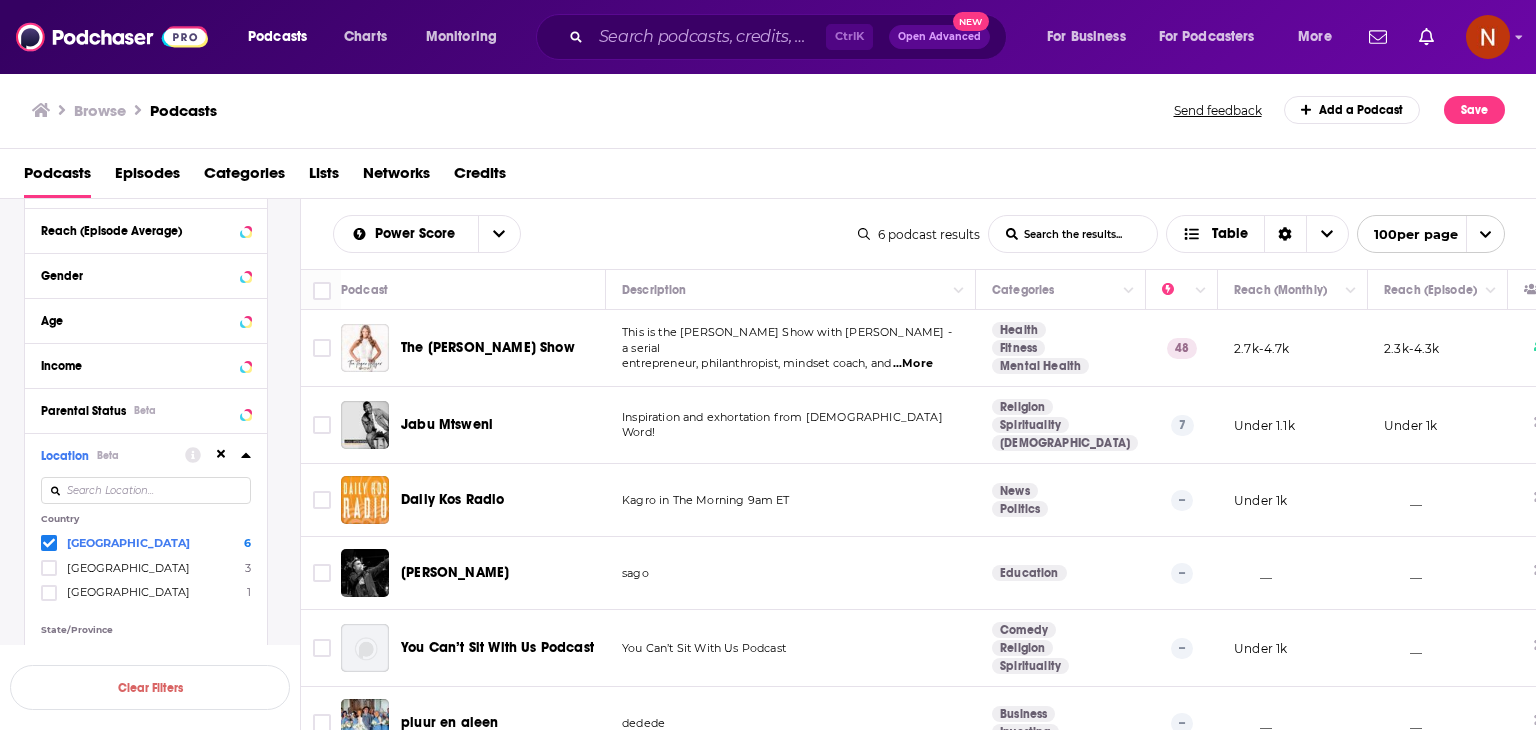click 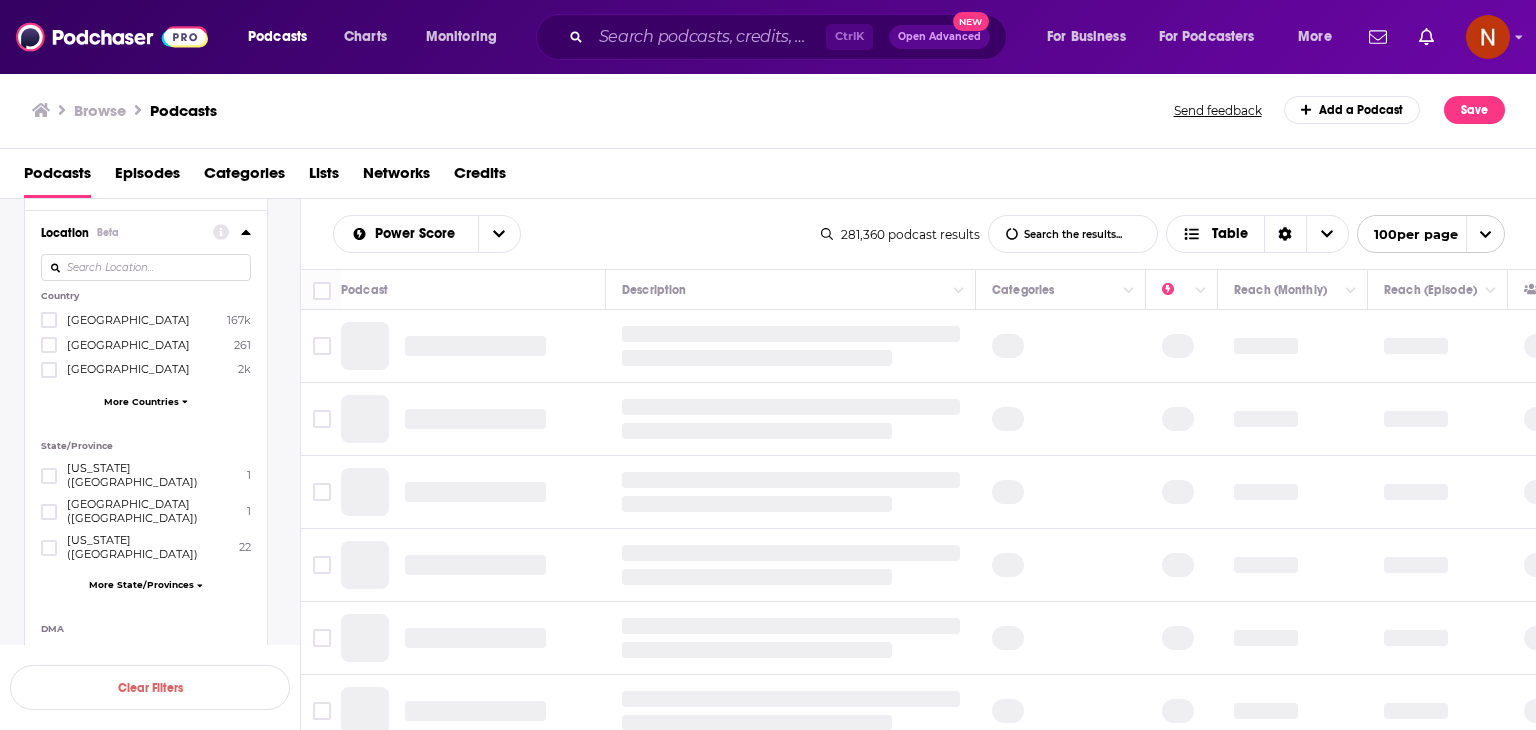 scroll, scrollTop: 1941, scrollLeft: 0, axis: vertical 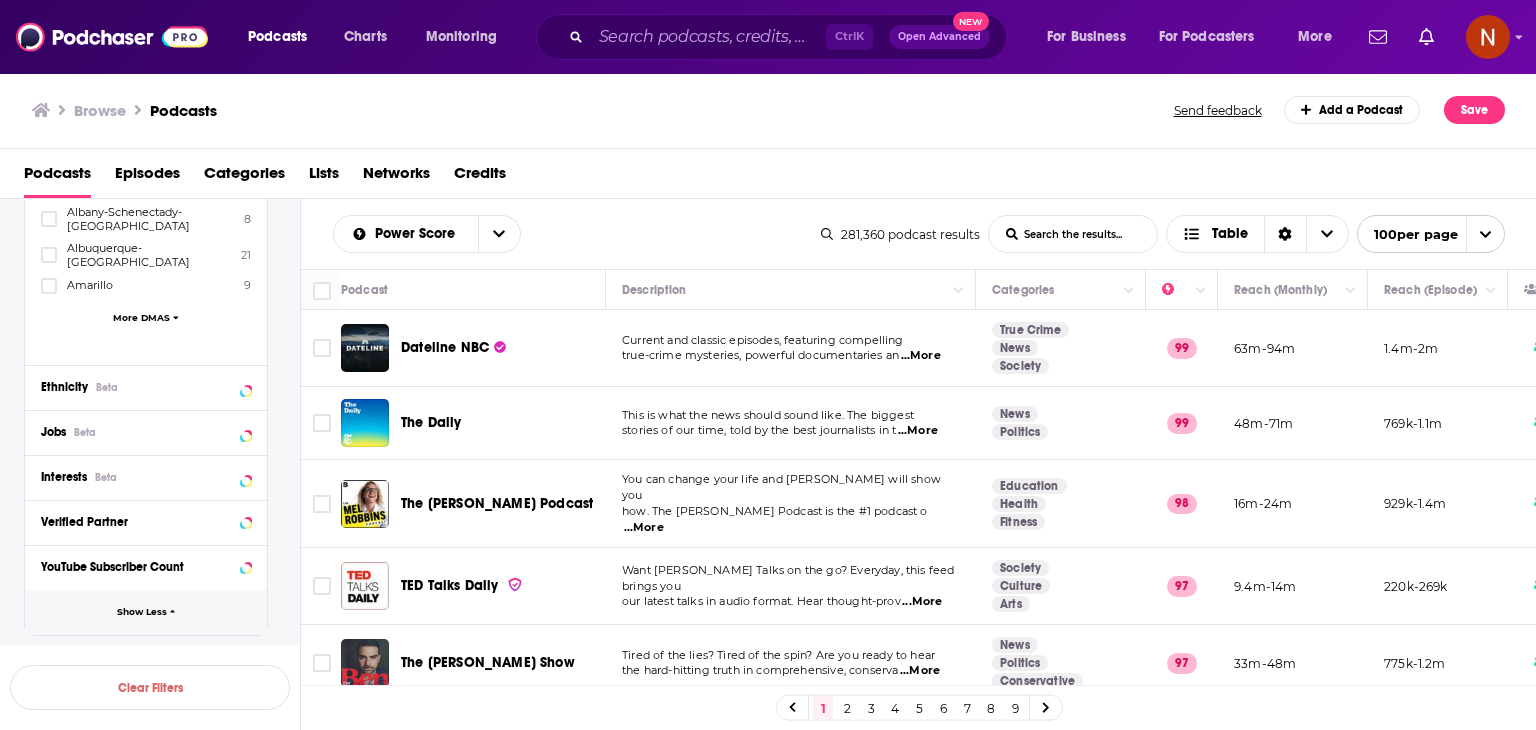 click on "Show Less" at bounding box center [142, 612] 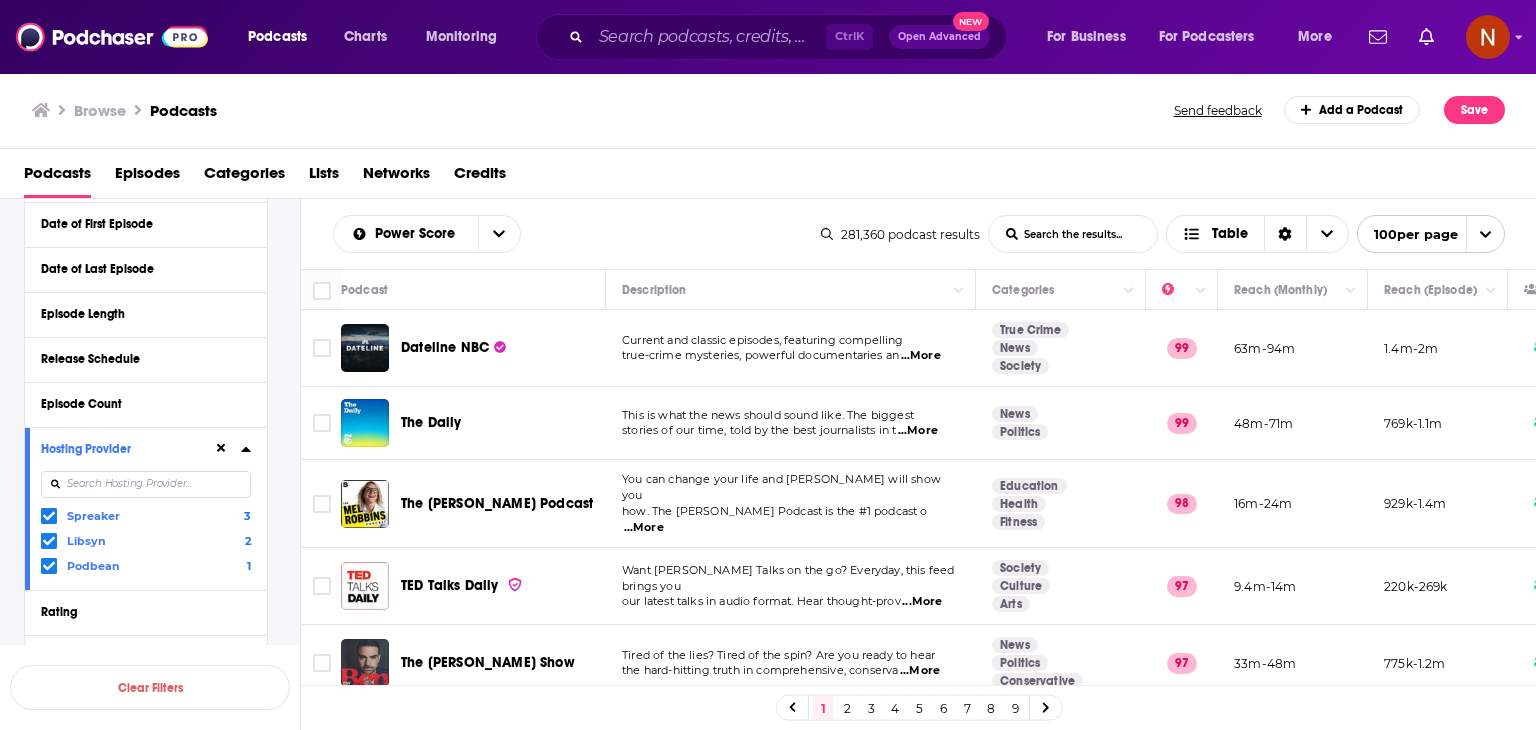 scroll, scrollTop: 1035, scrollLeft: 0, axis: vertical 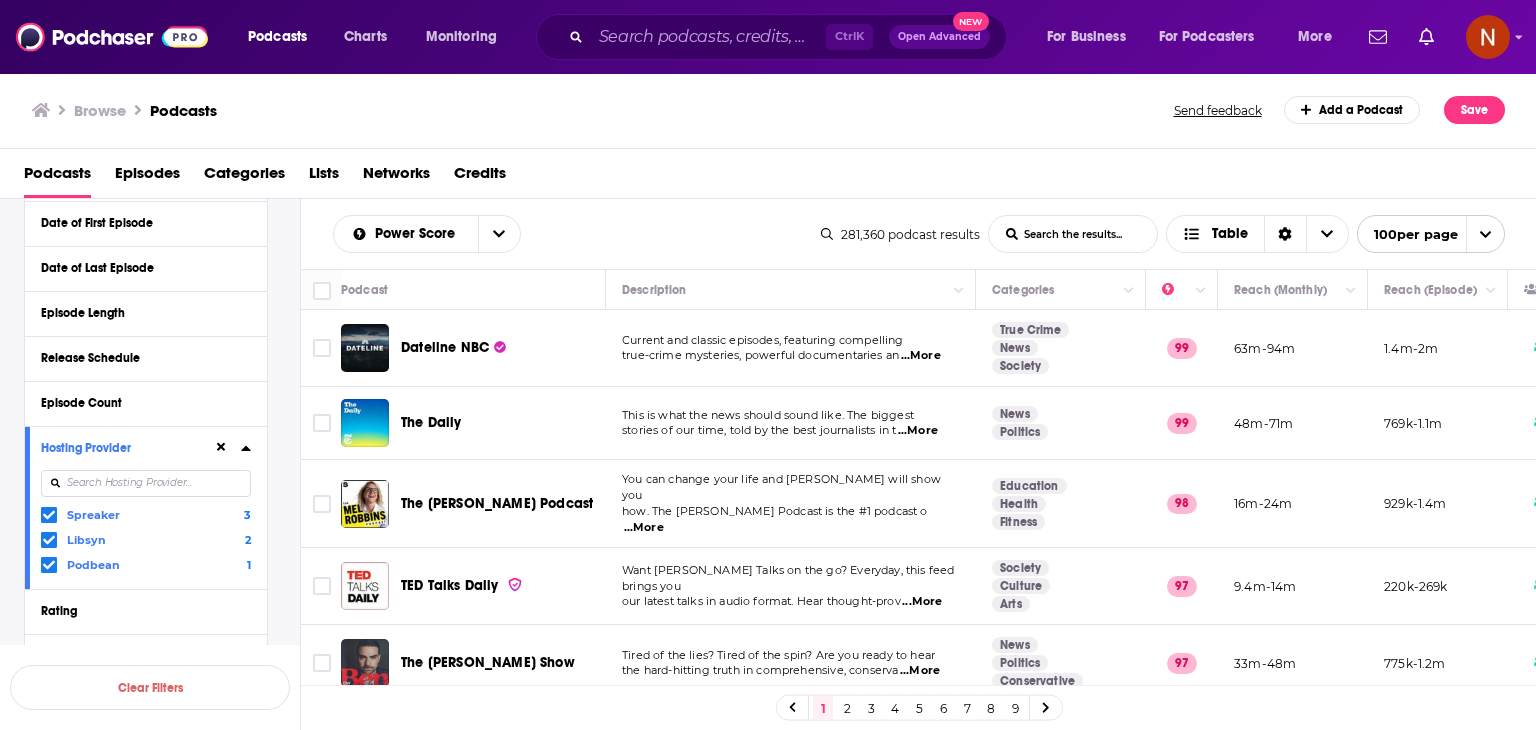 click at bounding box center [146, 483] 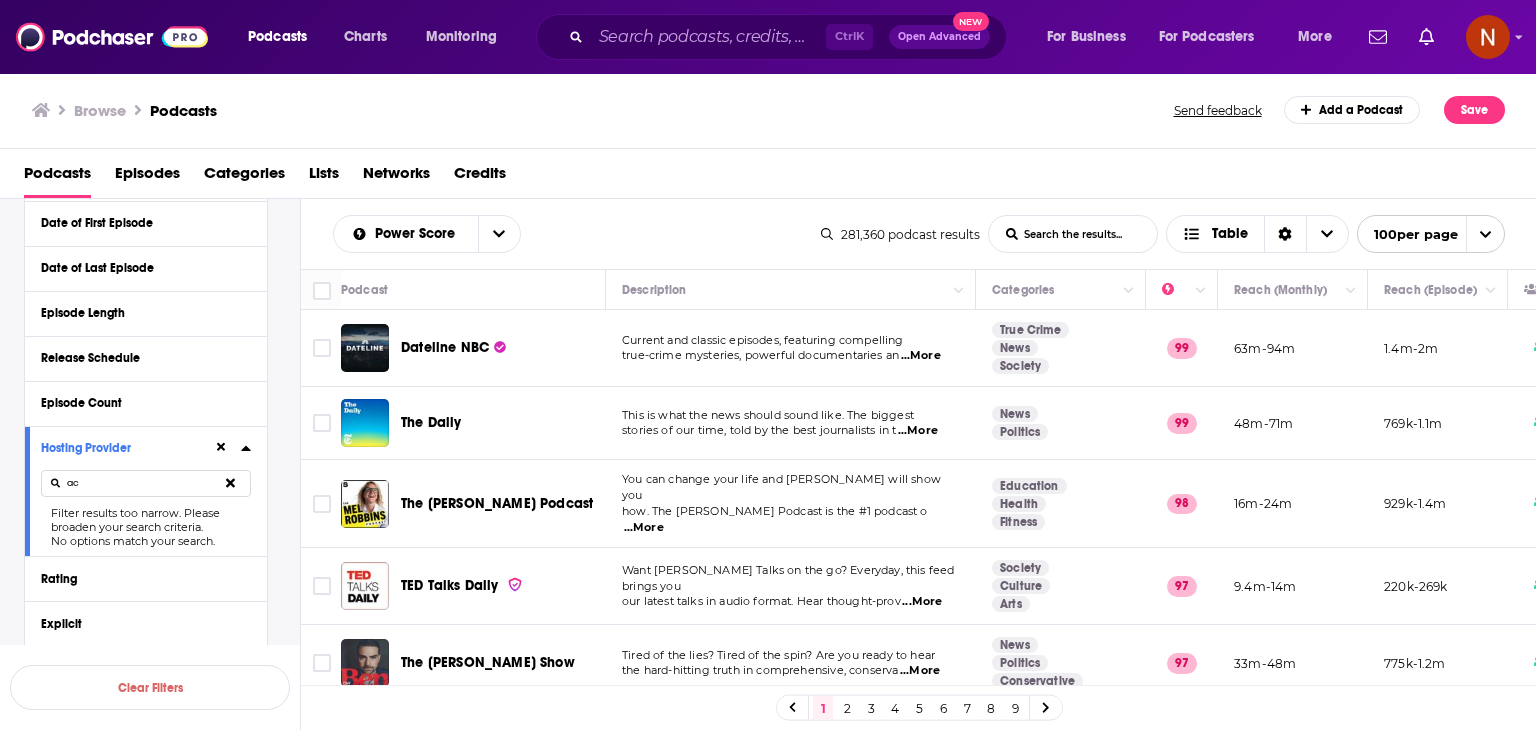 type on "a" 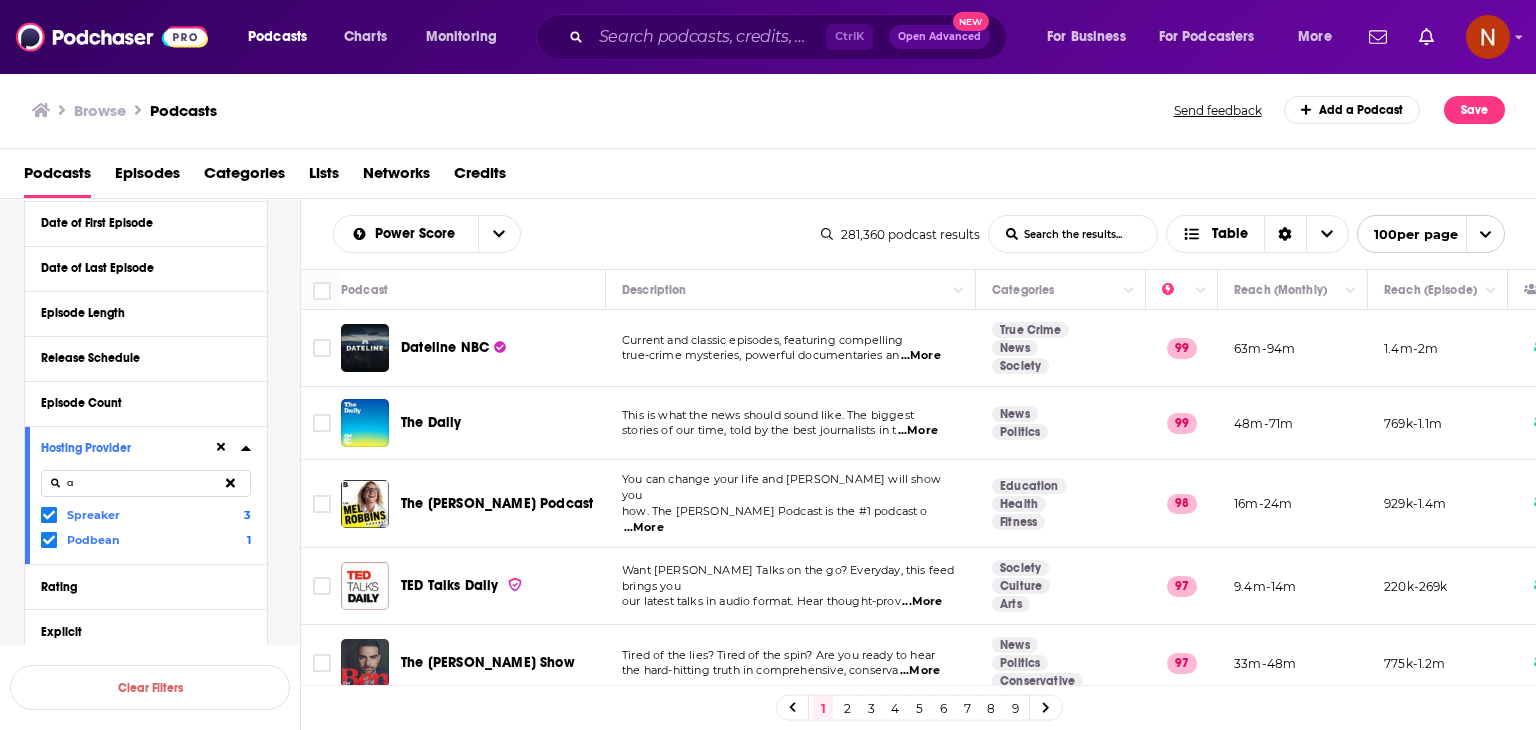type 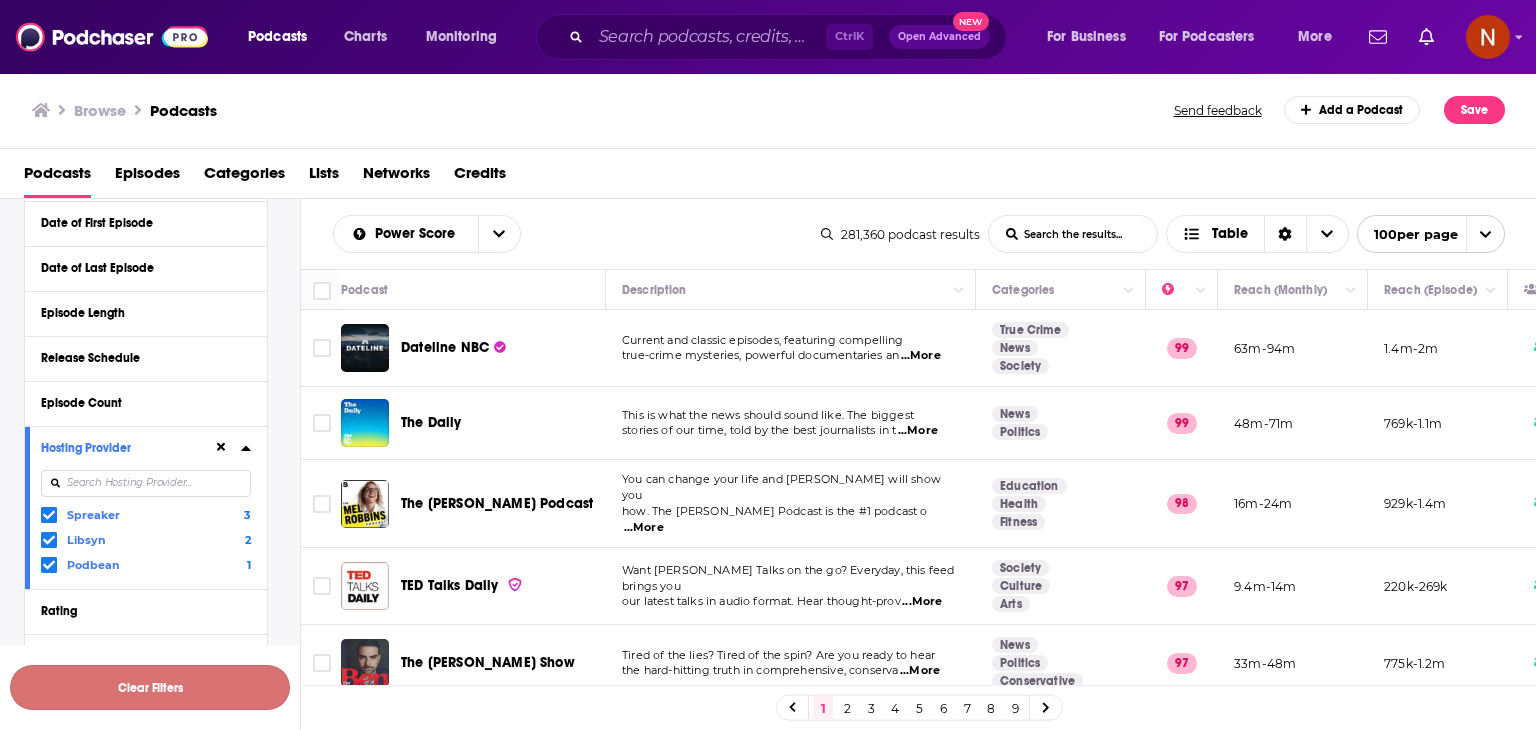 click on "Clear Filters" at bounding box center [150, 687] 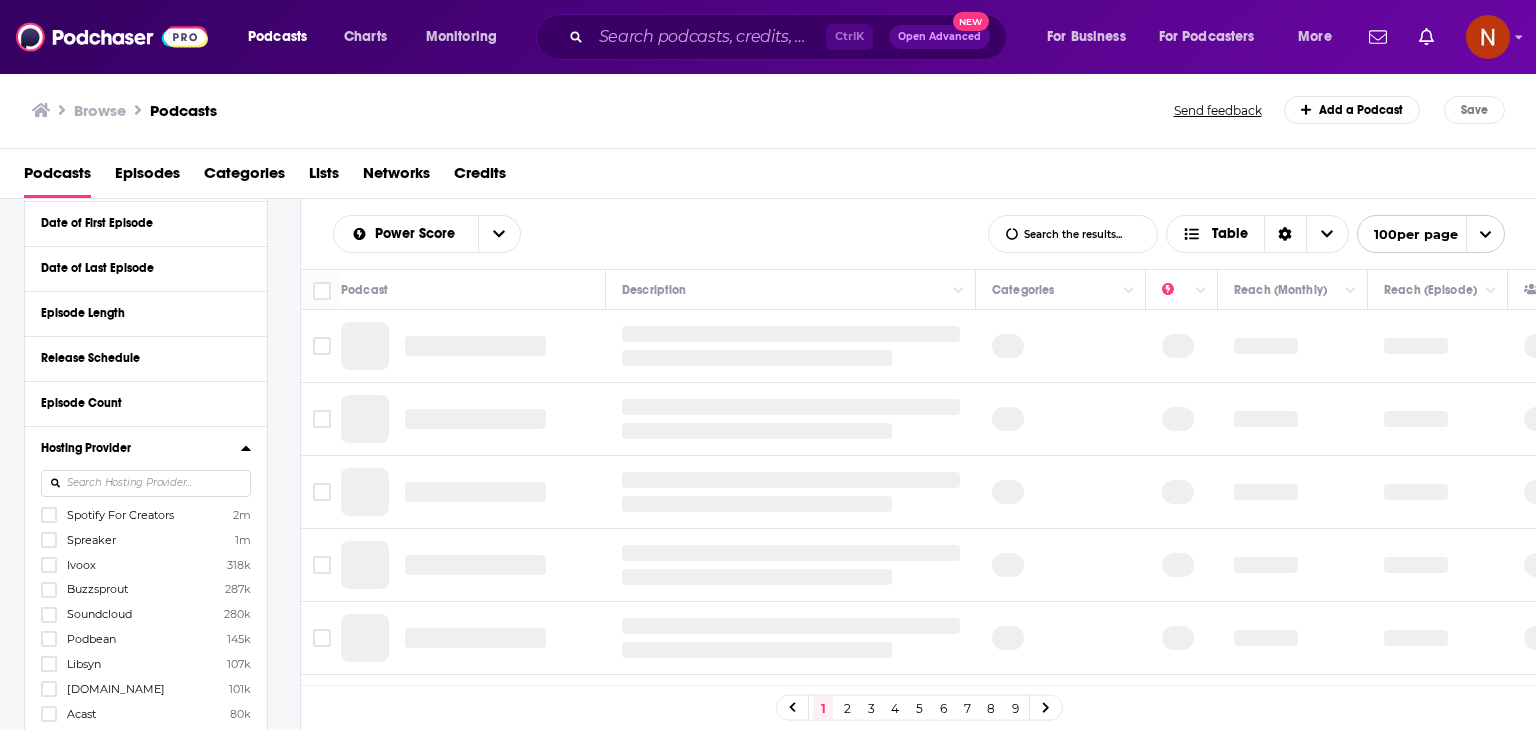 scroll, scrollTop: 0, scrollLeft: 0, axis: both 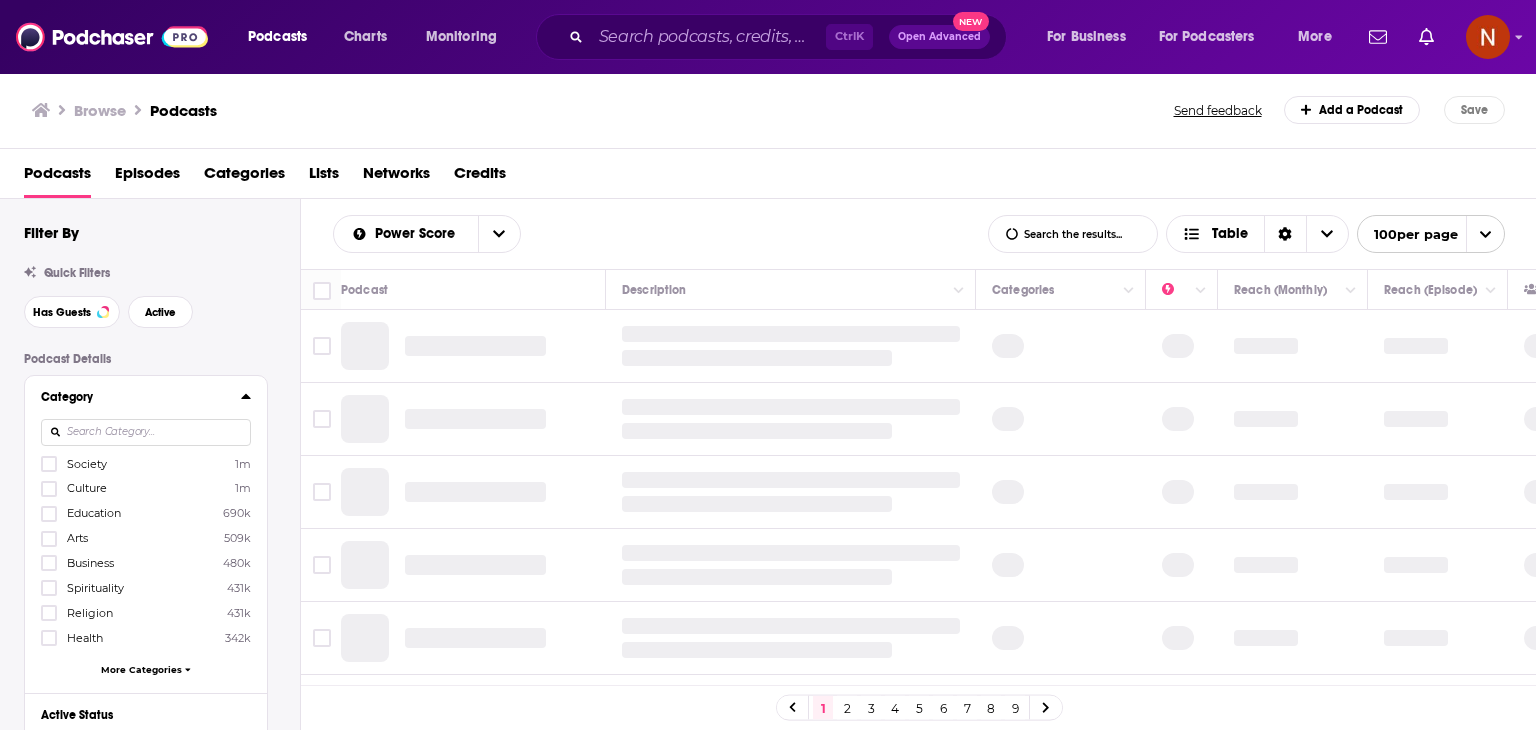 click on "Episodes" at bounding box center [147, 177] 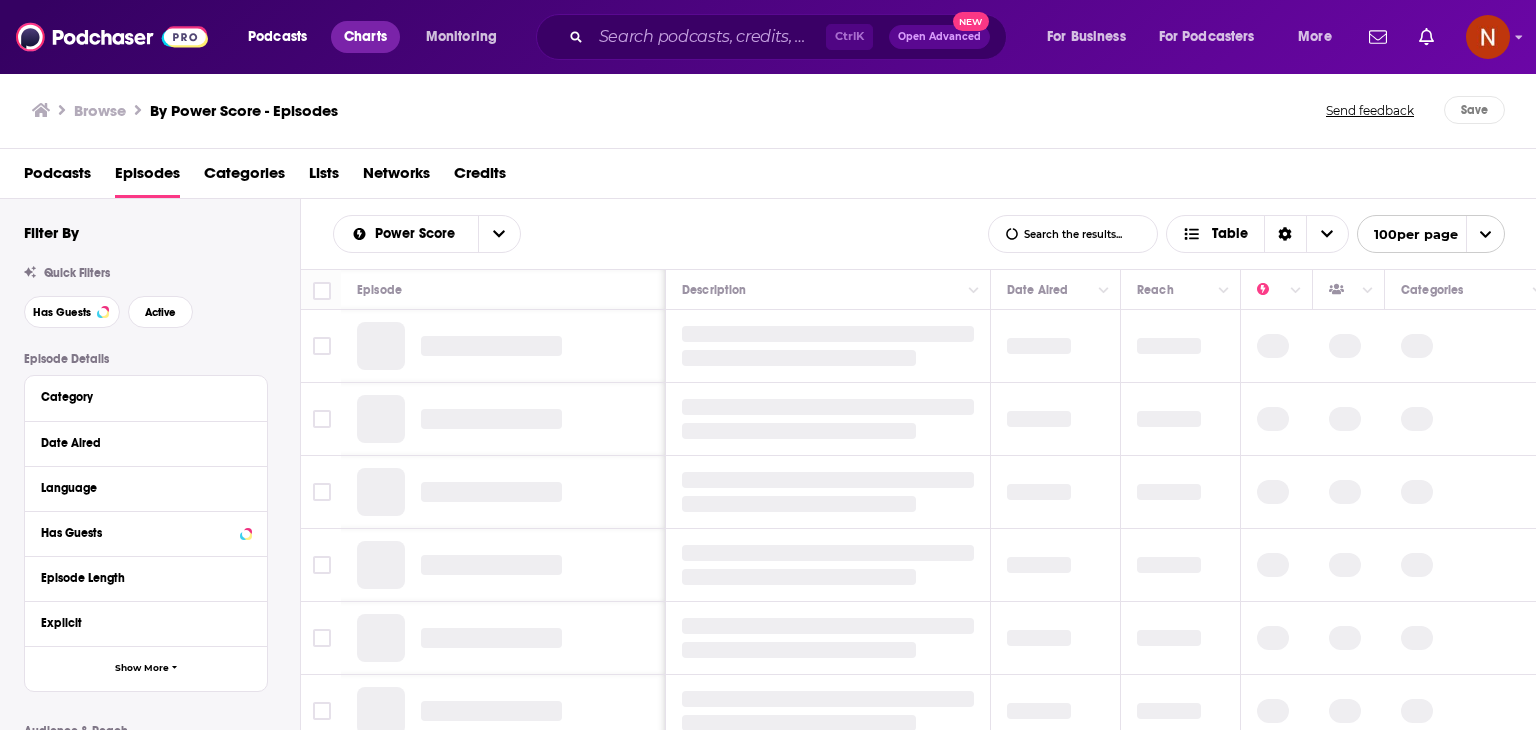 click on "Charts" at bounding box center [365, 37] 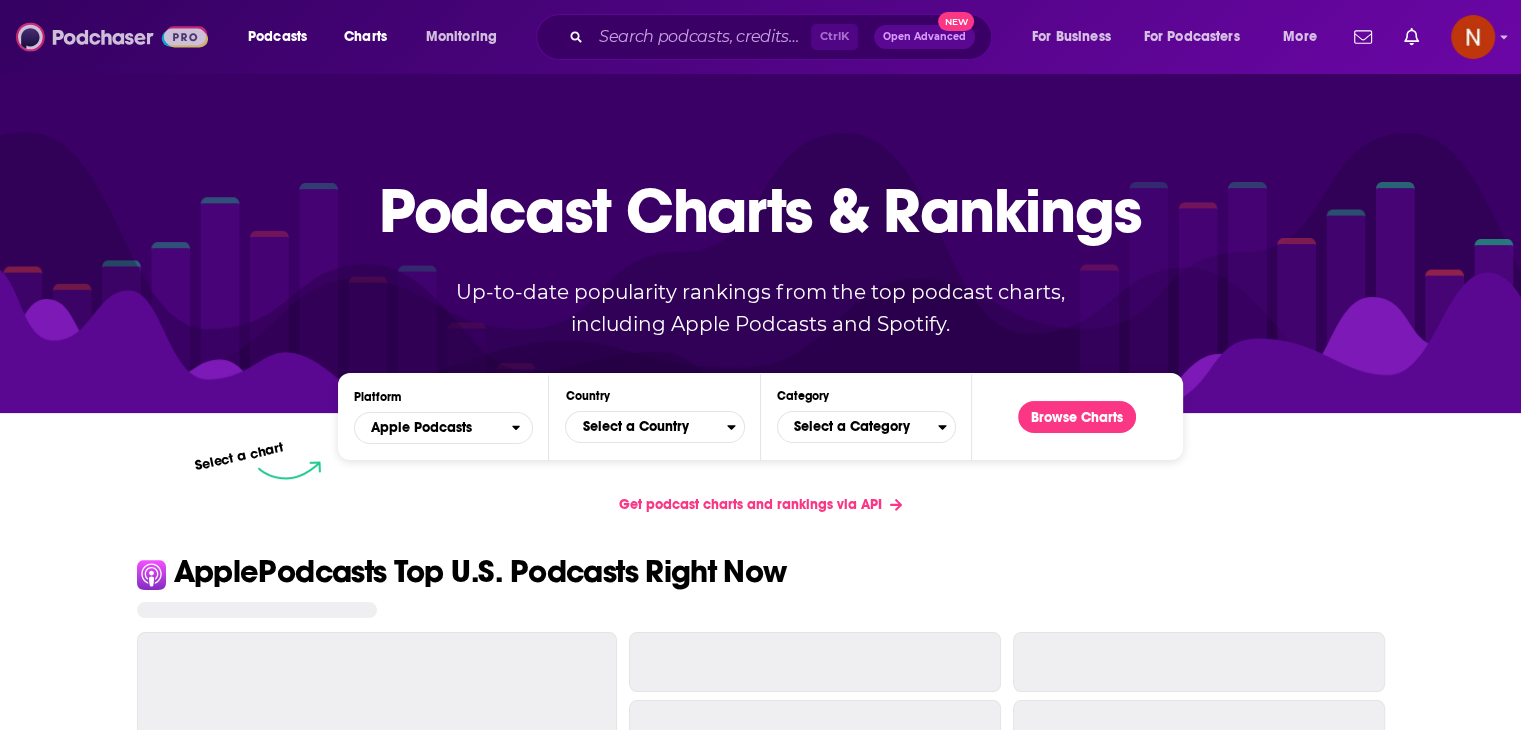 click at bounding box center (112, 37) 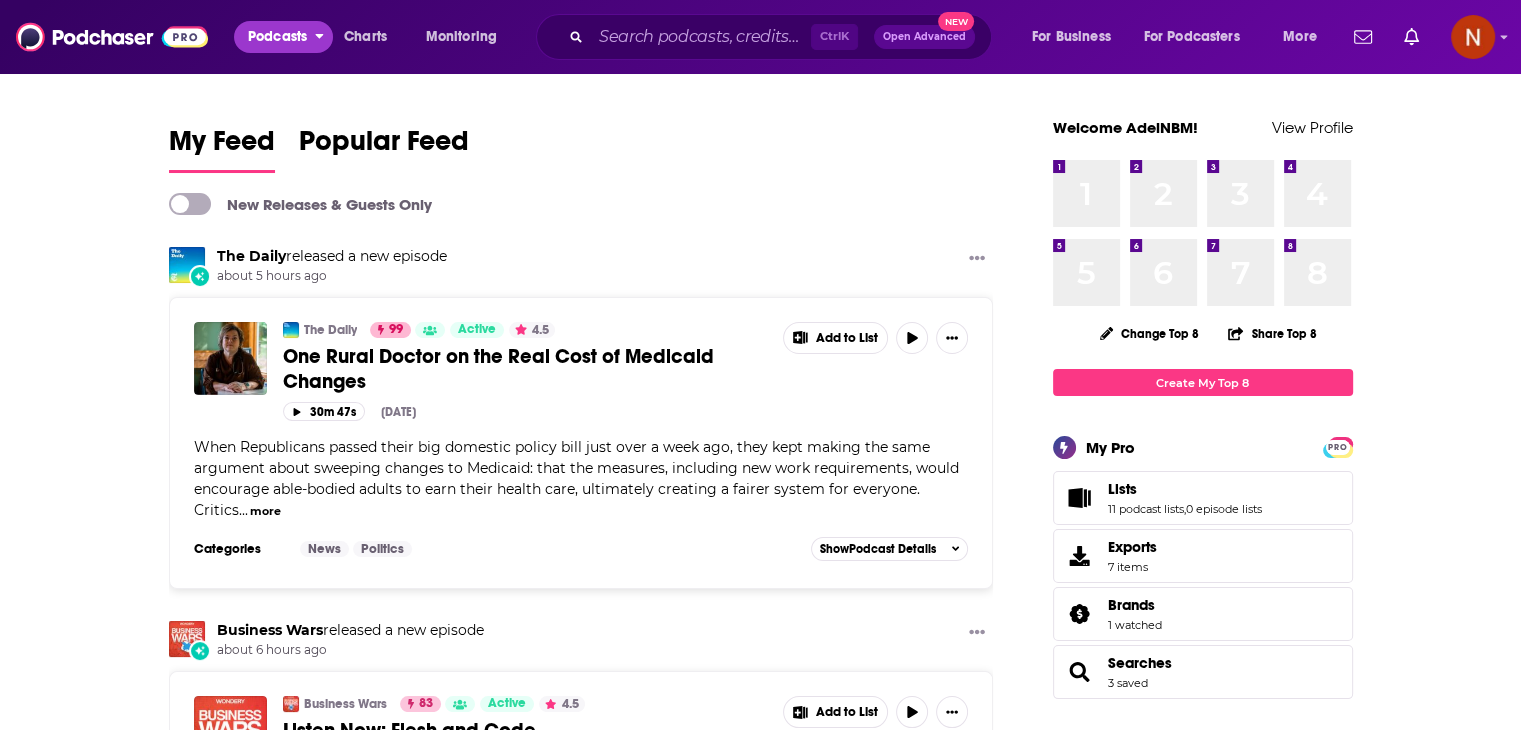 click on "Podcasts" at bounding box center [277, 37] 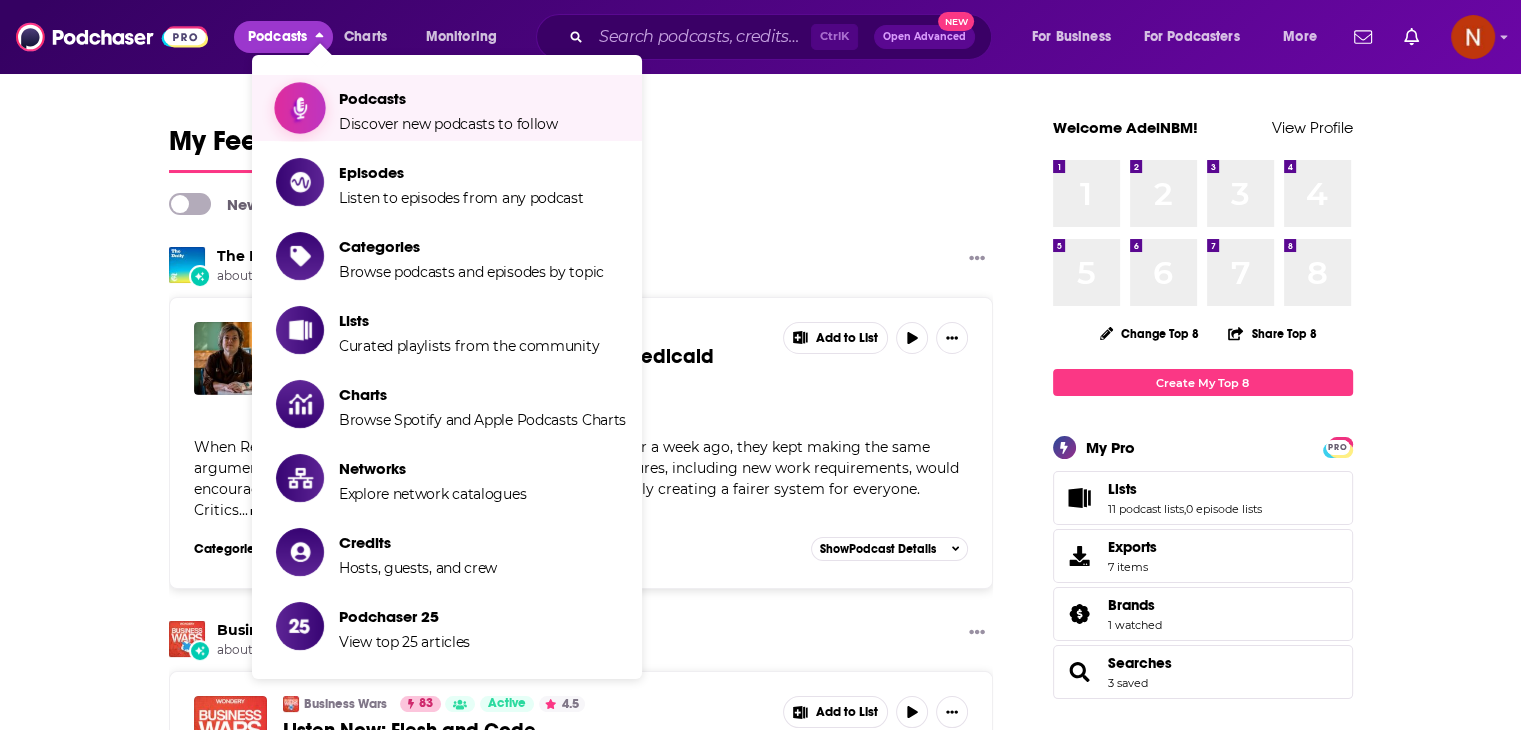 click on "Podcasts Discover new podcasts to follow" at bounding box center [448, 108] 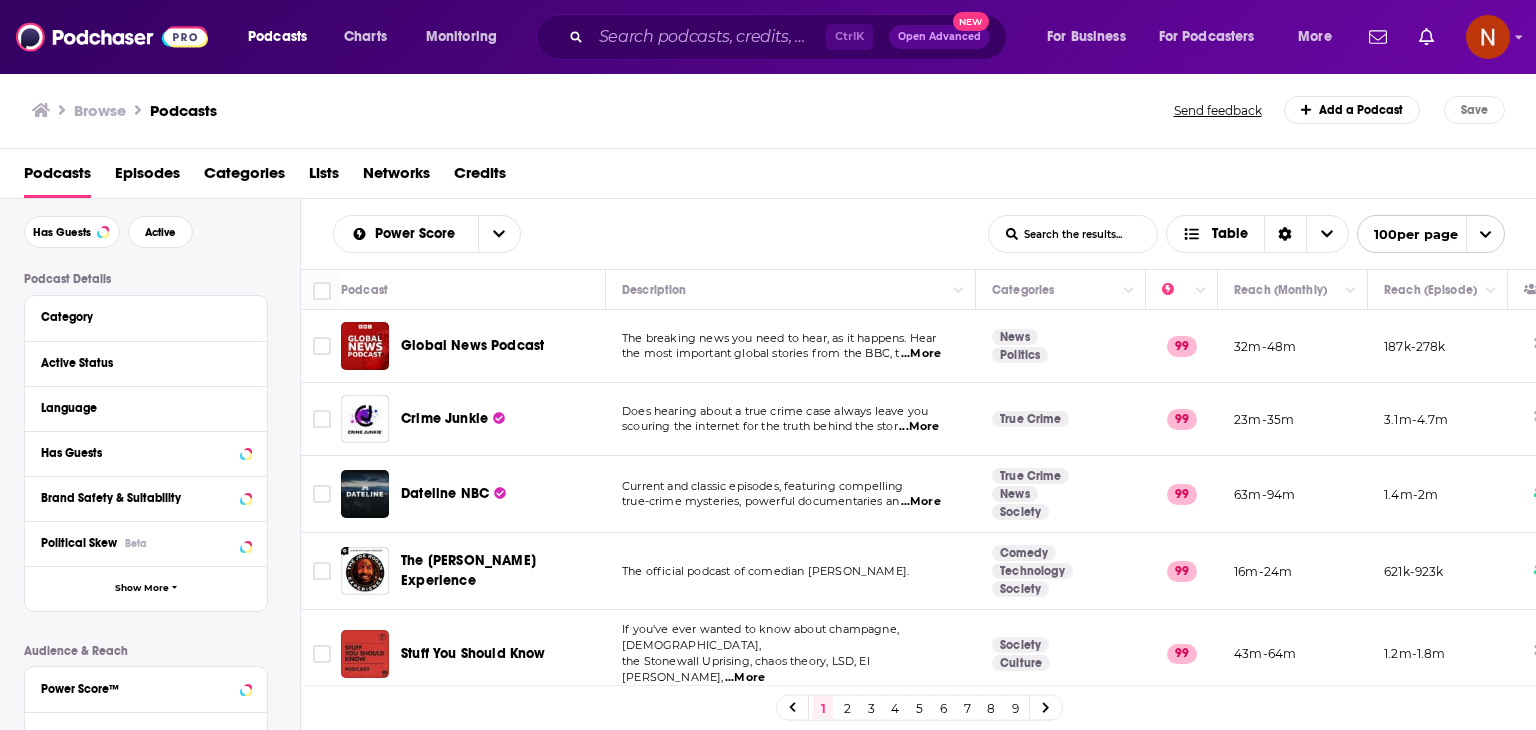 scroll, scrollTop: 84, scrollLeft: 0, axis: vertical 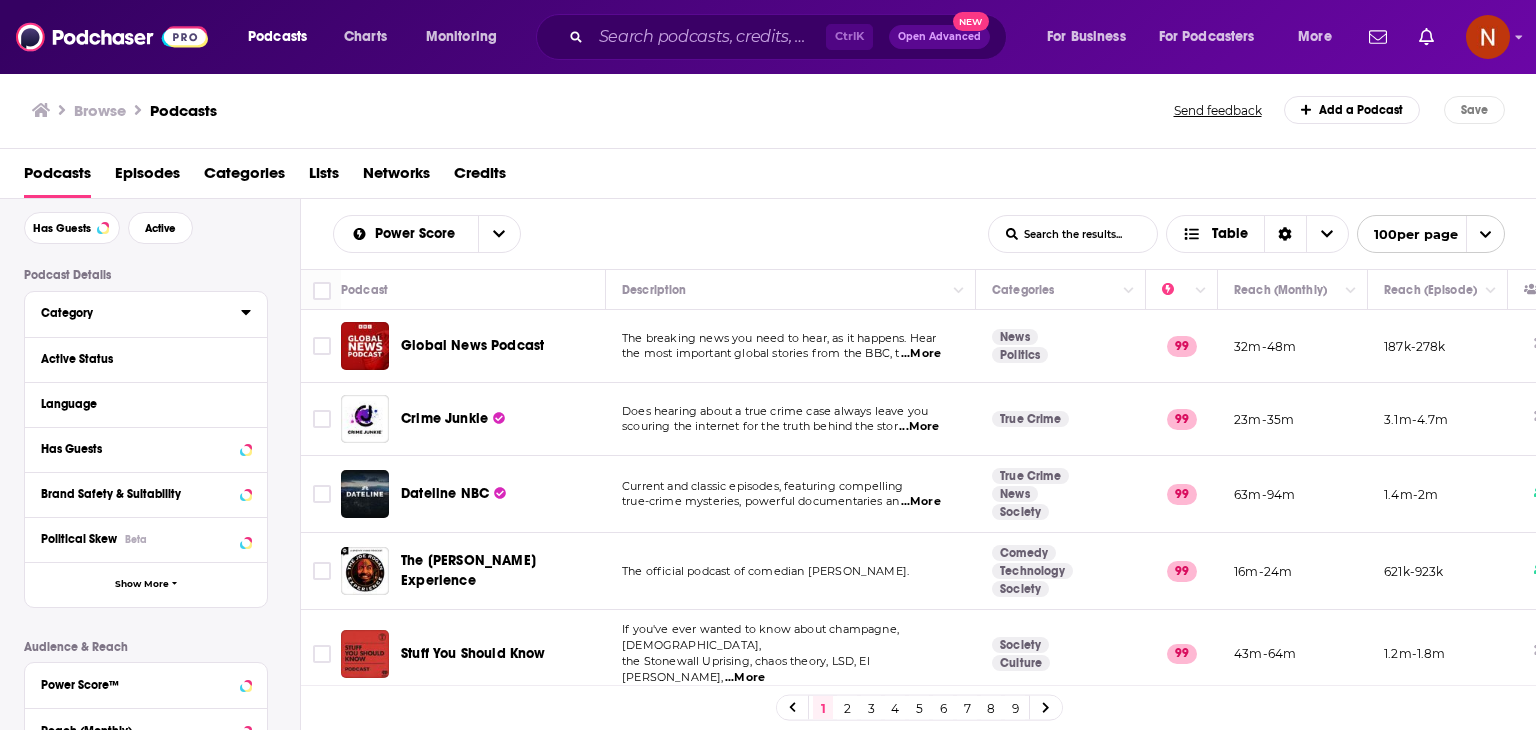 click on "Category" at bounding box center (134, 313) 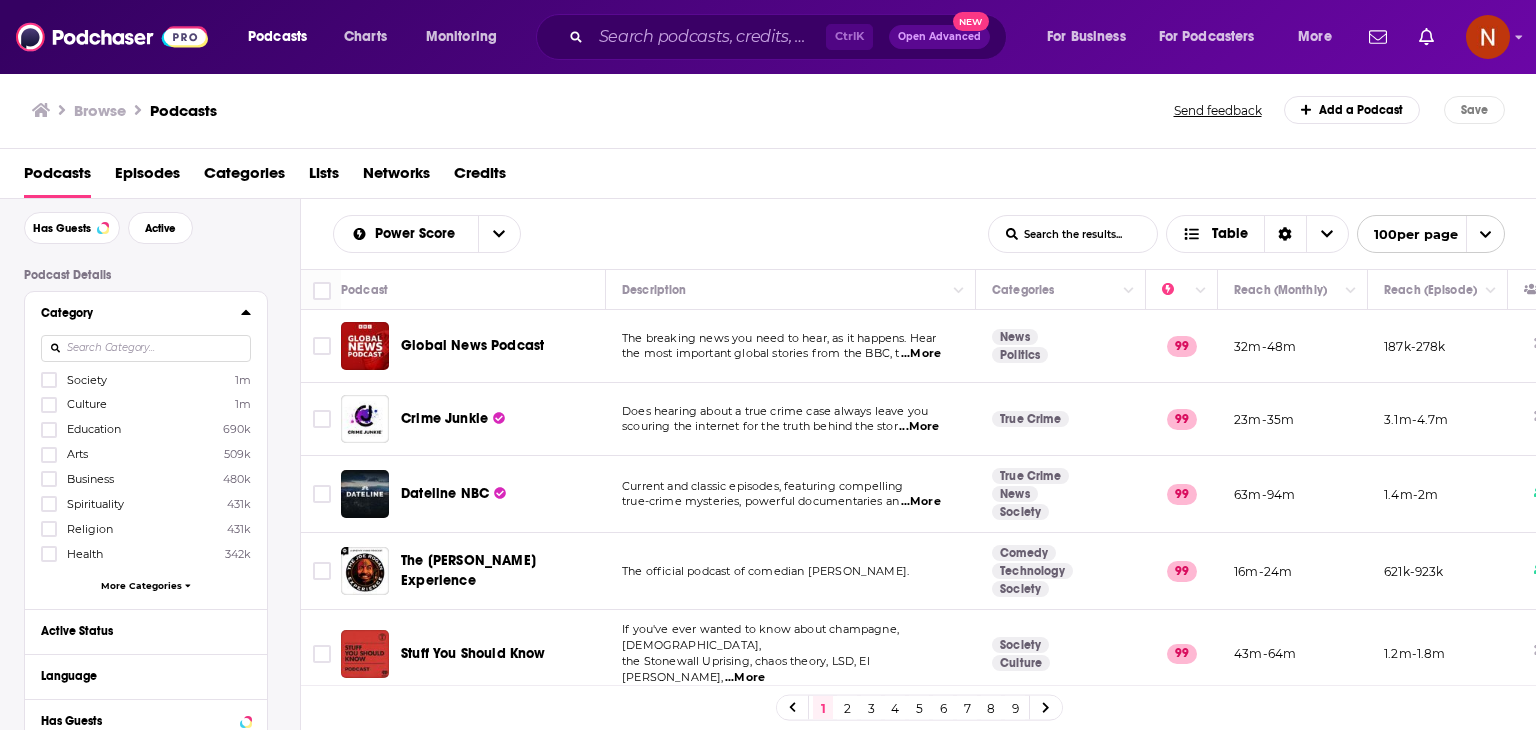 click at bounding box center [146, 348] 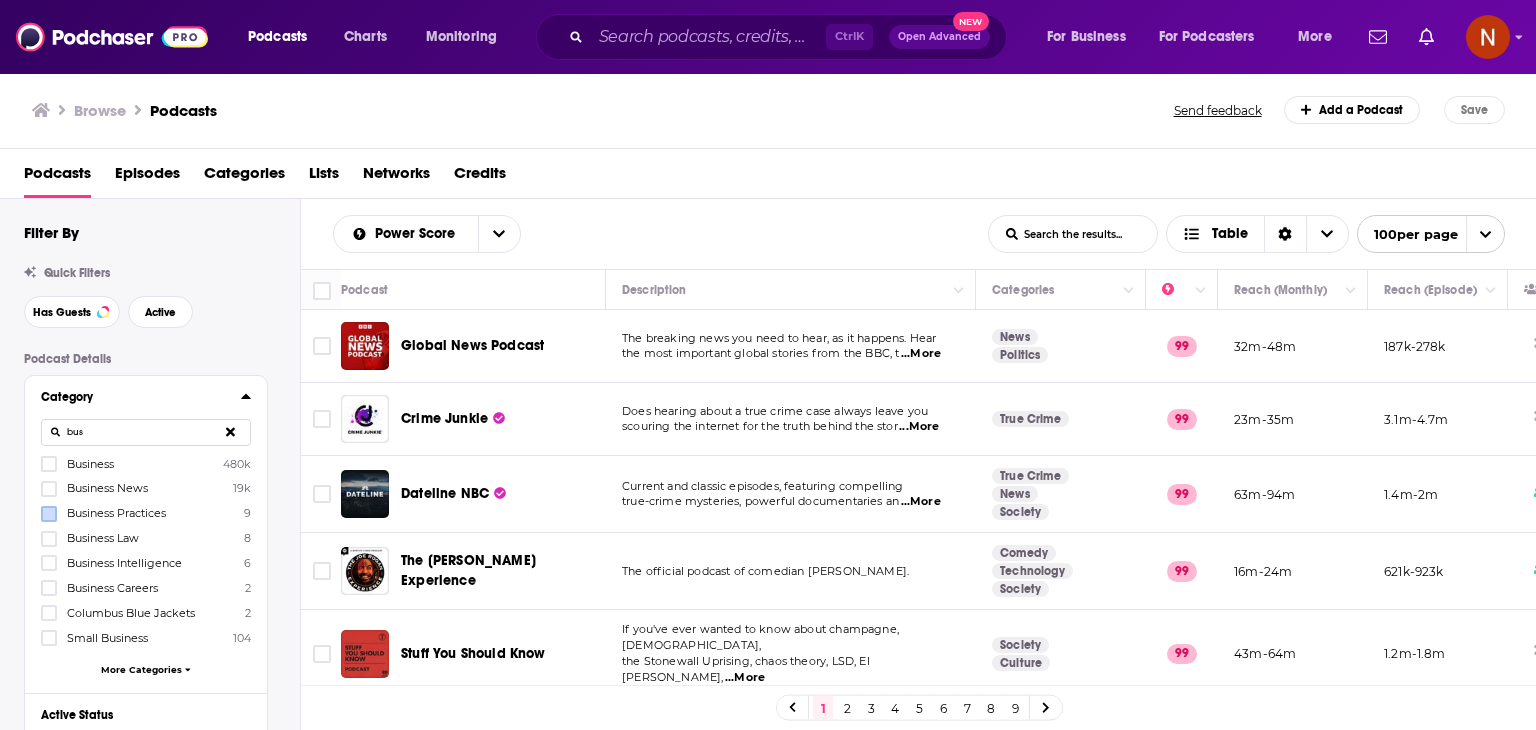 click 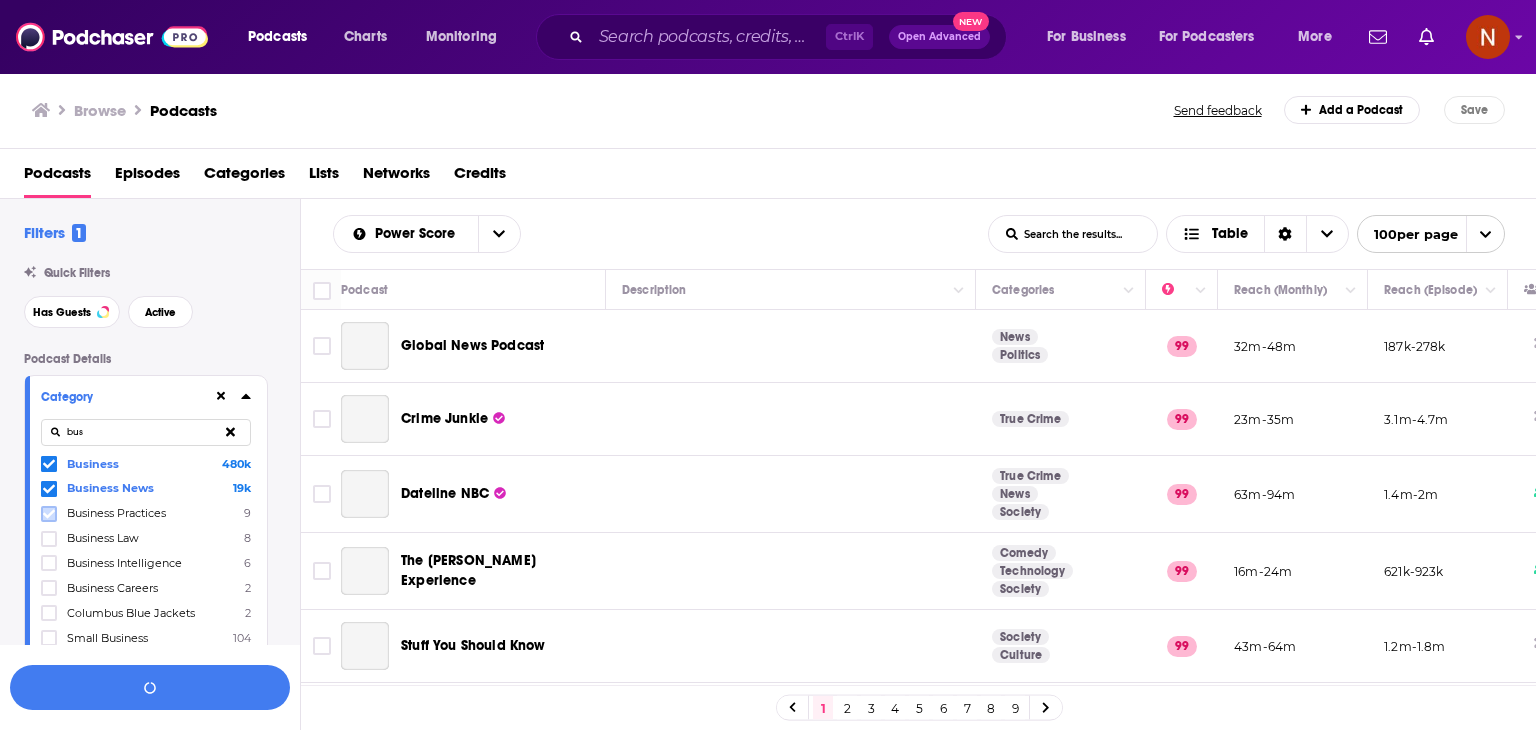 click 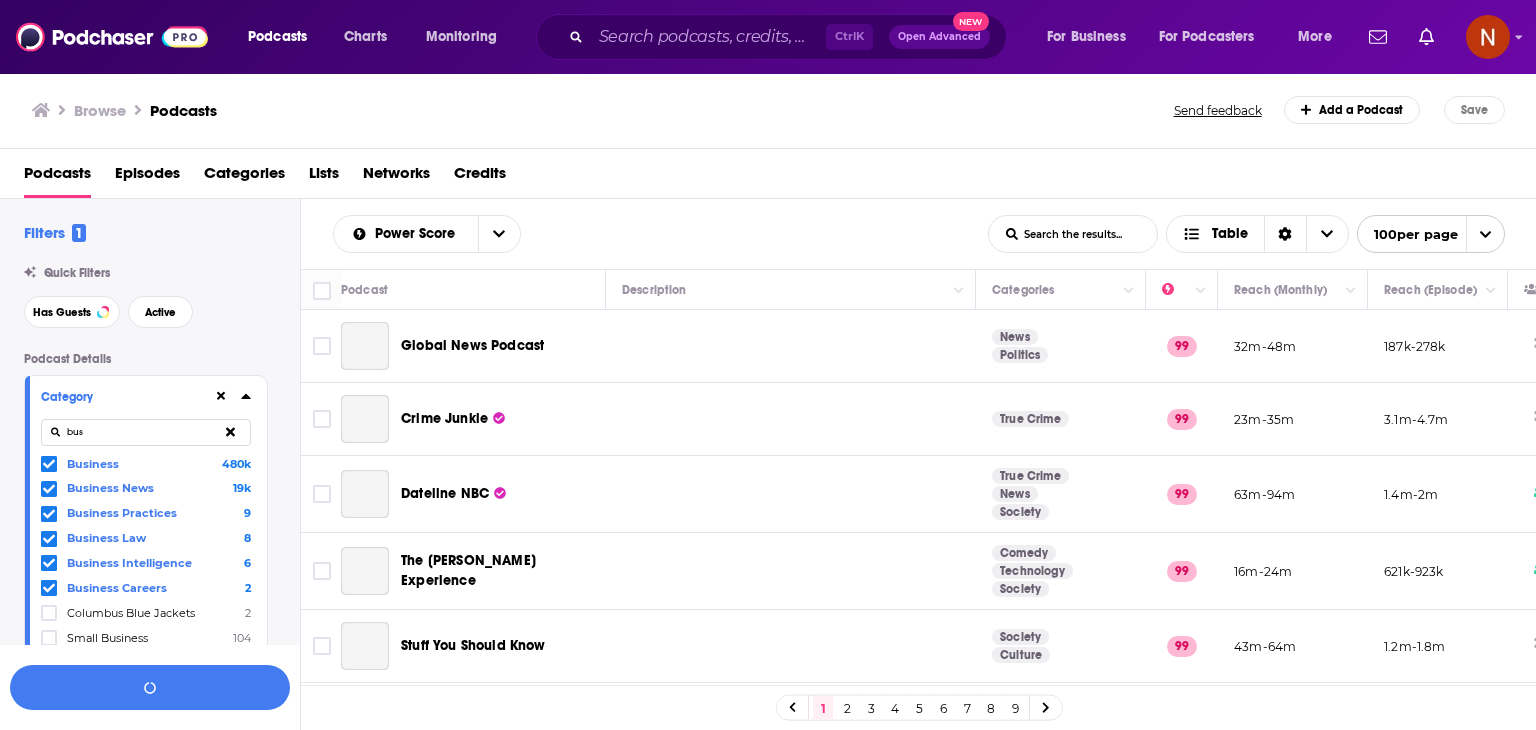 click 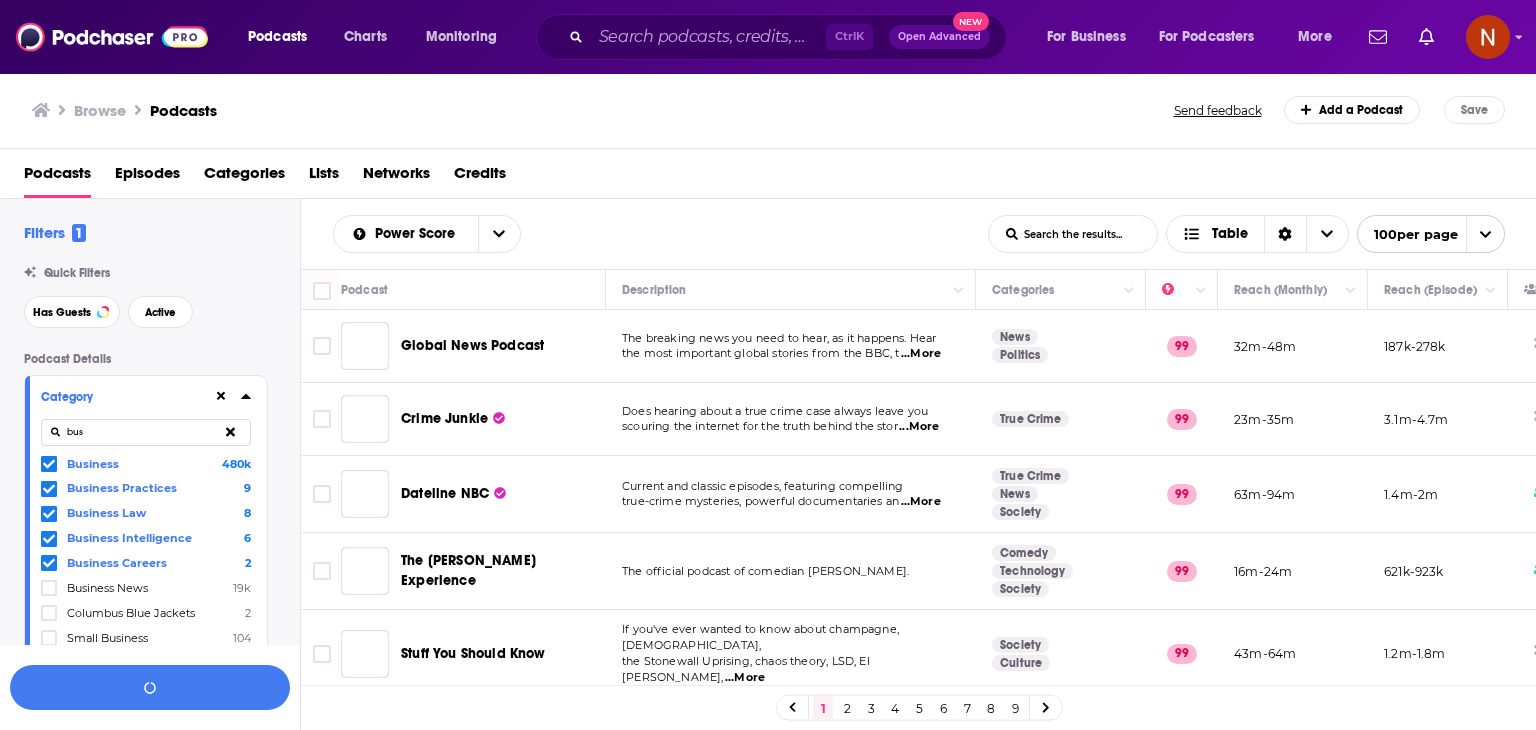 scroll, scrollTop: 104, scrollLeft: 0, axis: vertical 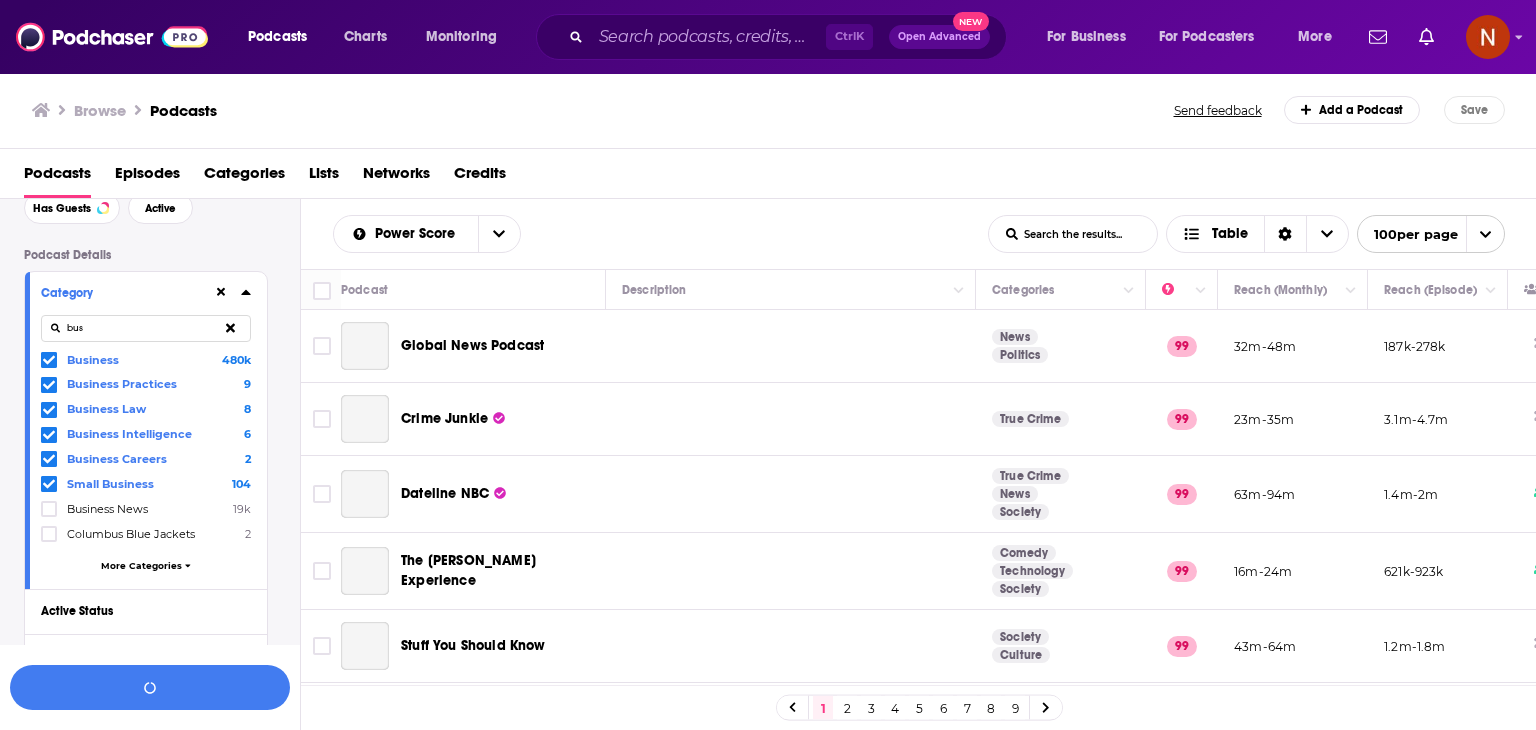 click on "Business 480k Business Practices 9 Business Law 8 Business Intelligence 6 Business Careers 2 Small Business 104 Business News 19k Columbus Blue Jackets 2 More Categories" at bounding box center [146, 466] 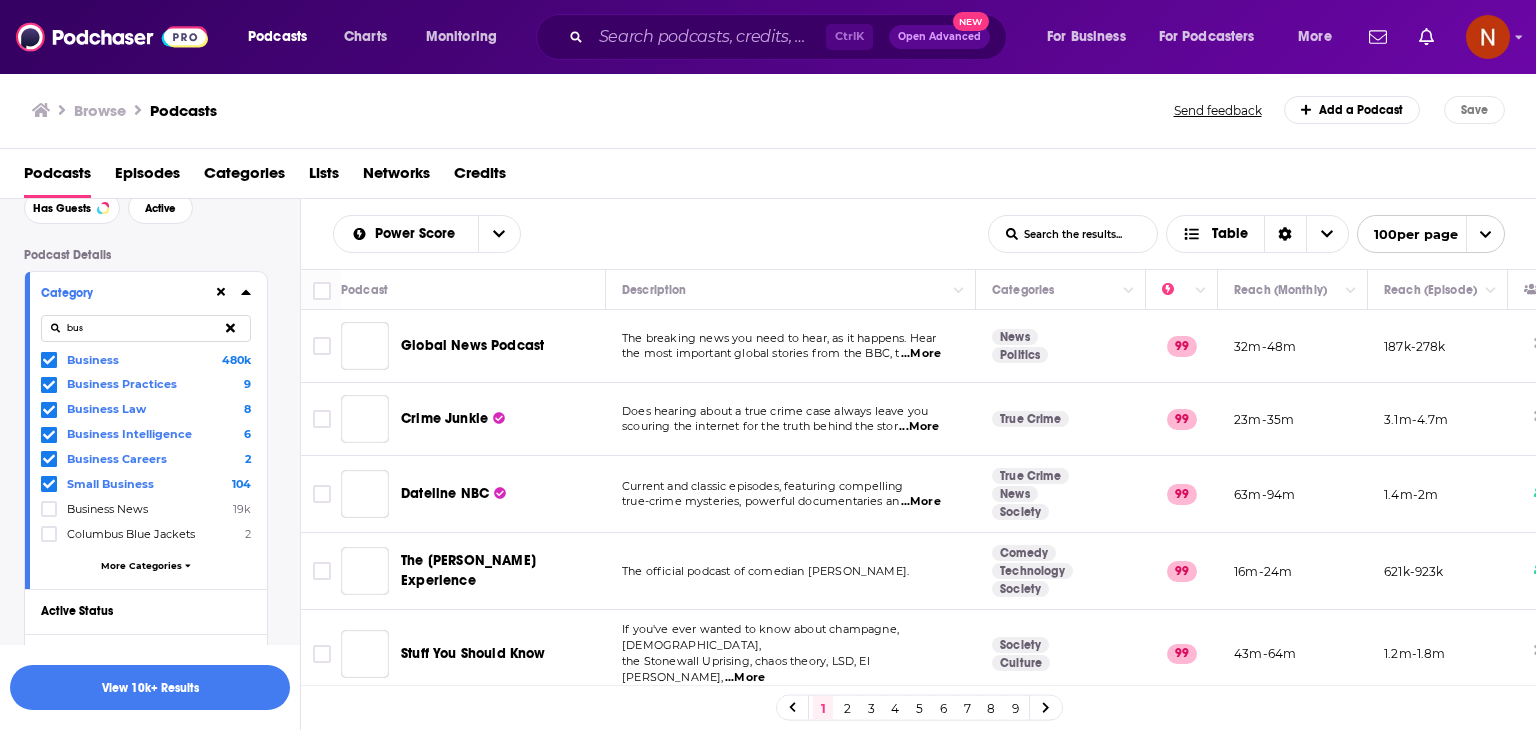 click on "More Categories" at bounding box center [141, 565] 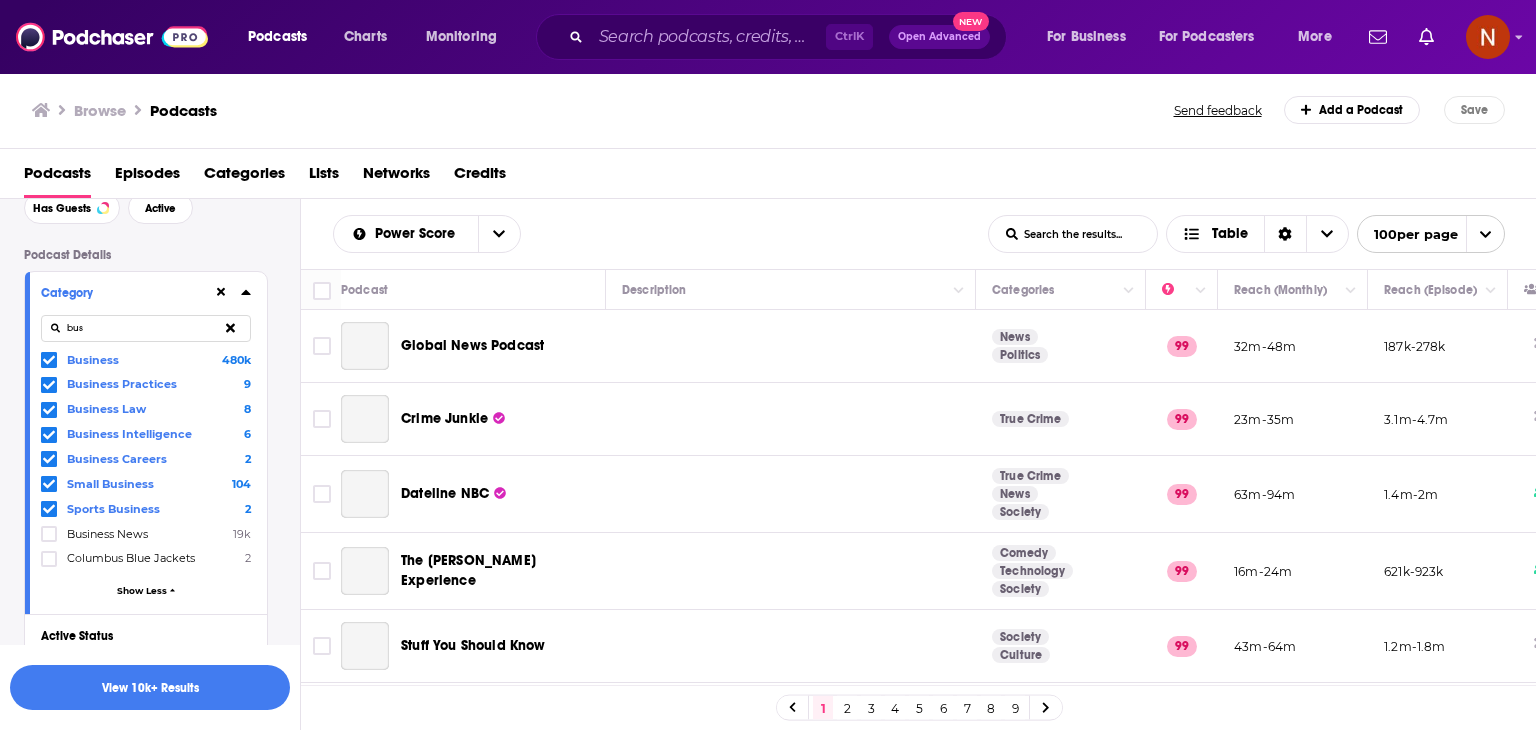 scroll, scrollTop: 211, scrollLeft: 0, axis: vertical 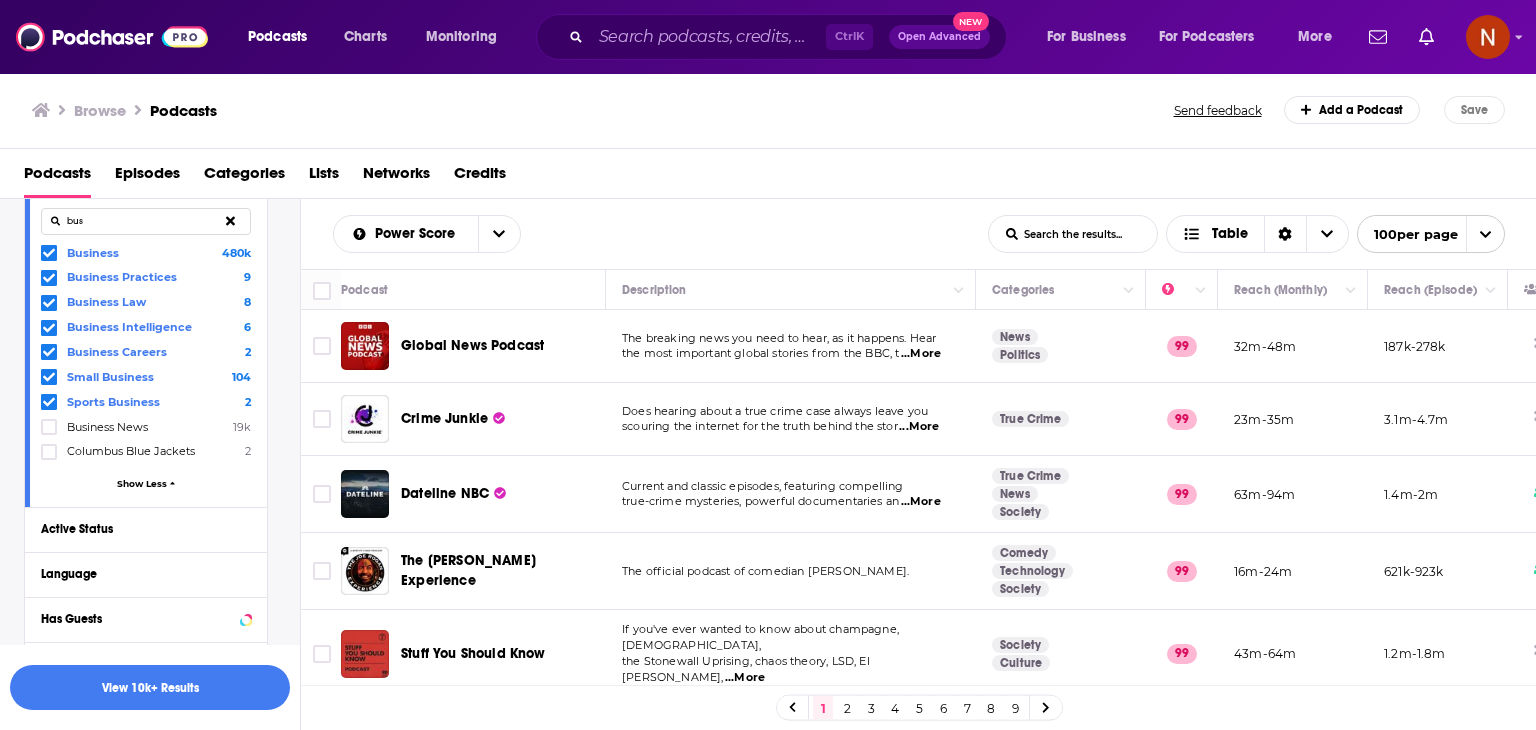 click on "bus" at bounding box center (146, 221) 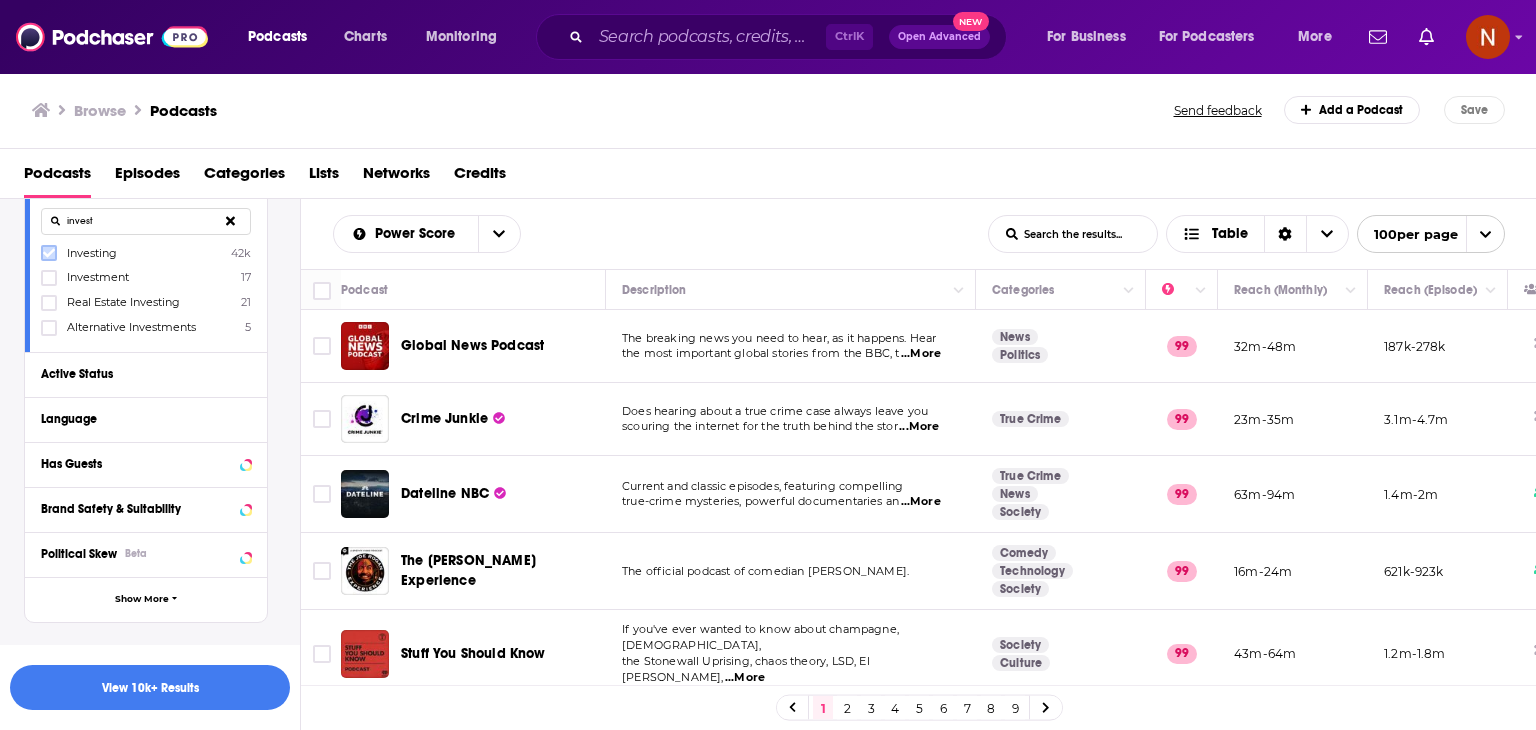 click 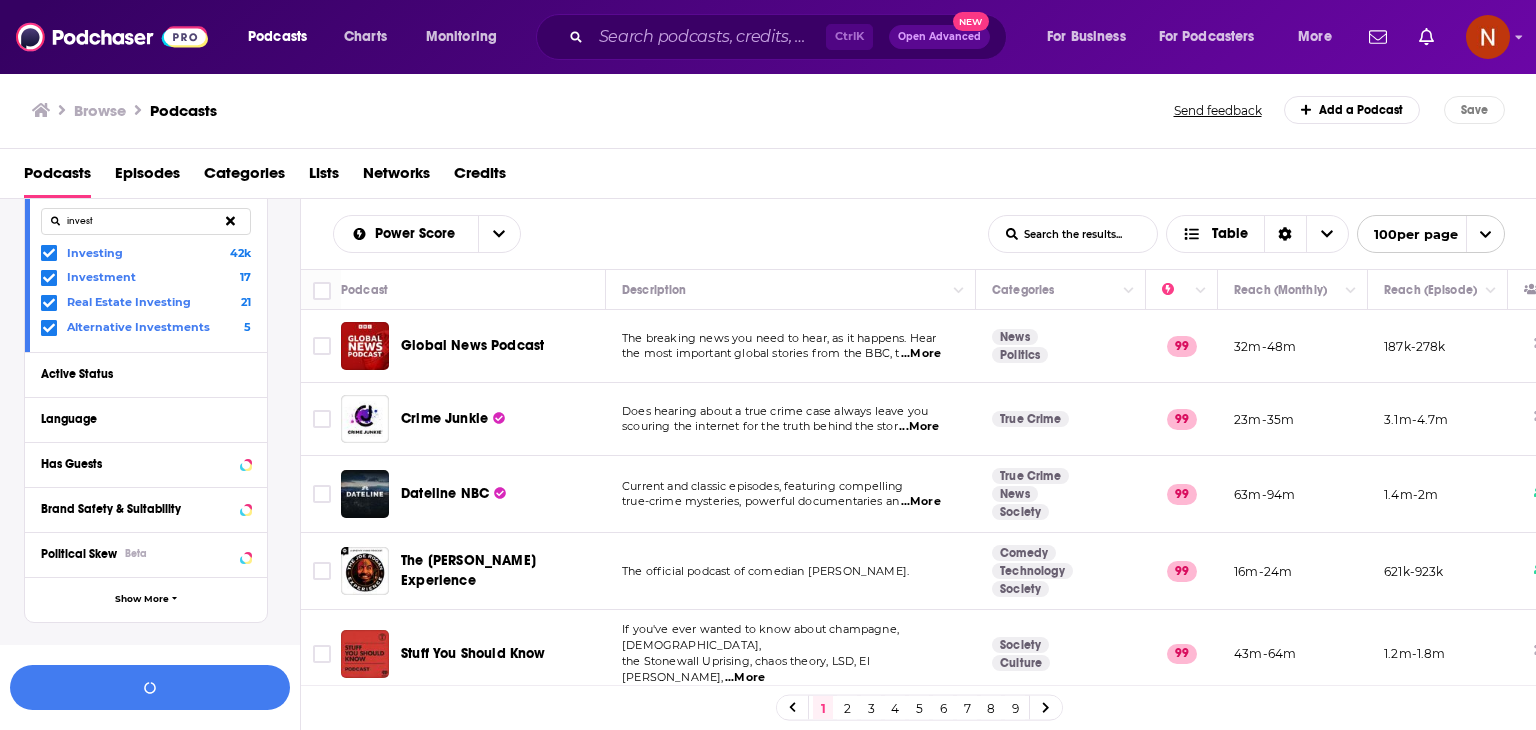 click on "invest" at bounding box center [146, 221] 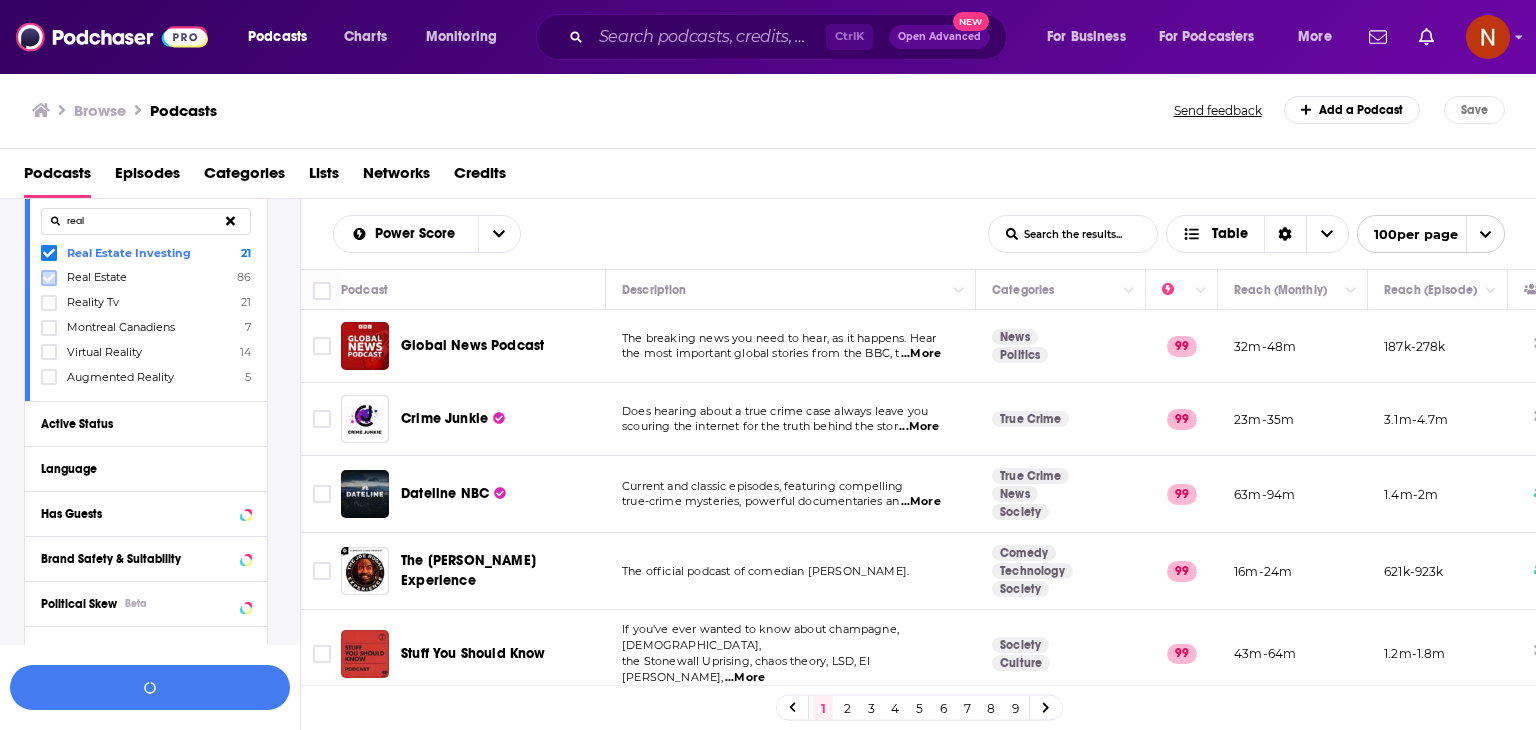 click 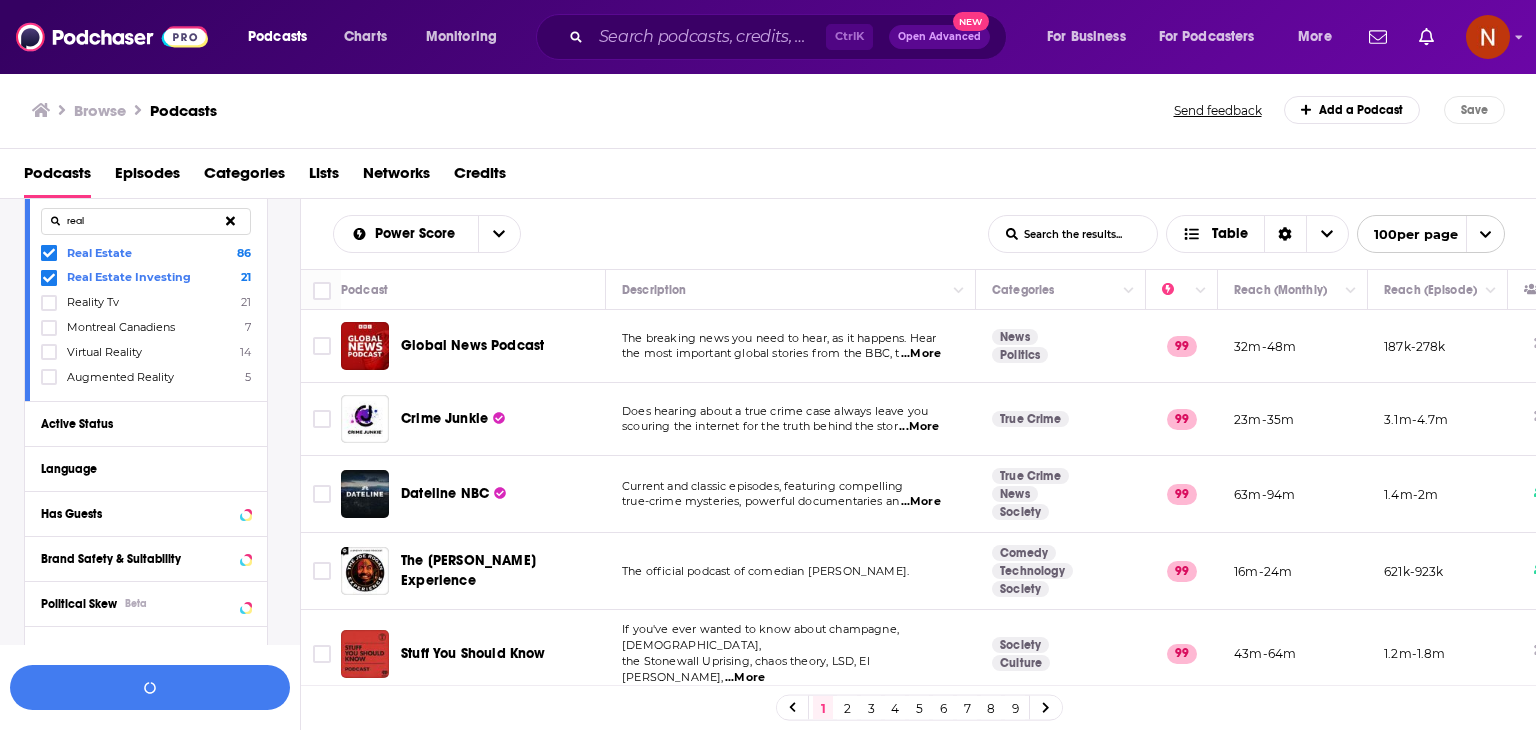 click on "real" at bounding box center [146, 221] 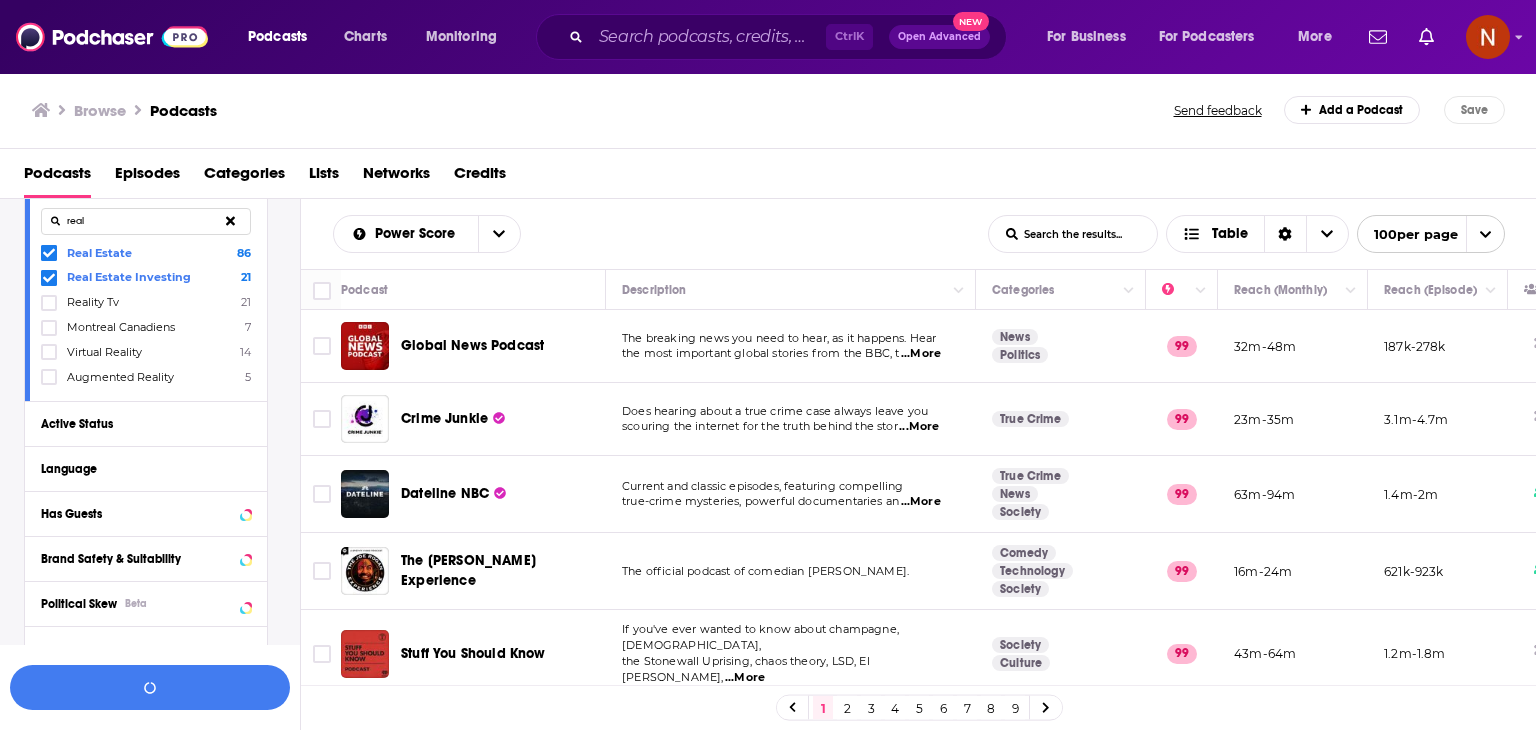 click on "real" at bounding box center [146, 221] 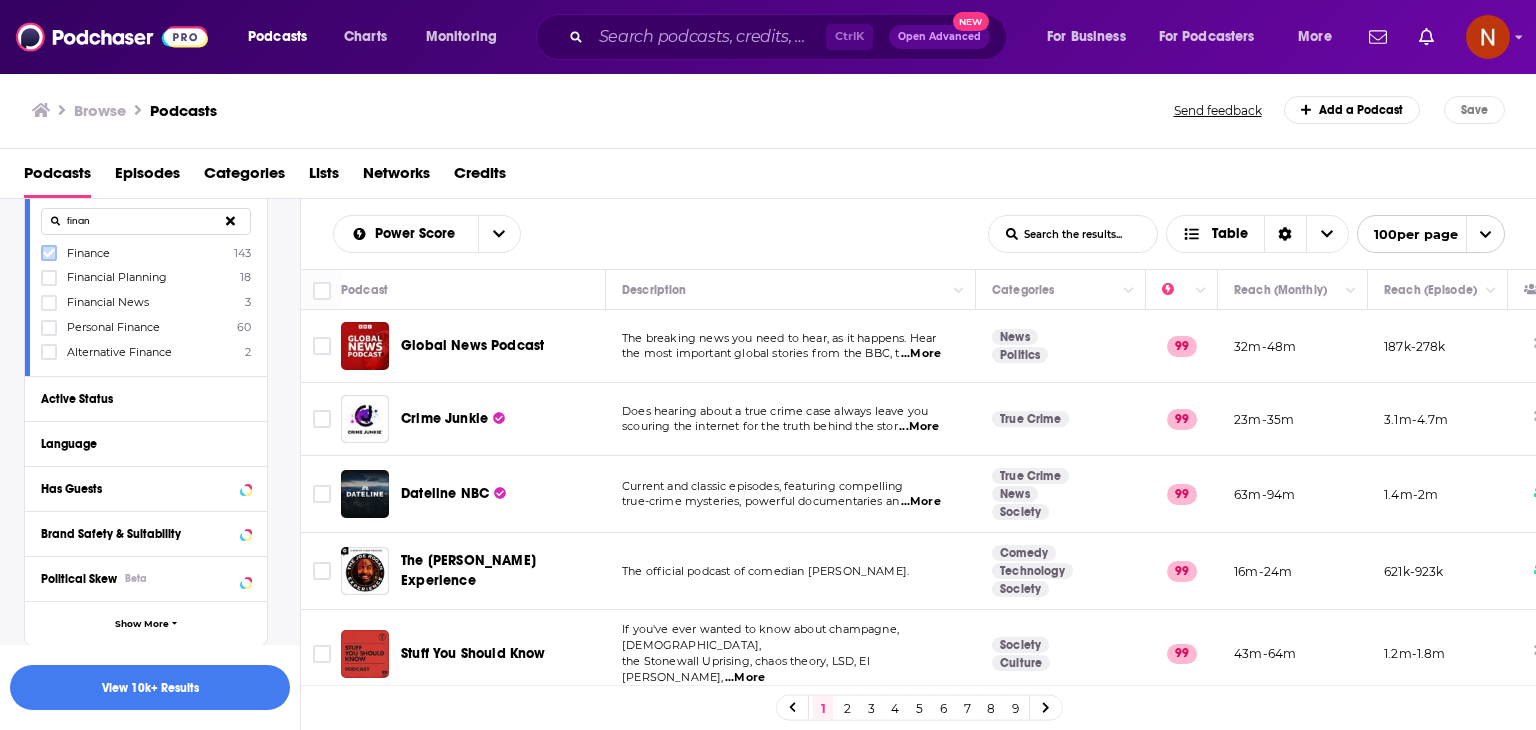 click 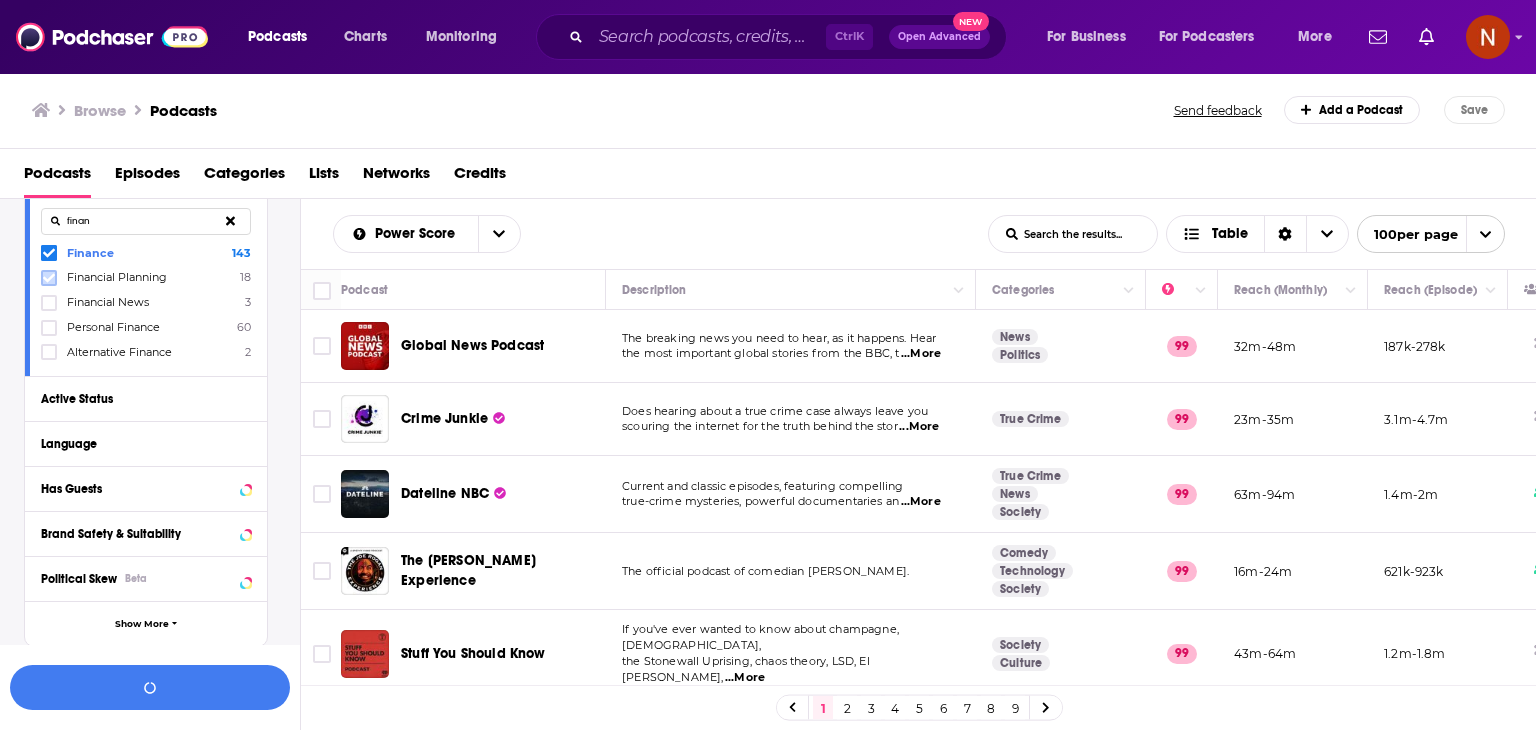 click 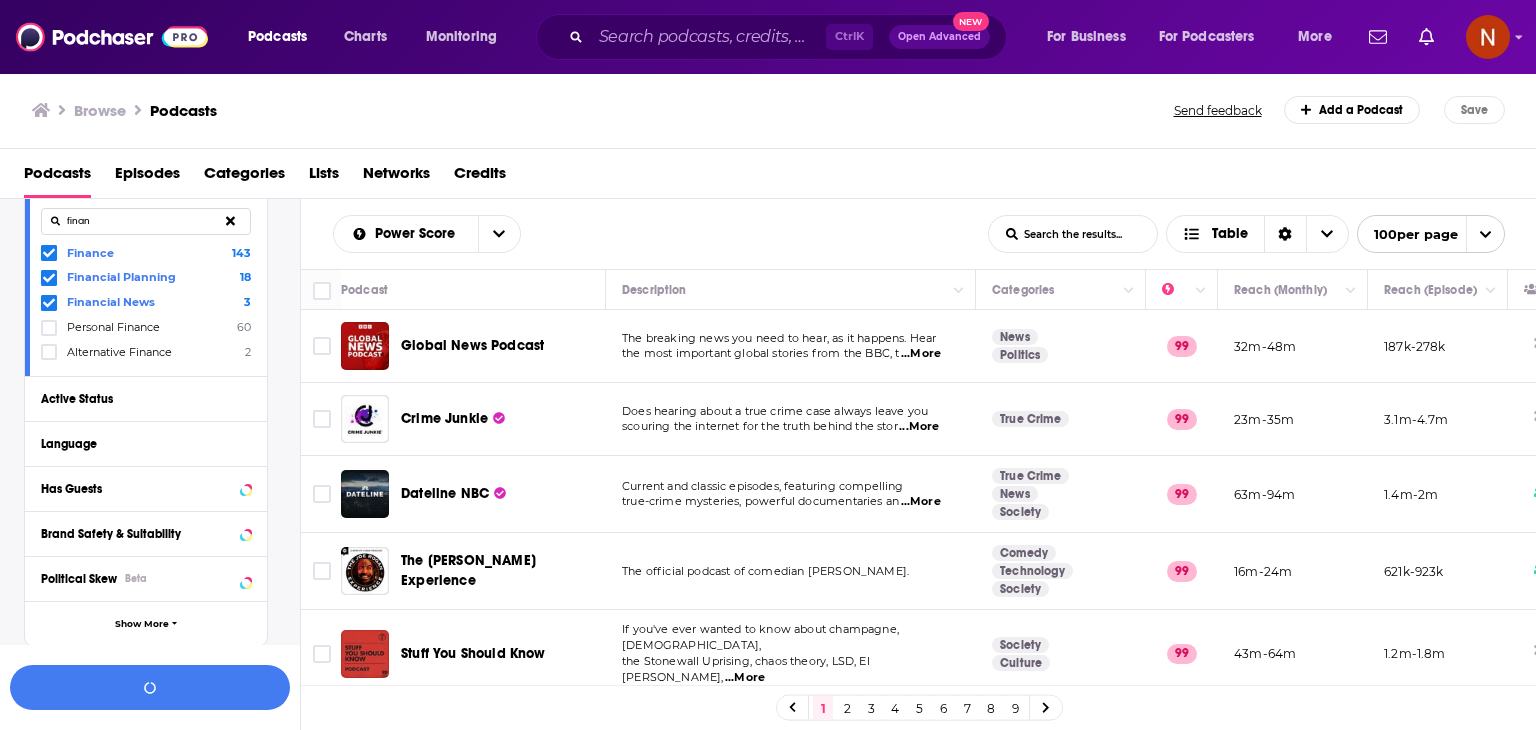 click on "finan" at bounding box center [146, 221] 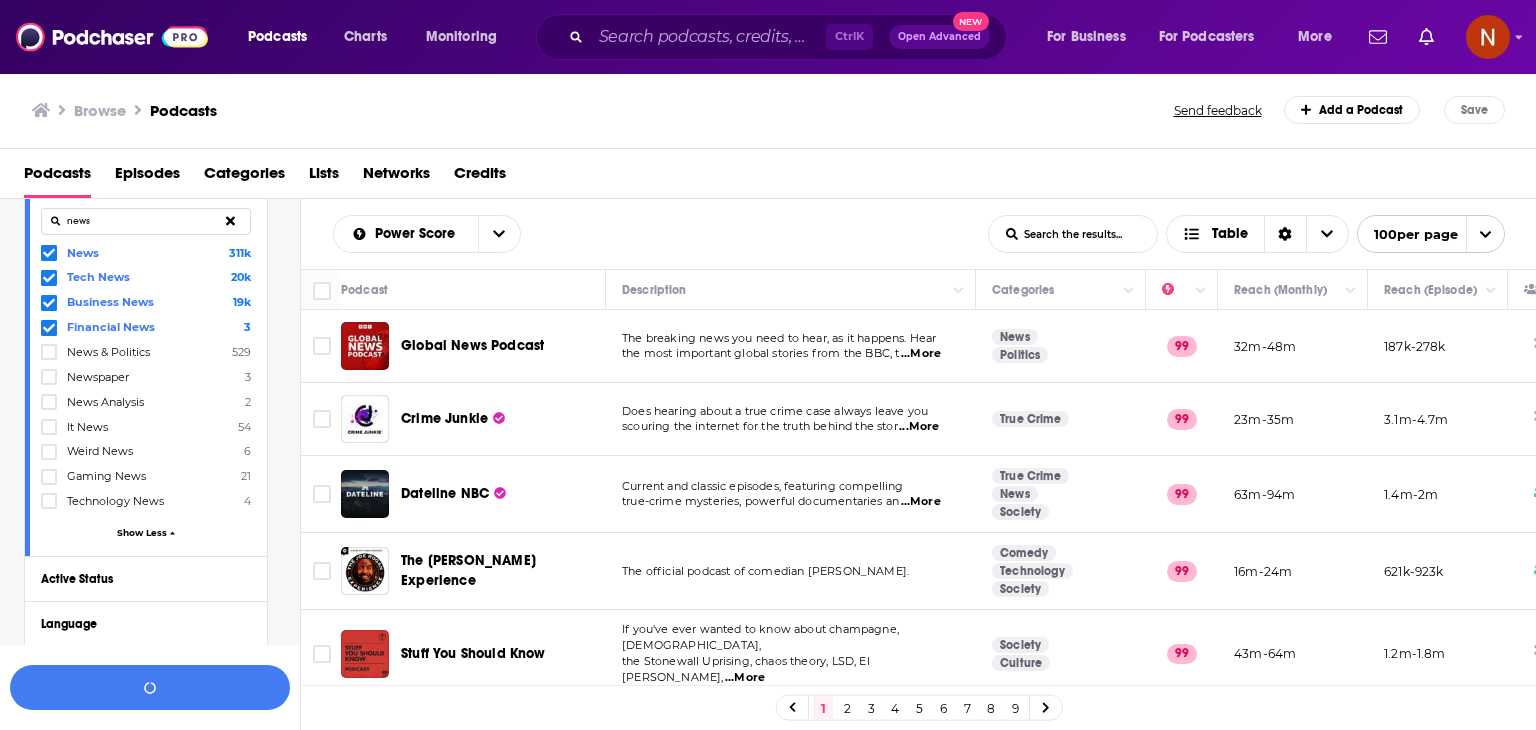 click on "news" at bounding box center (146, 221) 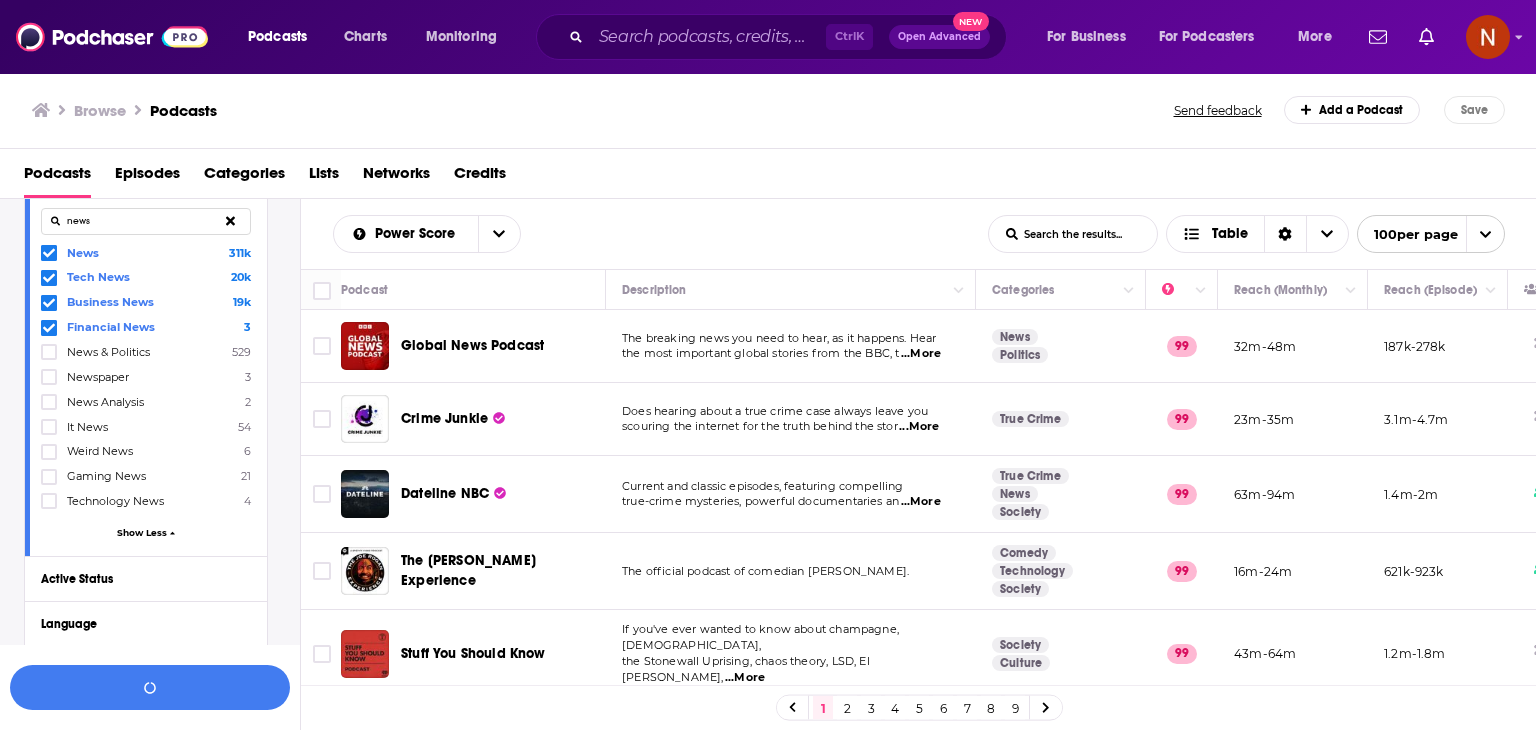 click on "news" at bounding box center (146, 221) 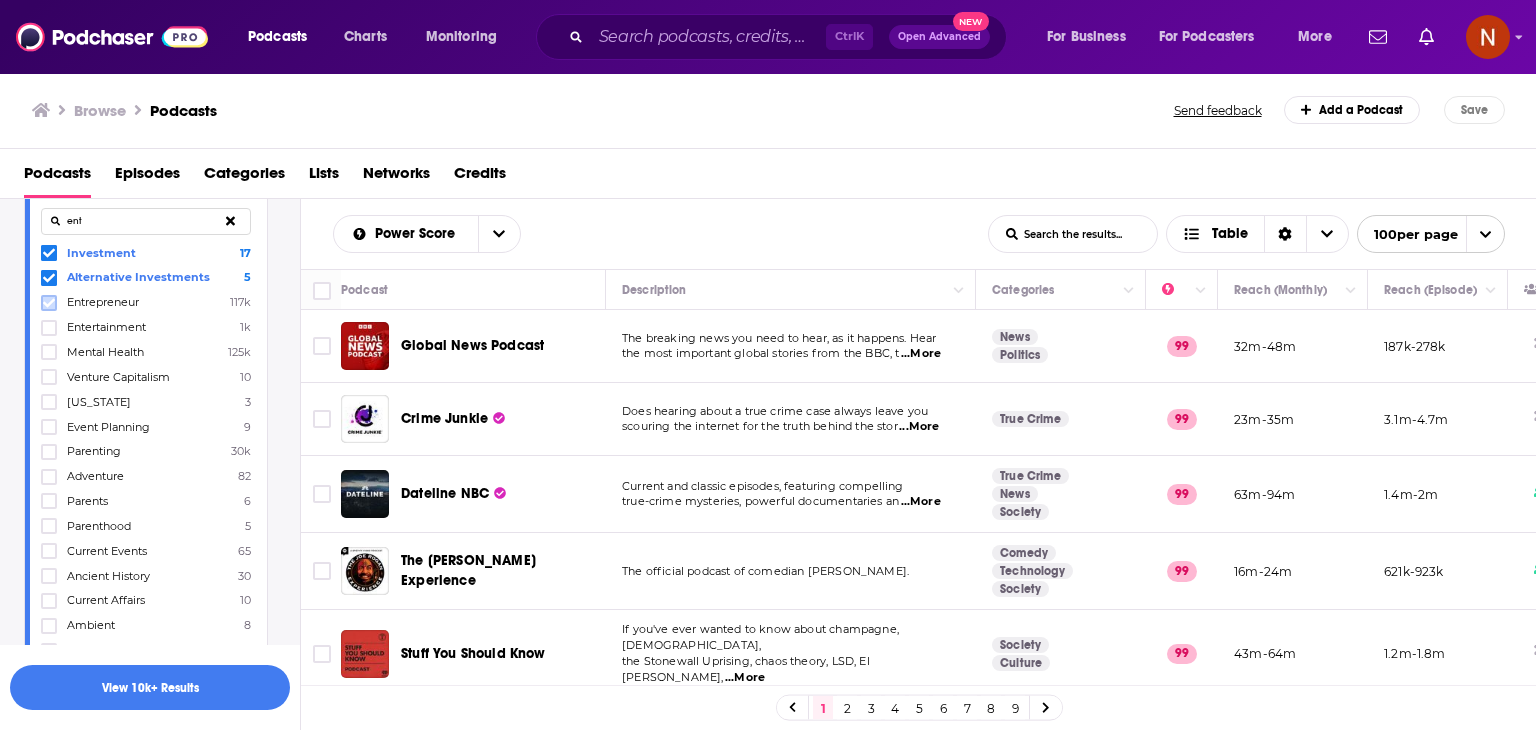 click 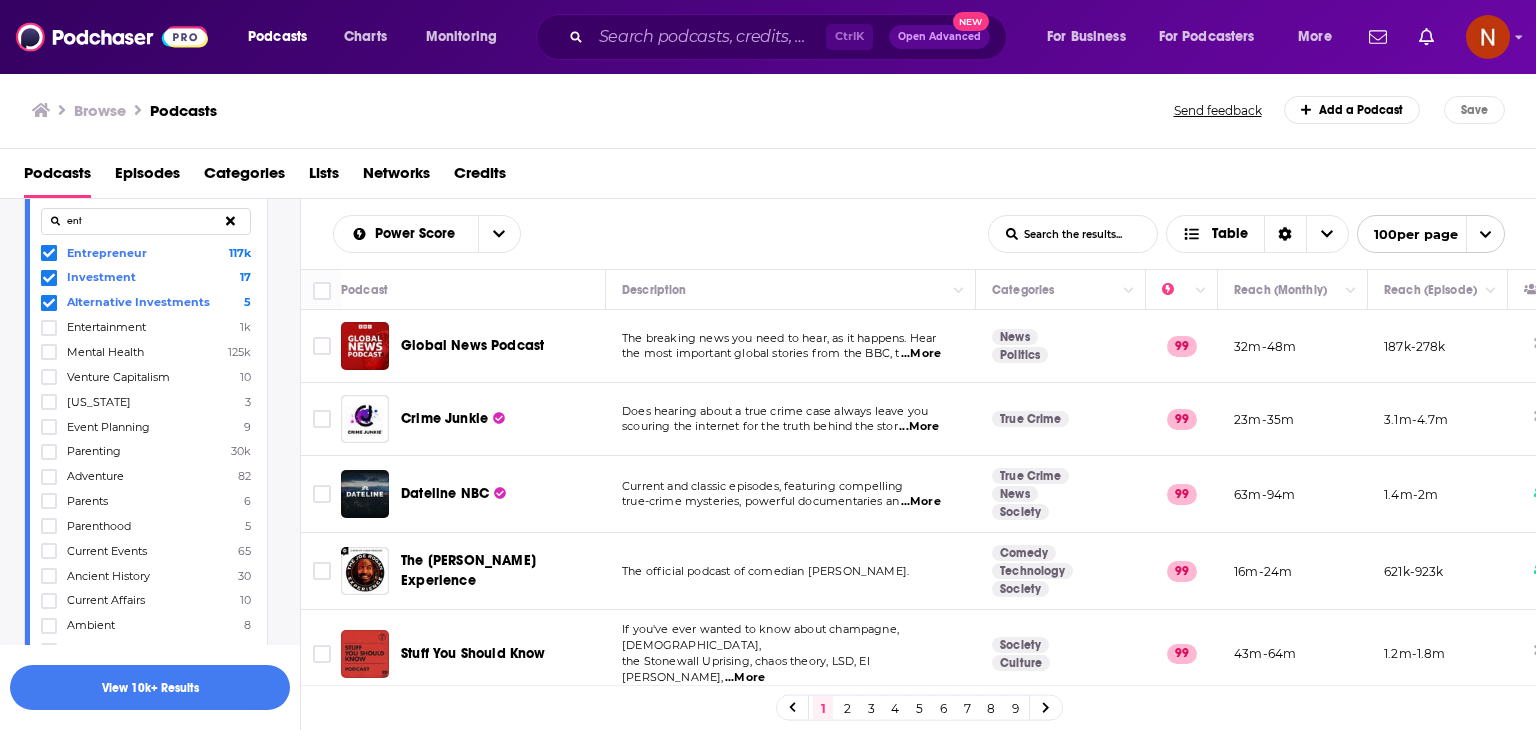 click on "ent" at bounding box center (146, 221) 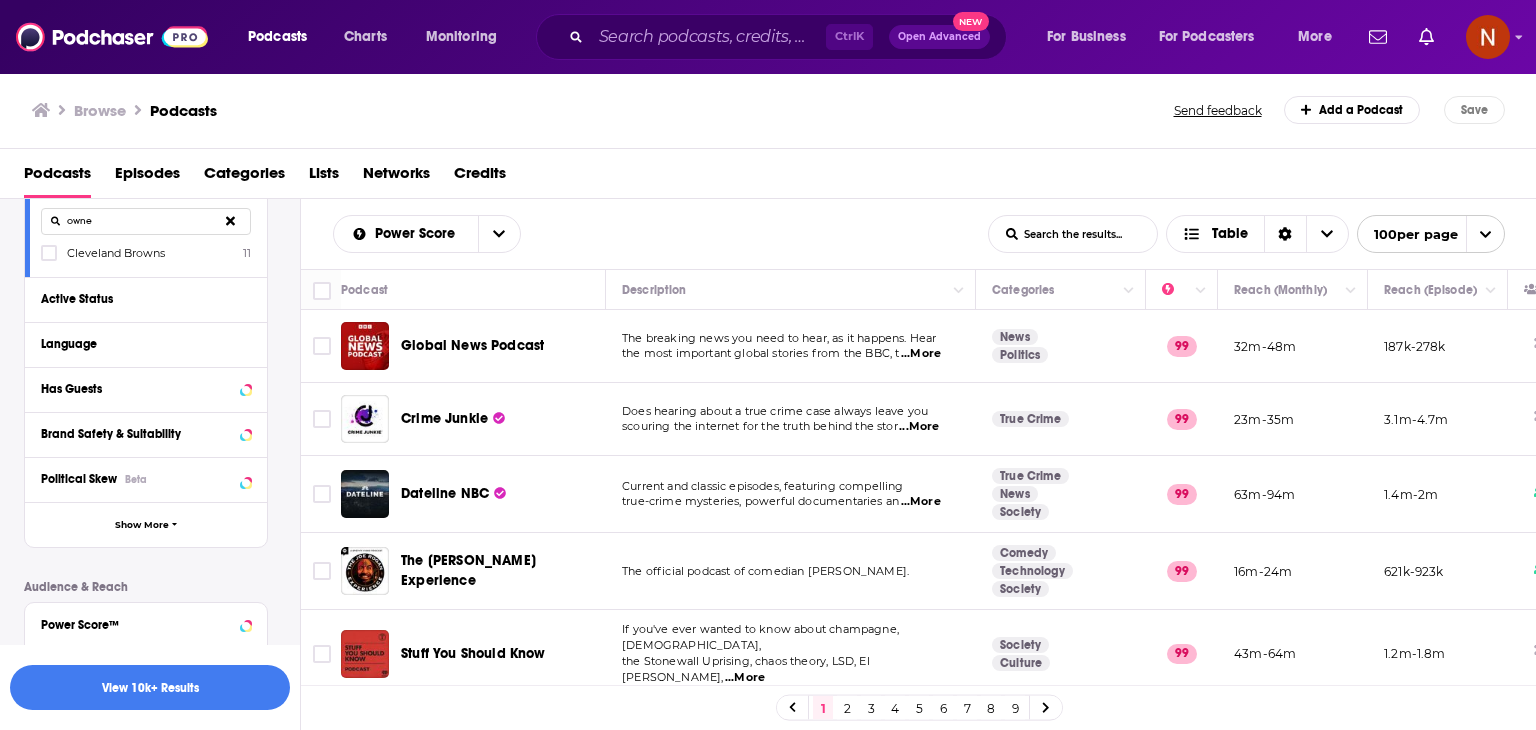 type on "owner" 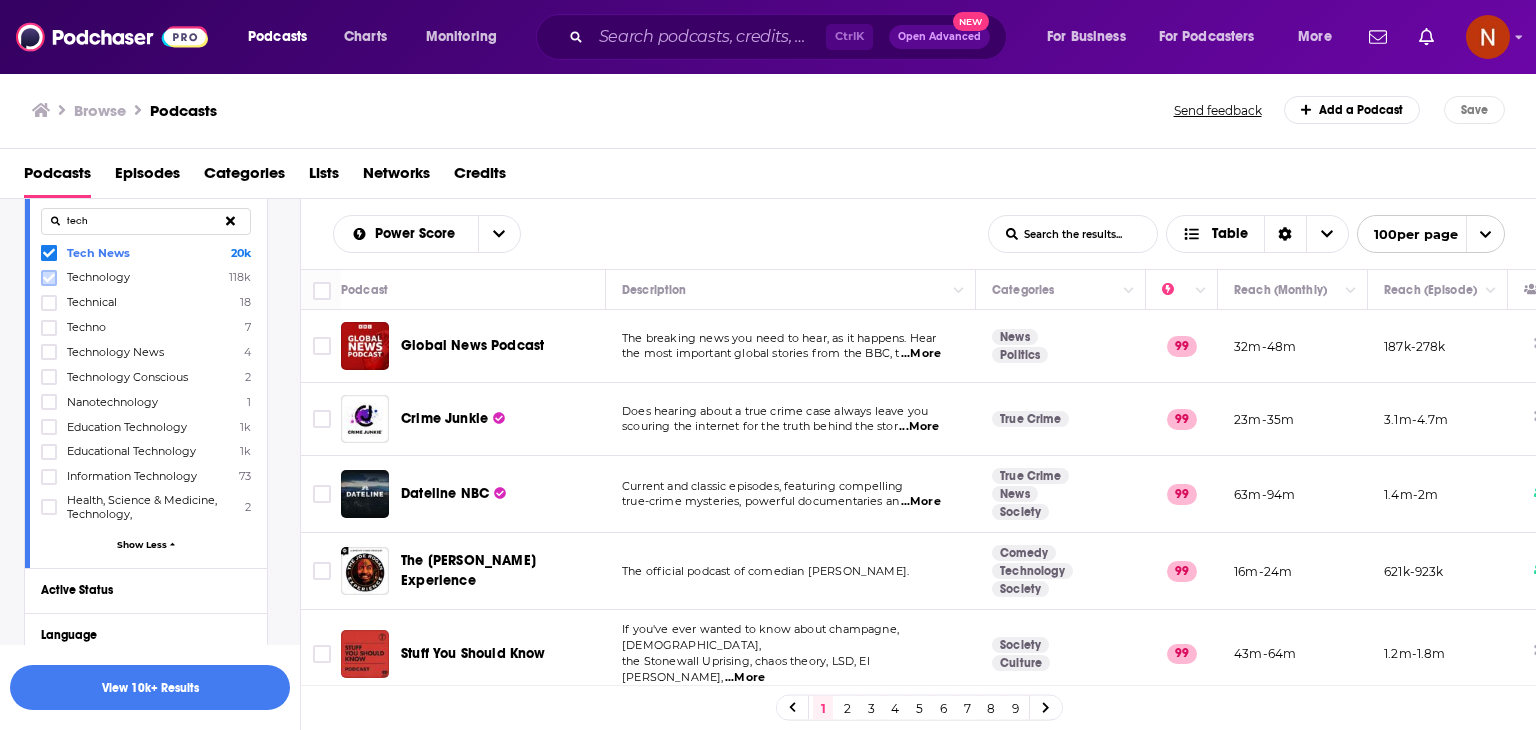 type on "tech" 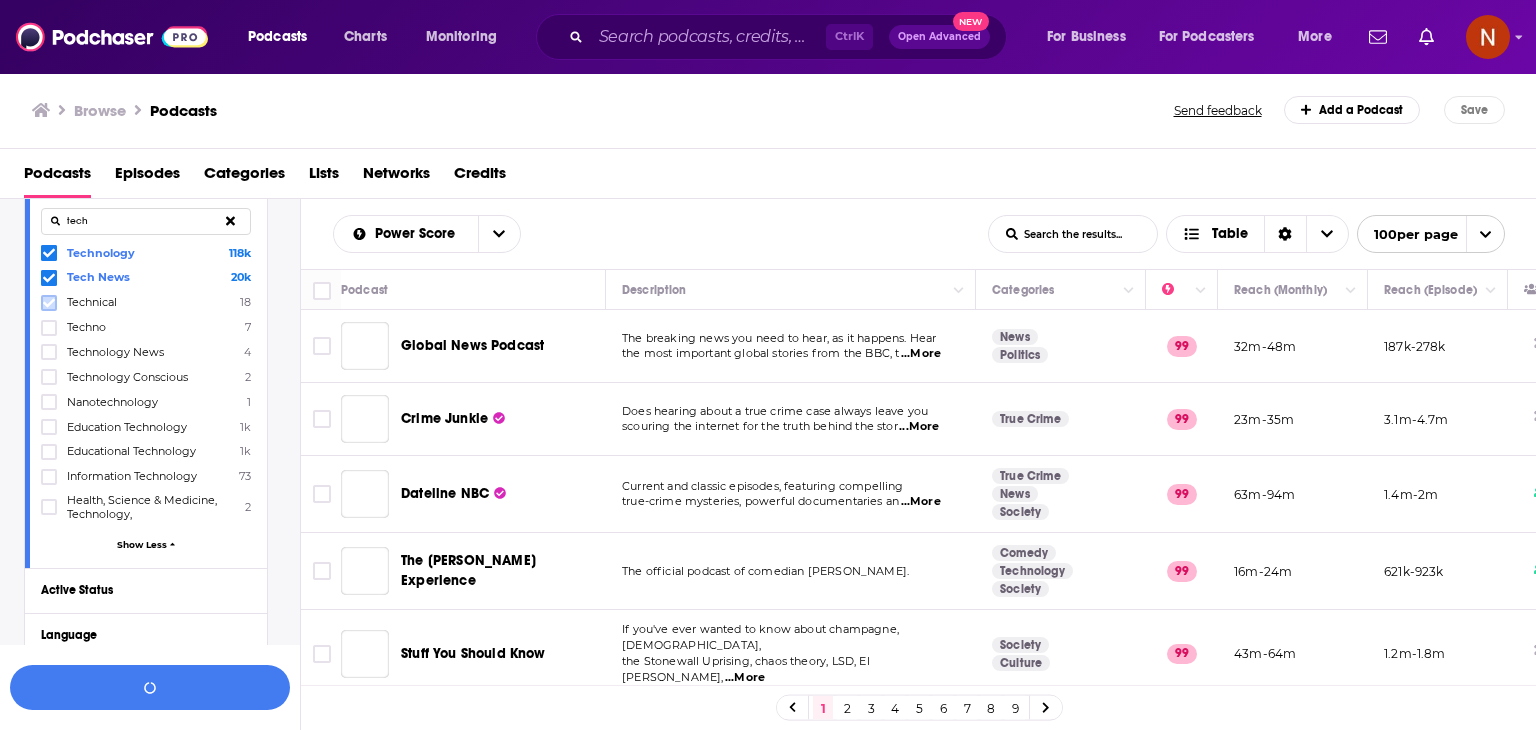 click 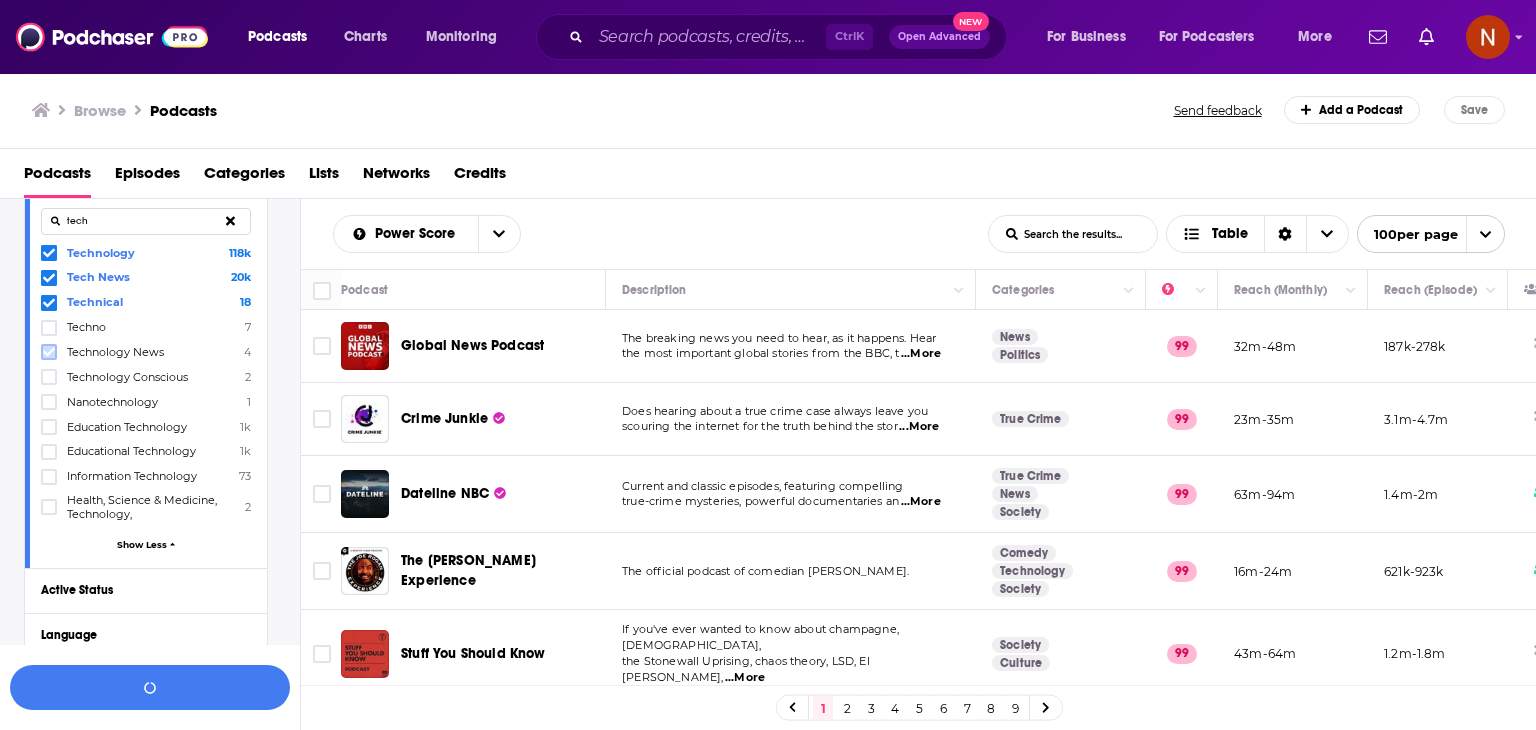 click 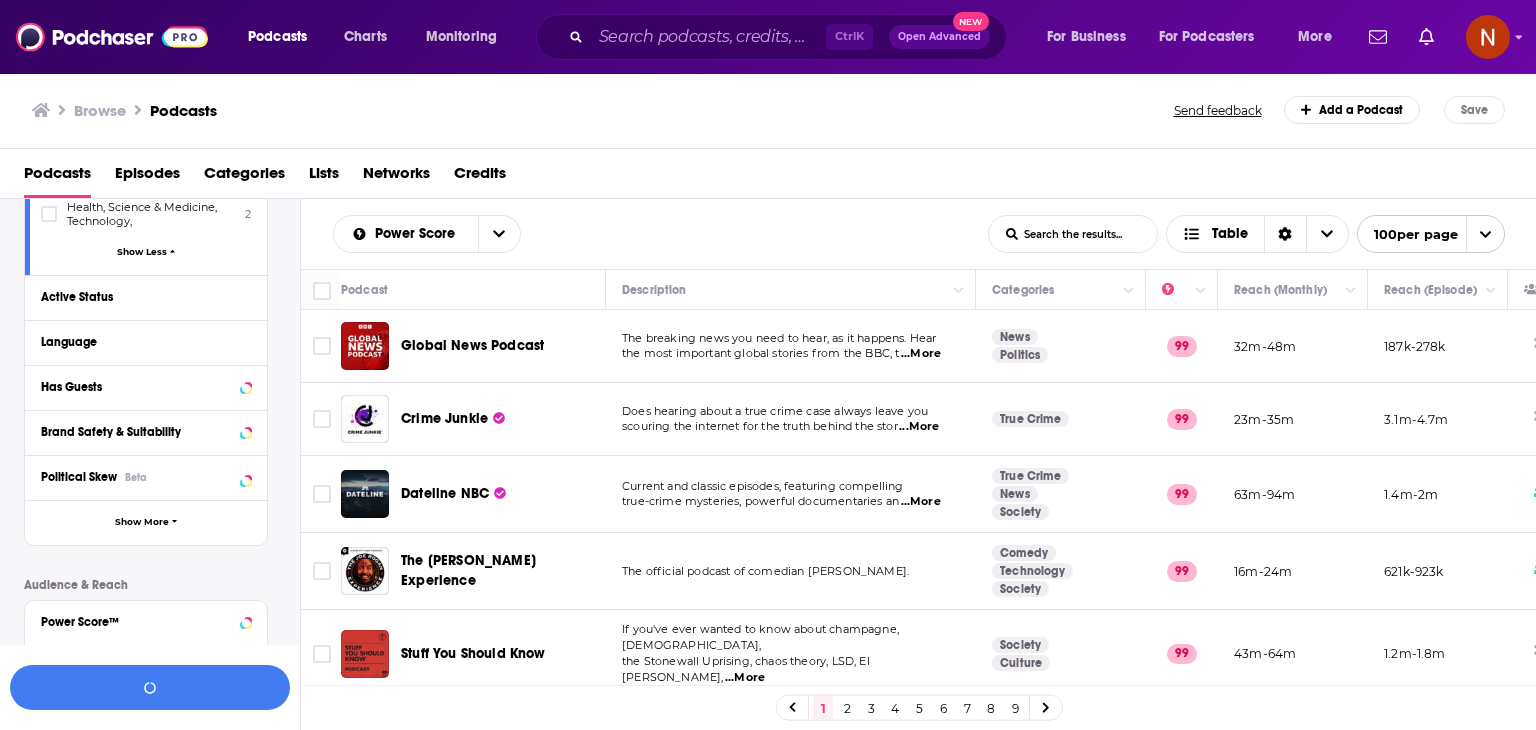 scroll, scrollTop: 507, scrollLeft: 0, axis: vertical 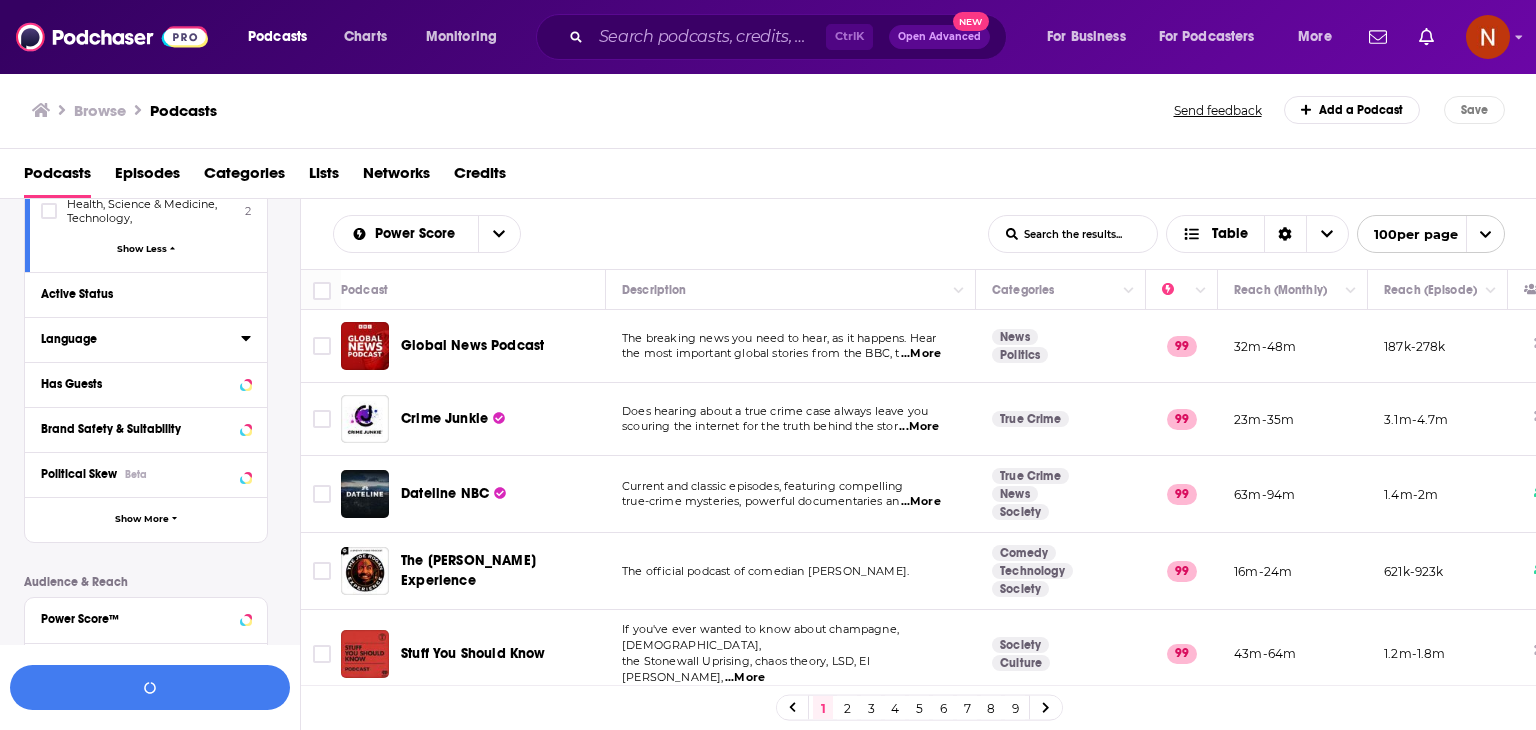 click on "Language" at bounding box center [134, 339] 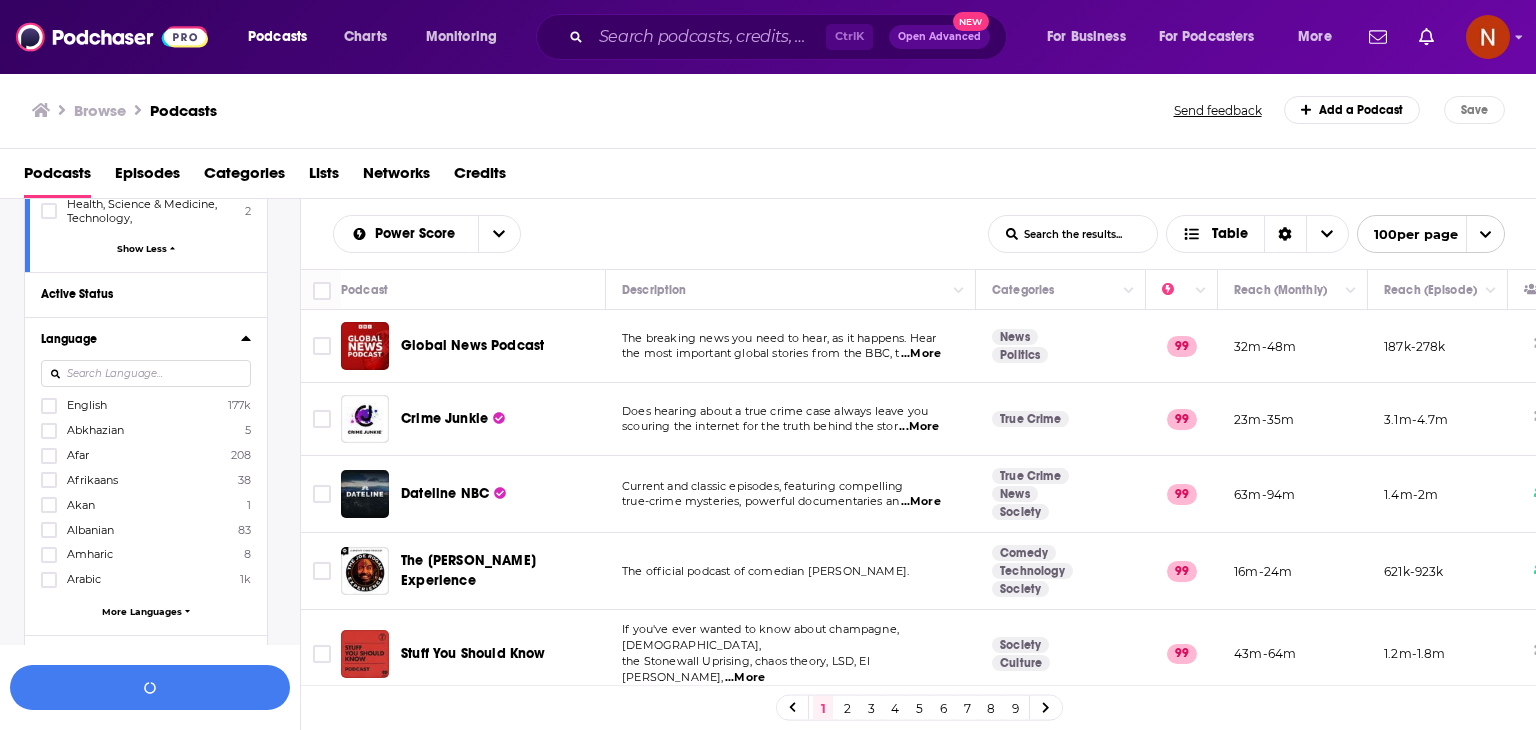 click at bounding box center (146, 373) 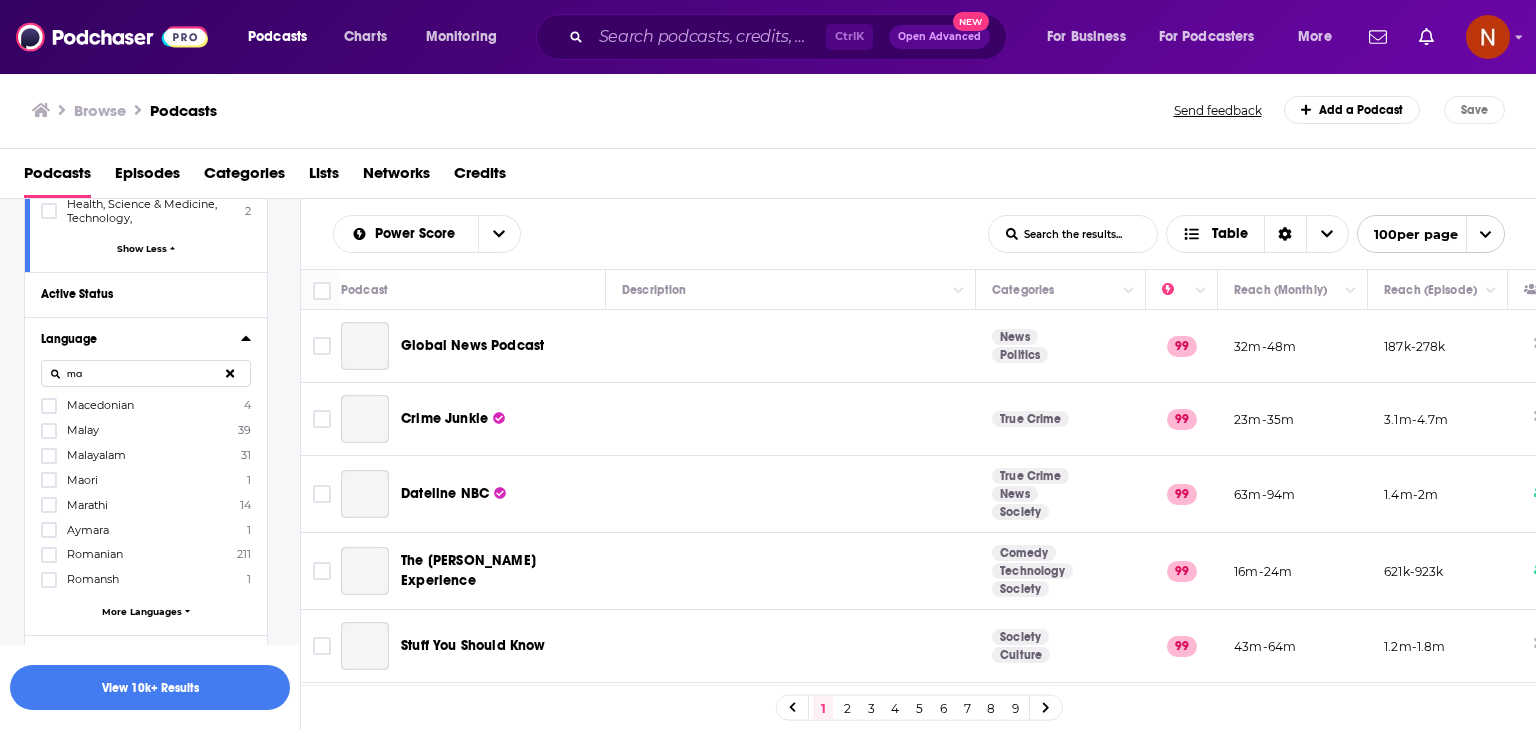 scroll, scrollTop: 352, scrollLeft: 0, axis: vertical 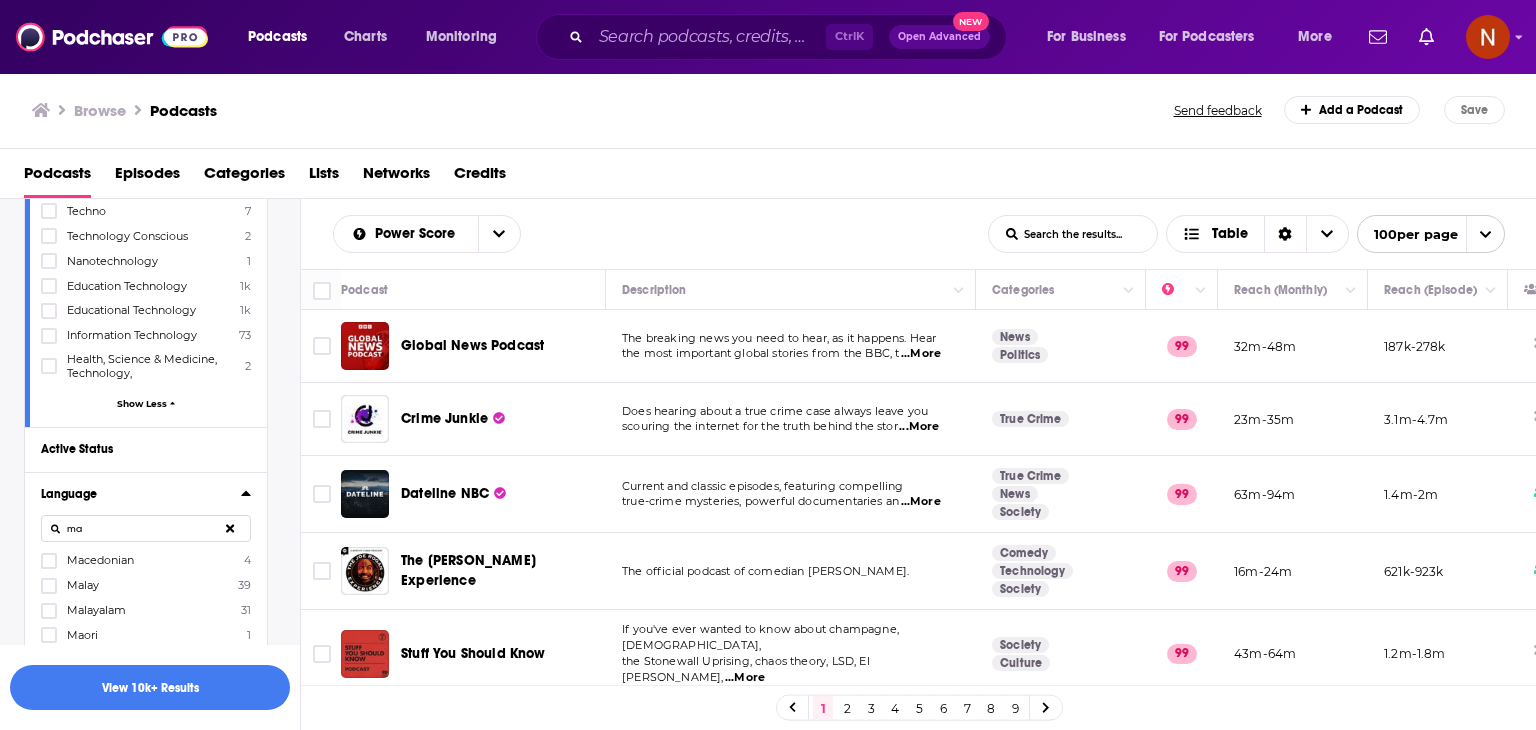 type on "m" 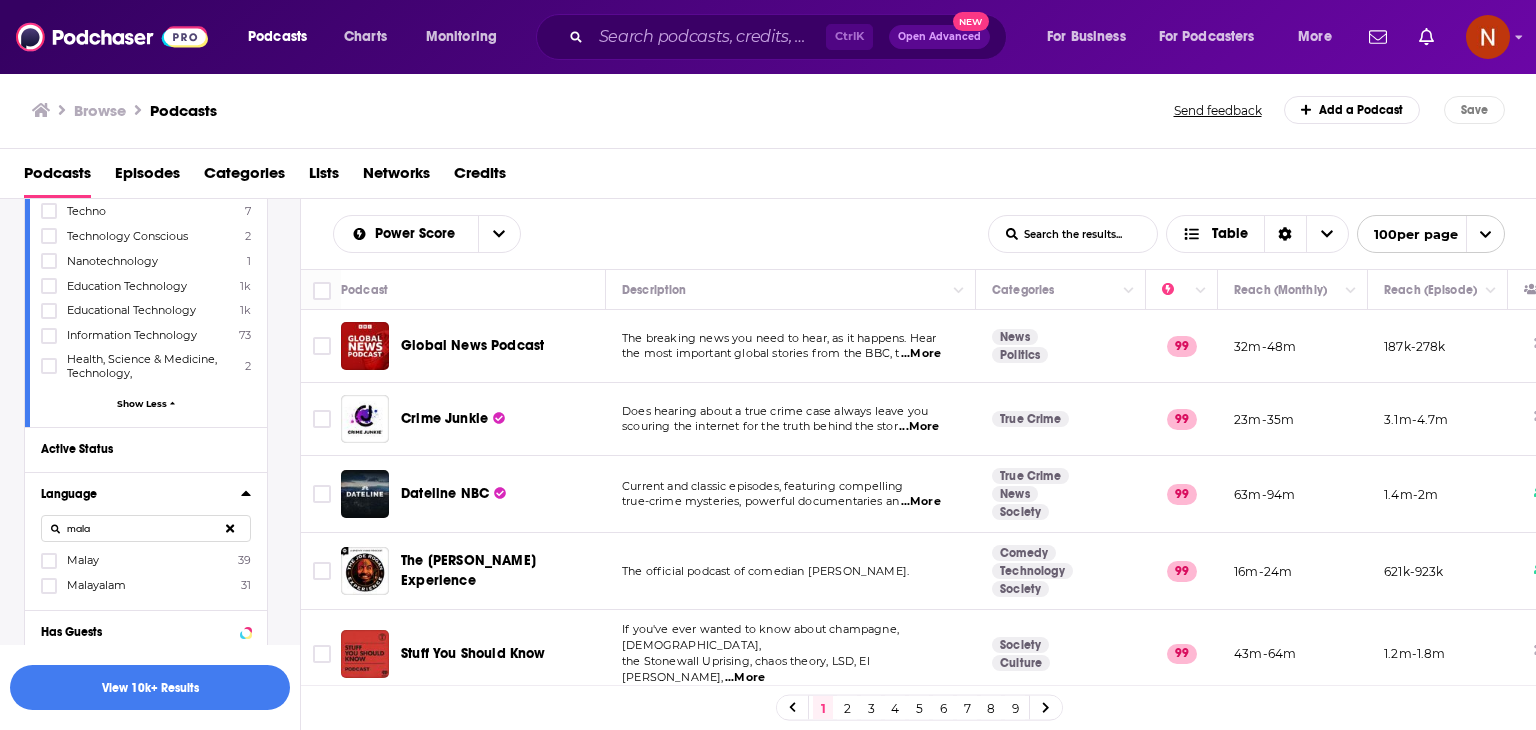 click at bounding box center [51, 560] 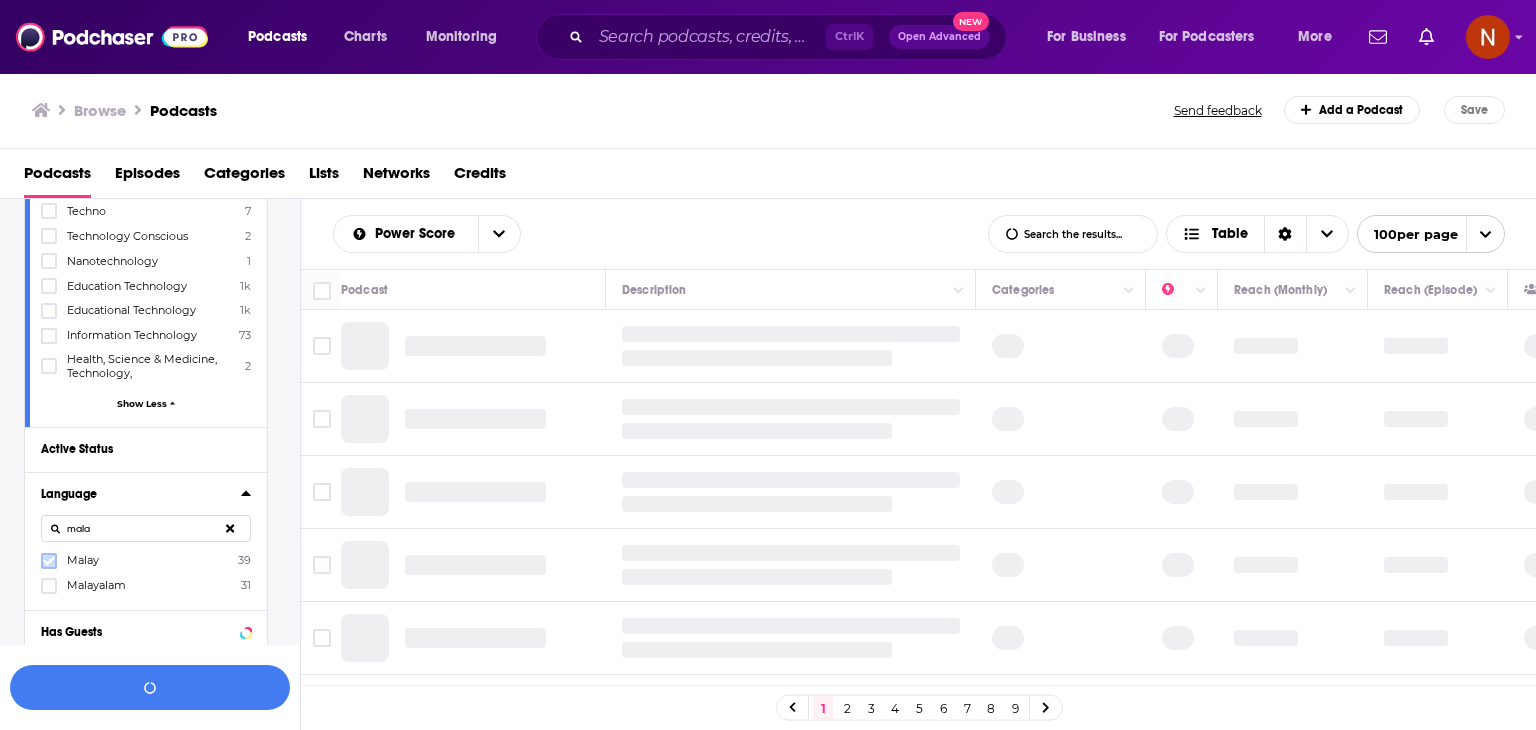 click at bounding box center (49, 561) 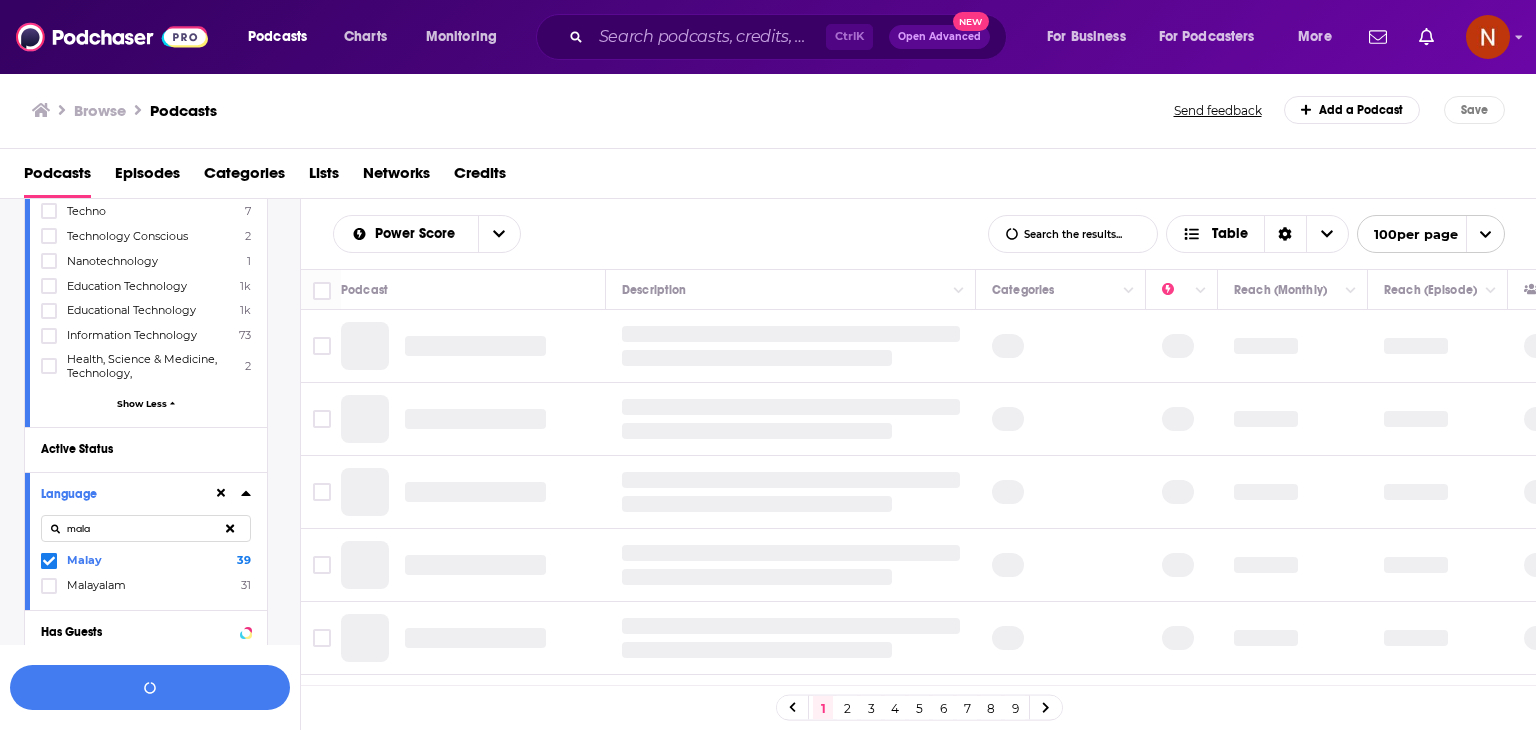 click on "mala" at bounding box center [146, 528] 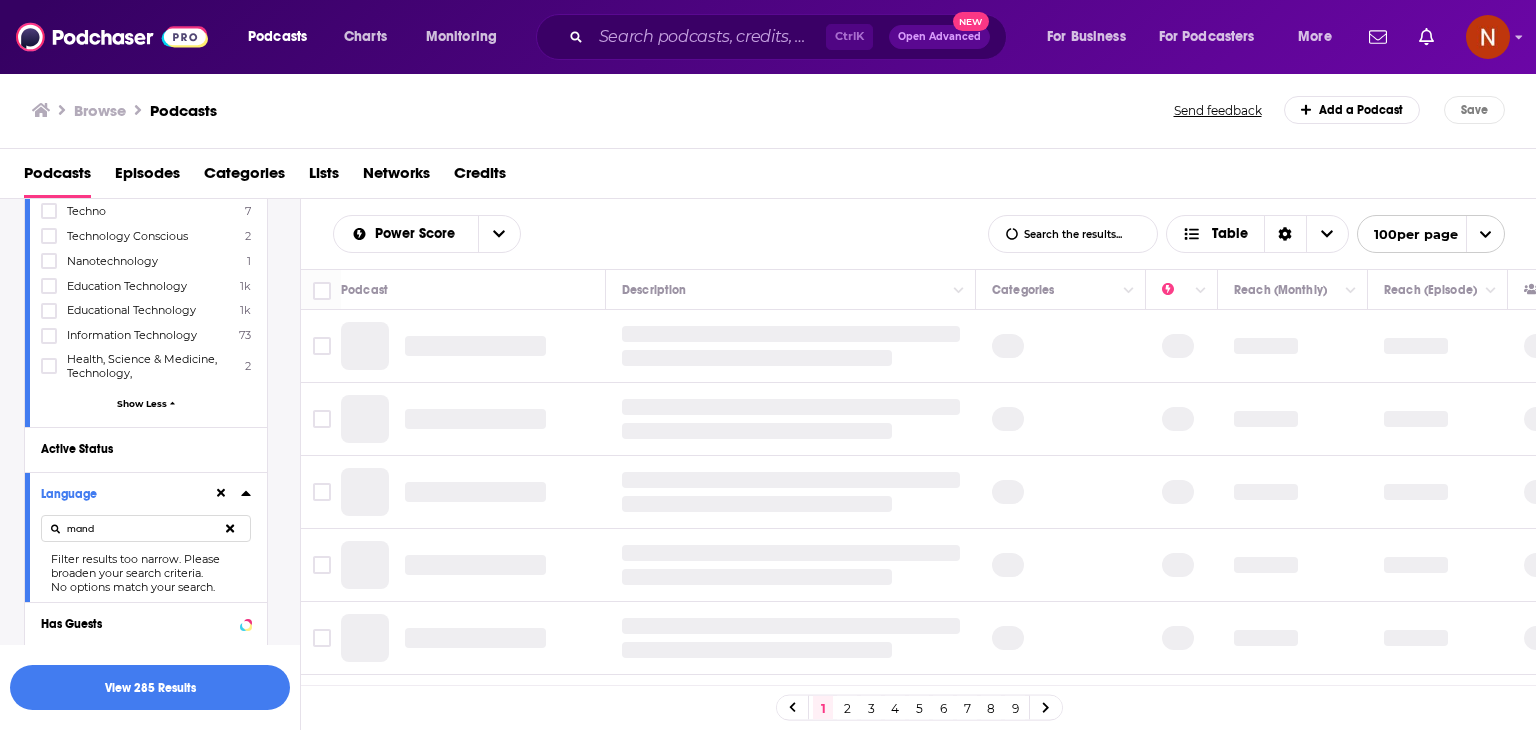 type on "man" 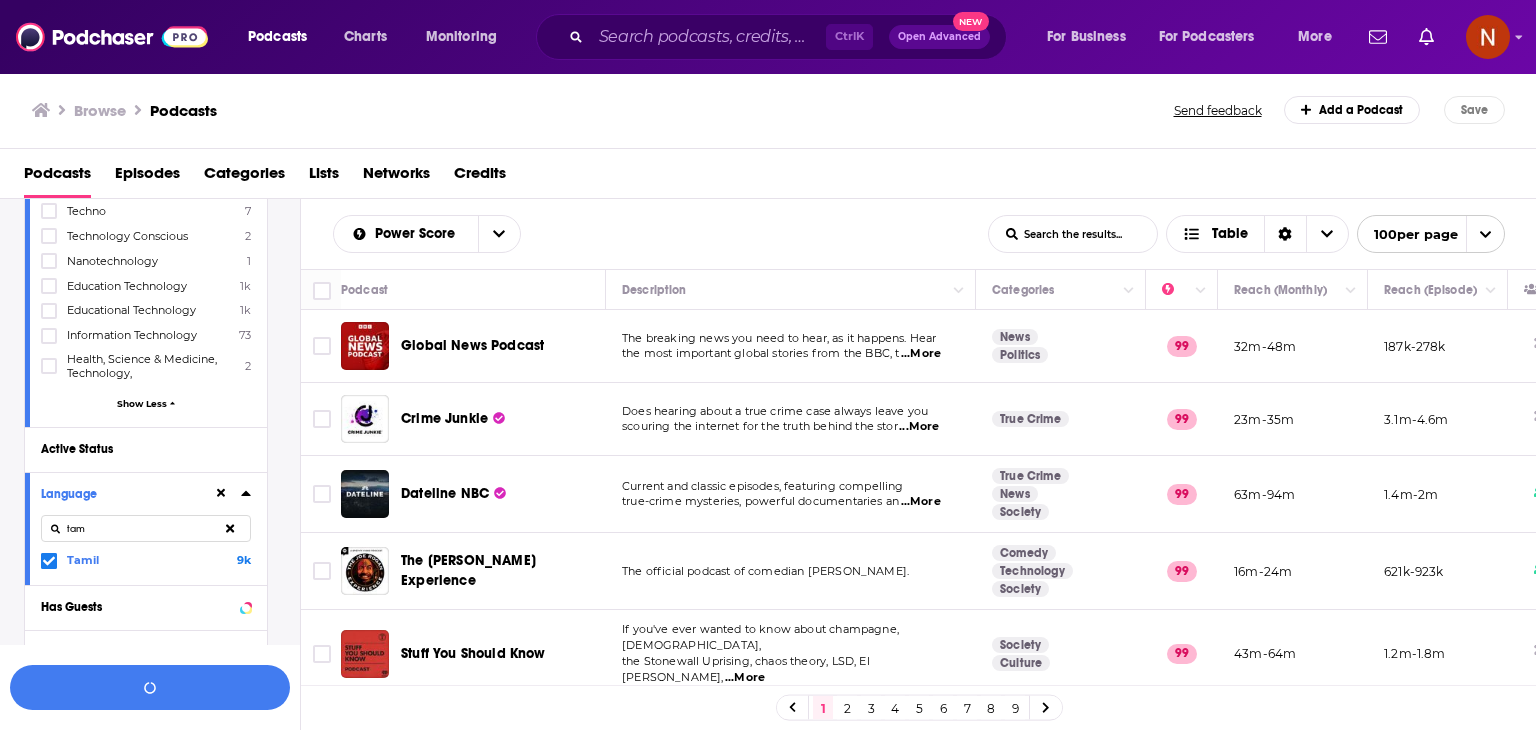 click on "tam" at bounding box center [146, 528] 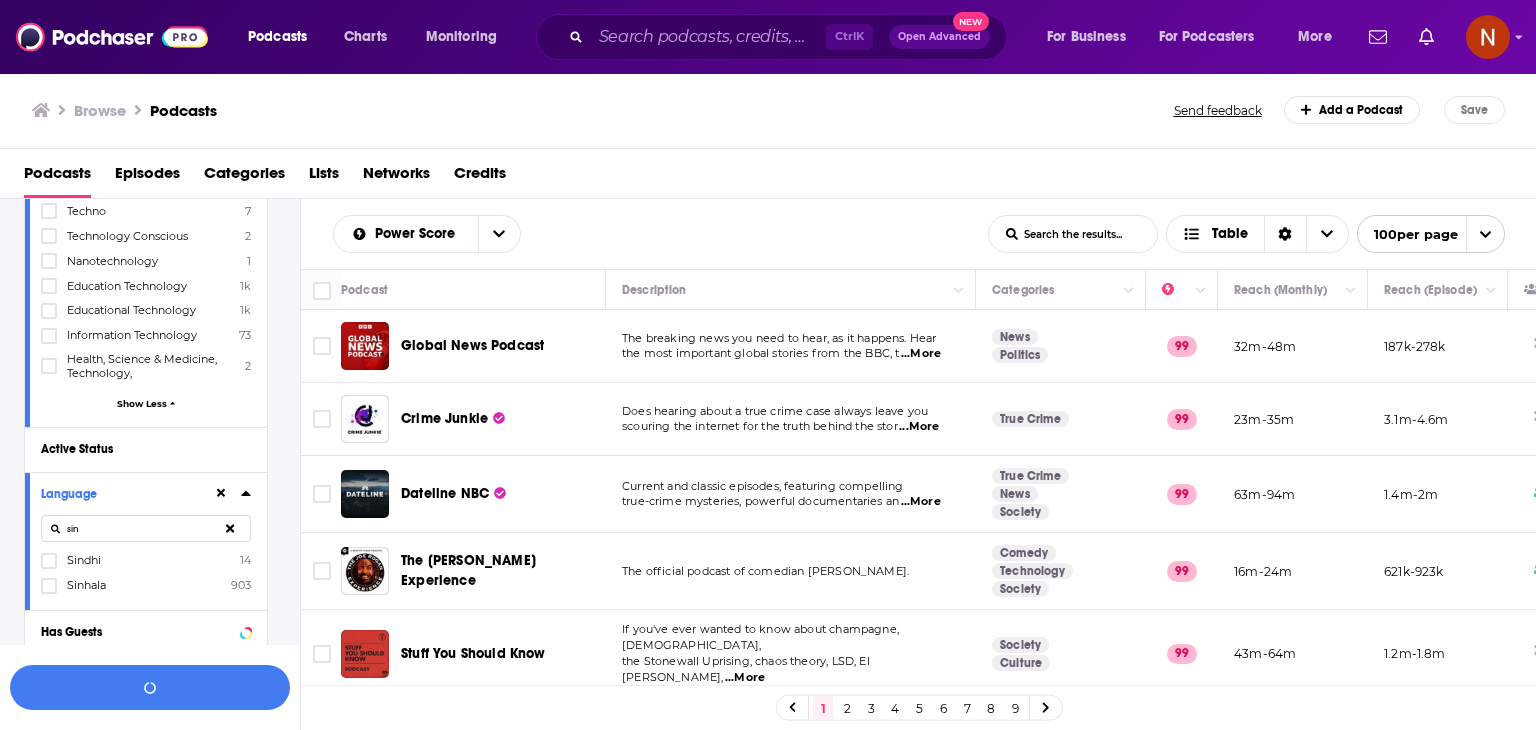 type on "sing" 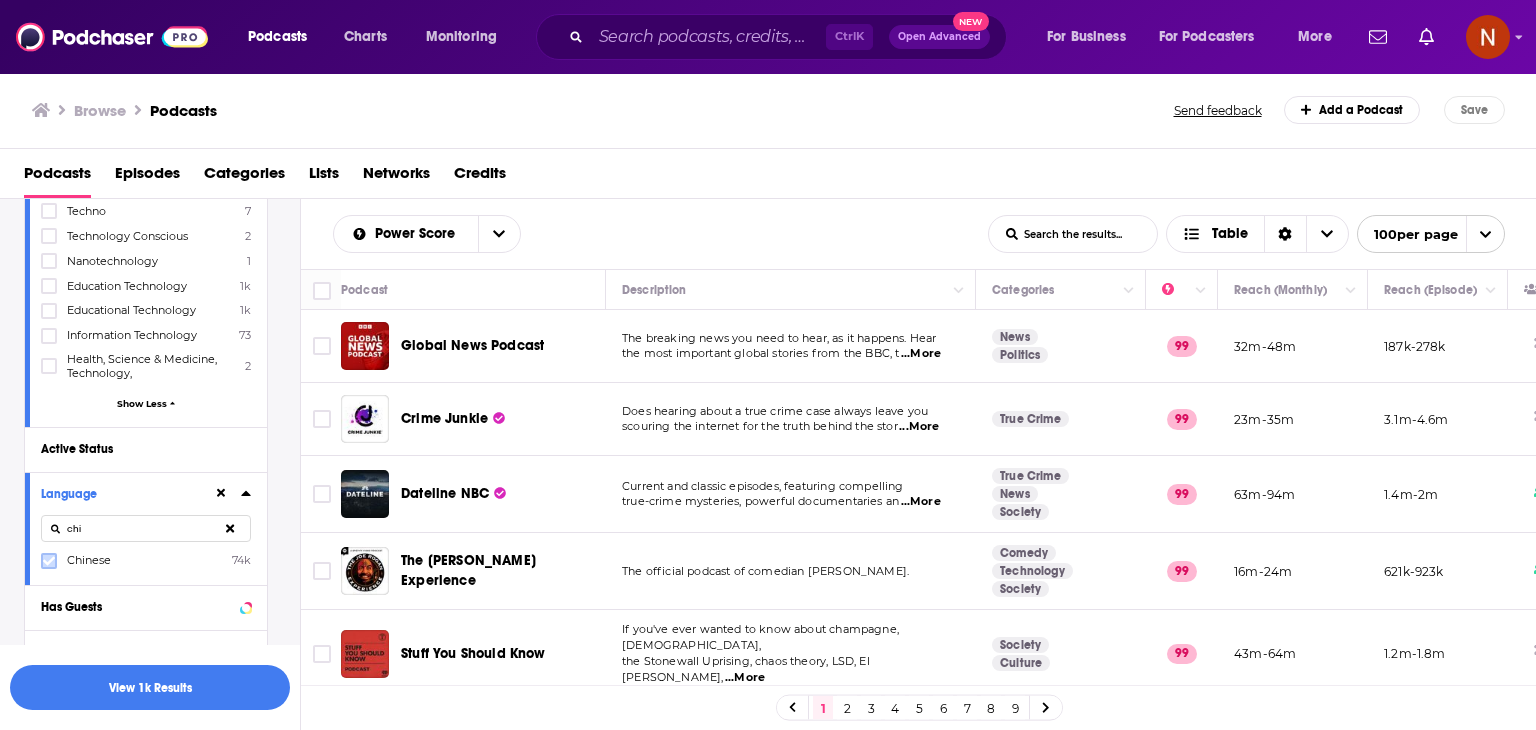 type on "chi" 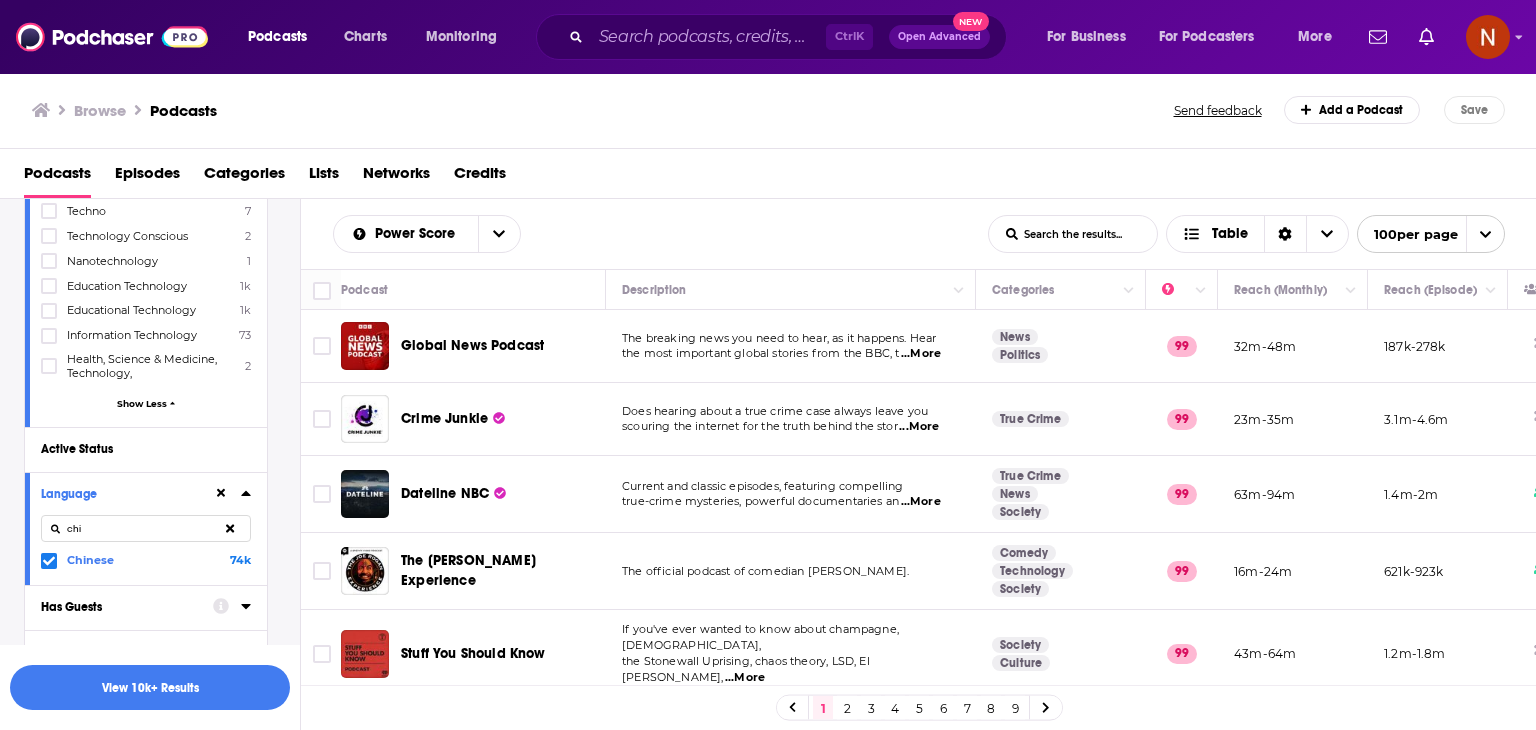 click 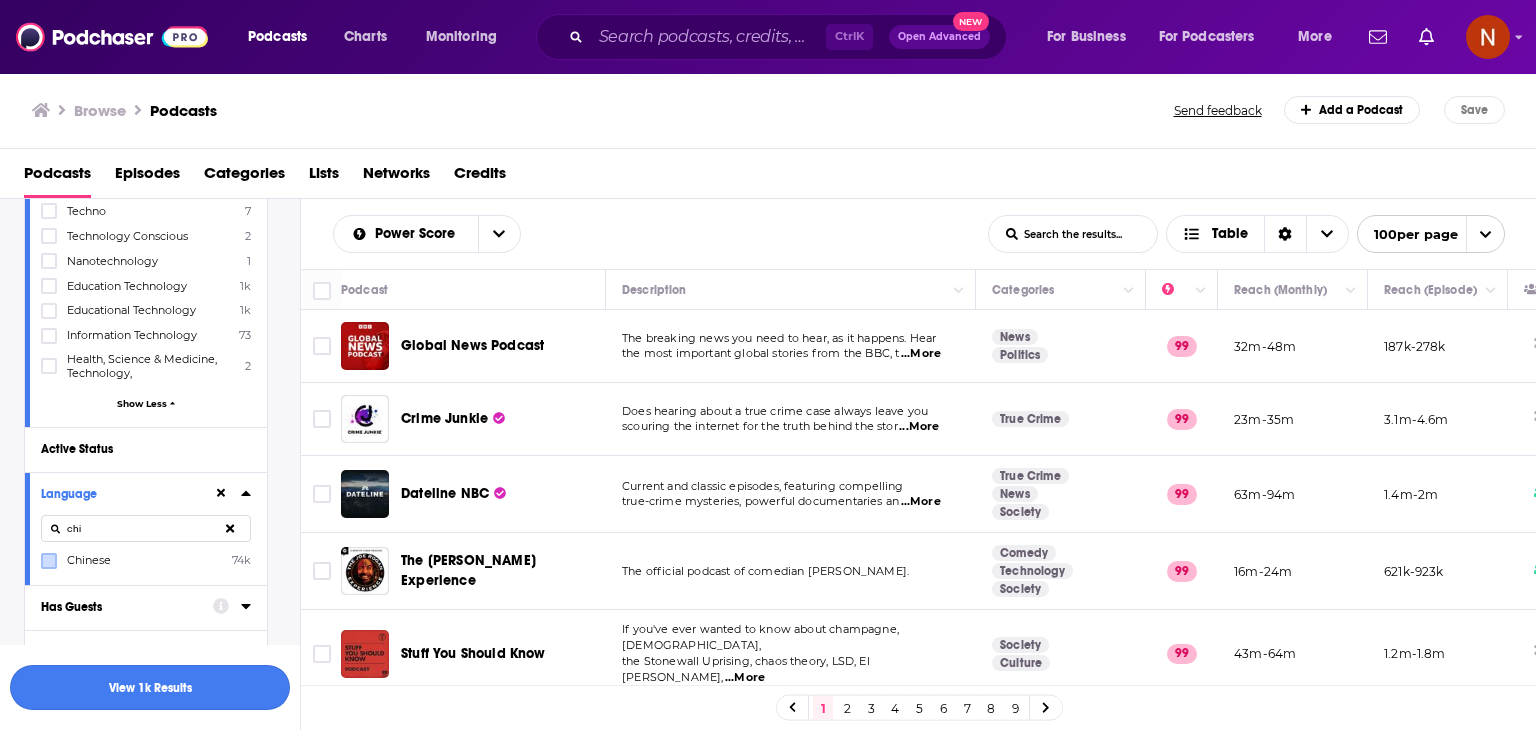 click on "View 1k Results" at bounding box center (150, 687) 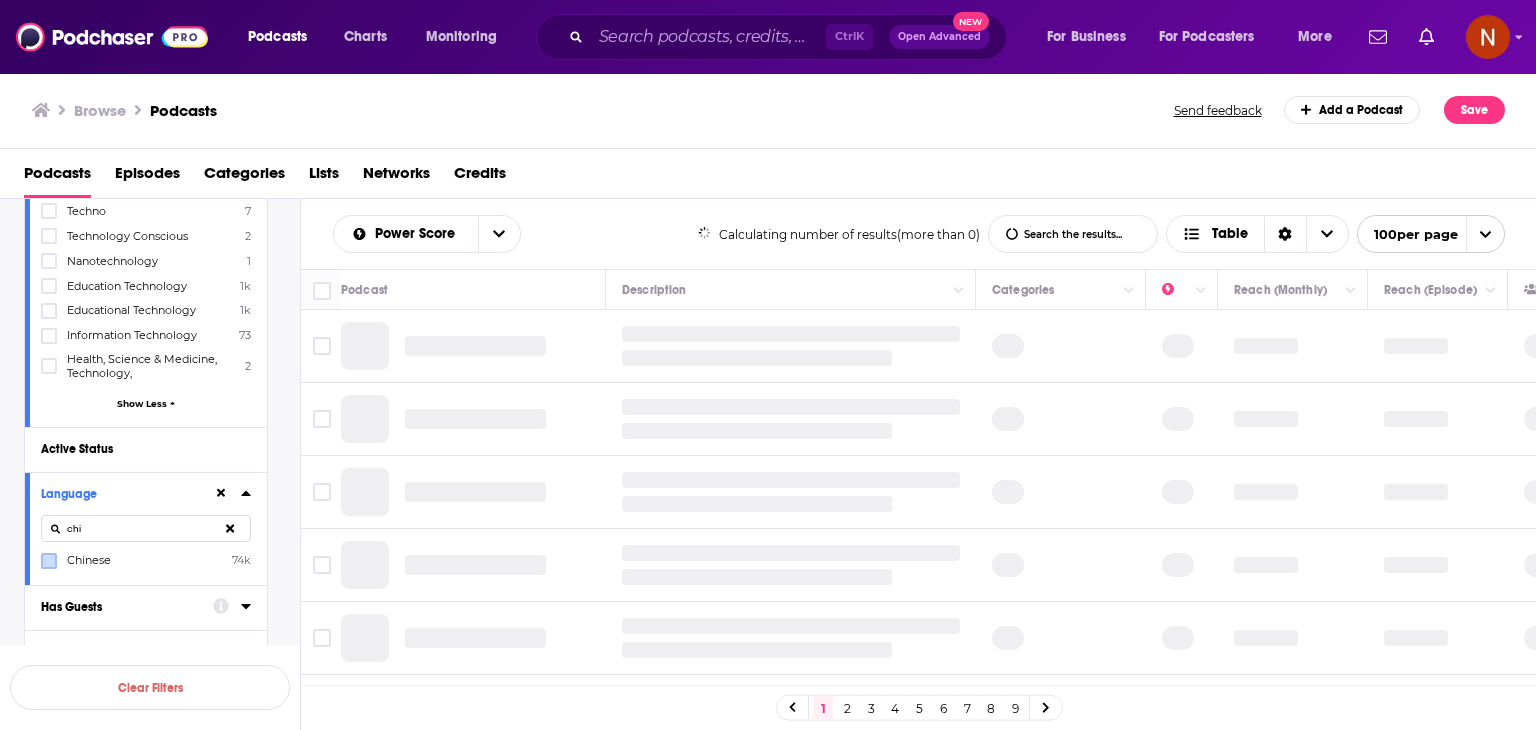 scroll, scrollTop: 0, scrollLeft: 0, axis: both 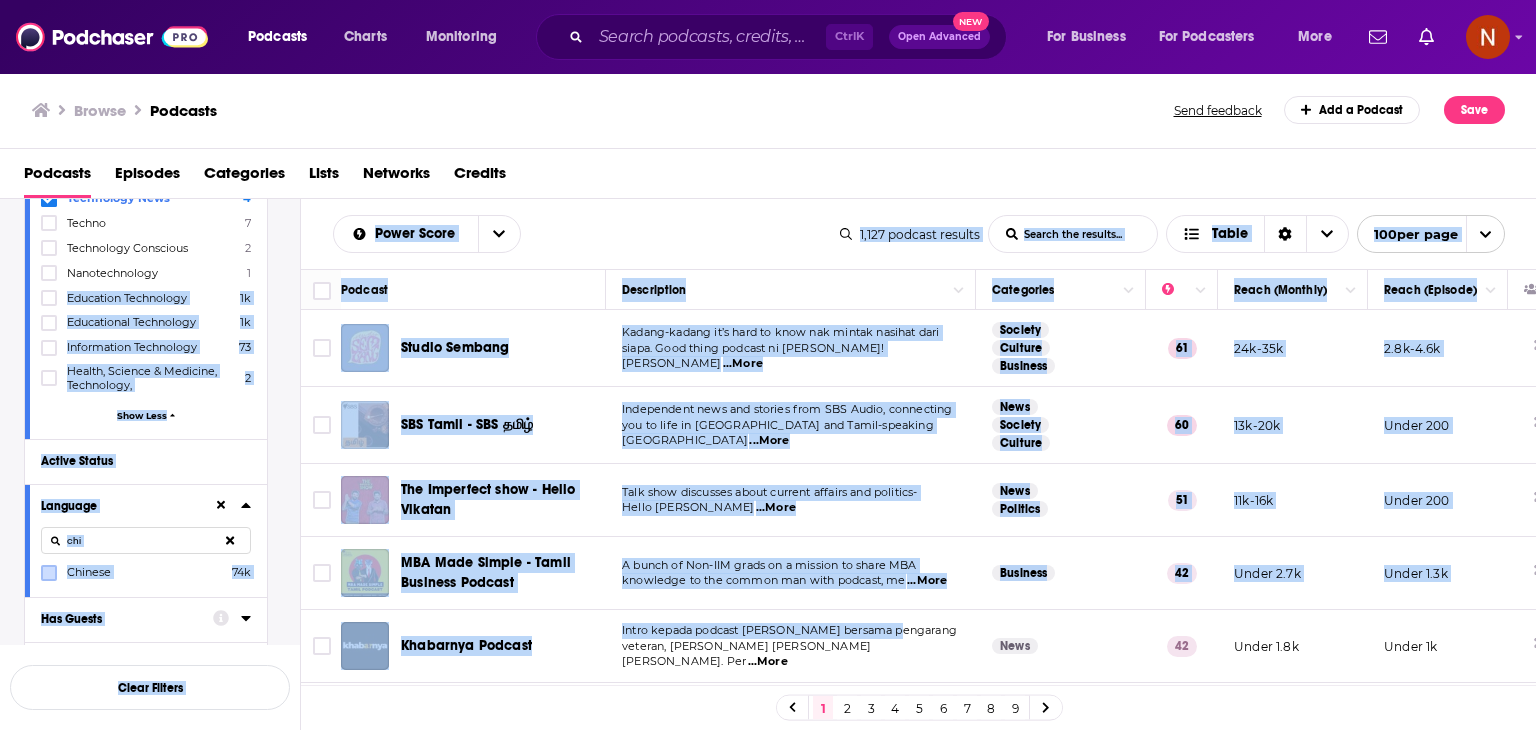 drag, startPoint x: 289, startPoint y: 274, endPoint x: 899, endPoint y: 629, distance: 705.7797 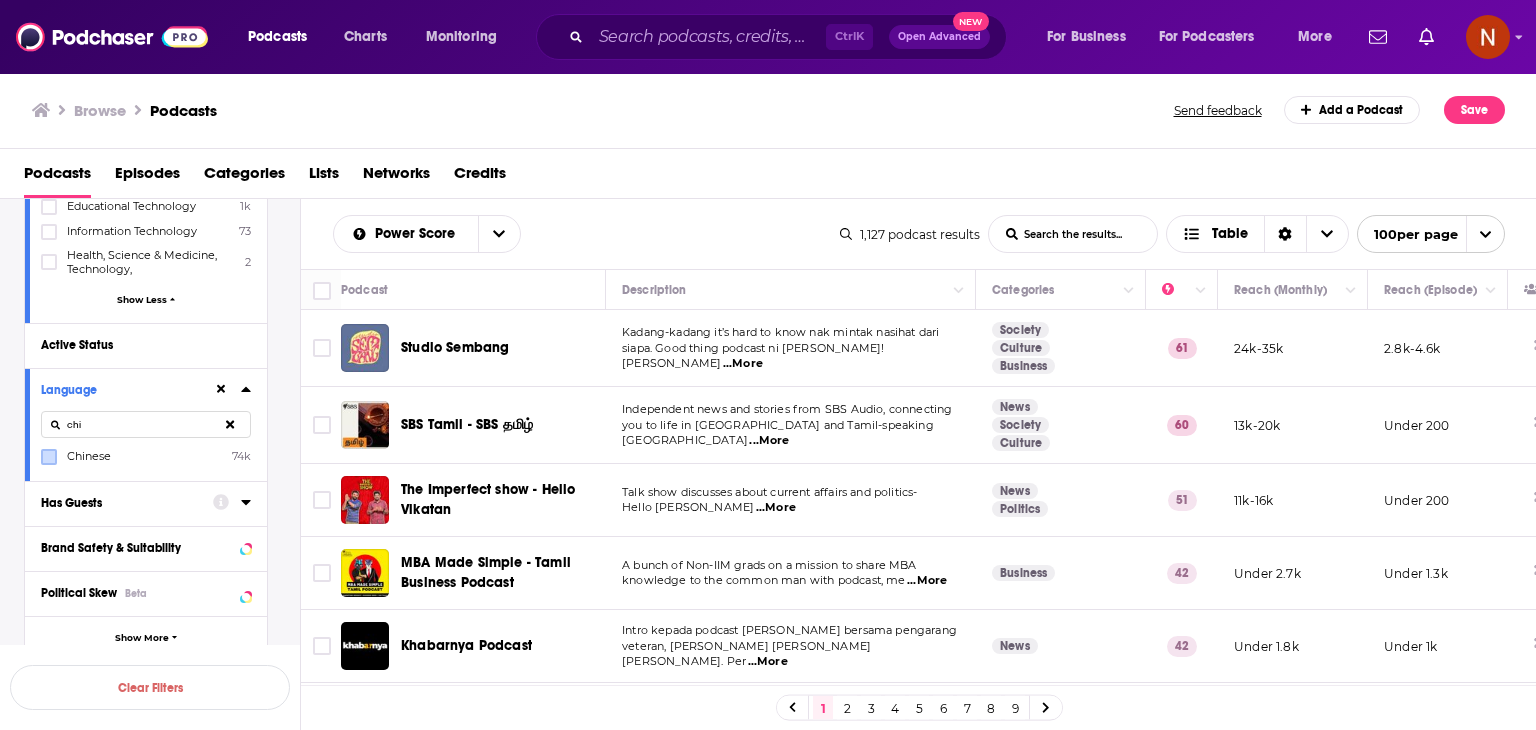 scroll, scrollTop: 458, scrollLeft: 0, axis: vertical 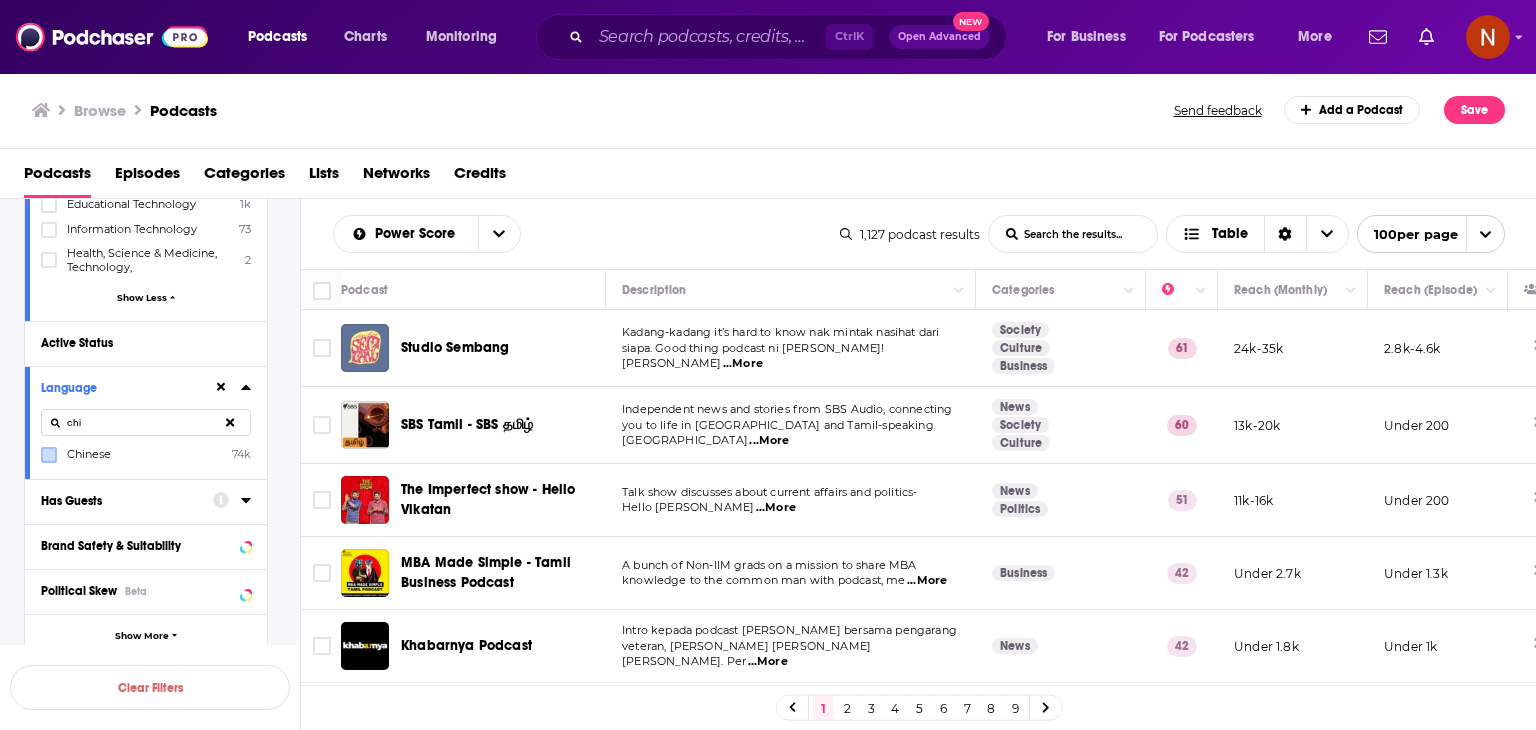 click 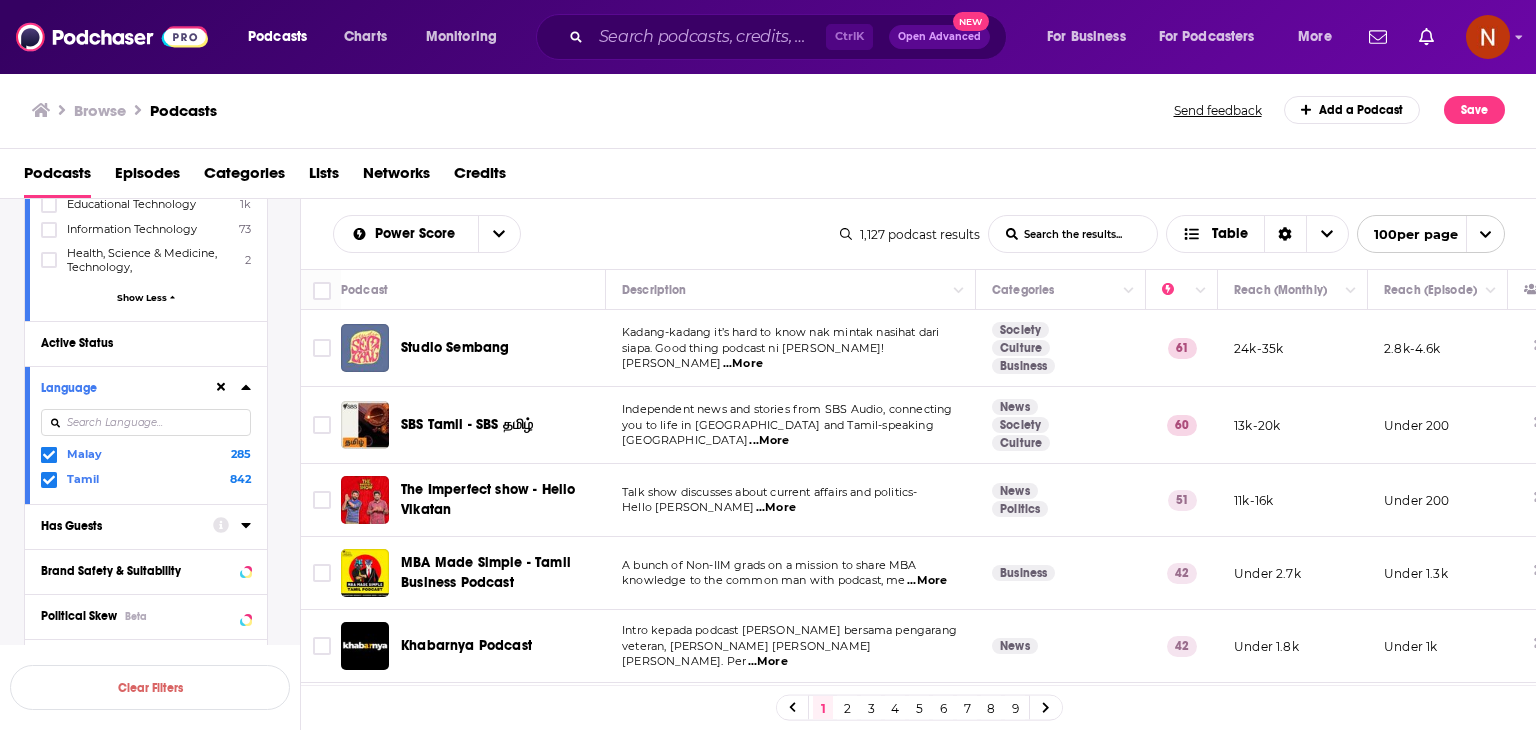 click 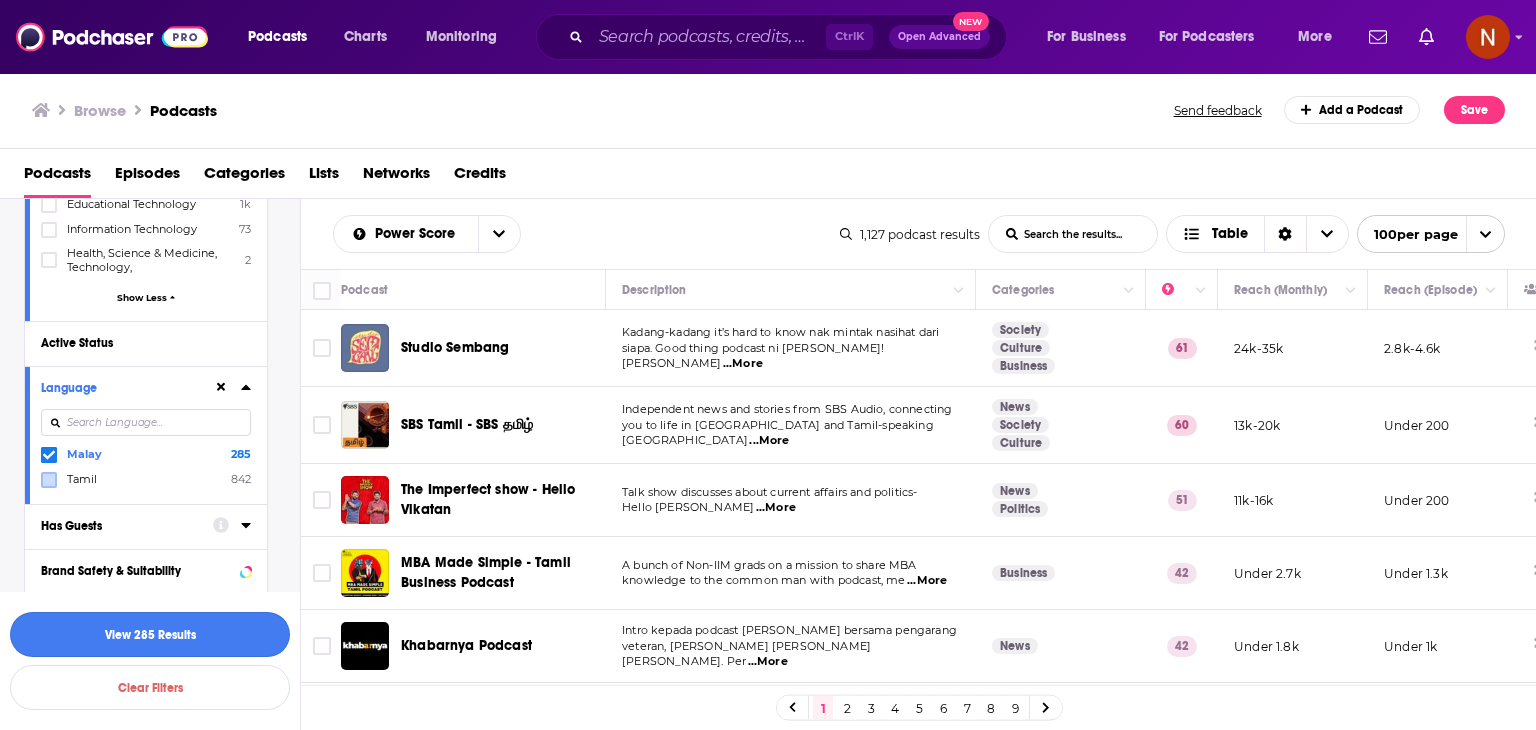click on "View 285 Results" at bounding box center (150, 634) 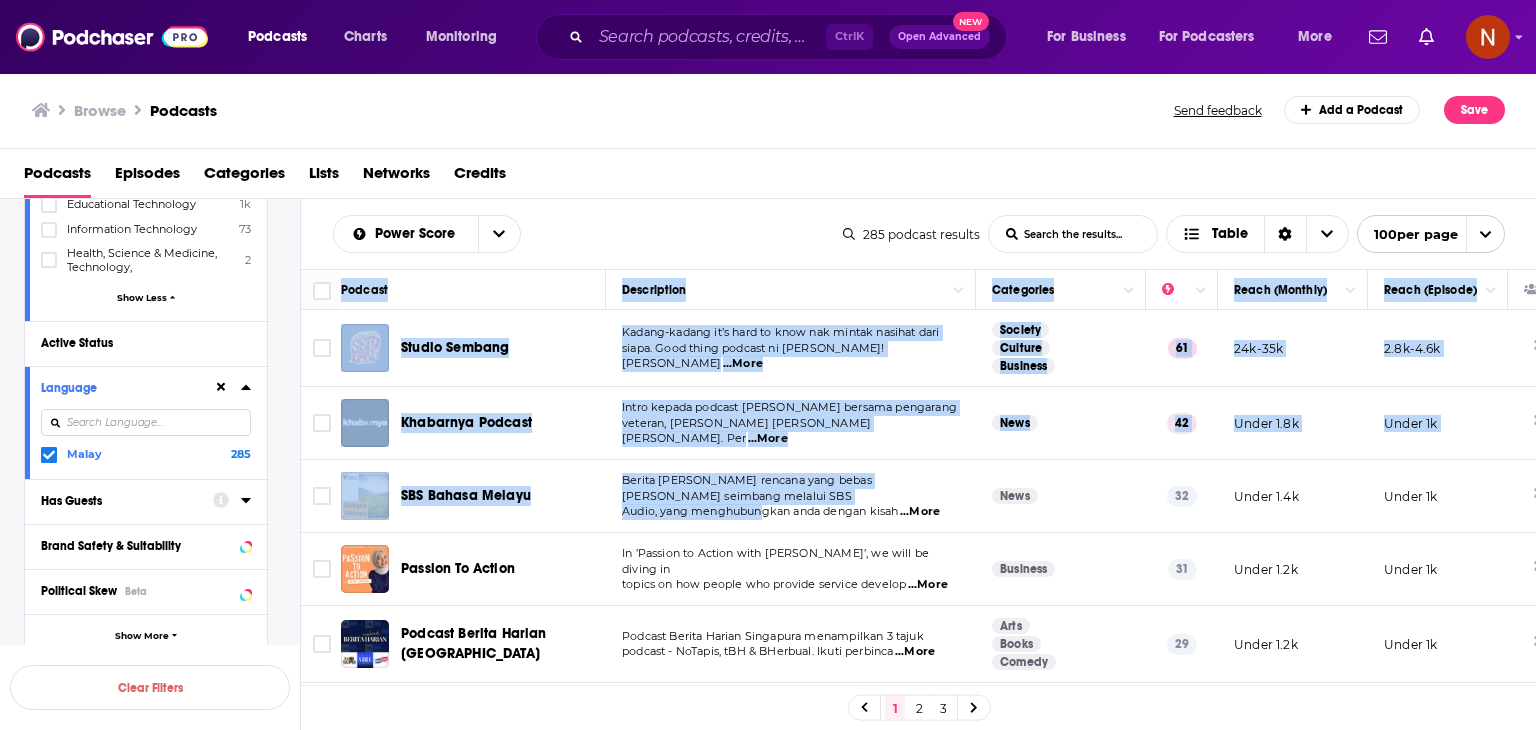 drag, startPoint x: 302, startPoint y: 281, endPoint x: 776, endPoint y: 525, distance: 533.11536 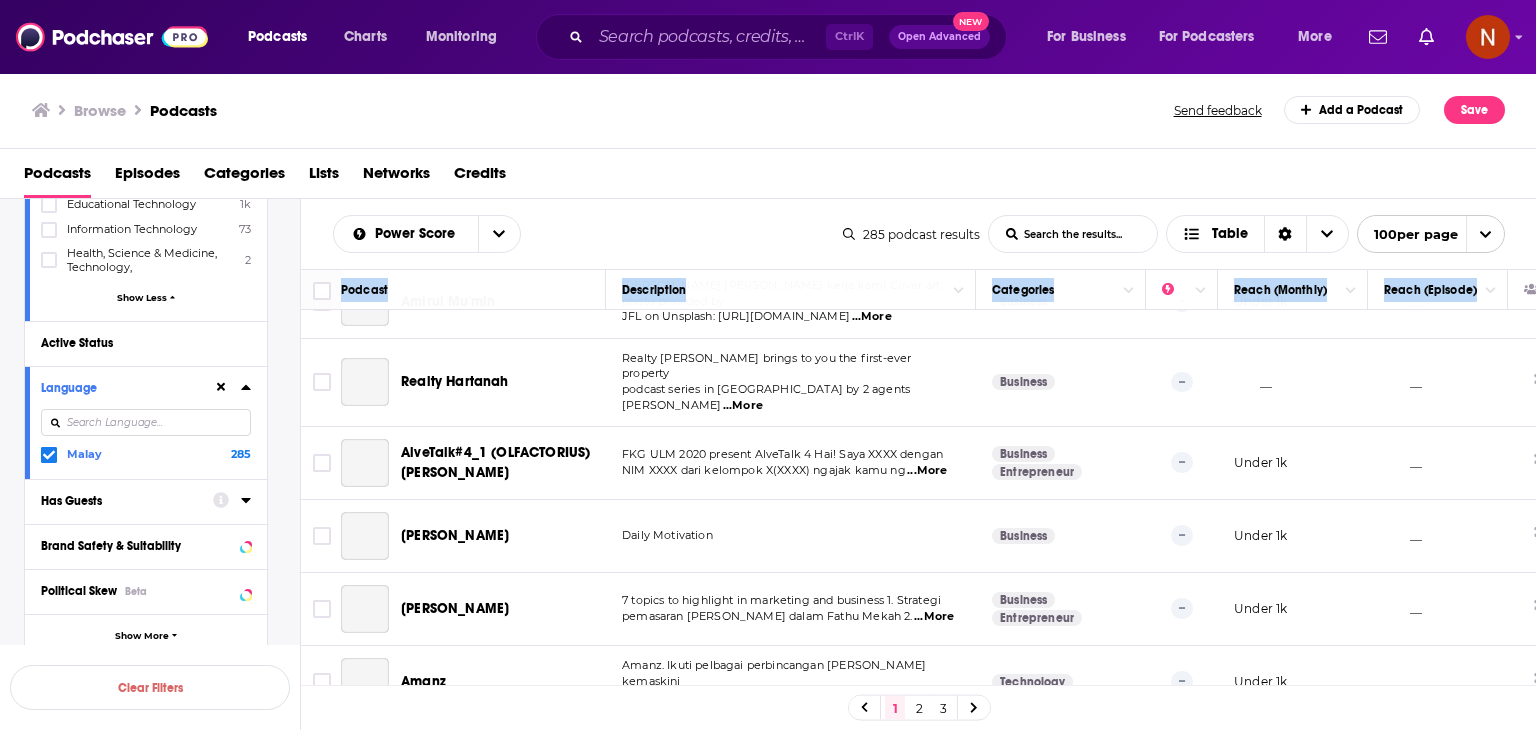 scroll, scrollTop: 7024, scrollLeft: 0, axis: vertical 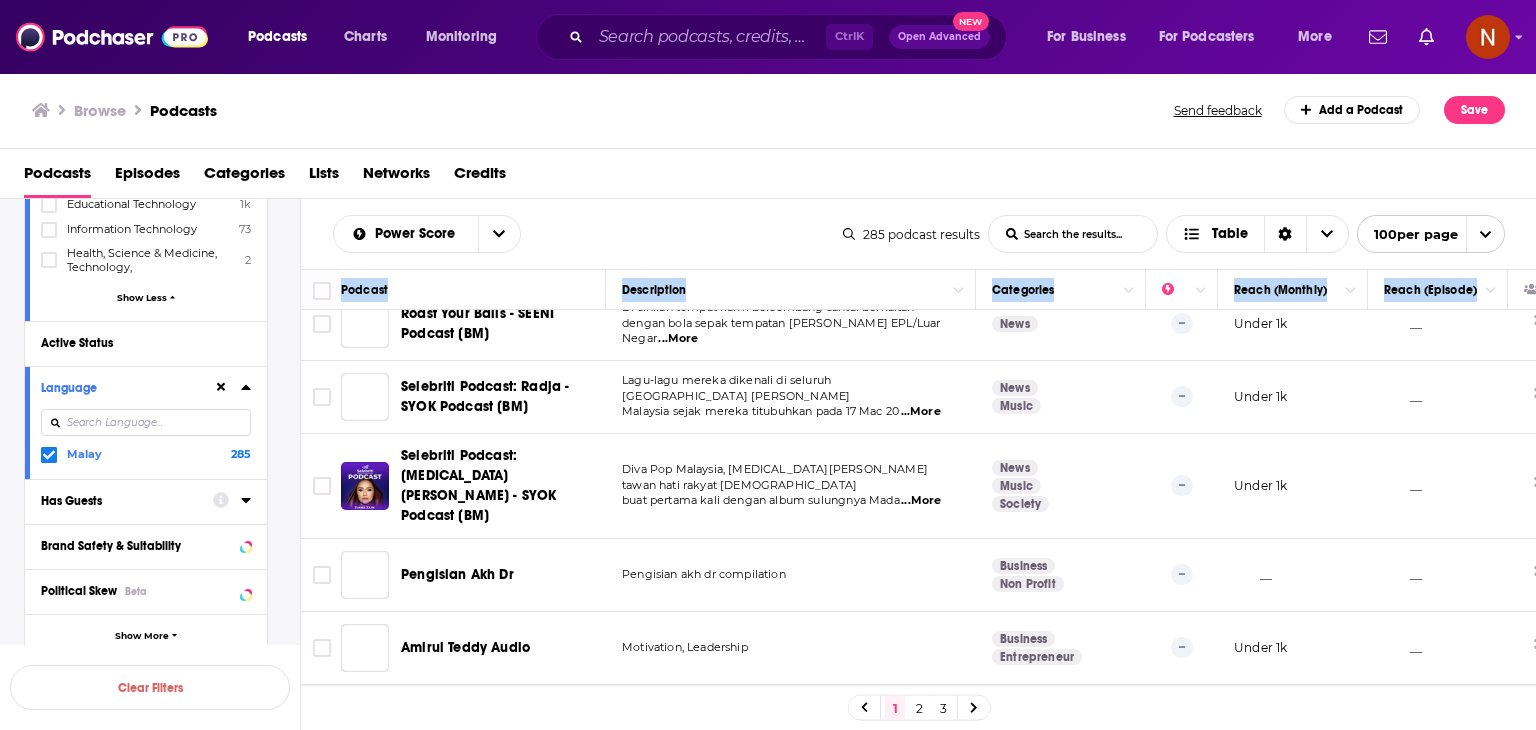 click on "__" at bounding box center (1438, 798) 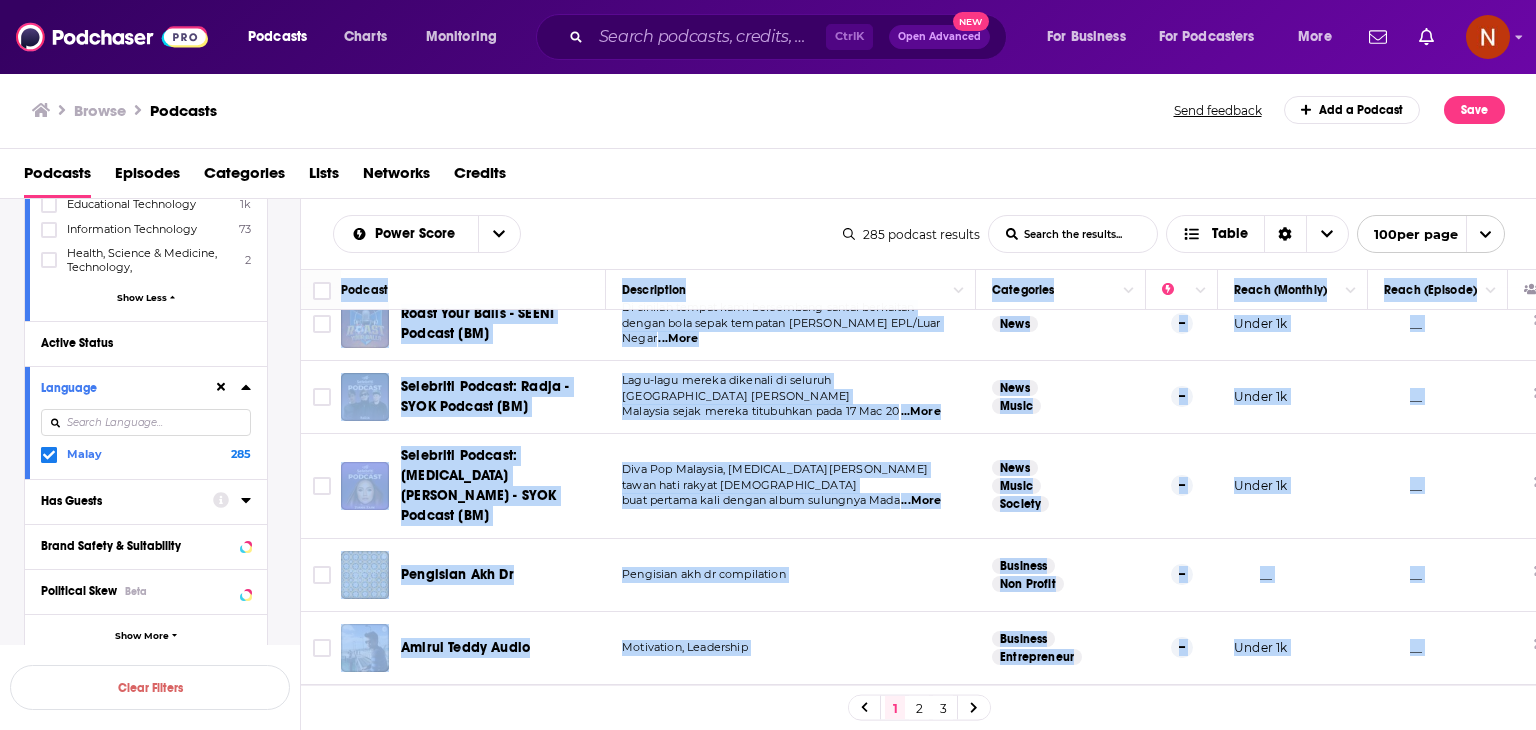copy on "Loremip Dolorsitame Consectetu Adipi (Elitsed) Doeiu (Tempori) Utlabo Etdolor Magnaa-enimad mi’v quis no exer ull labori nisiali exea commo. Cons duisa irurein re vol! Veli Esseci Fug  ...Null Pariatu Excepte Sintocca 52 04c-44n 7.9p-8.9s Culpaquio Deserun Molli animid estlabo Perspicia undeomn istenatus errorvo, Accusan Dolor lau Totamrem Aperia.   Eaq  ...Ipsa Quae 10 Abill 0.1i Verit 2q ARC Beatae Vitaed Explic nem enimips quia volup asp autoditf consequ MAG Dolor, eosr sequinesciunt nequ porroq dolor   ...Adip Numq 15 Eiusm 9.9t Incid 1m Quaerat Et Minuss No ’Eligend op Cumque nihi Imped Quopla’, fa poss as repell te autemq of deb rerumn sae eveniet volupta repudia  ...Recu Itaqueea 55 Hicte 9.5s Delec 0r Volupta Maiore Aliasp Doloribus Asperio Repell Minimn Exercitat ullamcorpor 4 susci laborio - AlIquid, cOM & COnsequa.  Quidm mollitia  ...Mole Haru Quide Rerumf 13 Exped 1.2d Namli 4t Cums No Elige Optiocumq nih impeditm quodmax pla facere pos omnisl ipsumdo Sitam & Cons. Adipiscin Elit Se Doeiu   ....." 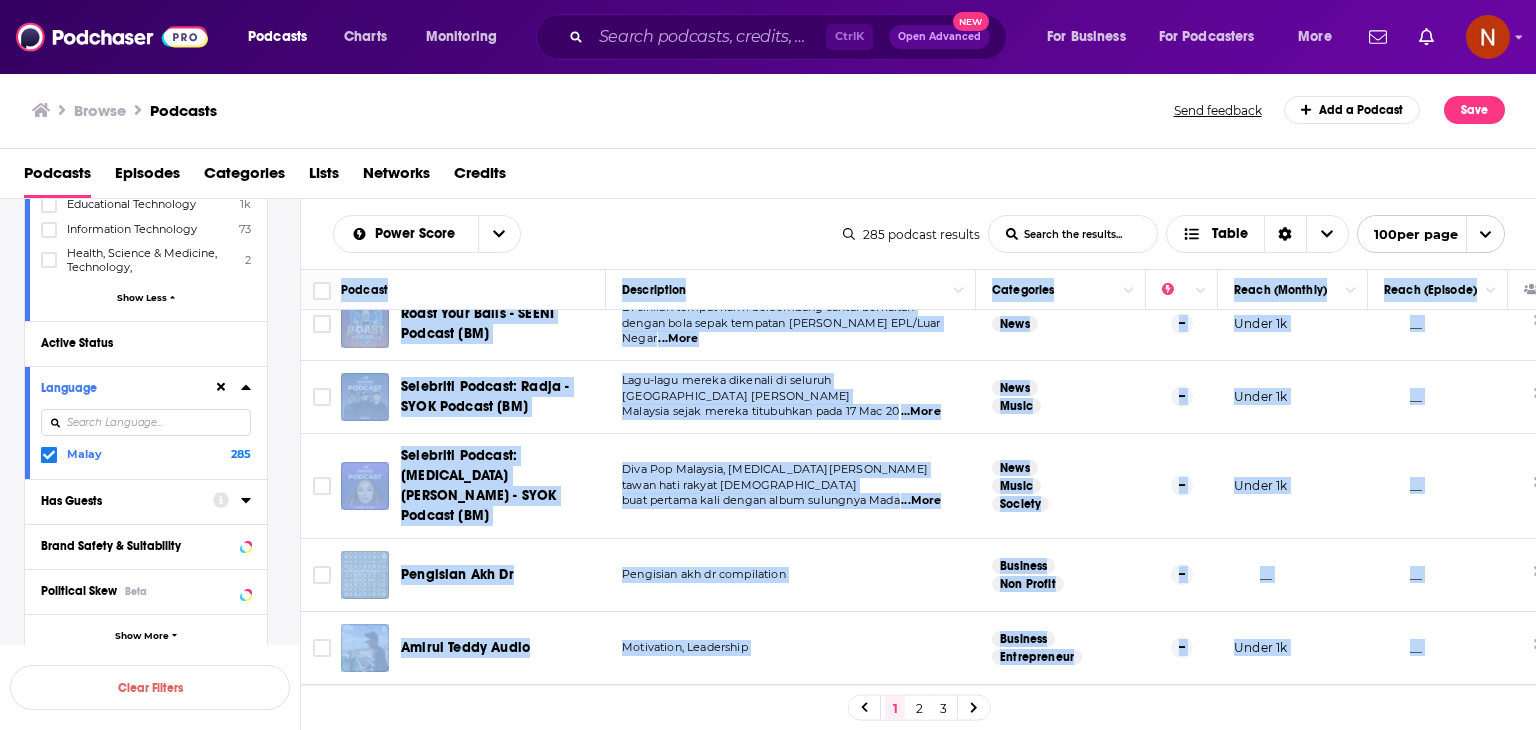 click on "2" at bounding box center (919, 708) 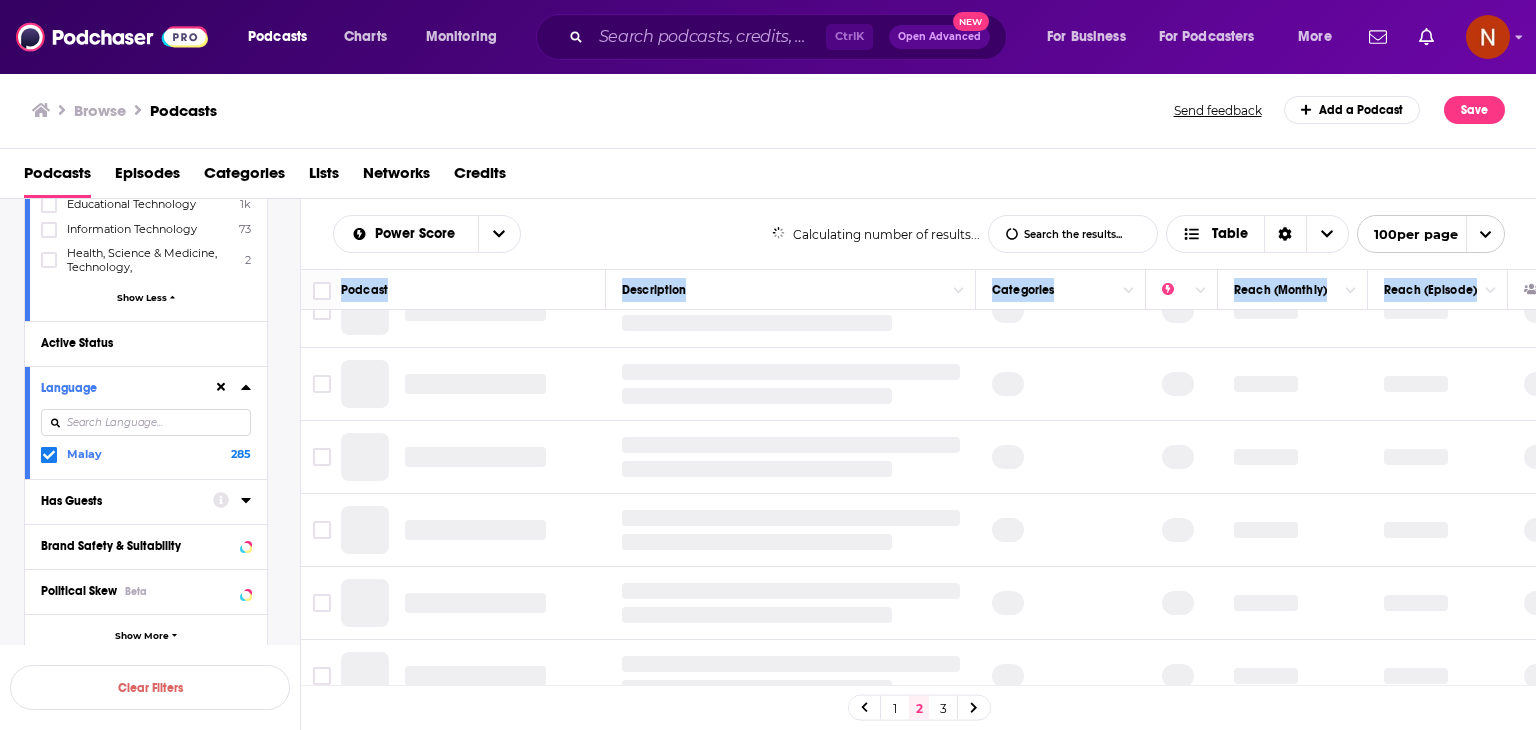 scroll, scrollTop: 0, scrollLeft: 0, axis: both 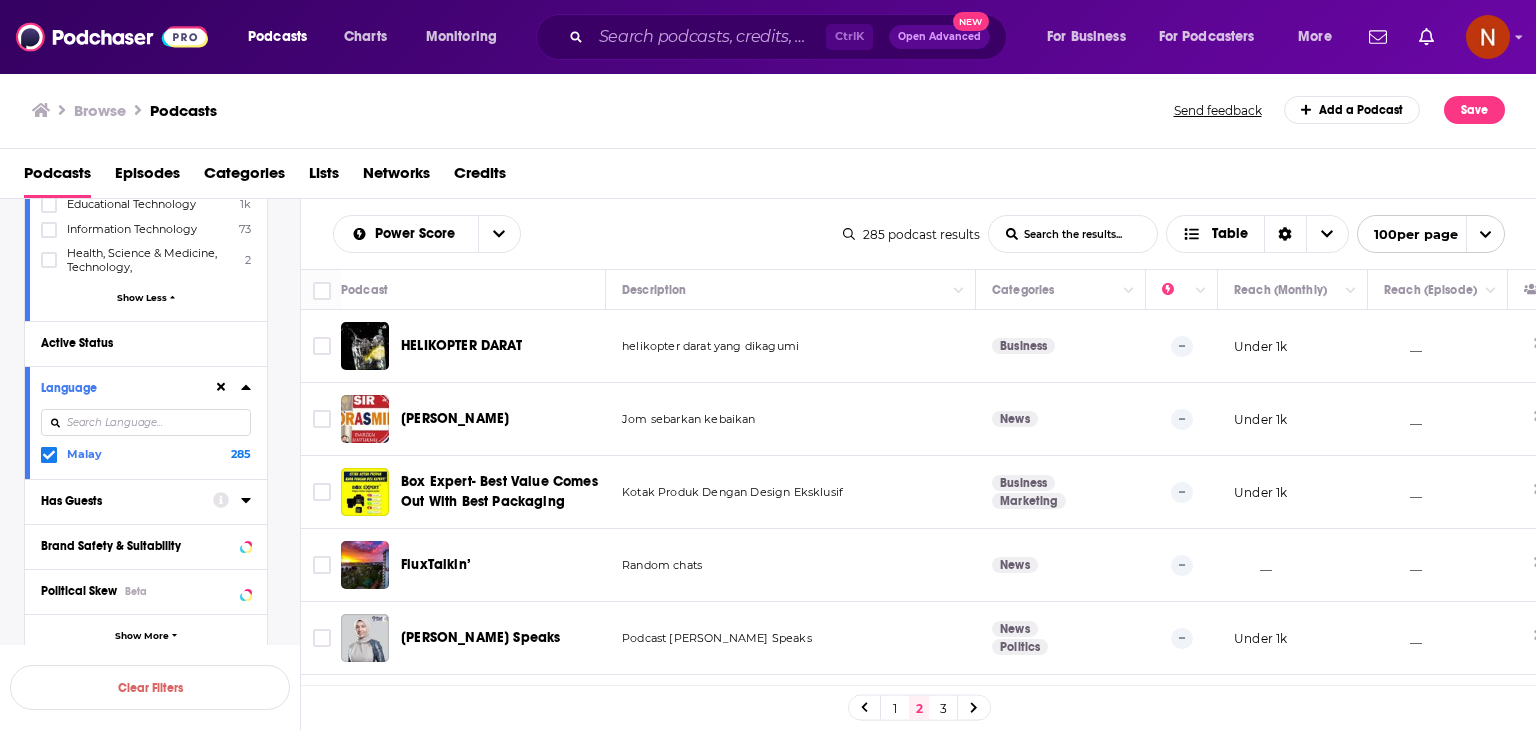 click on "Power Score List Search Input Search the results... Table" at bounding box center [588, 234] 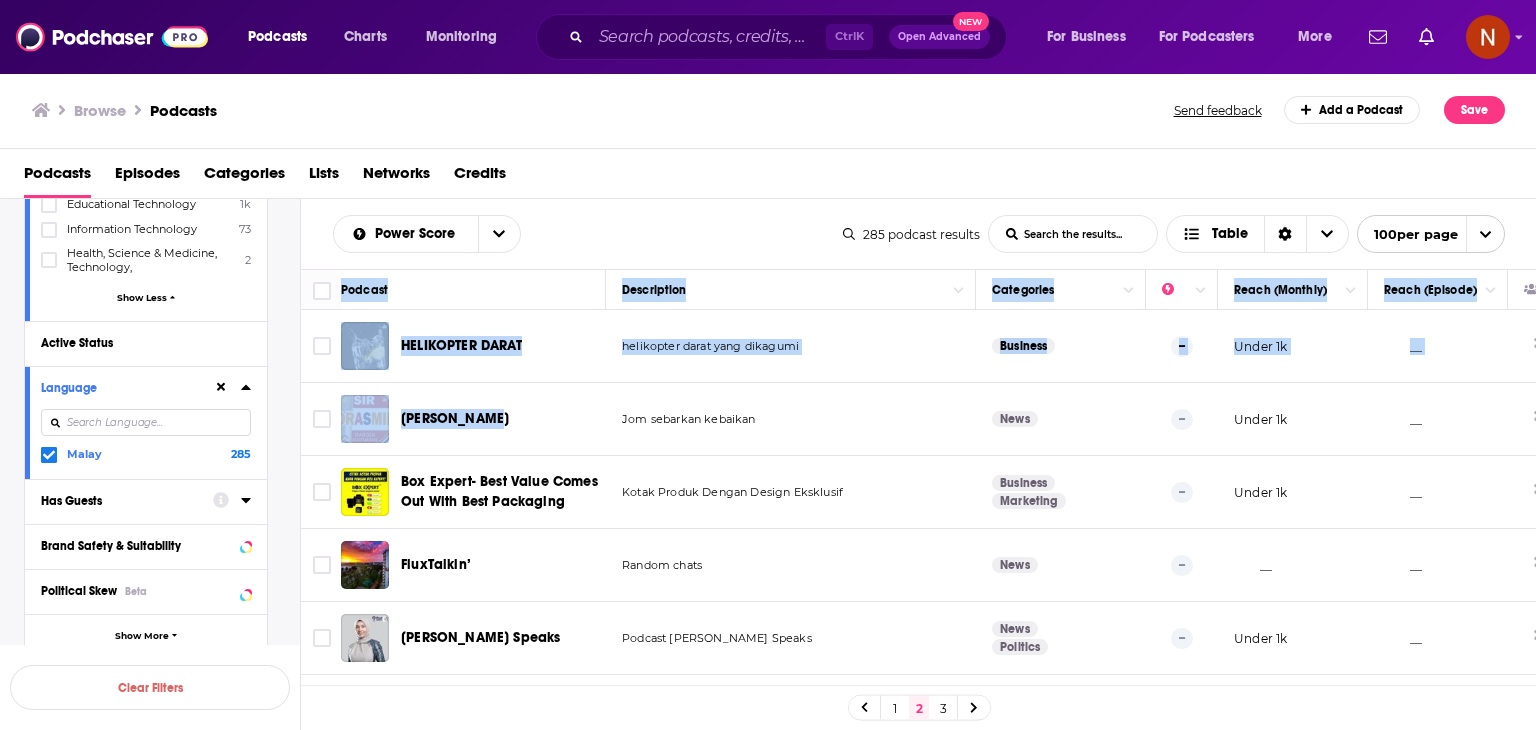 drag, startPoint x: 304, startPoint y: 285, endPoint x: 700, endPoint y: 525, distance: 463.05075 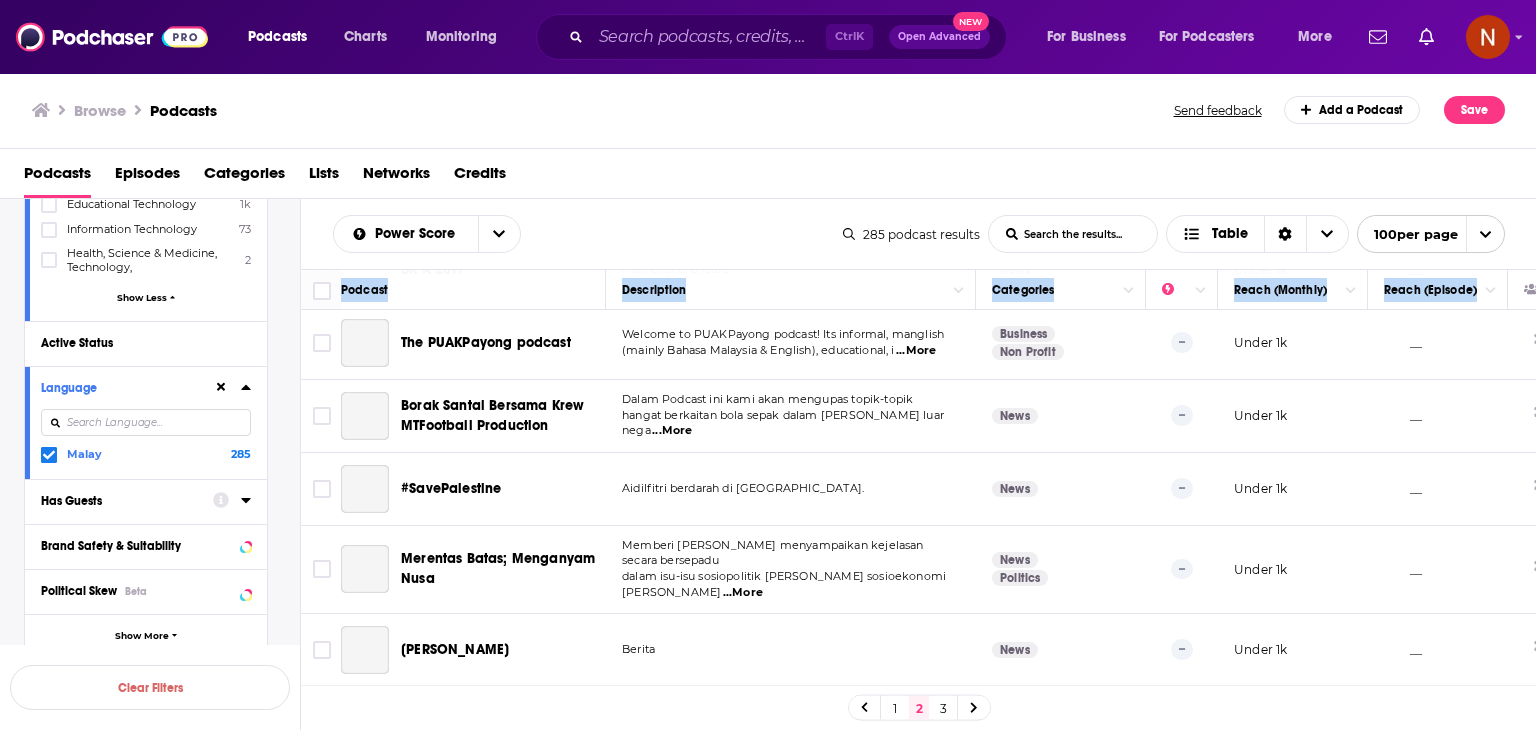 scroll, scrollTop: 7008, scrollLeft: 0, axis: vertical 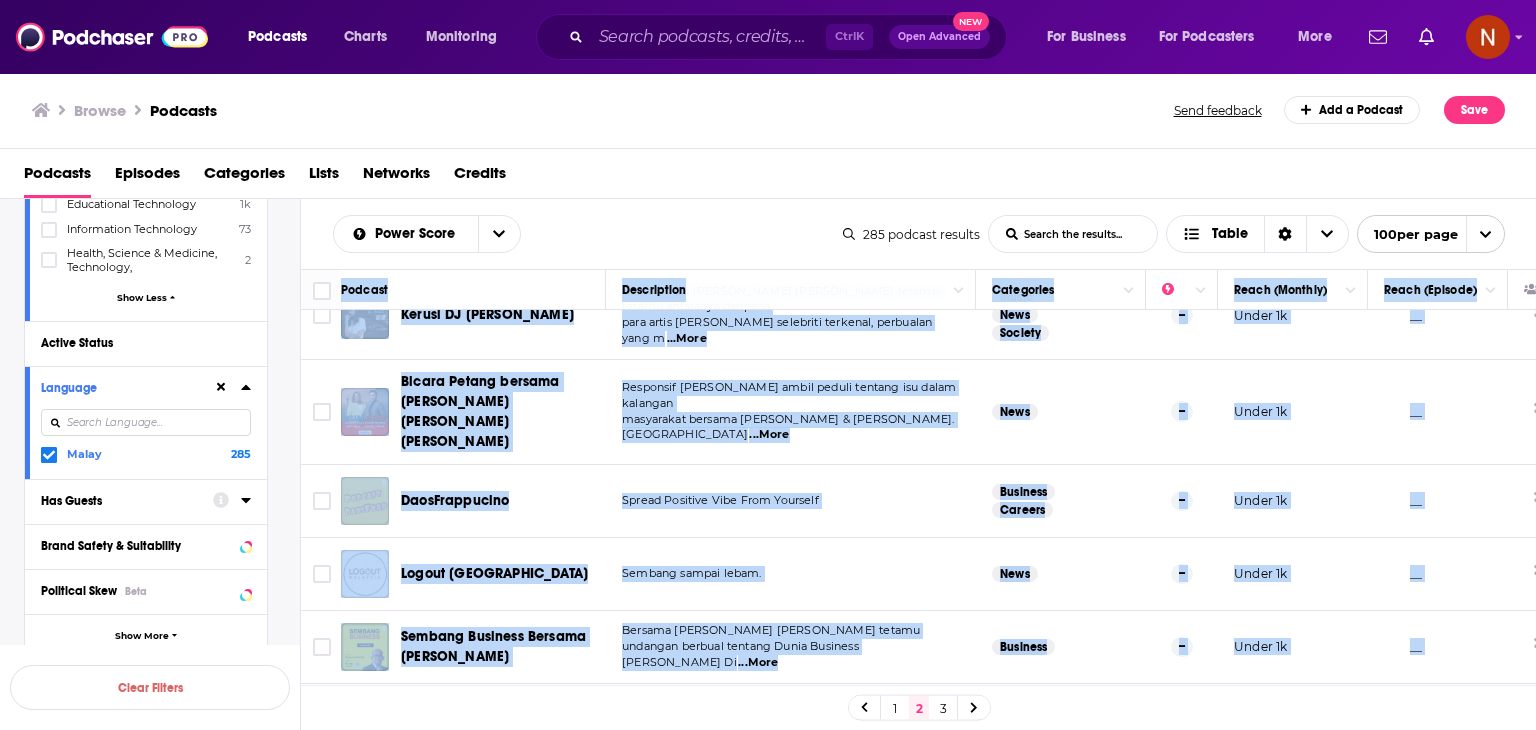 click on "__" at bounding box center (1403, 888) 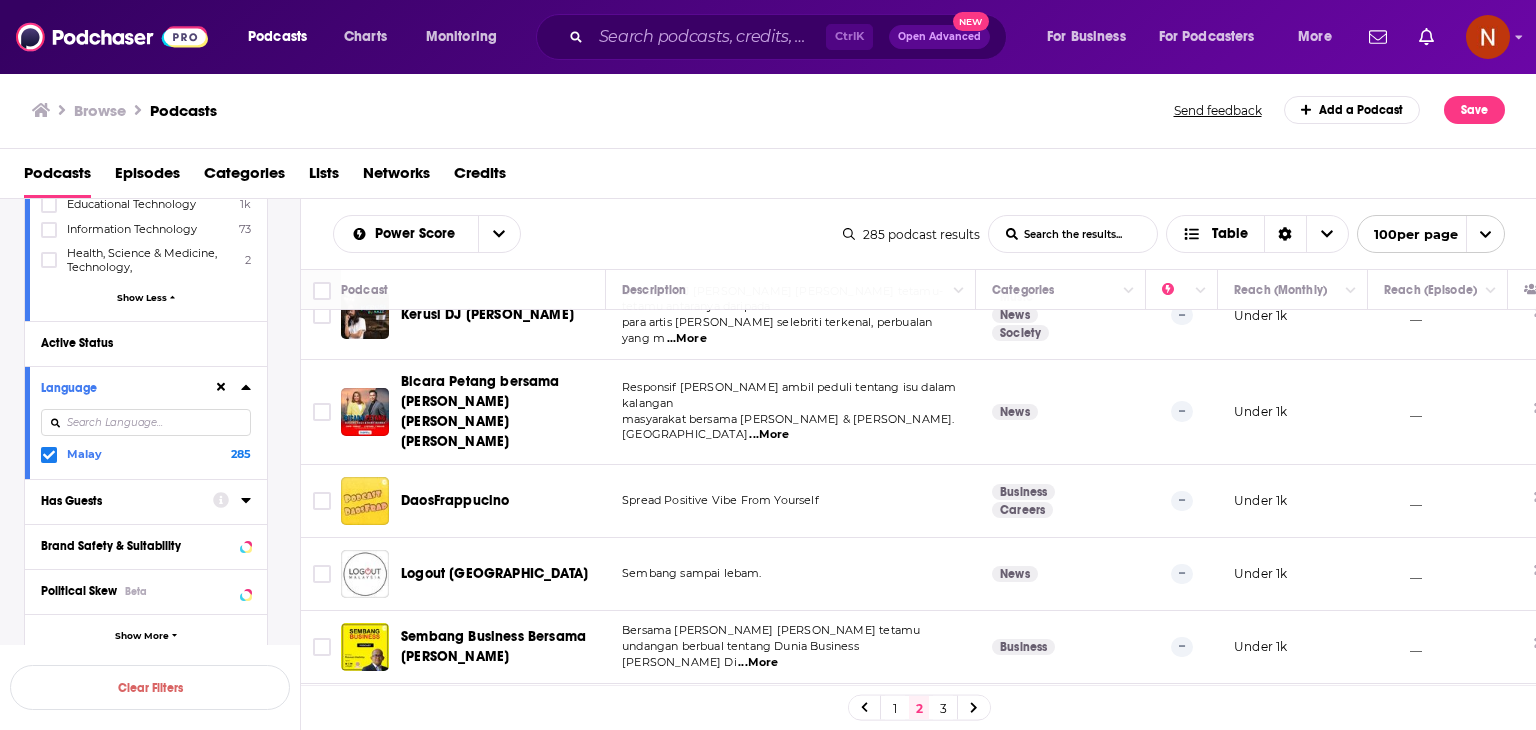 click 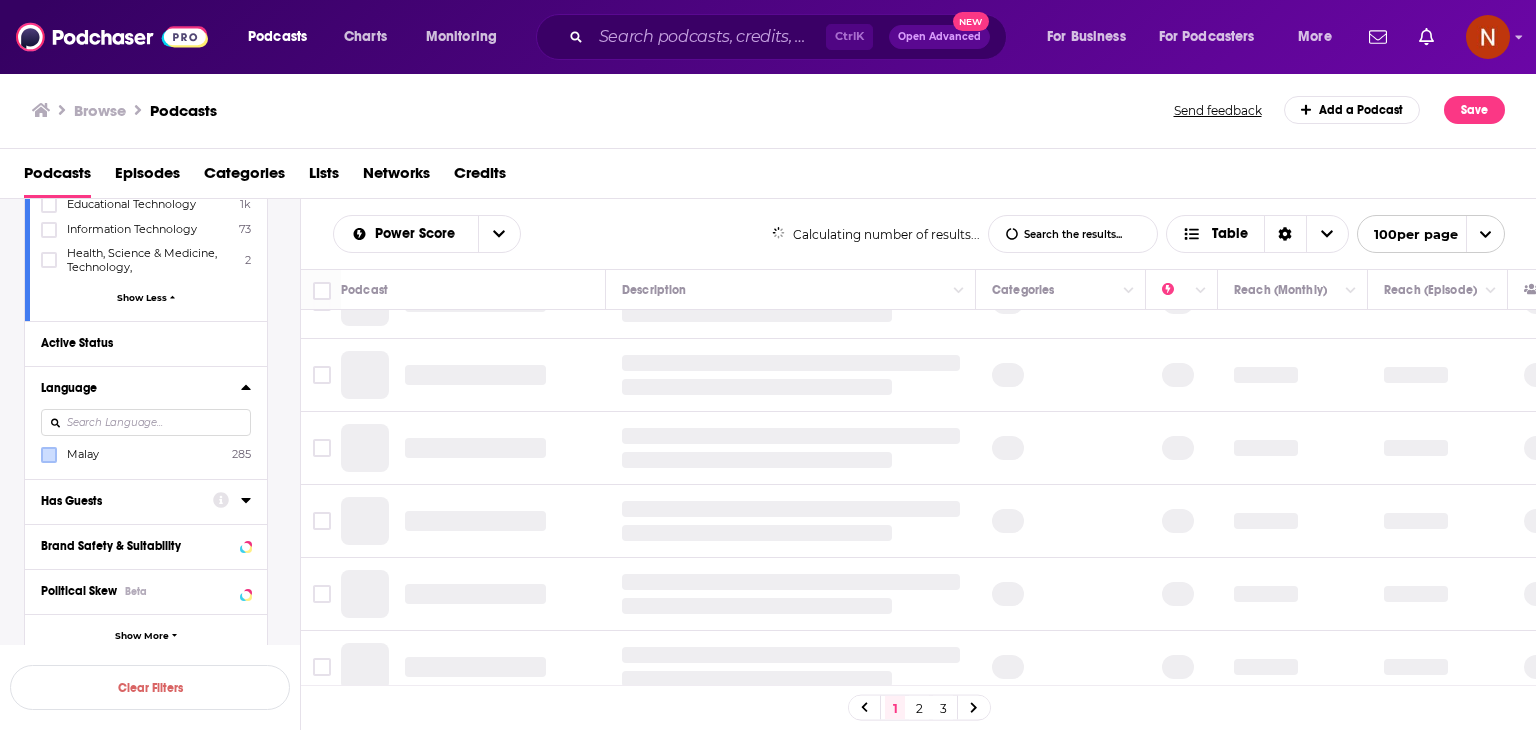 click at bounding box center (146, 422) 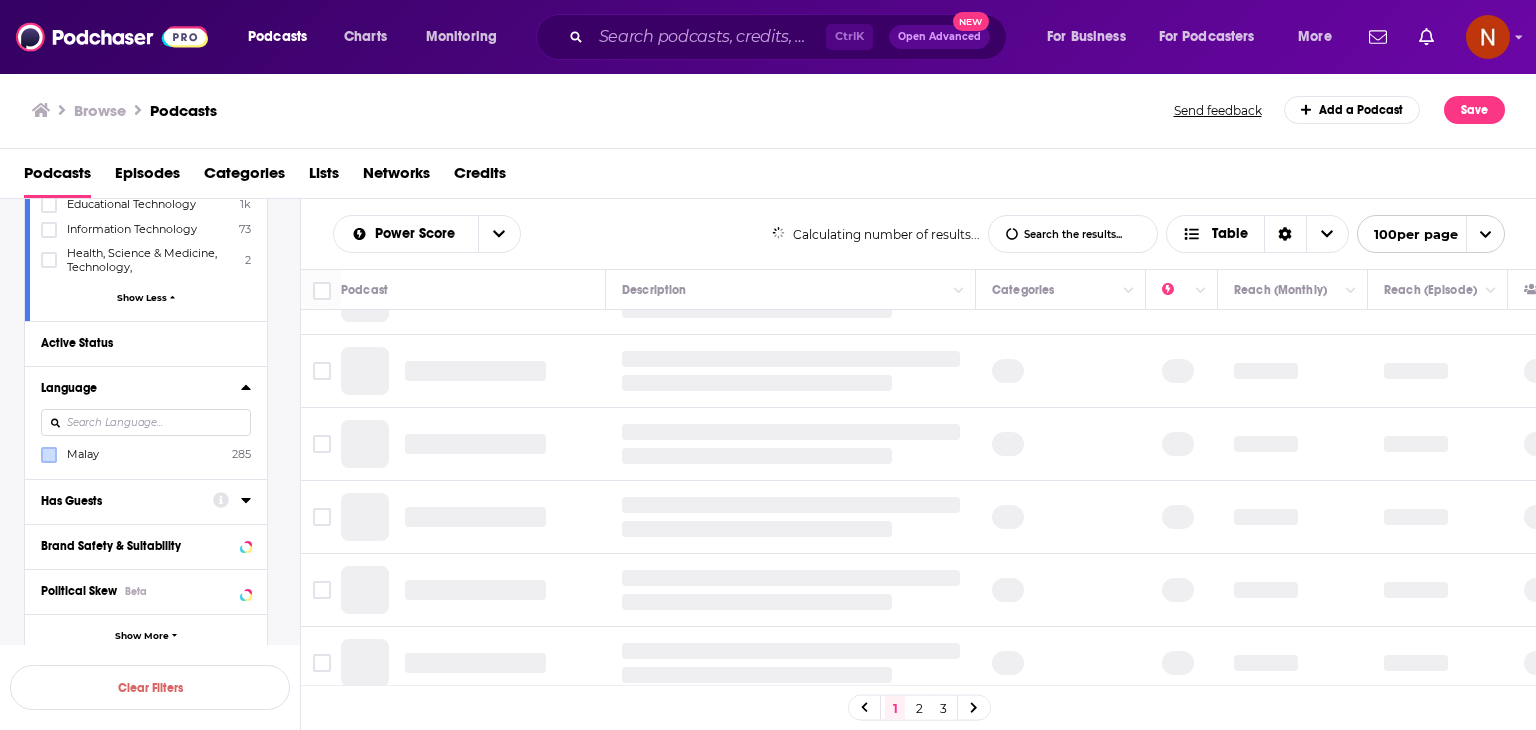 click at bounding box center (146, 422) 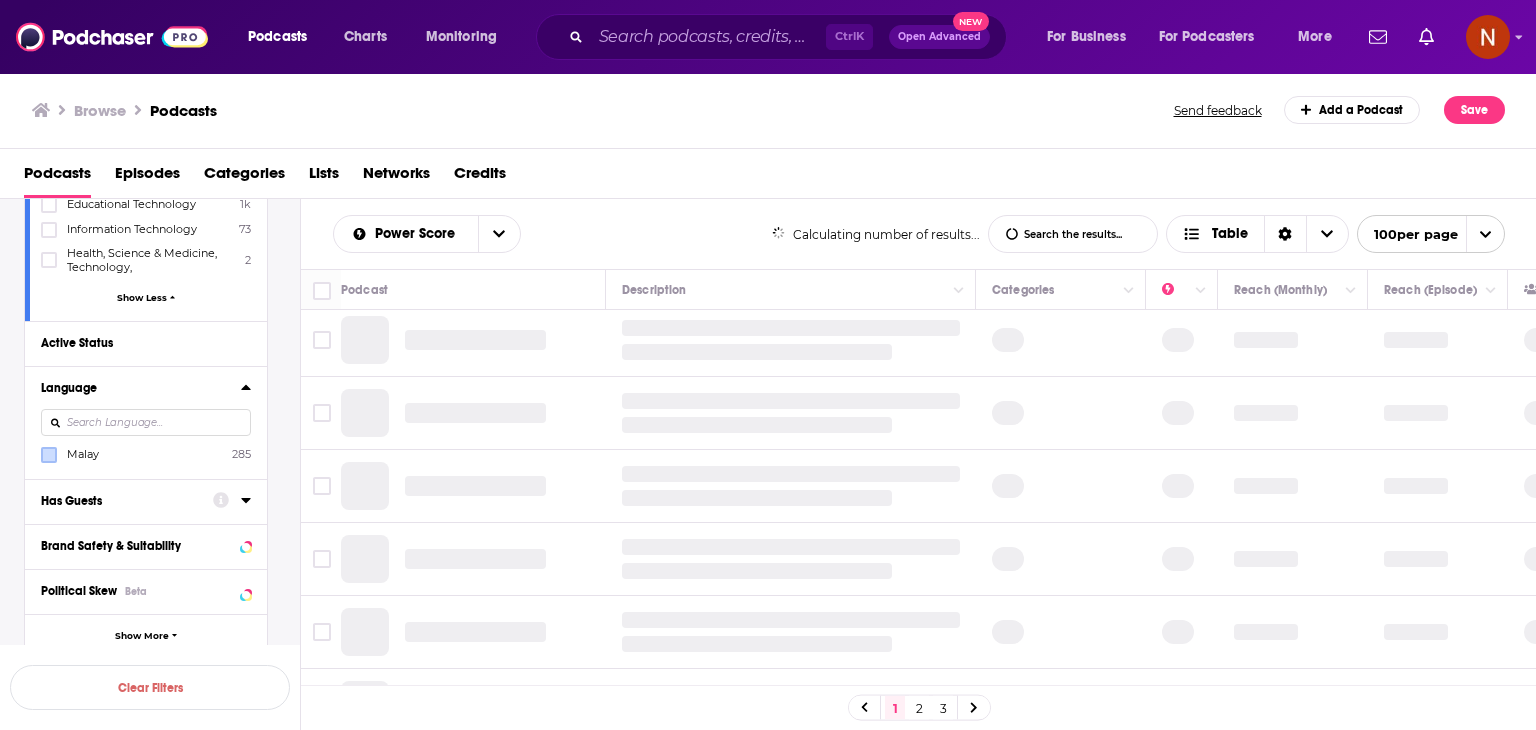 scroll, scrollTop: 0, scrollLeft: 0, axis: both 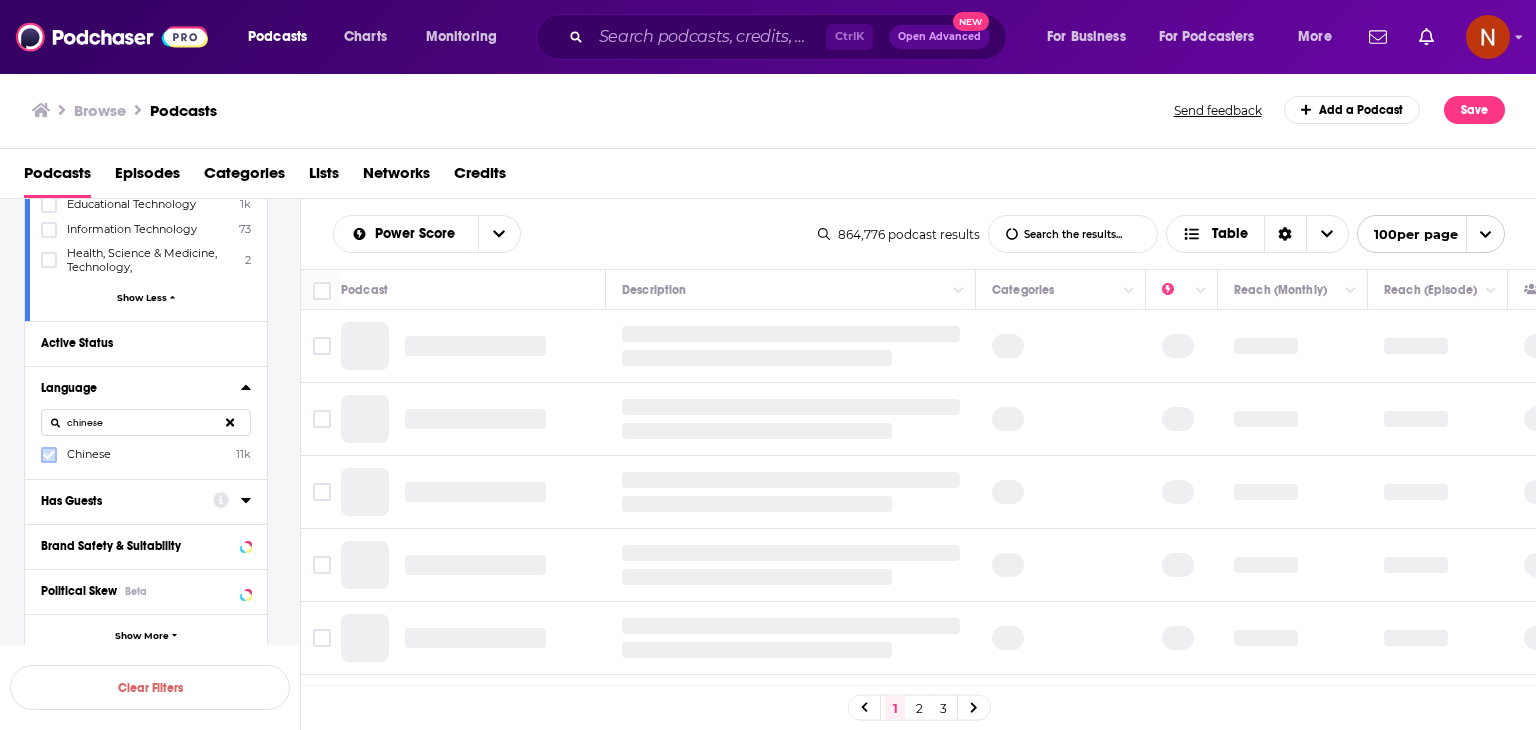 type on "chinese" 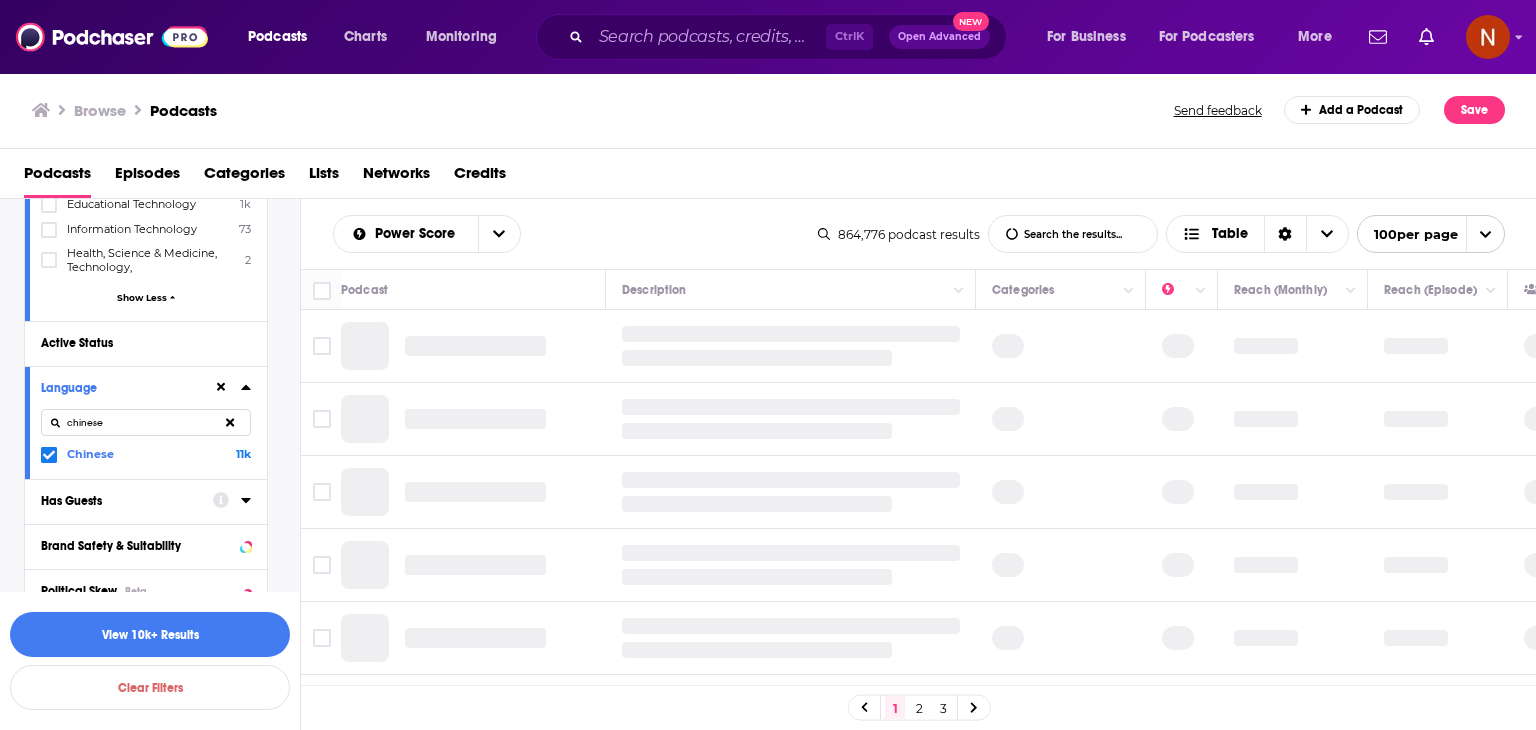 scroll, scrollTop: 0, scrollLeft: 0, axis: both 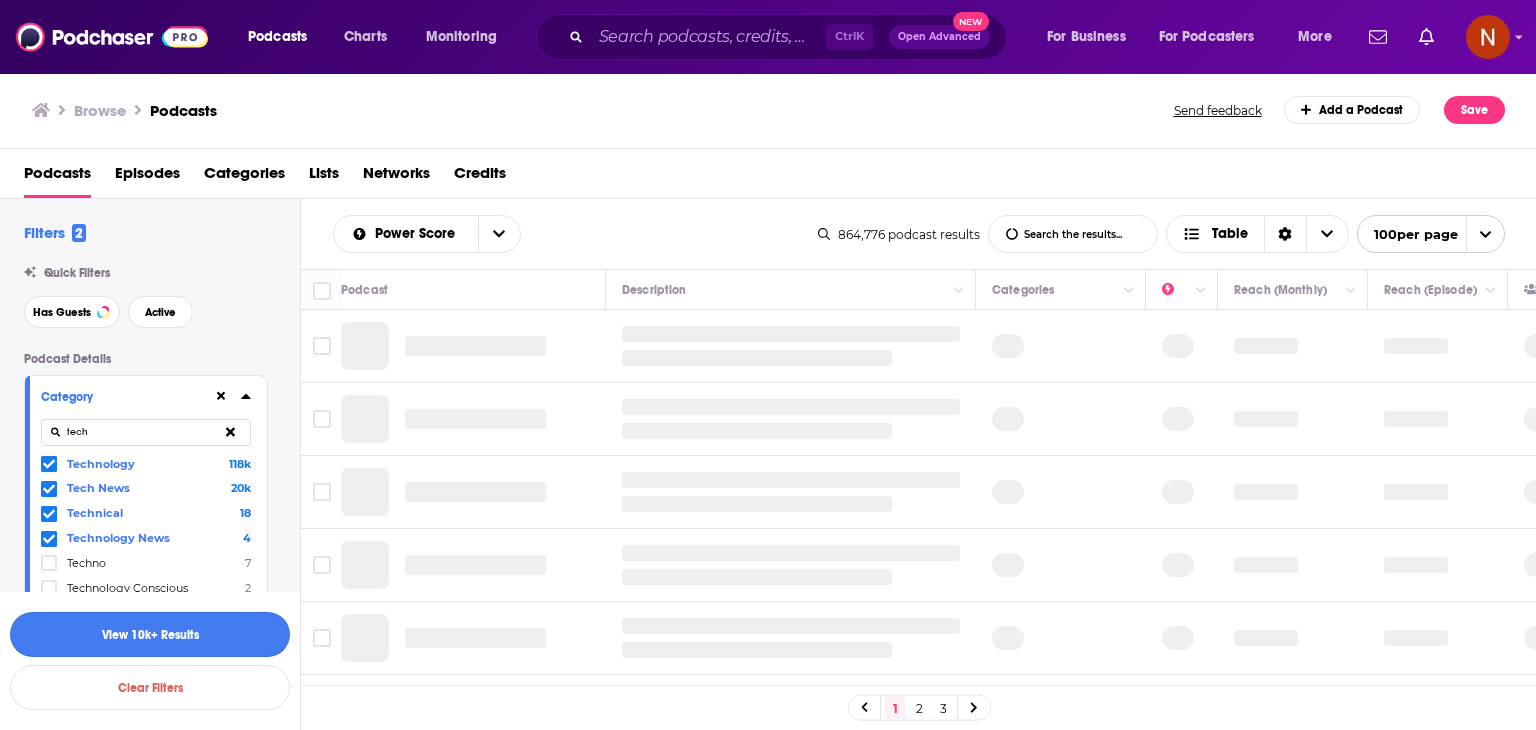 click on "View 10k+ Results" at bounding box center [150, 634] 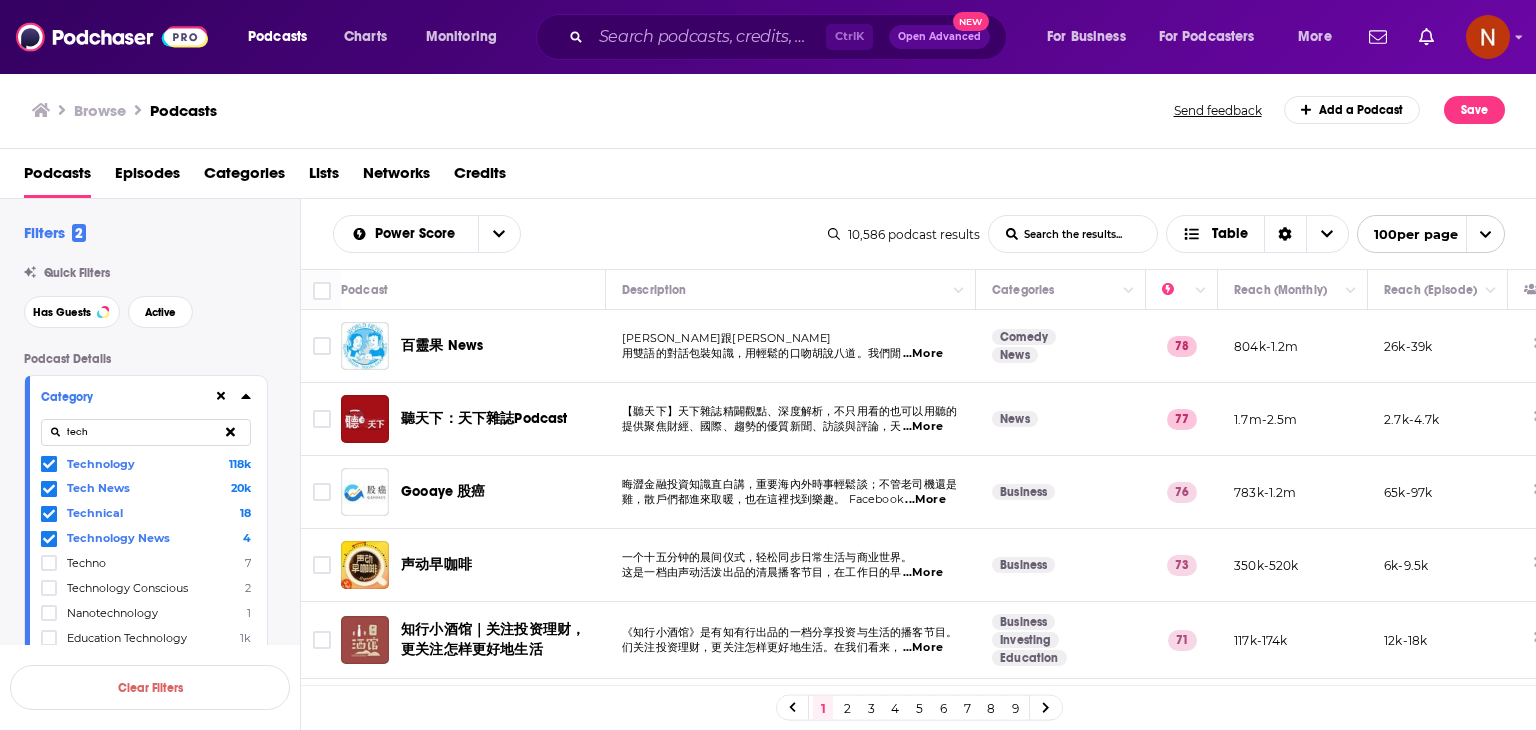 click on "tech" at bounding box center [146, 432] 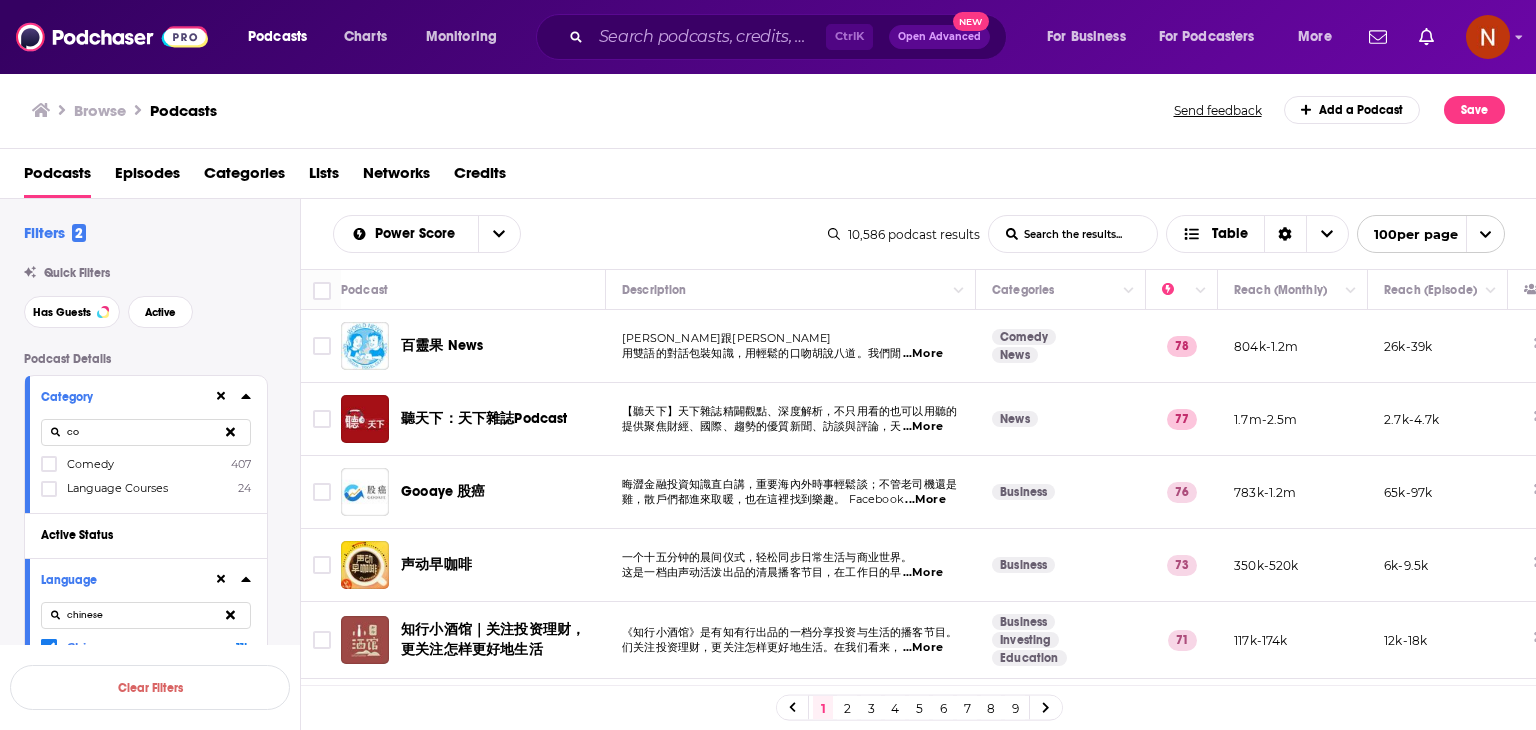 type on "com" 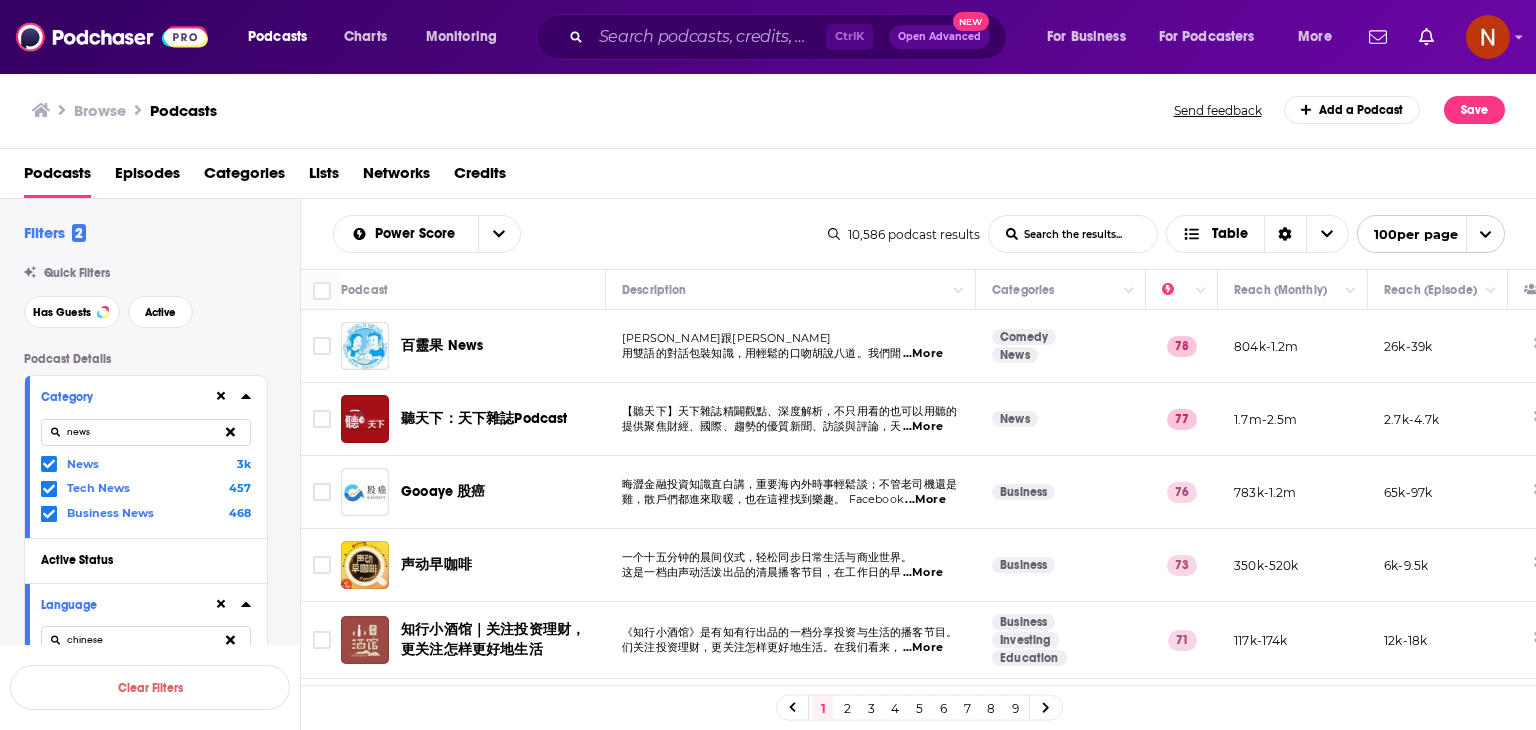 type on "news" 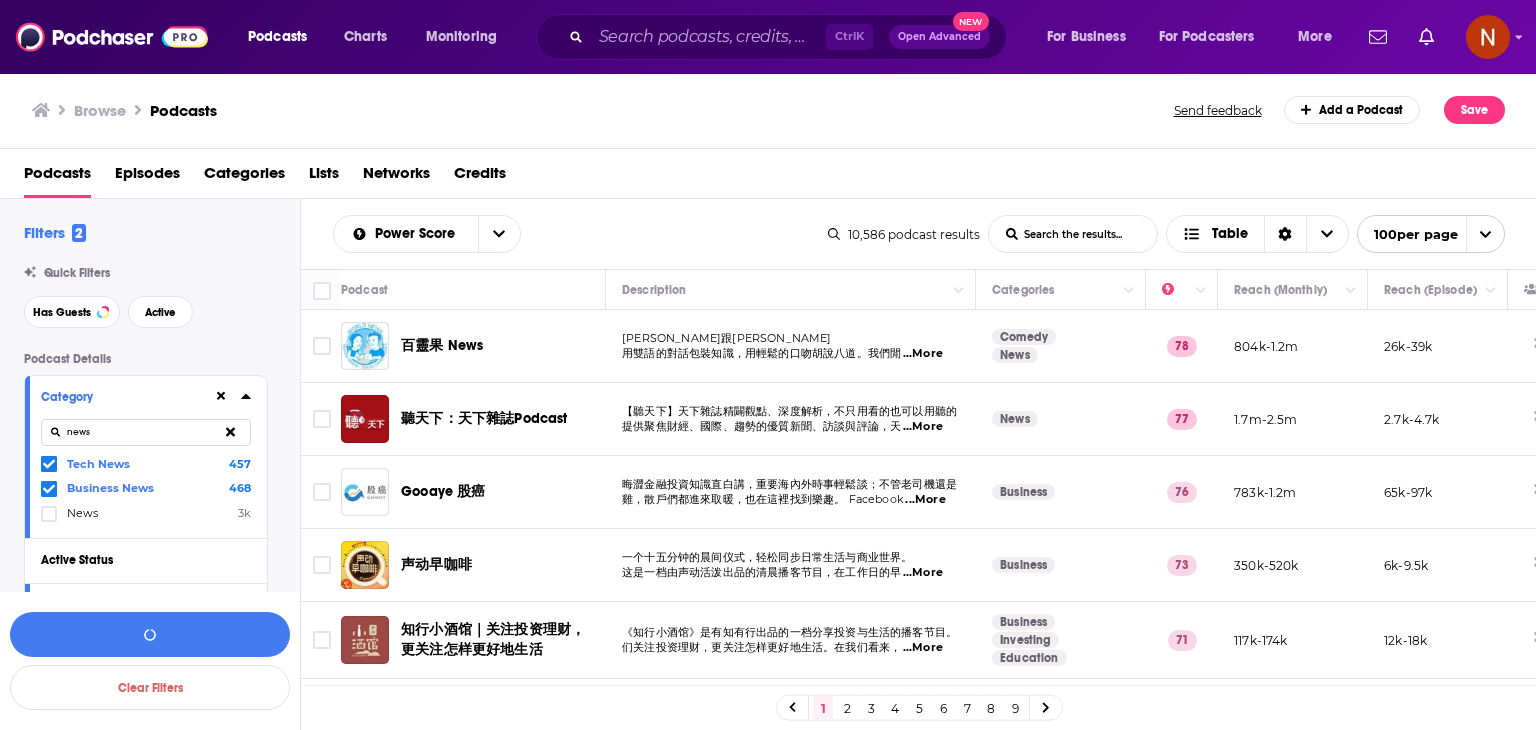 click on "news" at bounding box center (146, 432) 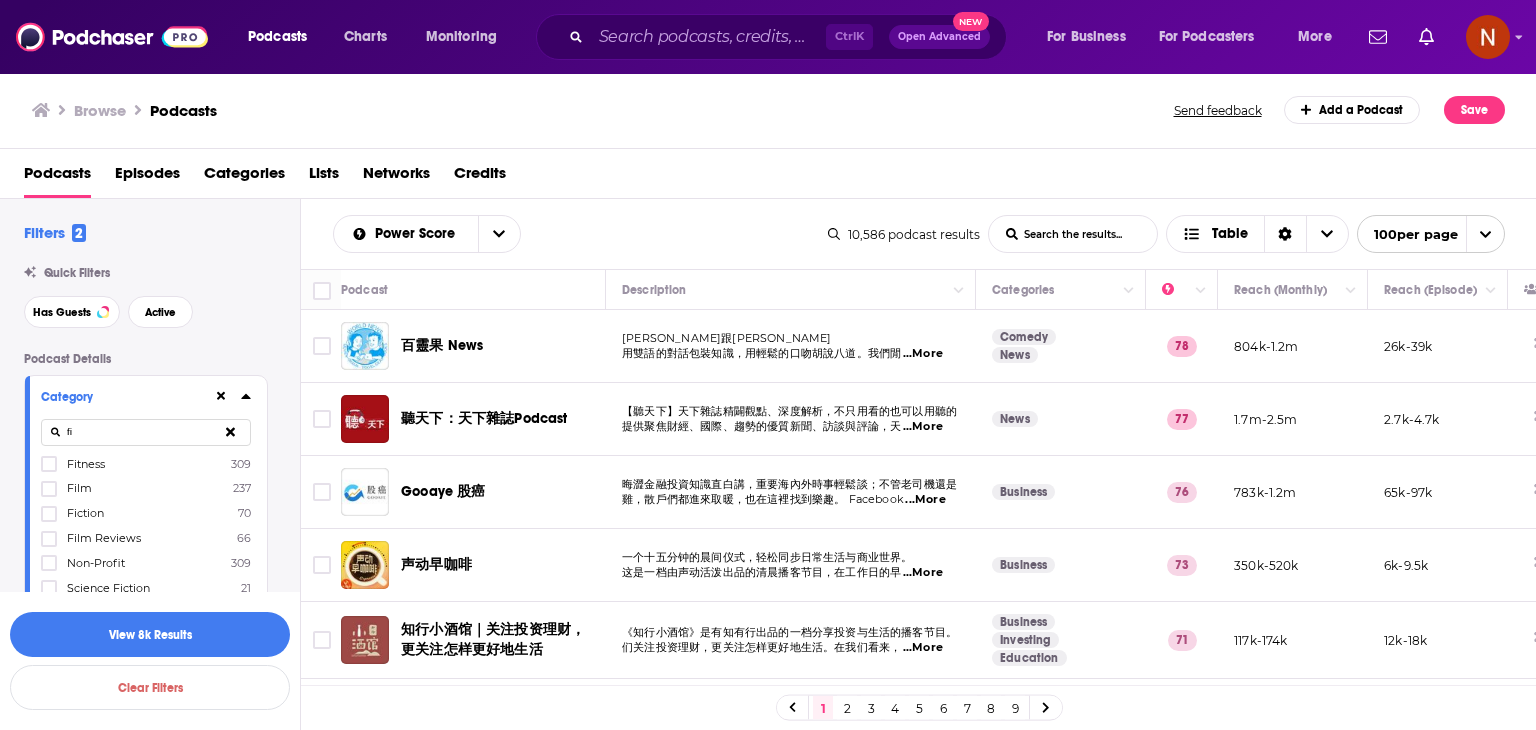 type on "f" 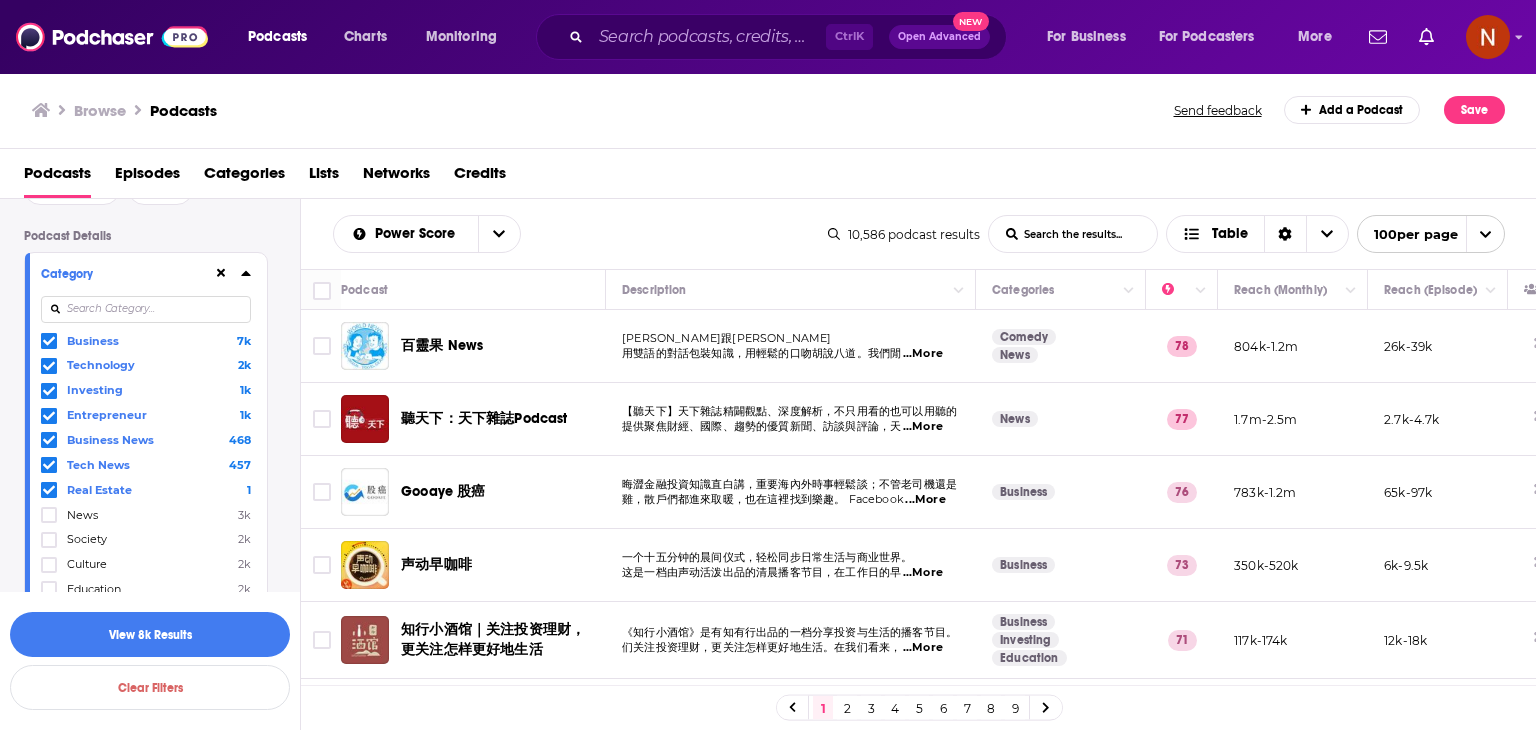 scroll, scrollTop: 124, scrollLeft: 0, axis: vertical 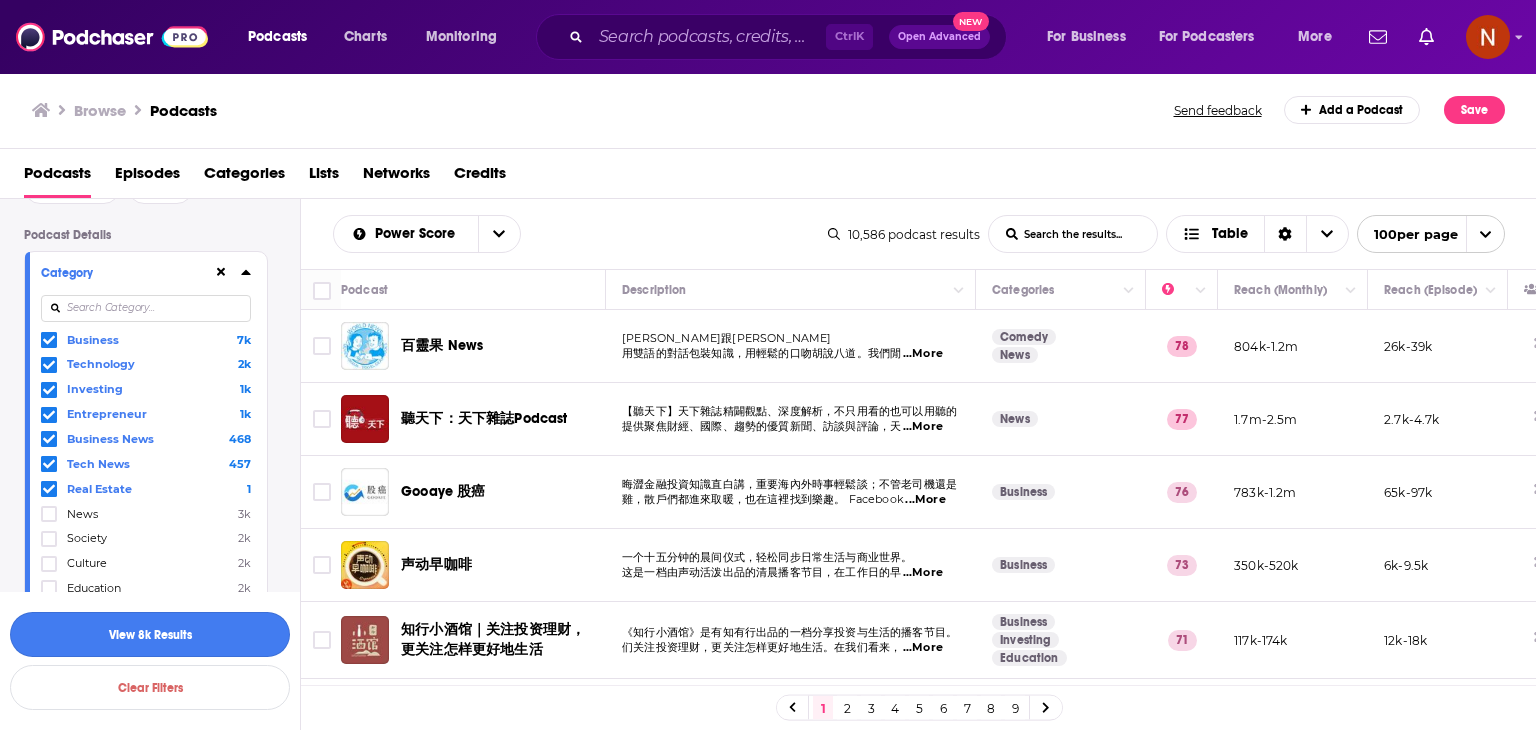 click on "View 8k Results" at bounding box center (150, 634) 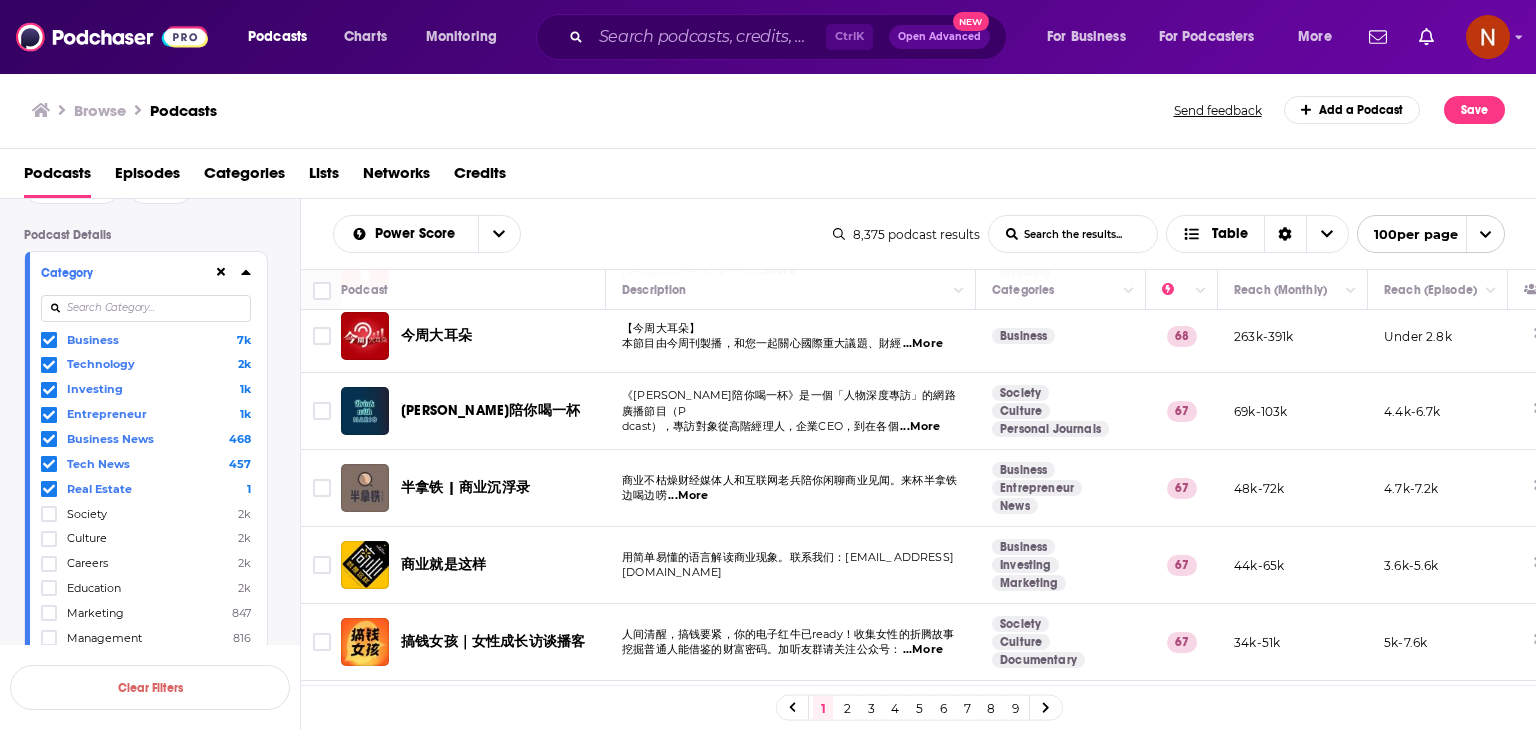 scroll, scrollTop: 0, scrollLeft: 0, axis: both 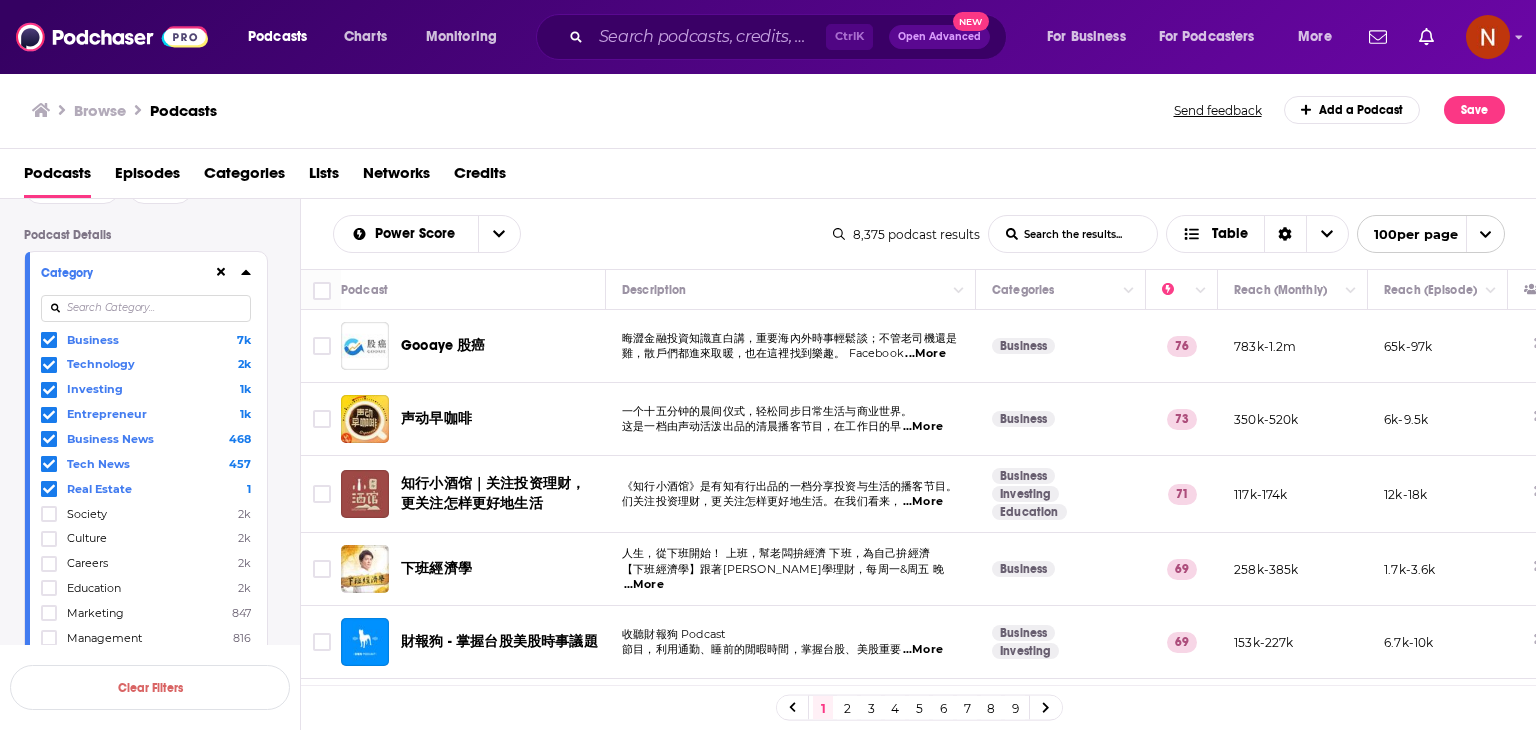 drag, startPoint x: 298, startPoint y: 282, endPoint x: 783, endPoint y: 485, distance: 525.7699 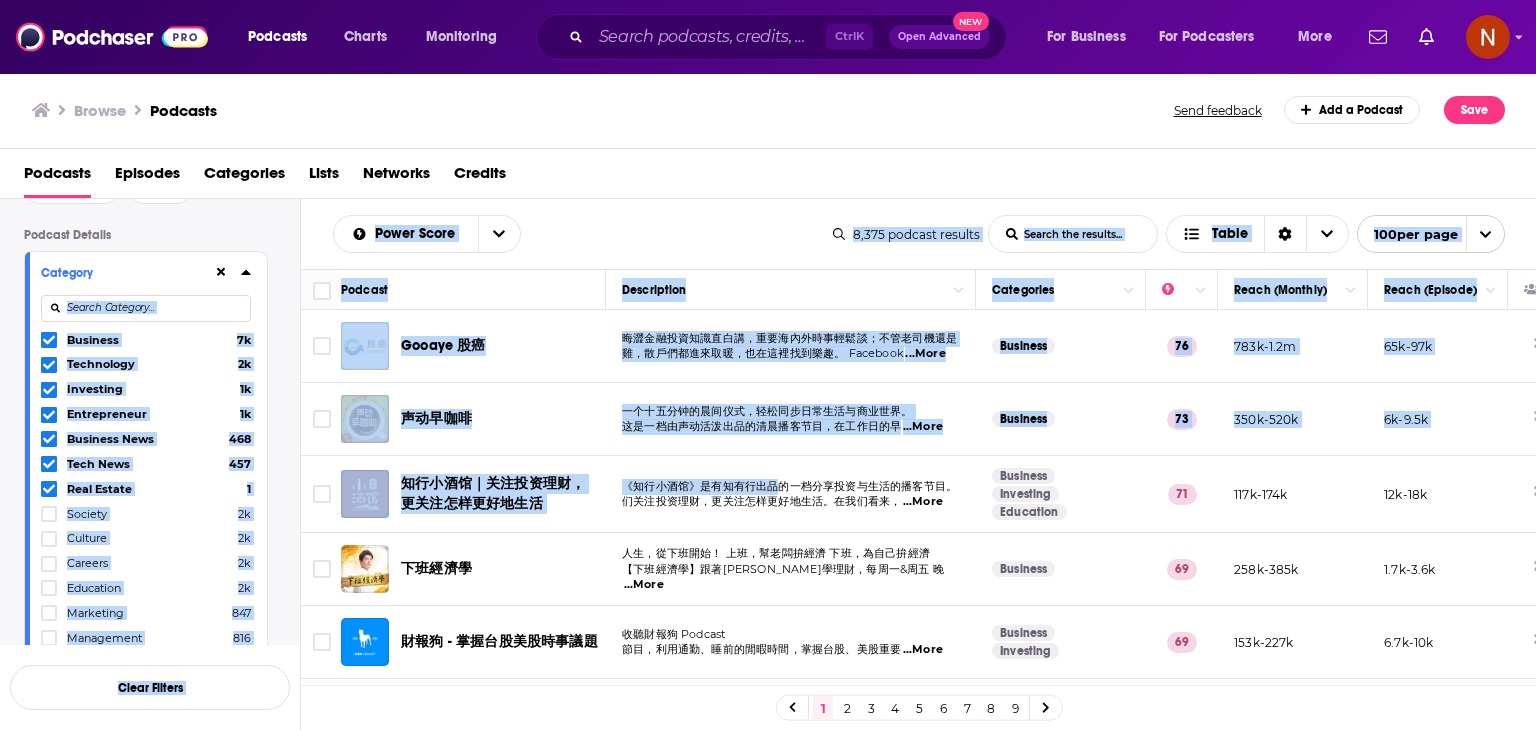 click on "Power Score List Search Input Search the results... Table" at bounding box center [583, 234] 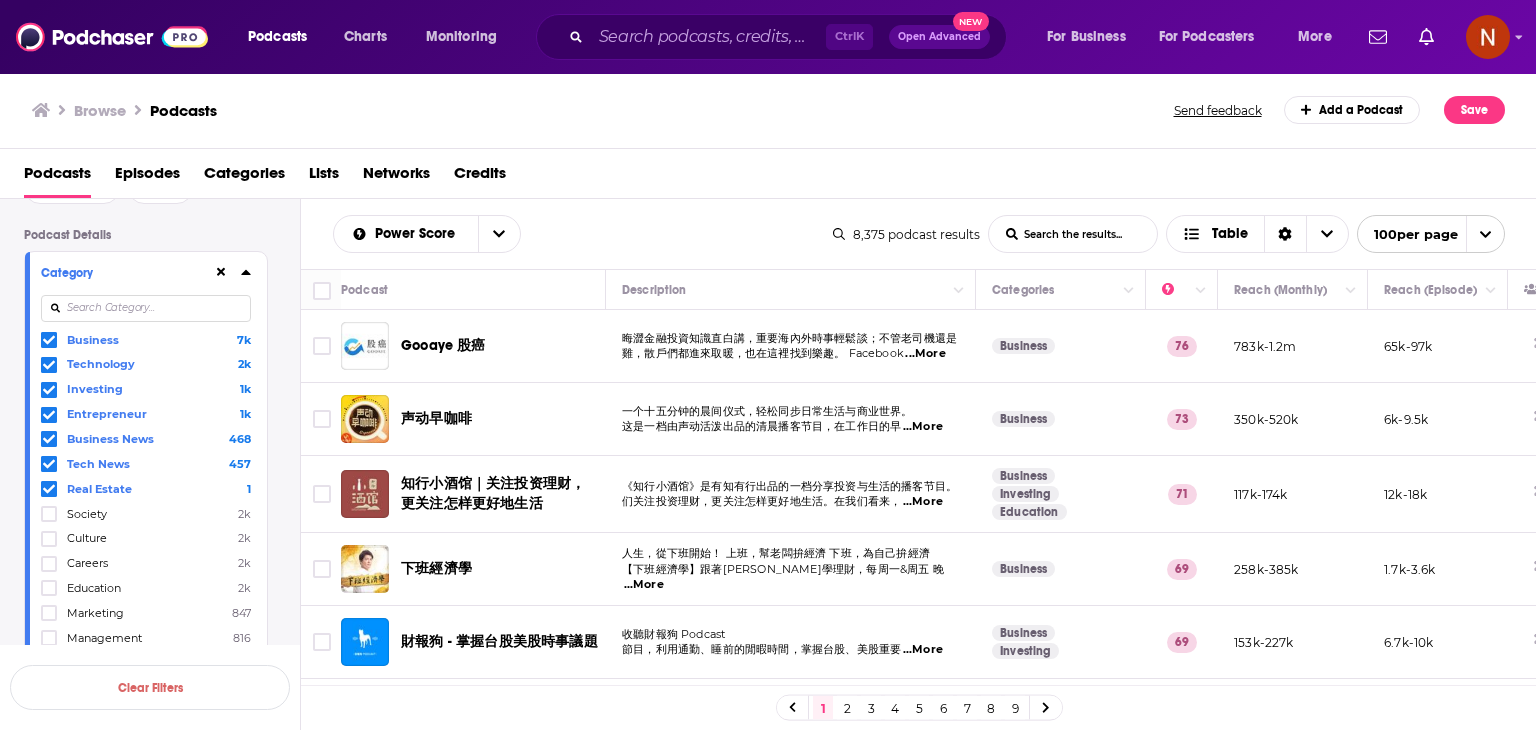 drag, startPoint x: 310, startPoint y: 226, endPoint x: 980, endPoint y: 617, distance: 775.7454 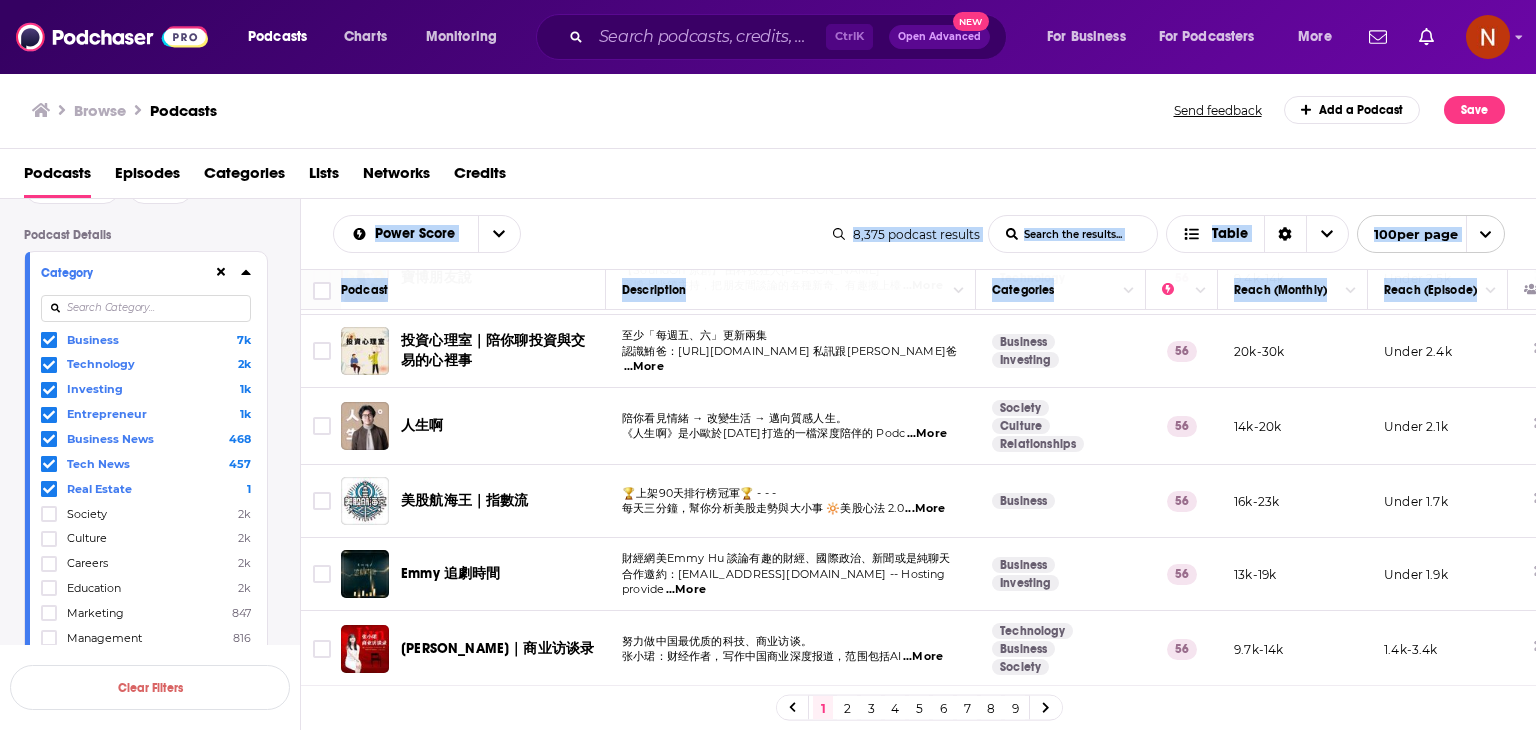 scroll, scrollTop: 7096, scrollLeft: 0, axis: vertical 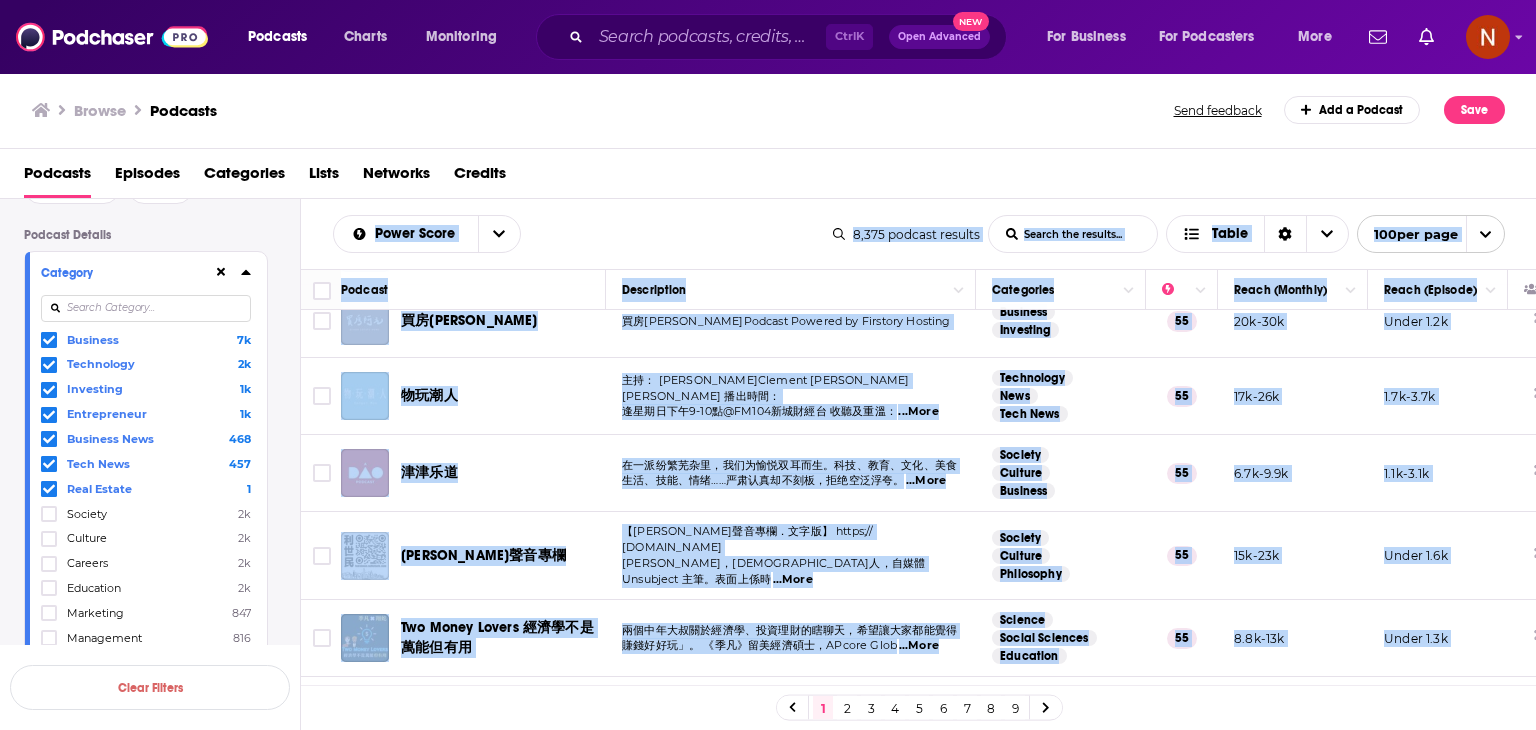 click on "1.2k-3.2k" at bounding box center (1438, 713) 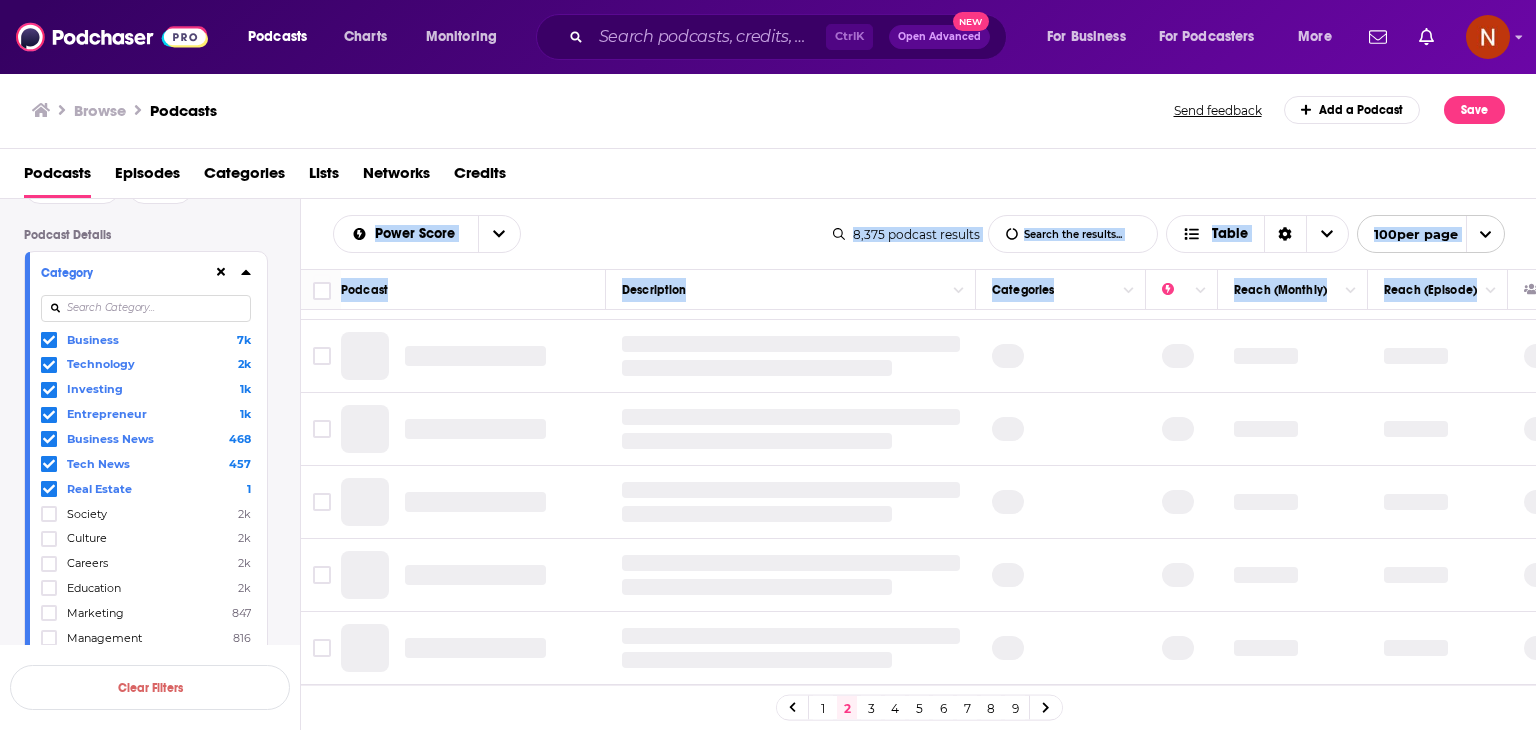 scroll, scrollTop: 0, scrollLeft: 0, axis: both 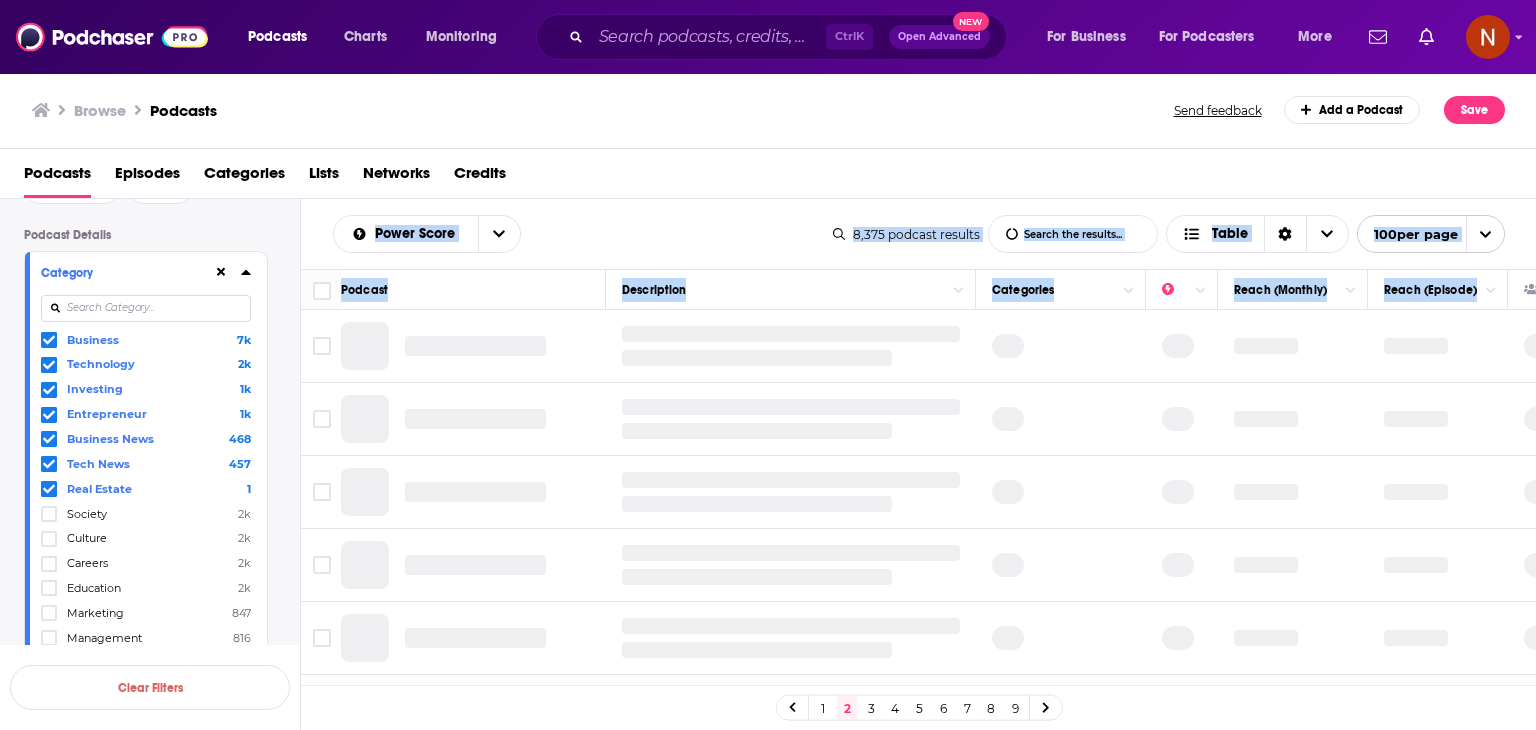 click on "Power Score List Search Input Search the results... Table" at bounding box center (583, 234) 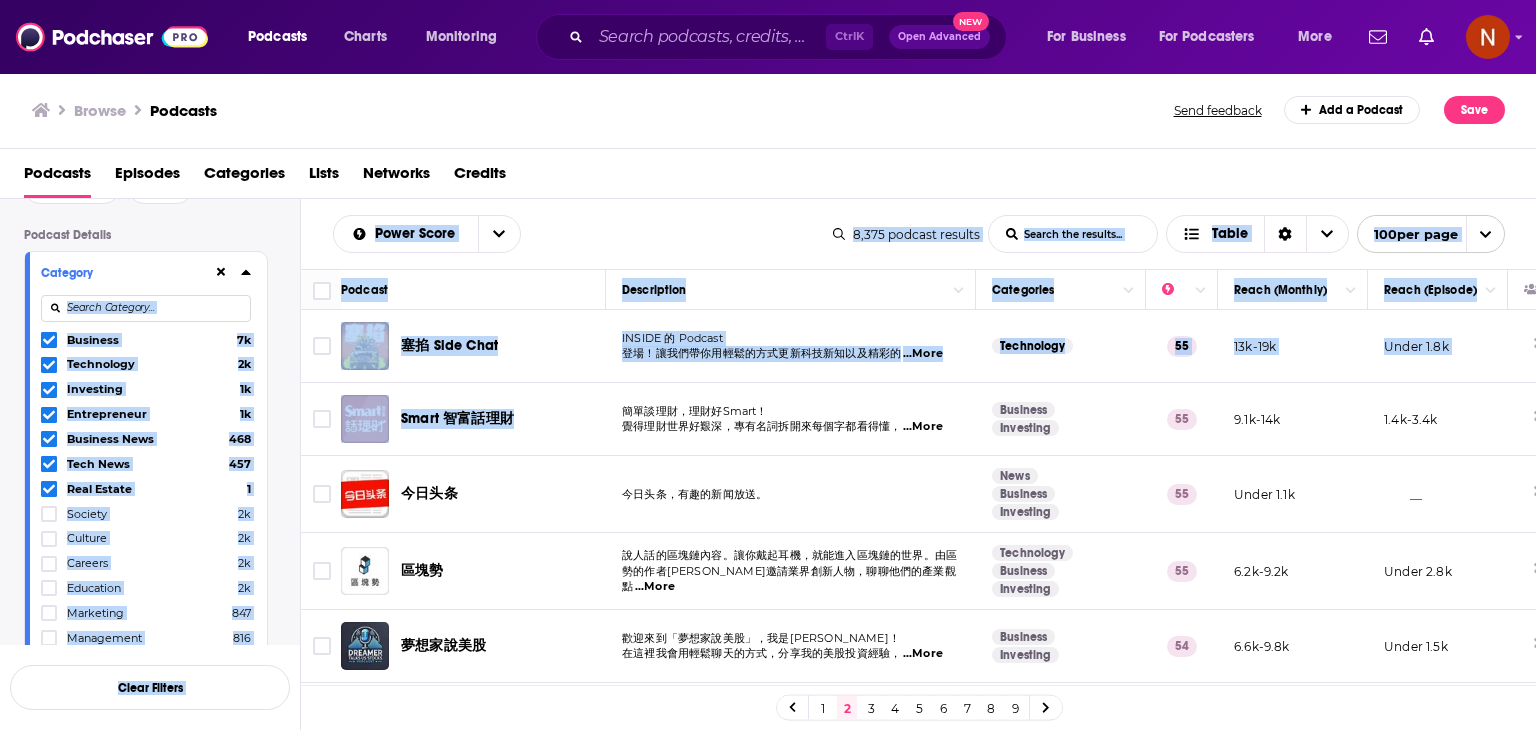 drag, startPoint x: 292, startPoint y: 263, endPoint x: 540, endPoint y: 397, distance: 281.8865 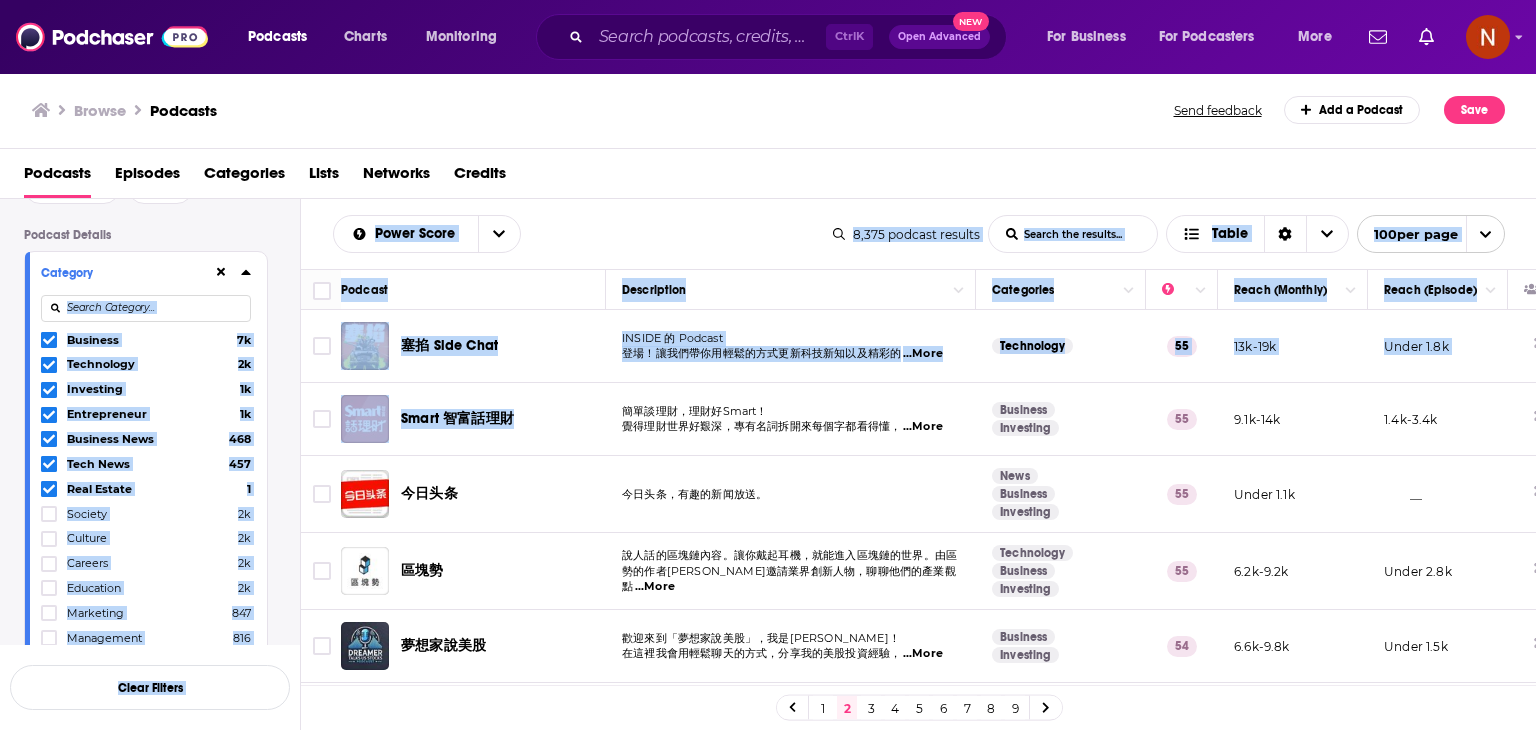 click on "Filters 2 Quick Filters Has Guests Active Podcast Details Category Business 7k Technology 2k Investing 1k Entrepreneur 1k Business News 468 Tech News 457 Real Estate 1 Society 2k Culture 2k Careers 2k Education 2k Marketing 847 Management 816 Personal Journals 761 News 727 Arts 494 Hobbies 408 Relationships 391 Non-Profit 308 Science 306 Health 291 Fitness 264 Comedy 259 Family 206 Kids 206 Training 166 Mental Health 141 History 140 Philosophy 140 Design 139 Documentary 136 Film 130 Tv 130 Religion 121 Spirituality 121 Books 118 Social Sciences 112 Podcasting 106 Politics 106 Music 102 Travel 98 Medicine 95 Natural Sciences 75 Gadgets 70 Government 70 Sports 68 Games 66 Higher Education 66 Software How-To 58 Visual Arts 56 Fiction 54 Beauty 50 Education Technology 50 Fashion 50 Parenting 44 Performing Arts 41 Shopping 39 Recreation 37 Alternative Health 32 Automotive 32 Film Reviews 29 Food 29 Video Games 28 Nutrition 27 Sexuality 26 Amateur 20 Organizations 20 Literature 19 Science Fiction 19 Animation 18 18" at bounding box center (768, 528) 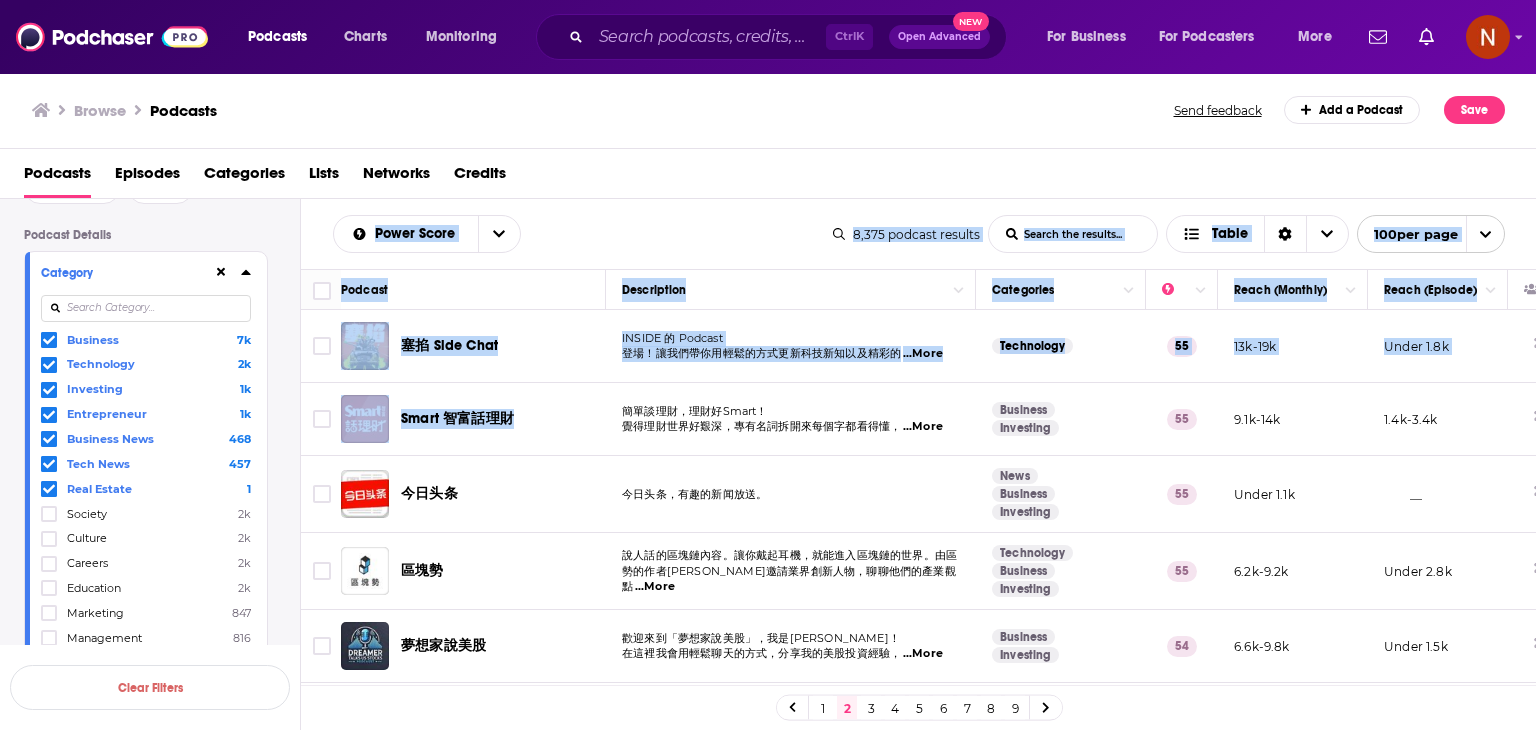 drag, startPoint x: 320, startPoint y: 228, endPoint x: 630, endPoint y: 417, distance: 363.07162 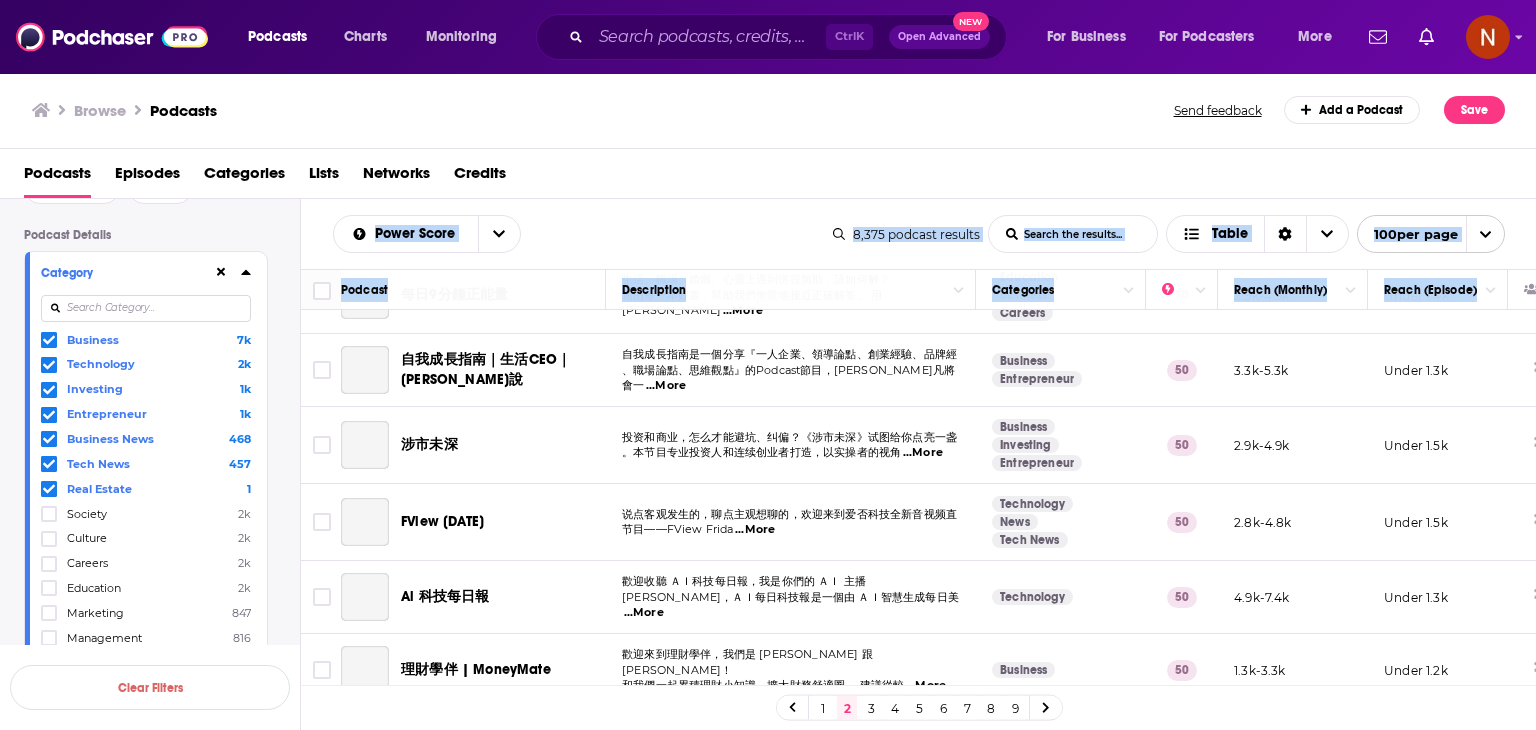 scroll, scrollTop: 7120, scrollLeft: 0, axis: vertical 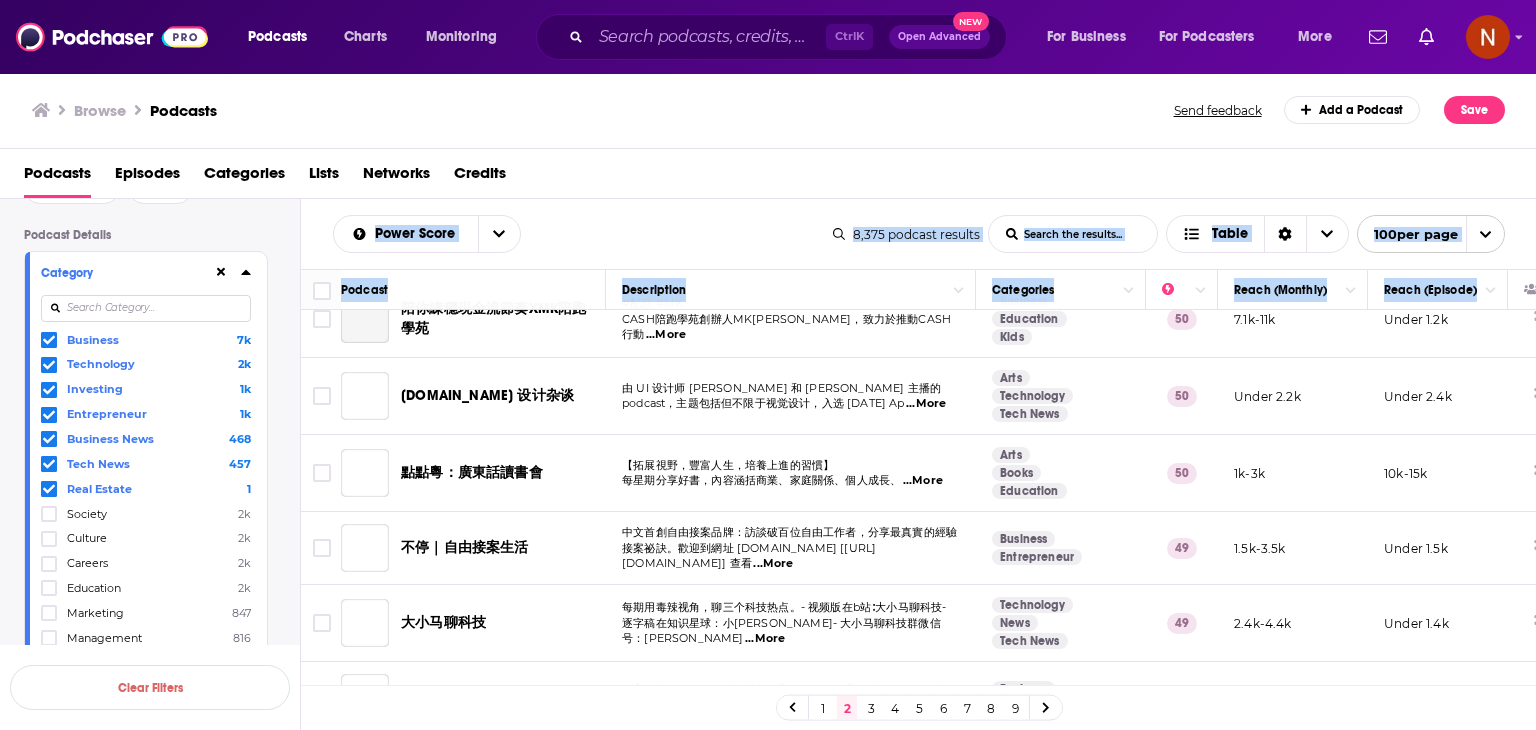 click on "Under 1.7k" at bounding box center [1438, 698] 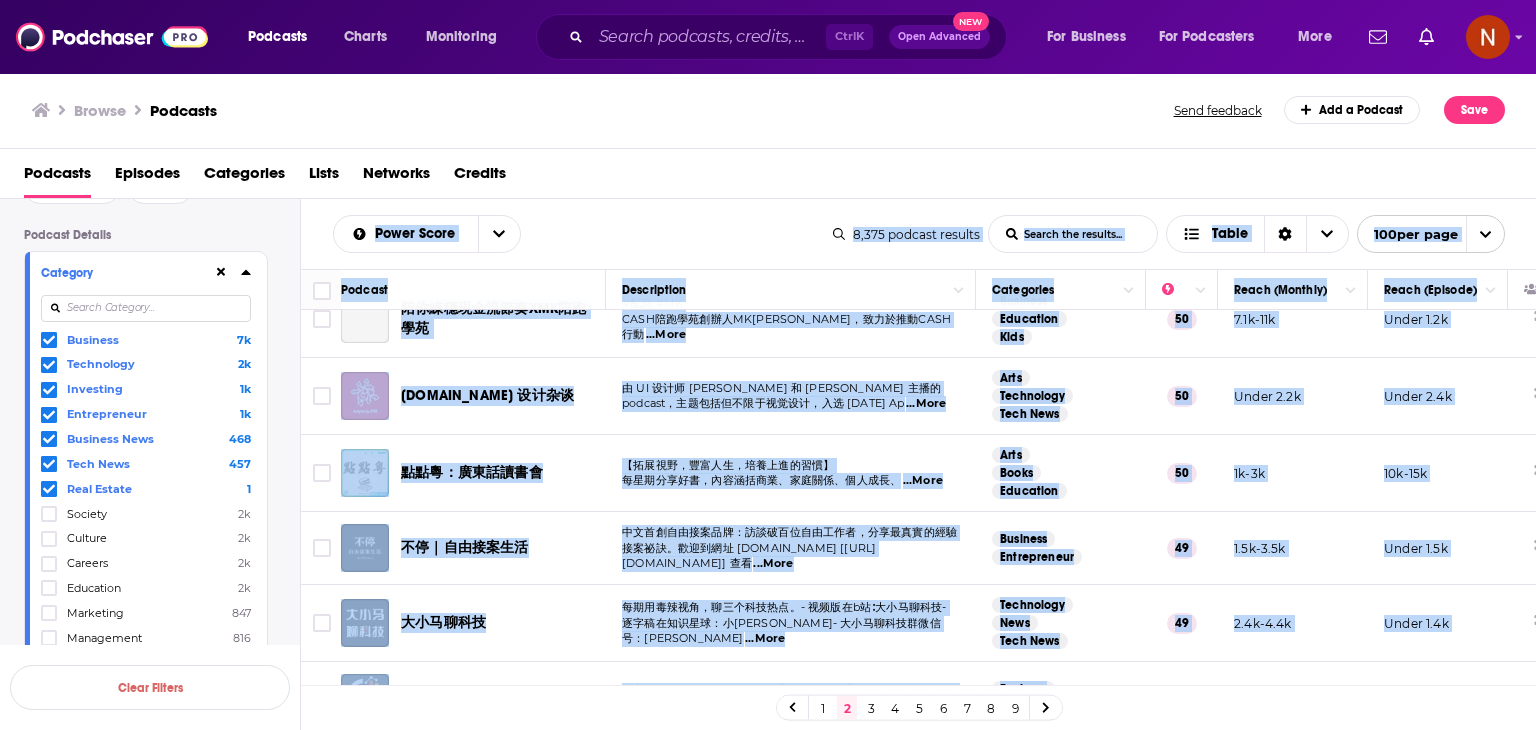 copy on "Lorem Ipsum Dolo Sitame Conse Adipis eli seddoei... Tempo 4,469   incidid   utlabor Etdo Magnaa Enima Minimv qui nostrud... Exerc 390  ull labo Nisiali Exeacommodo Consequatd Autei (Inrepre) Volup (Velites) ci Fugi Null PARIAT e Sintocc cu！nonproidentsuntculpaqu  ...Offi Deseruntmo 07 97a-39i Estla 9.0p Undeo isten error，volUptat！  accusanti，doloremquelaud，  ...Tota Remaperi Eaqueipsa 53 8.6q-42a 2.7i-2.7i veri quas，archite。 Beat Vitaedic Explicabo 50 Nemoe 5.2i __ qui voluptasa。autodi，fugitconse。ma doloreseosratio，sequinesc  ...Nequ Porroquisq Dolorema Numquamei 14 8.1m-4.7t Incid 0.0m quaera etia「minuss」，nobis！ eligendioptio，cumquenihi，  ...Impe Quoplace Facerepos 67 9.5a-3.4r Tempo 9.7a quibusda Offi Debitisre Necess sae[evenietv]re，recusanda0itaqu e9h，tenetursapientedelect，  ...Reic Voluptat 85 59m-89a Perfe 0.7d 76a·repel minimn85exercitatione，ullamcor s、labori、ali、commodi  ...Cons Quidmaxi Mollitia Mole 63 9.4h-7.0q Rerum 4.5f Expe Dist Naml (TEM C54) SOL nobi、el、optio。cu nih, impedit,  mi quodmax@pl..." 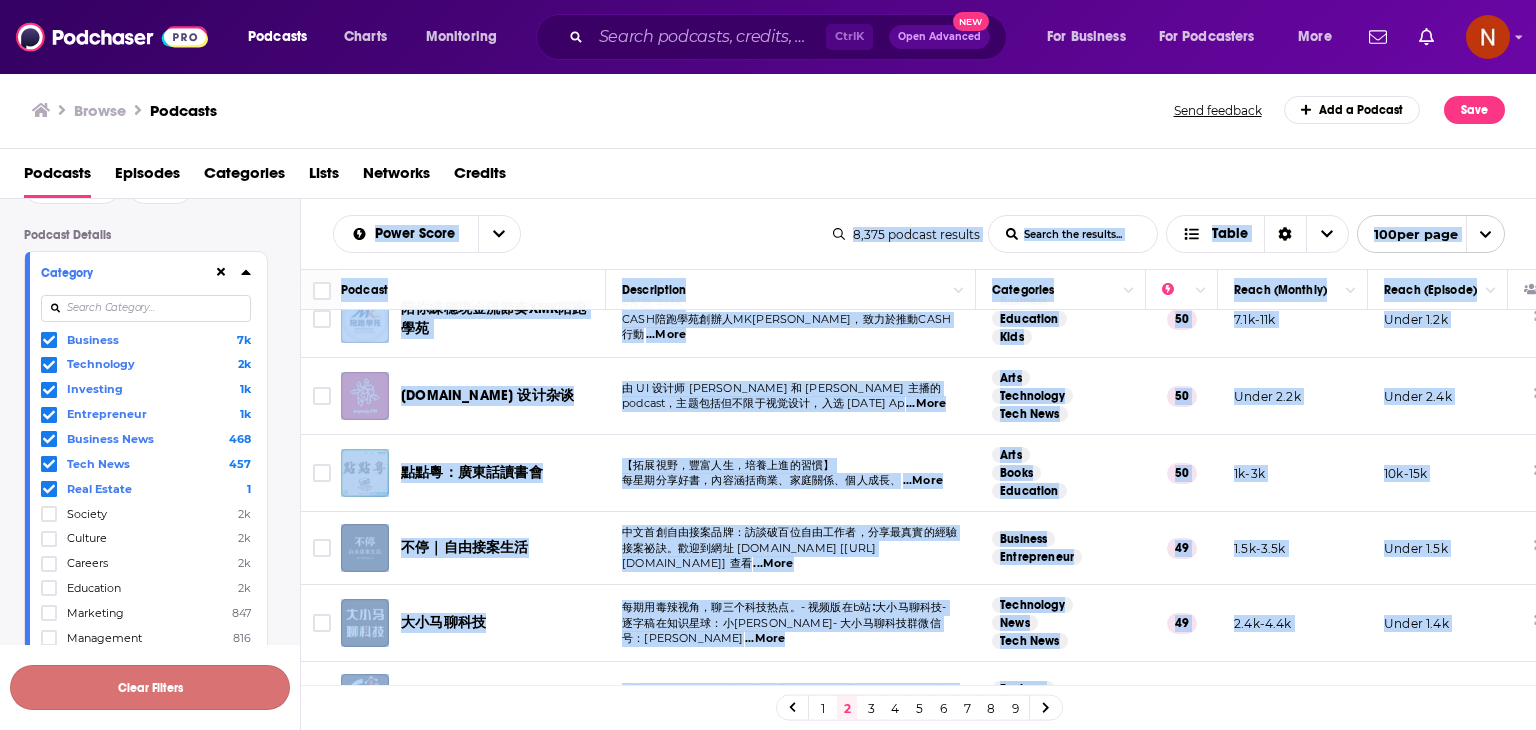 click on "Clear Filters" at bounding box center [150, 687] 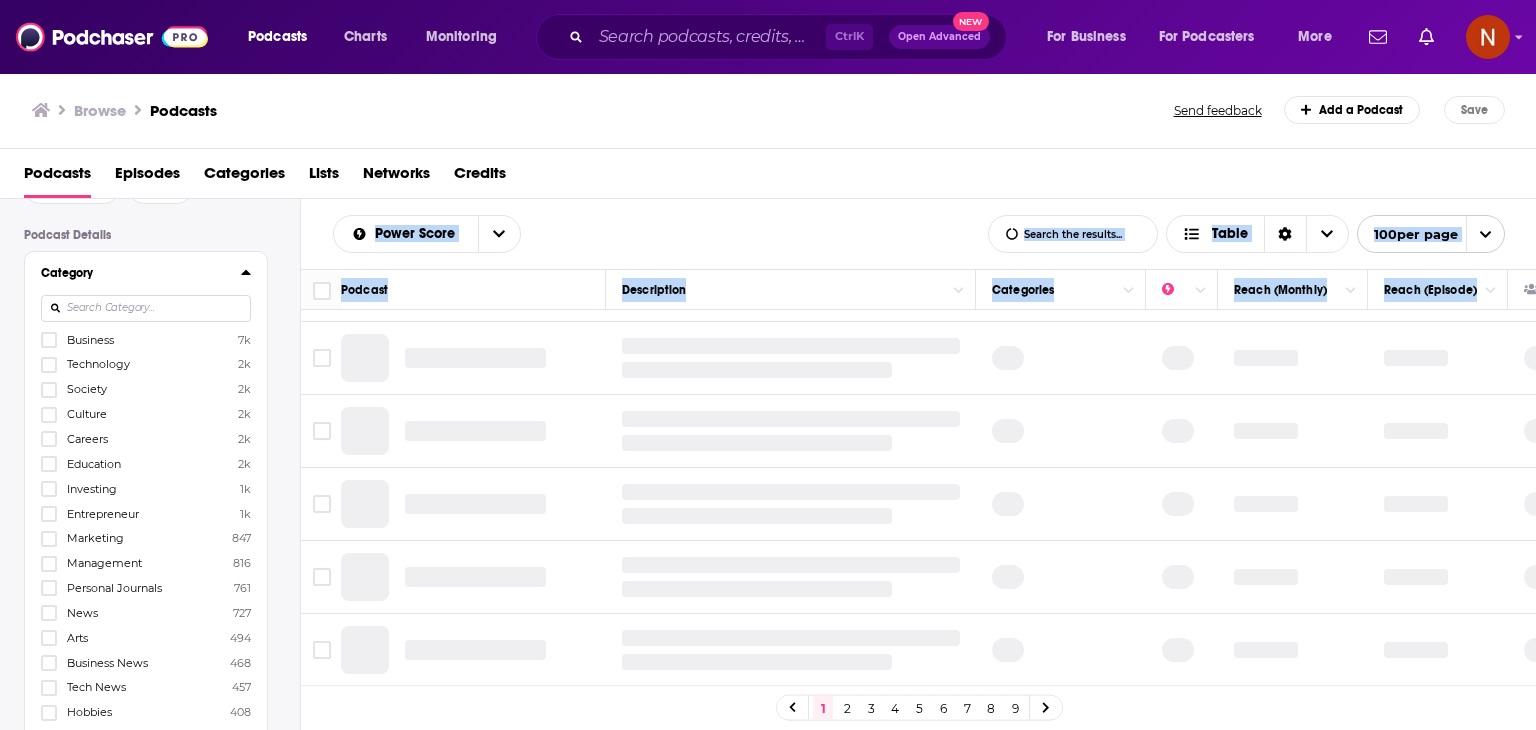 scroll, scrollTop: 0, scrollLeft: 0, axis: both 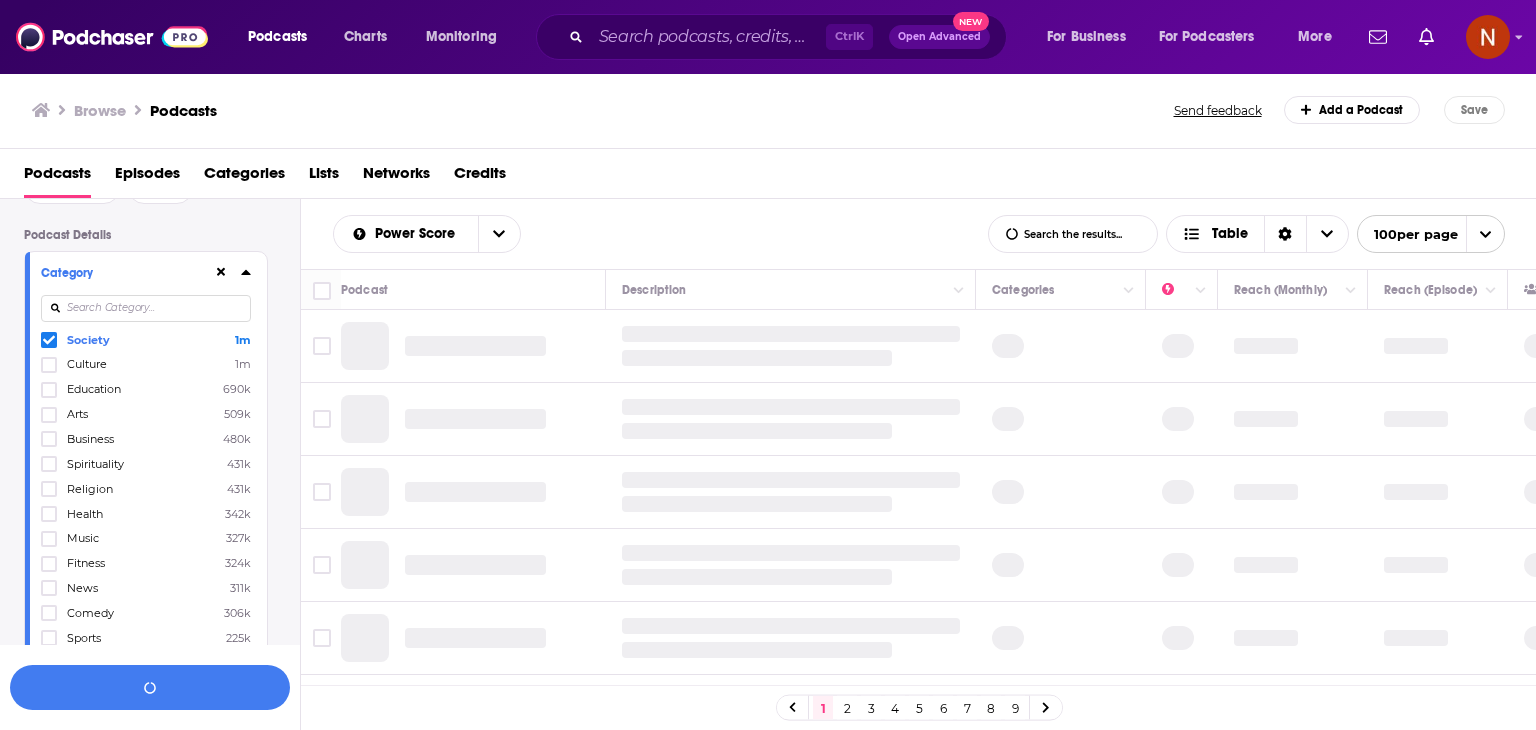 click 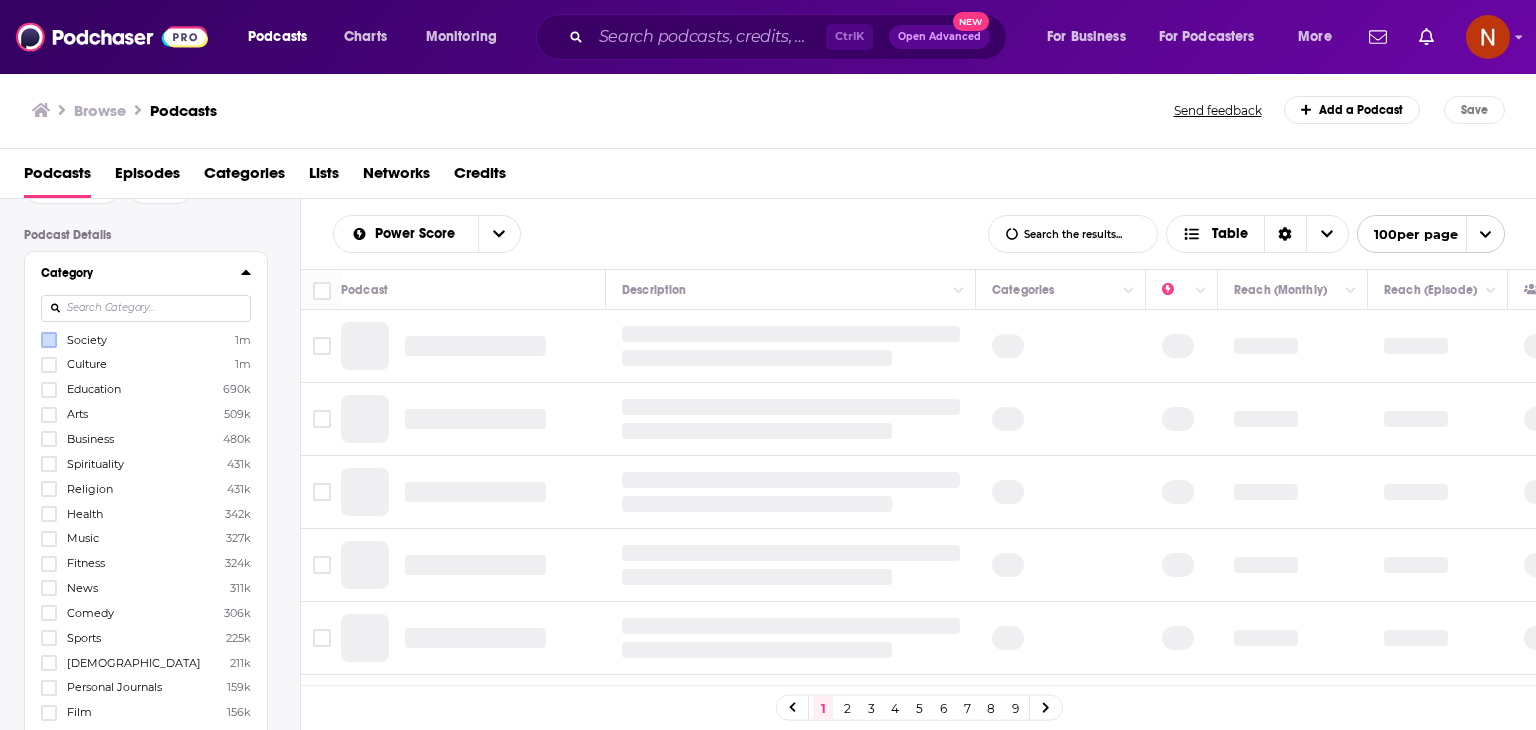 scroll, scrollTop: 0, scrollLeft: 0, axis: both 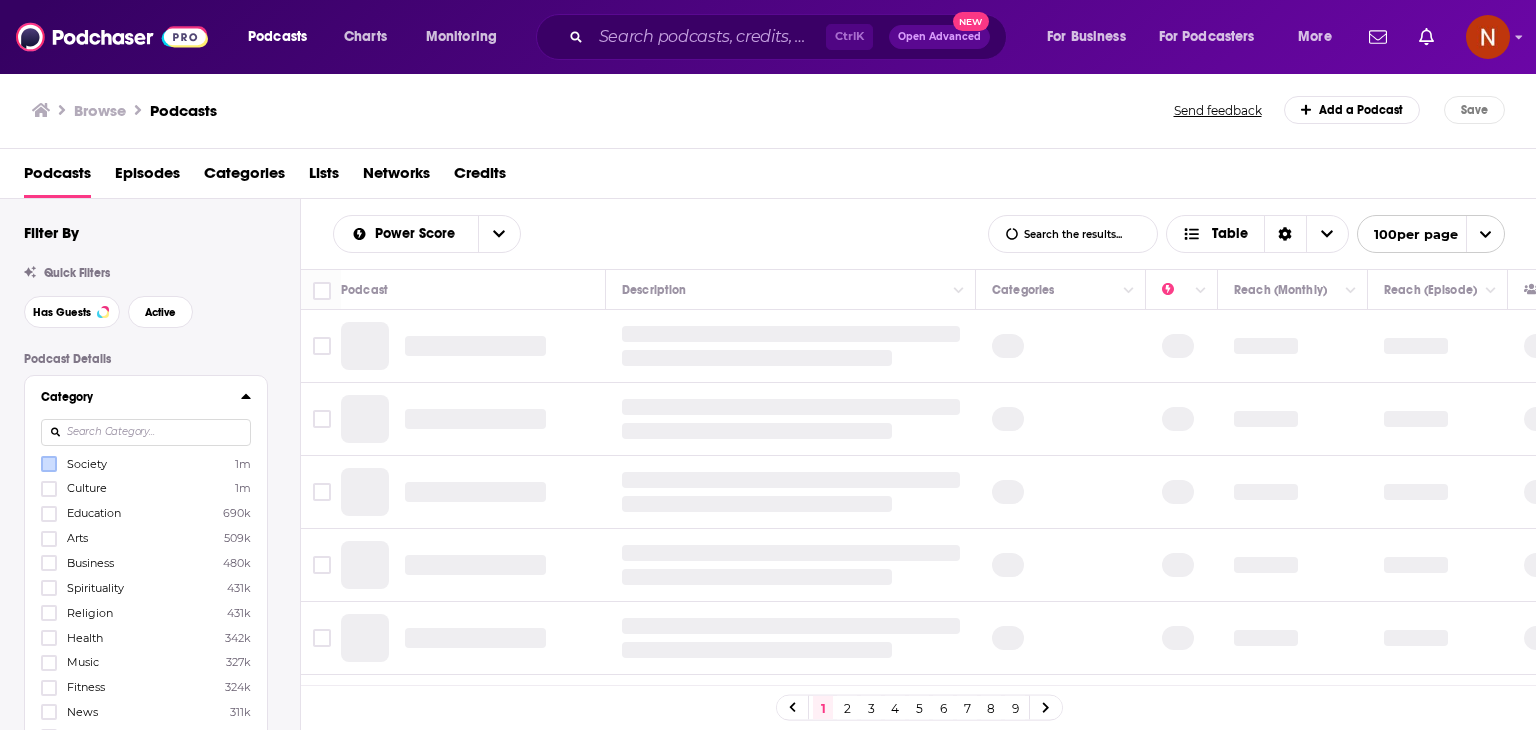 click at bounding box center (146, 432) 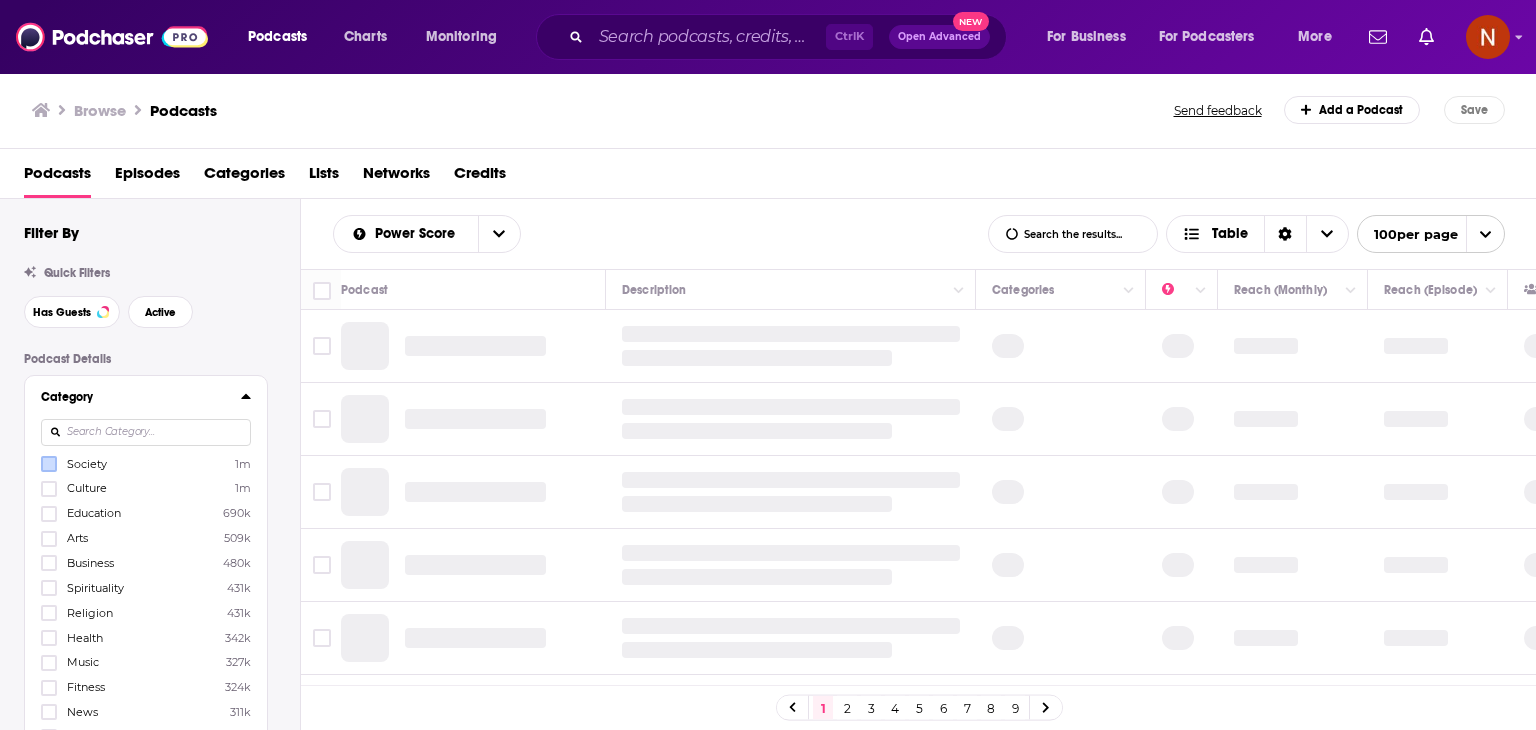 click at bounding box center (146, 432) 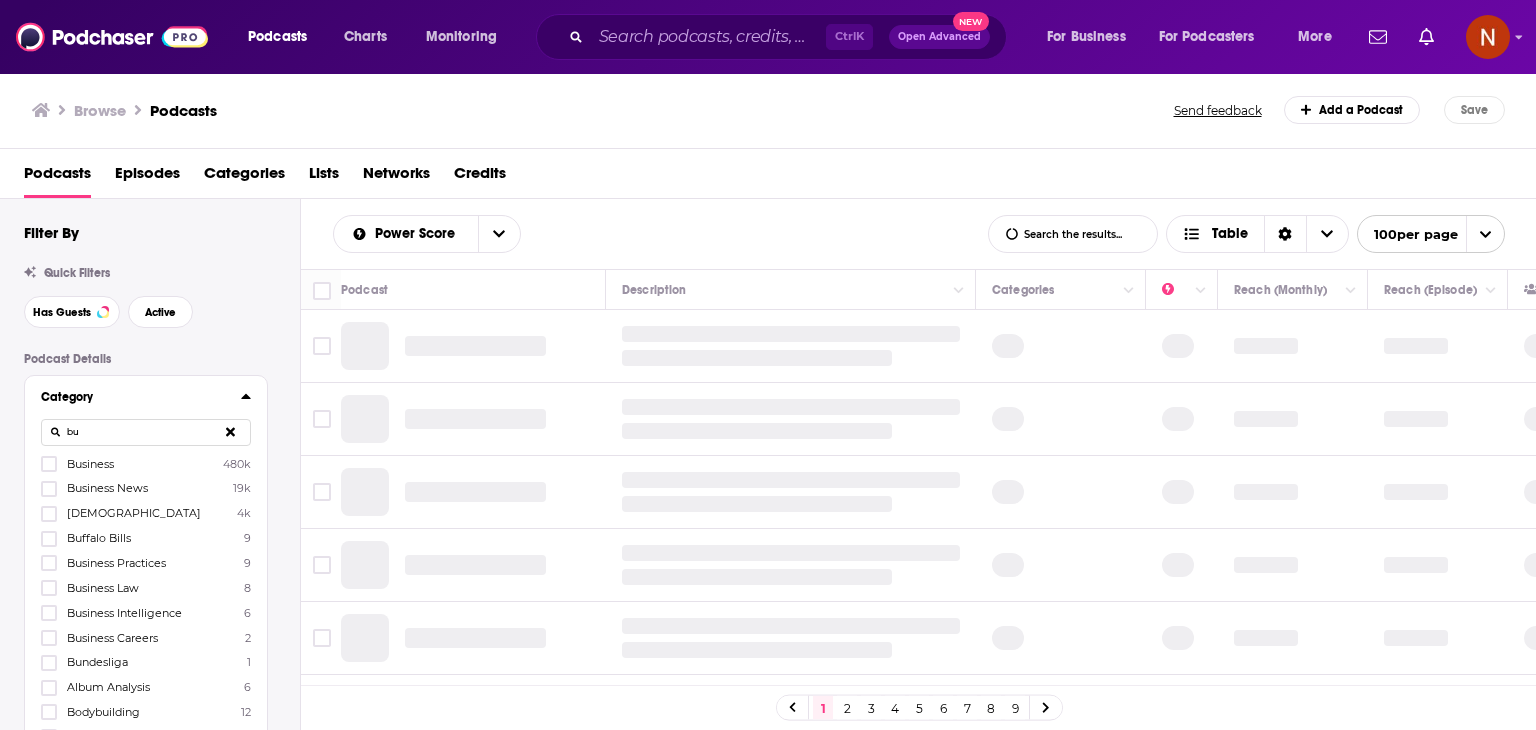type on "b" 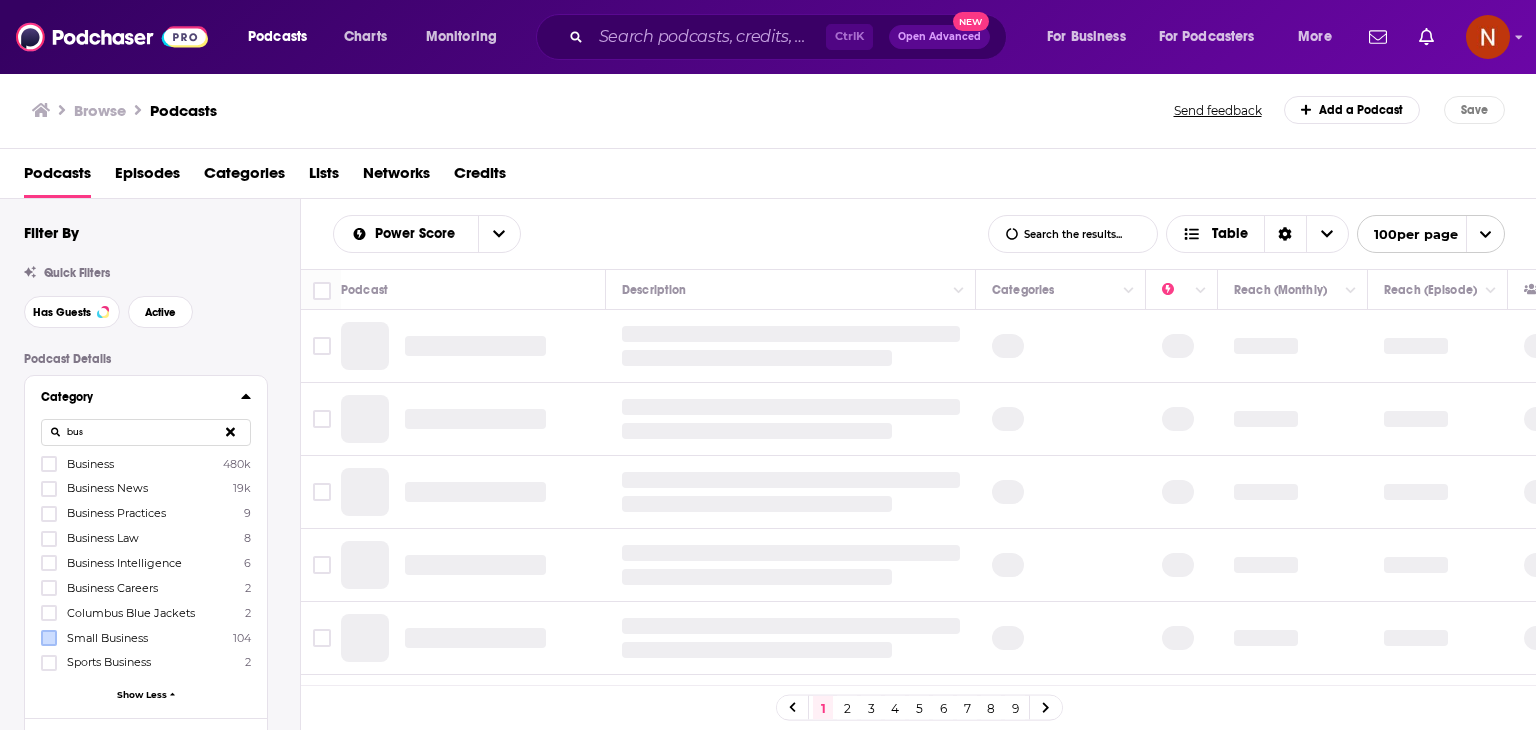 type on "bus" 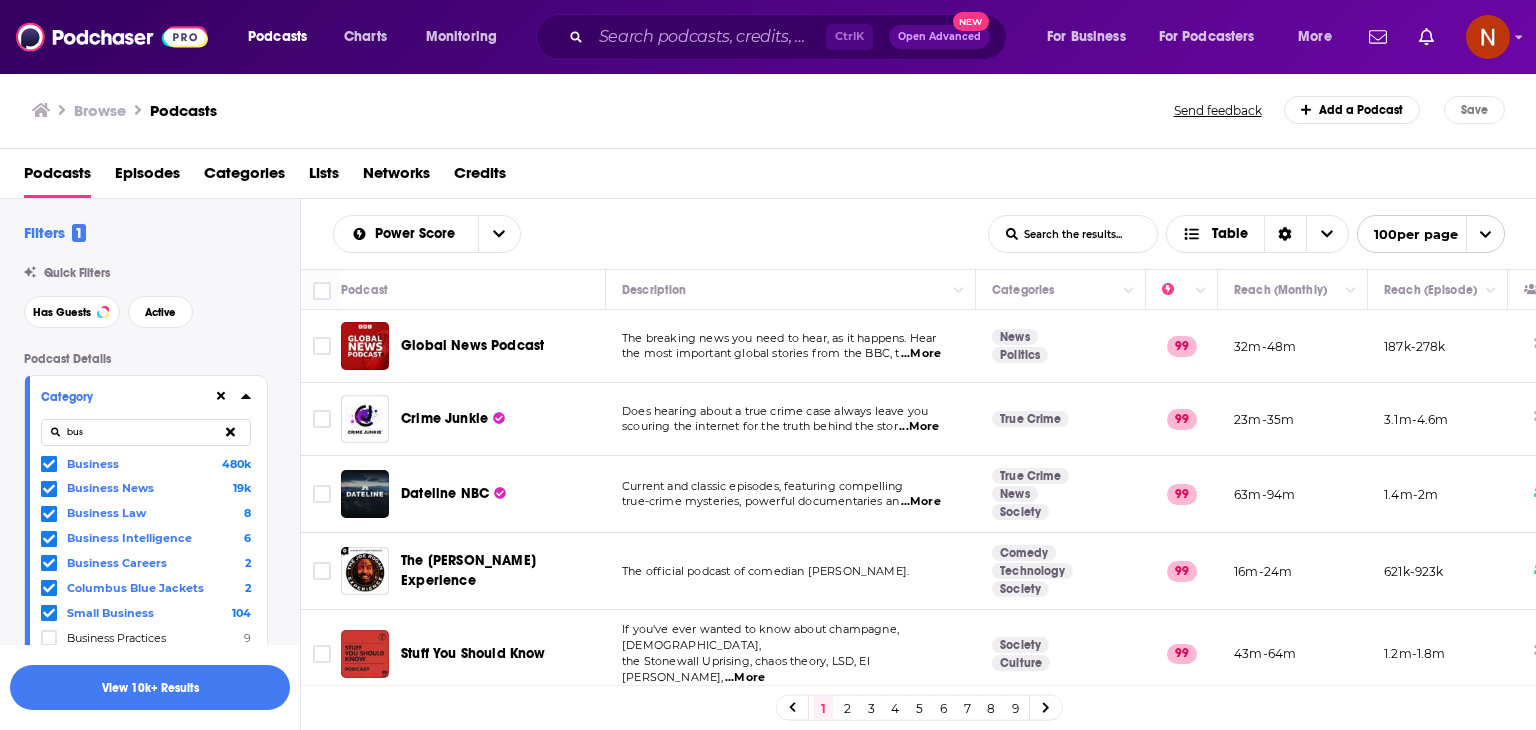 scroll, scrollTop: 0, scrollLeft: 0, axis: both 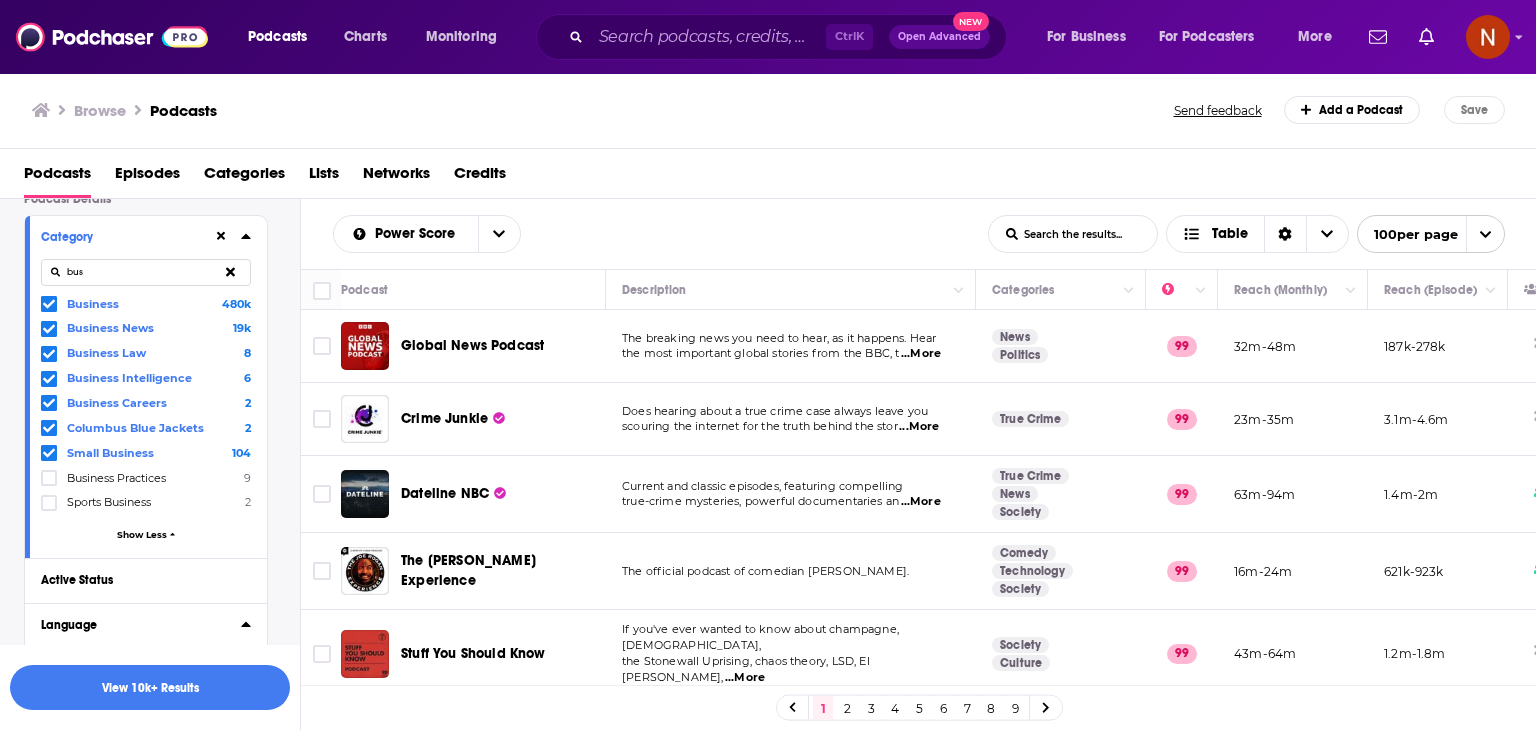 click 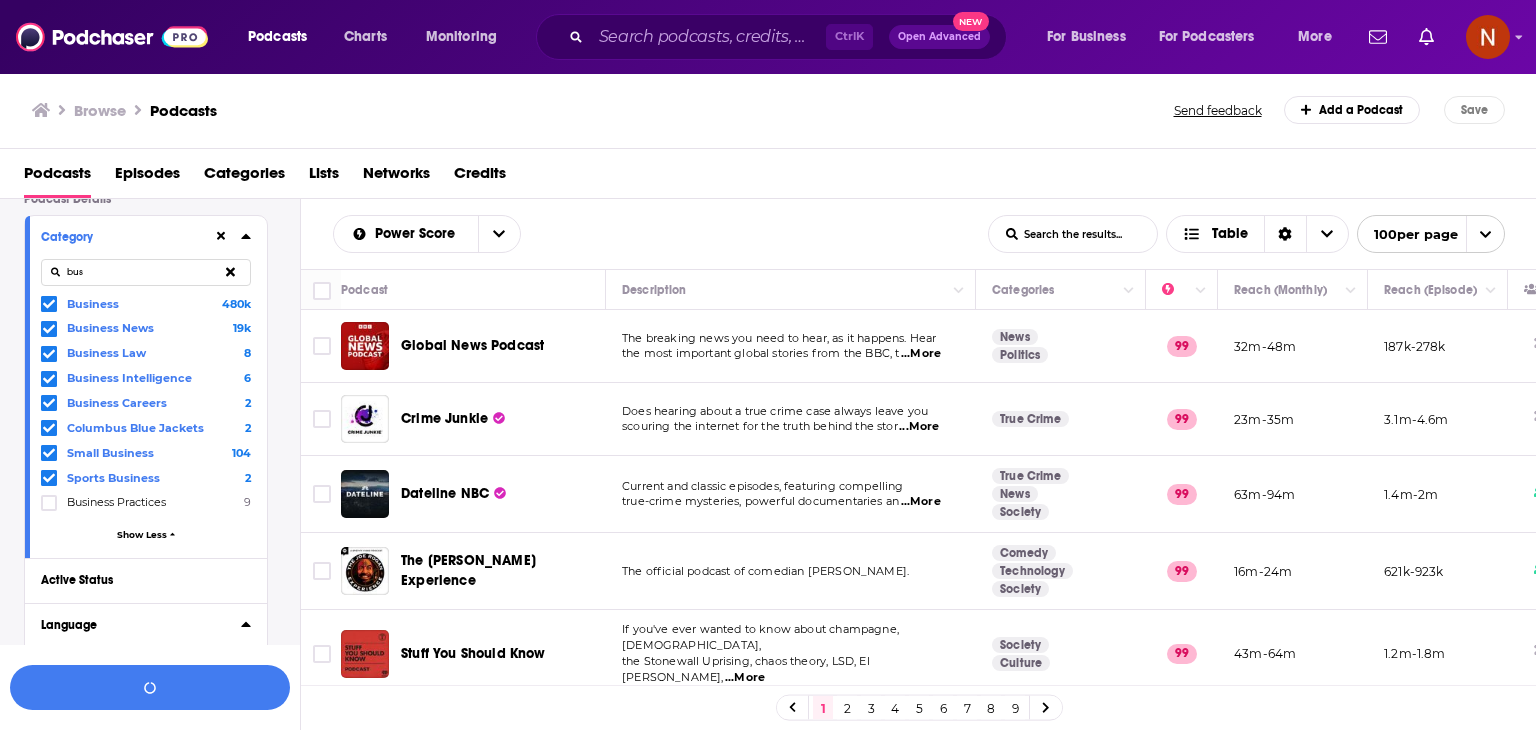 click on "bus" at bounding box center (146, 272) 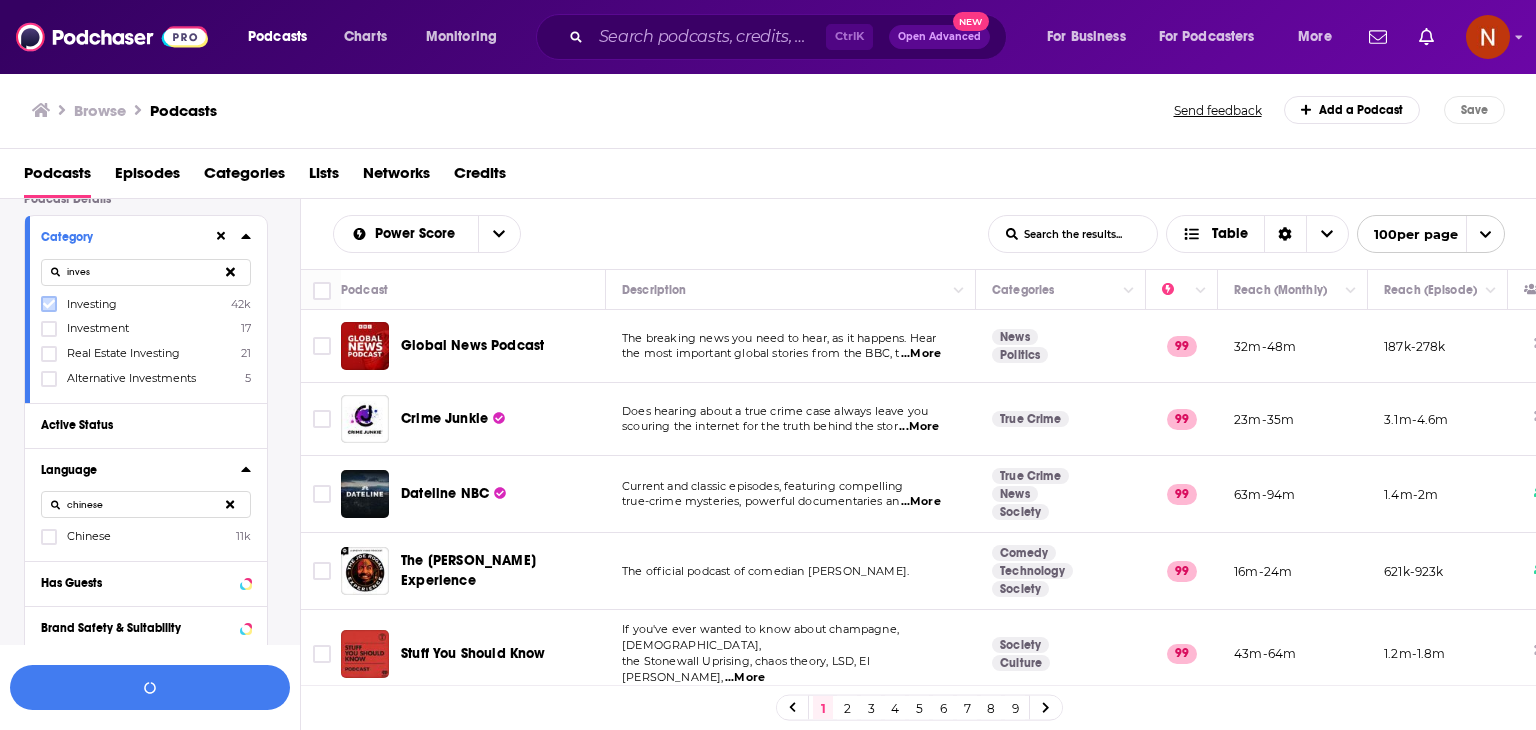 click 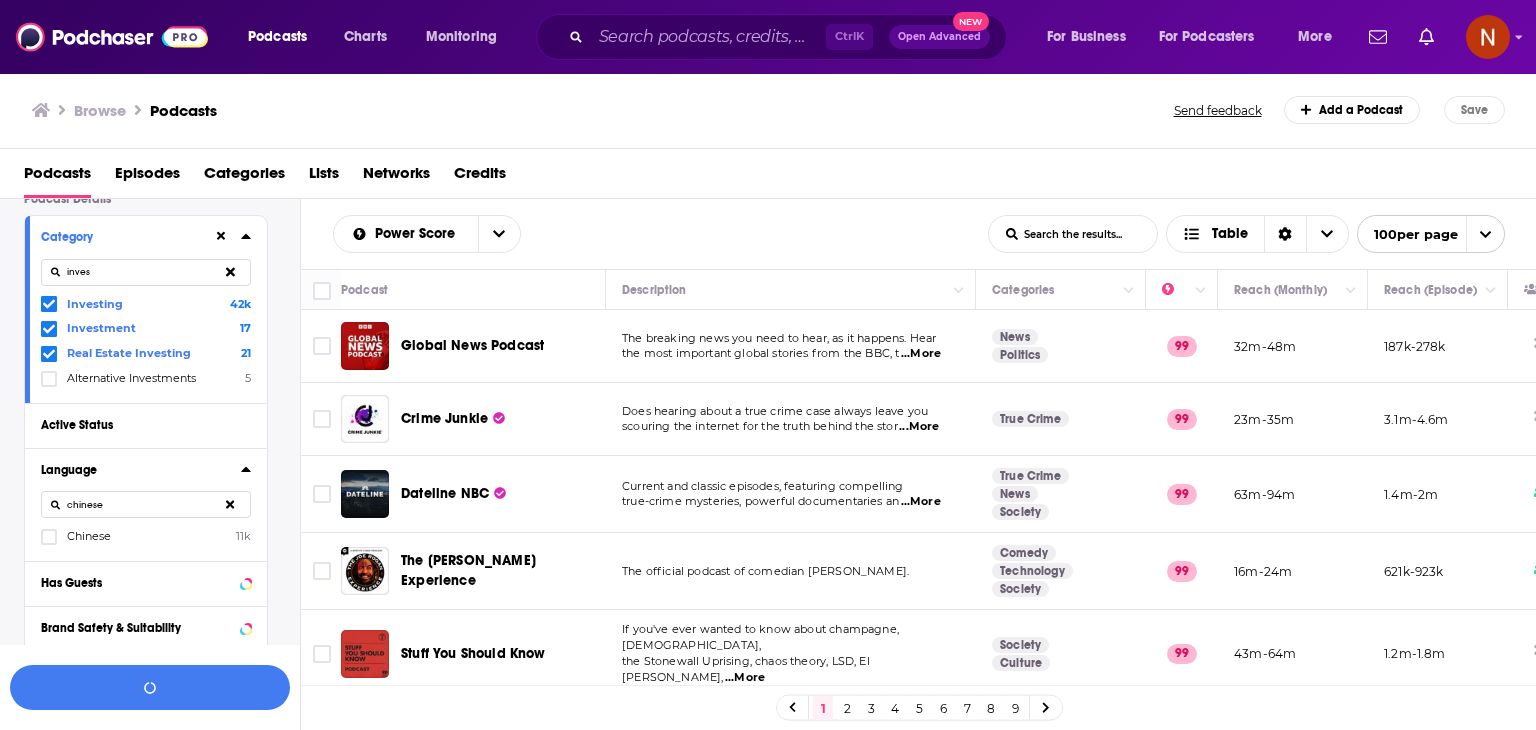 click on "inves" at bounding box center (146, 272) 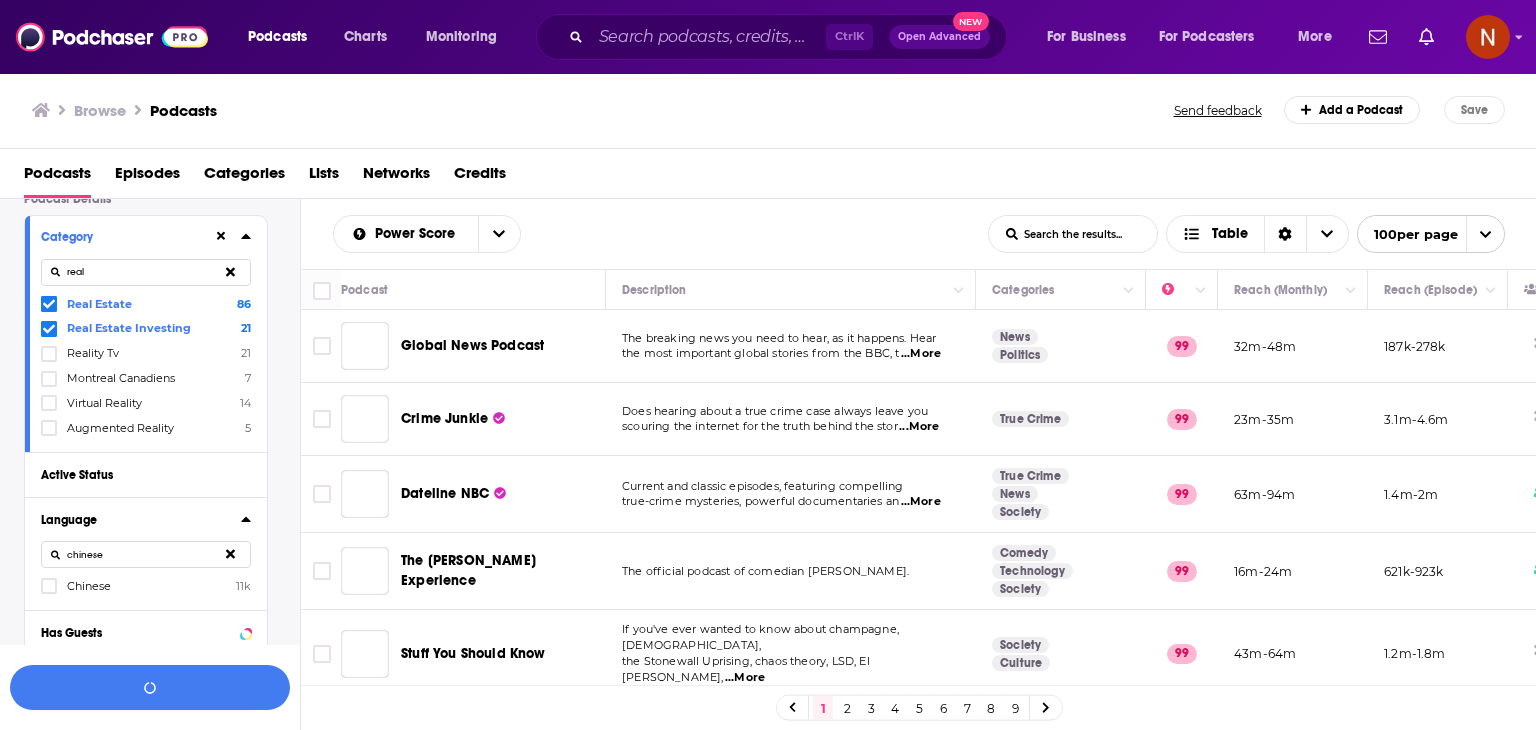 click on "real" at bounding box center [146, 272] 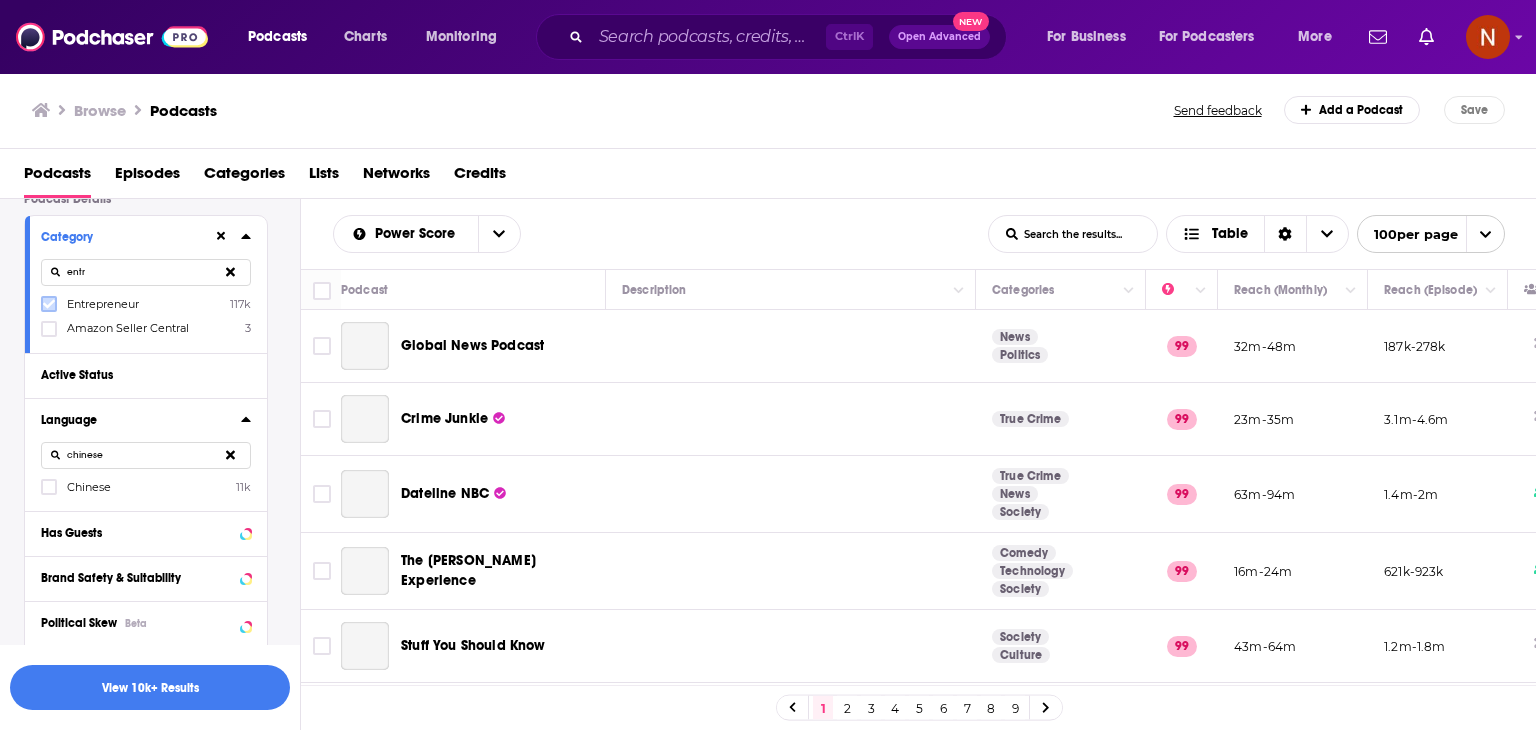 click 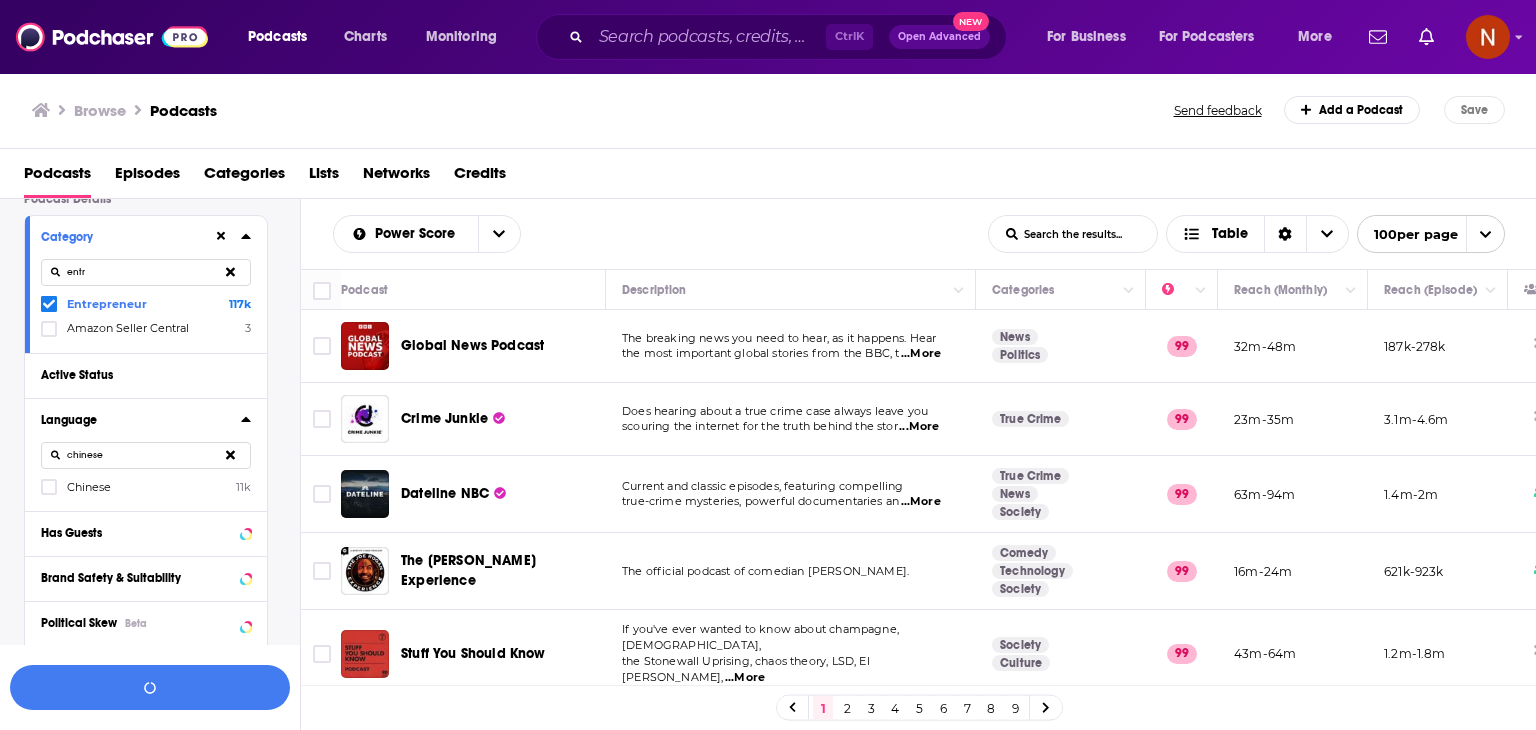 click on "entr" at bounding box center [146, 272] 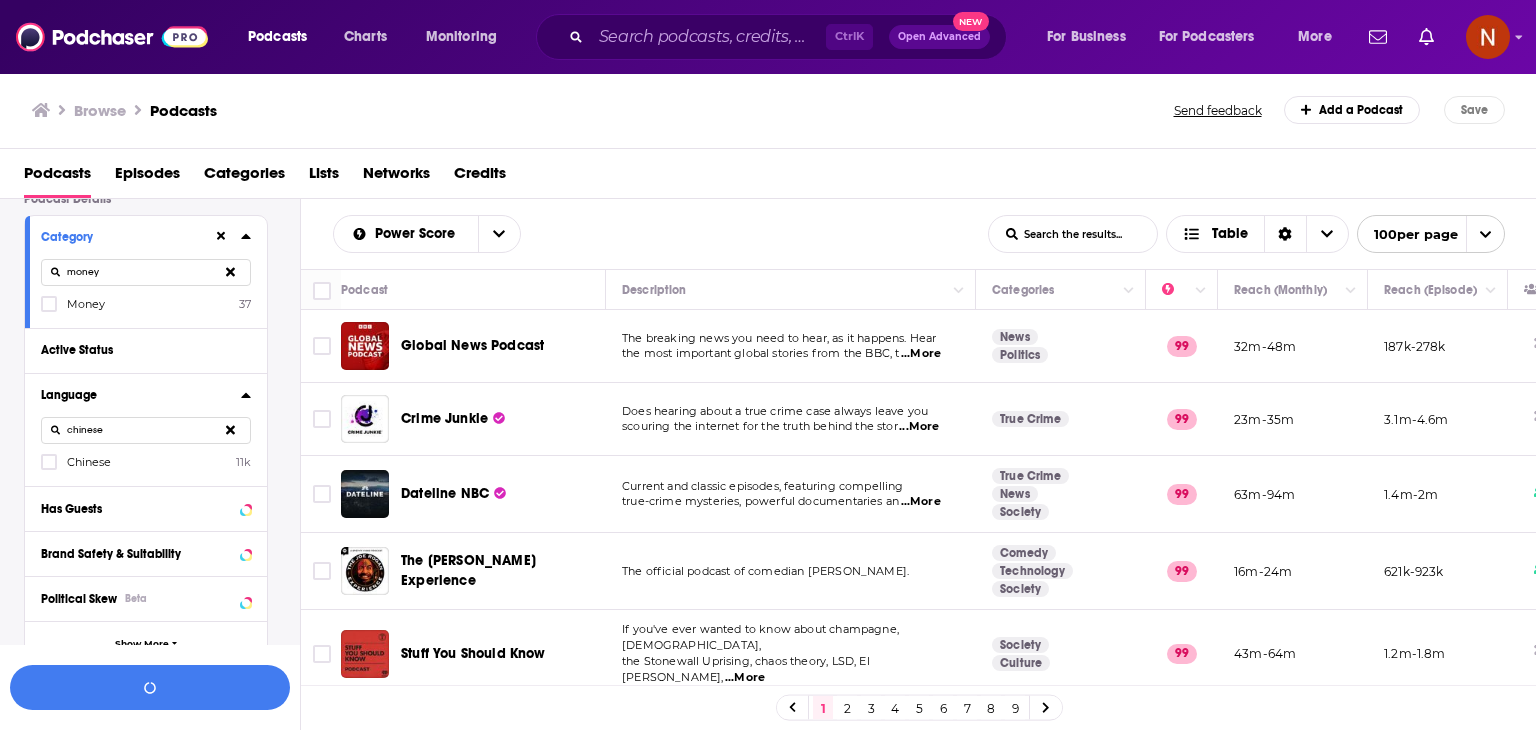 click at bounding box center (49, 304) 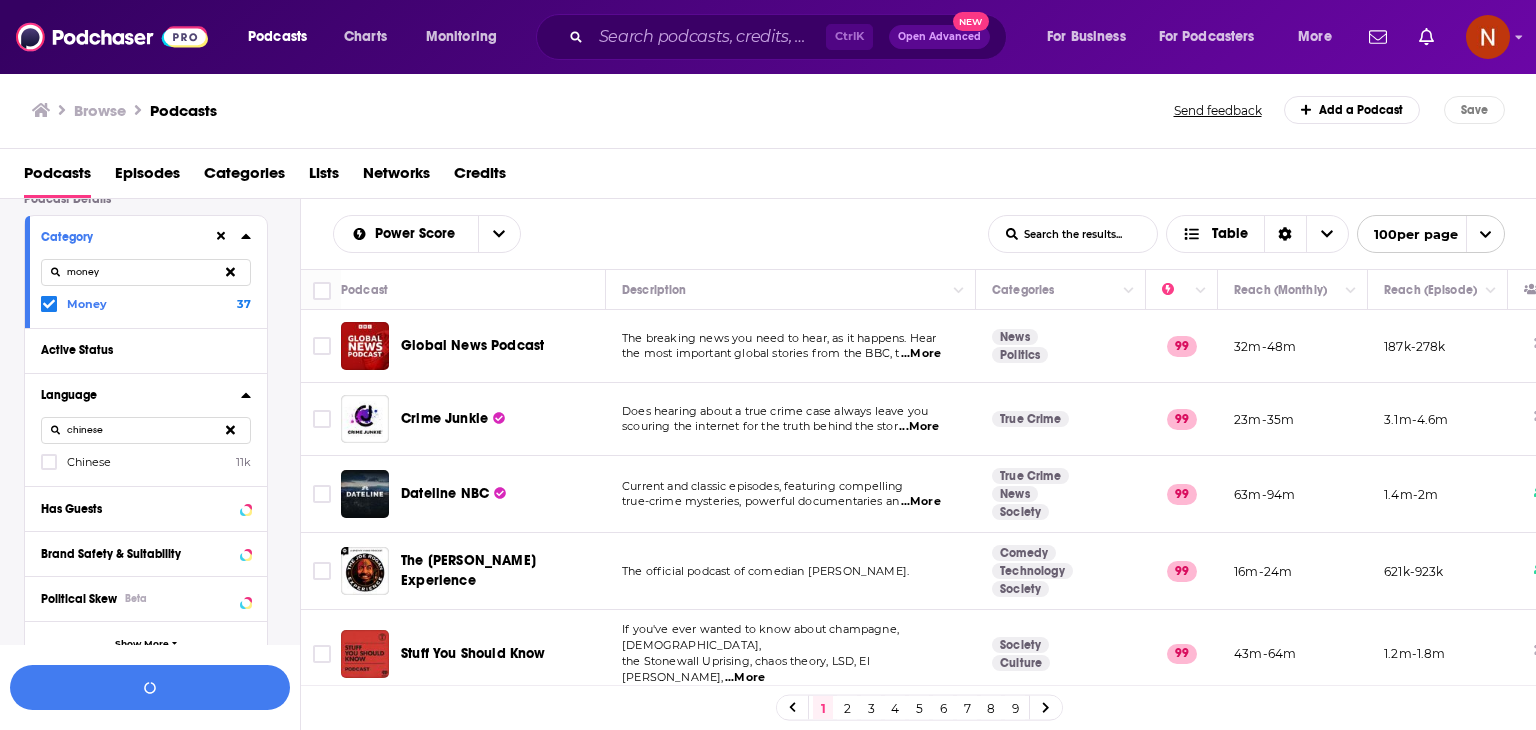 click on "money" at bounding box center (146, 272) 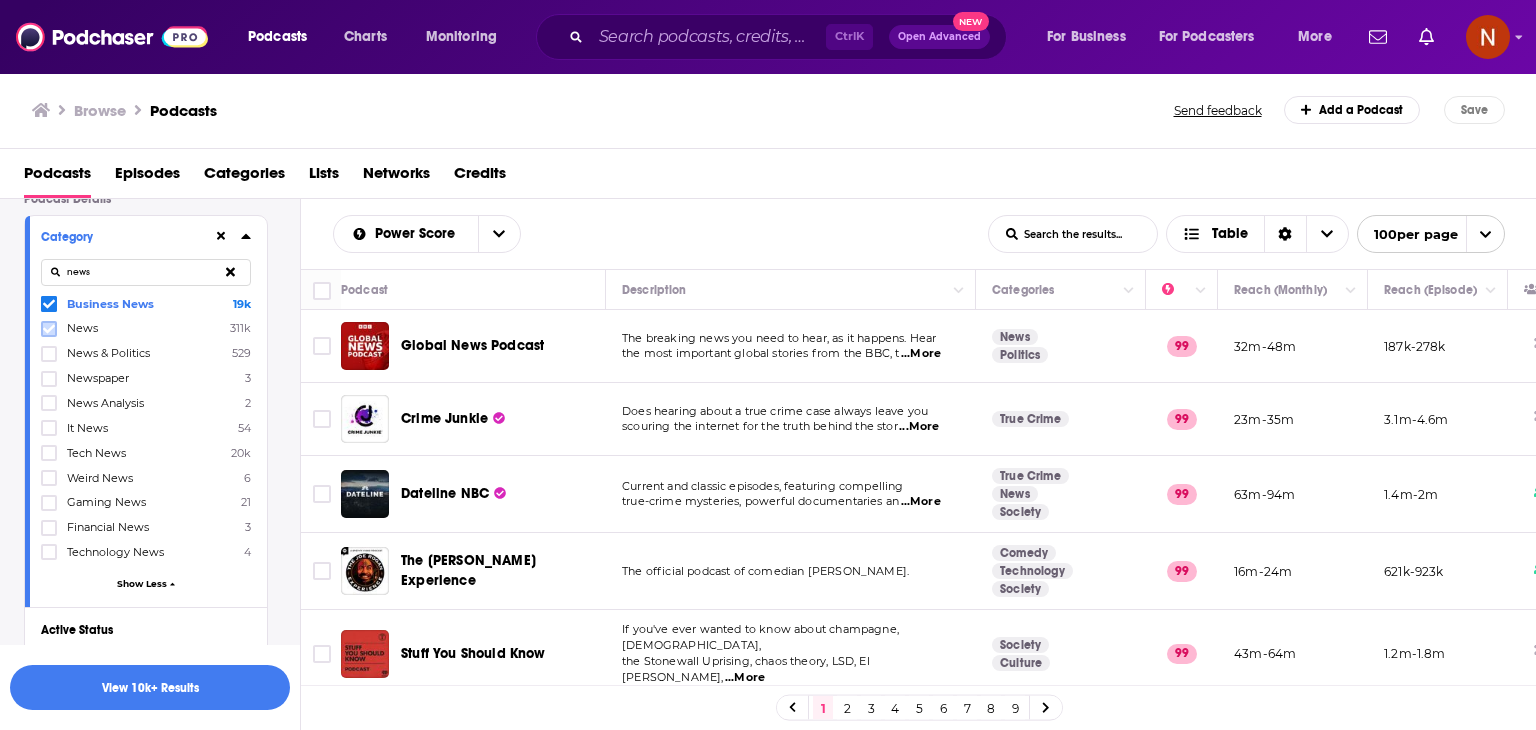 click 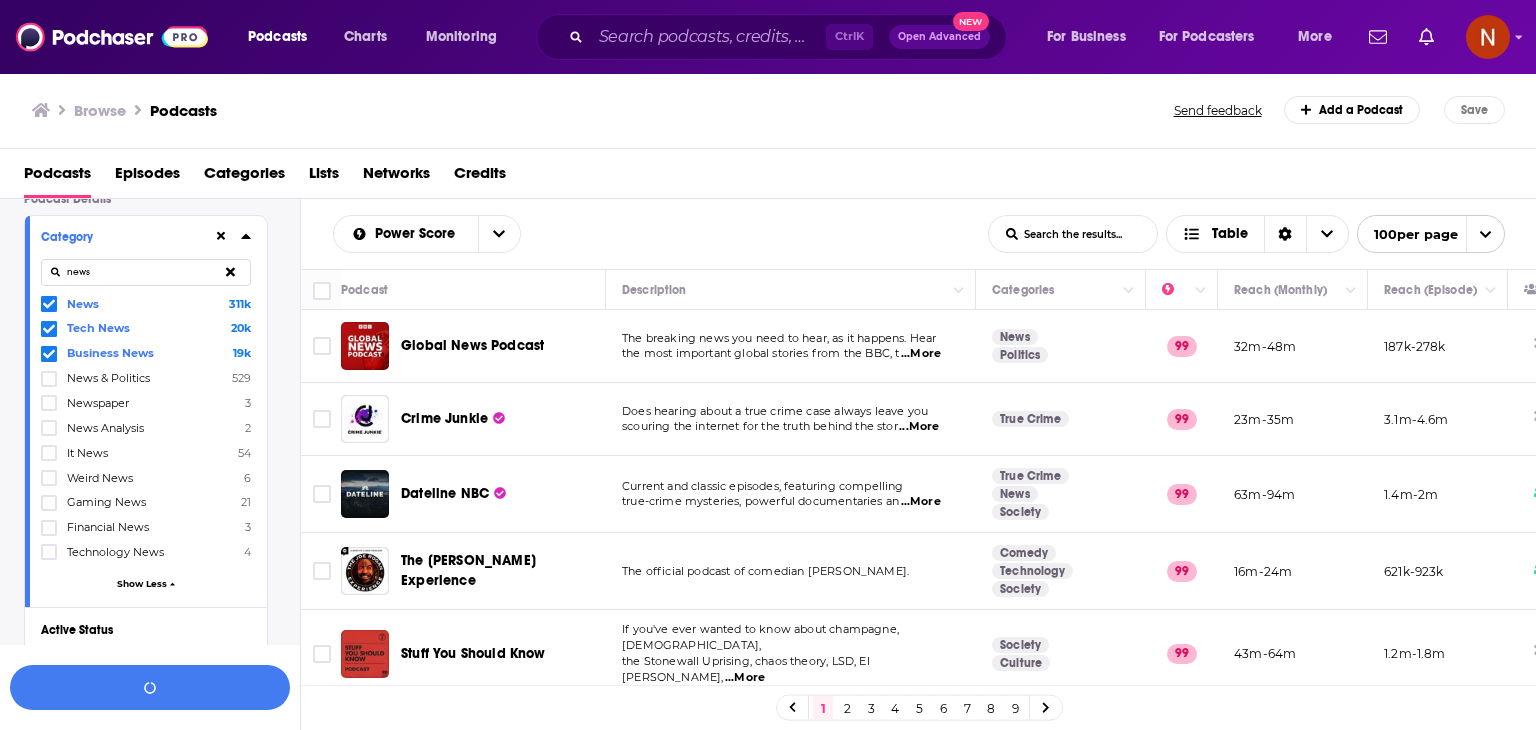 click on "news" at bounding box center [146, 272] 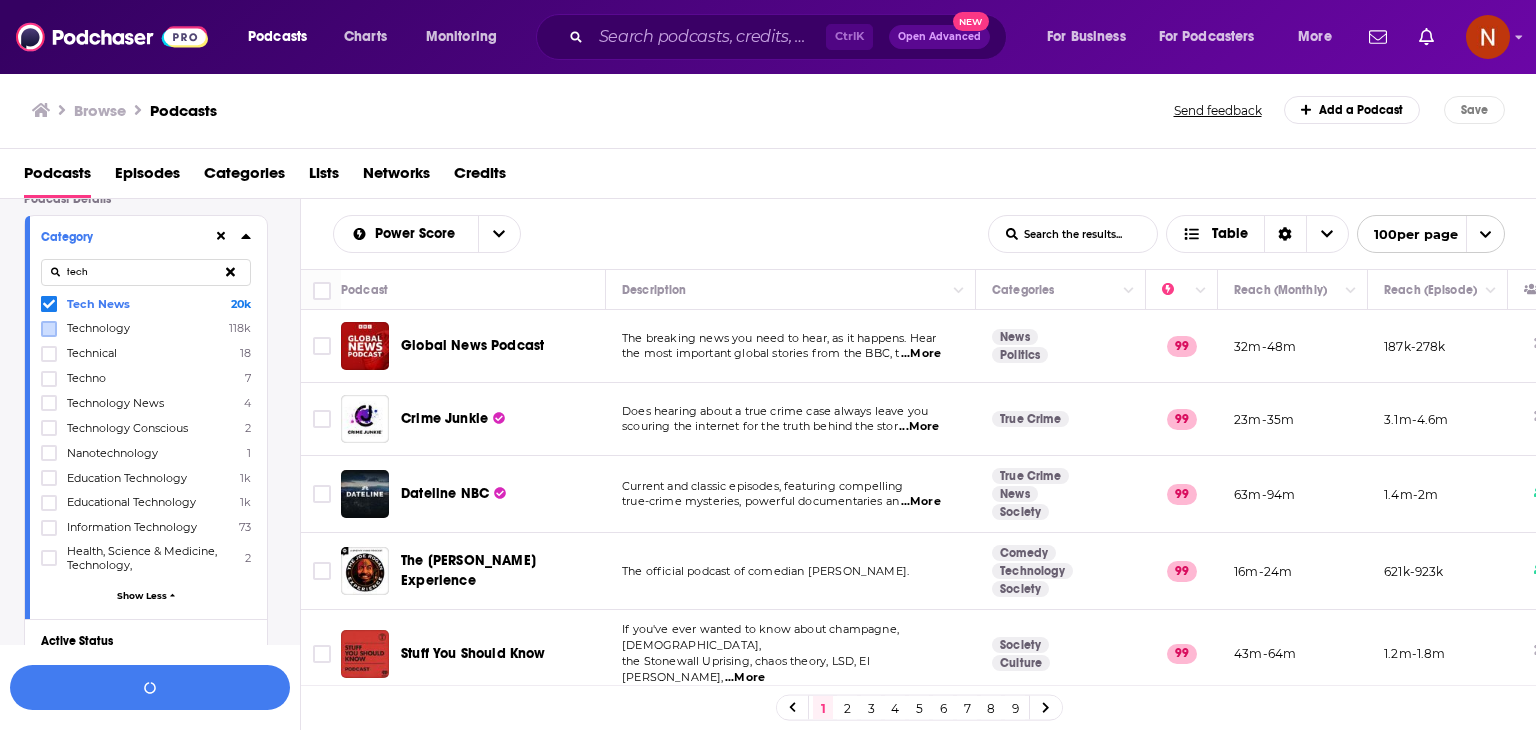 type on "tech" 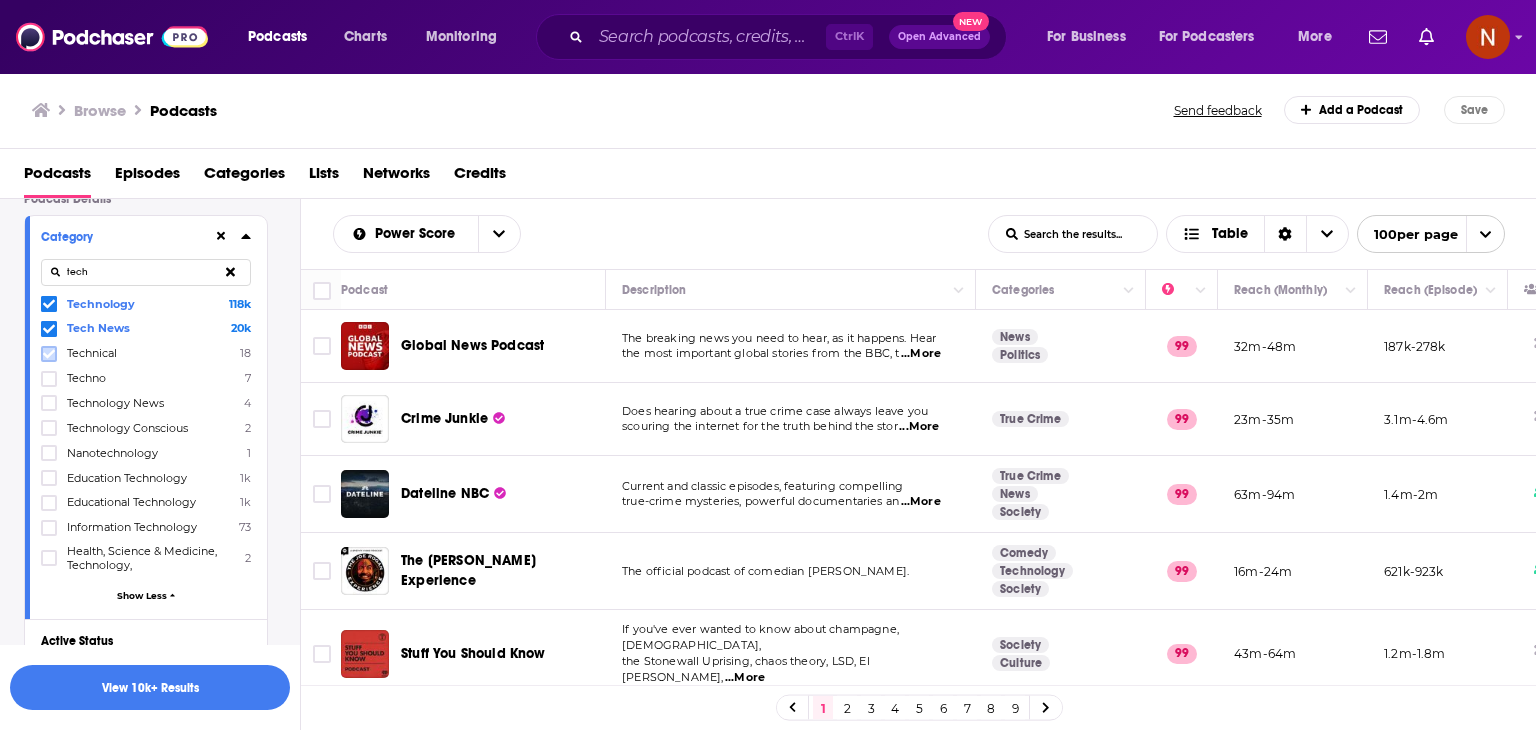 click 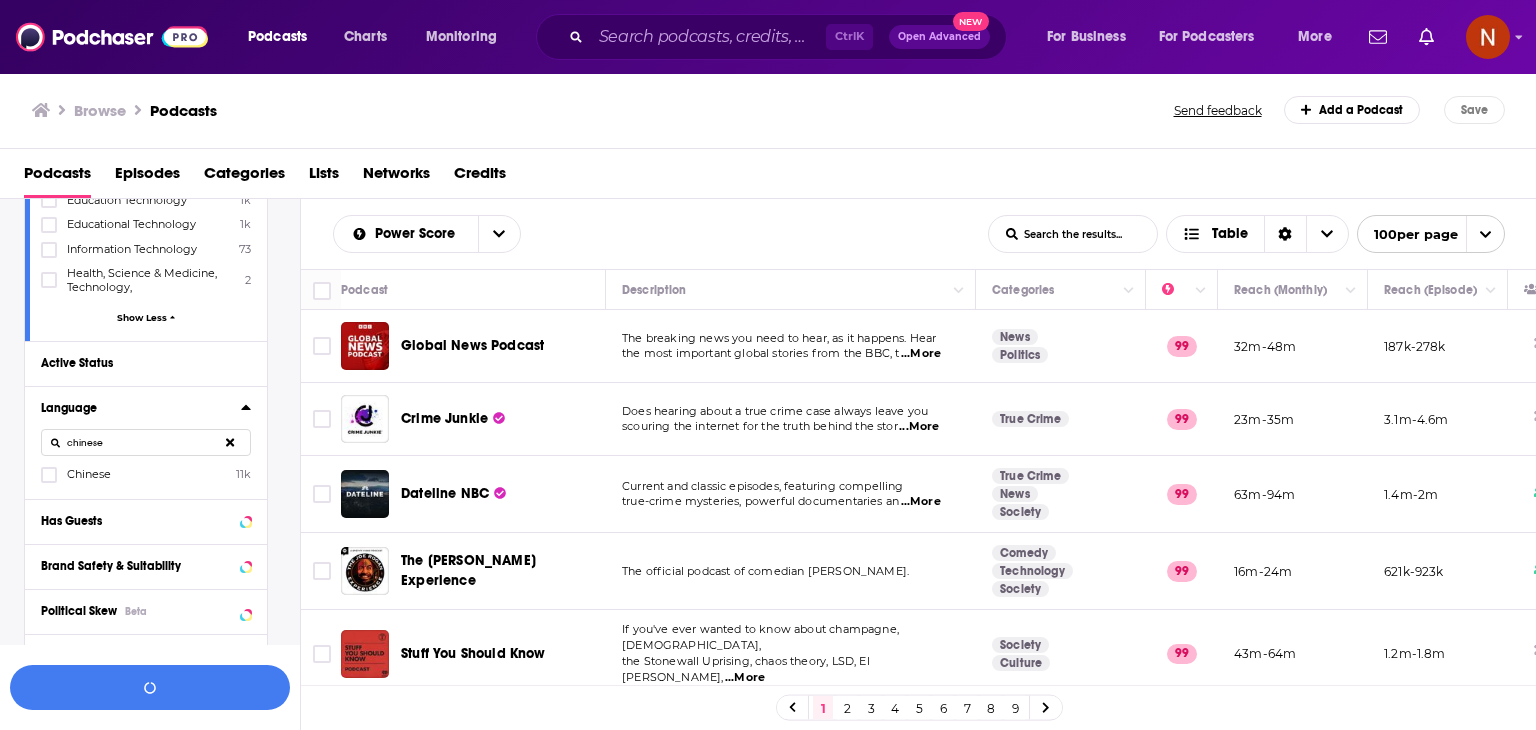 scroll, scrollTop: 443, scrollLeft: 0, axis: vertical 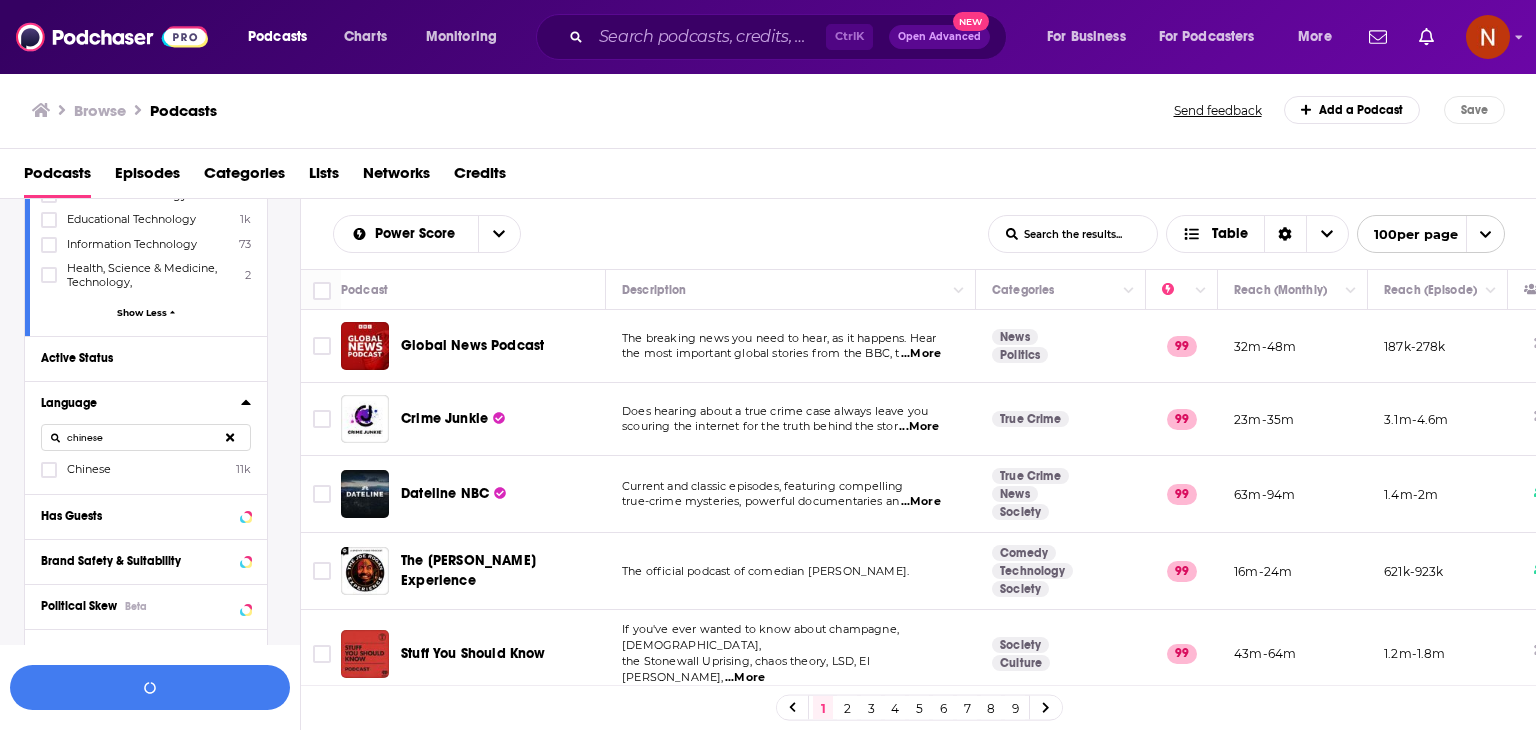 click on "chinese" at bounding box center (146, 437) 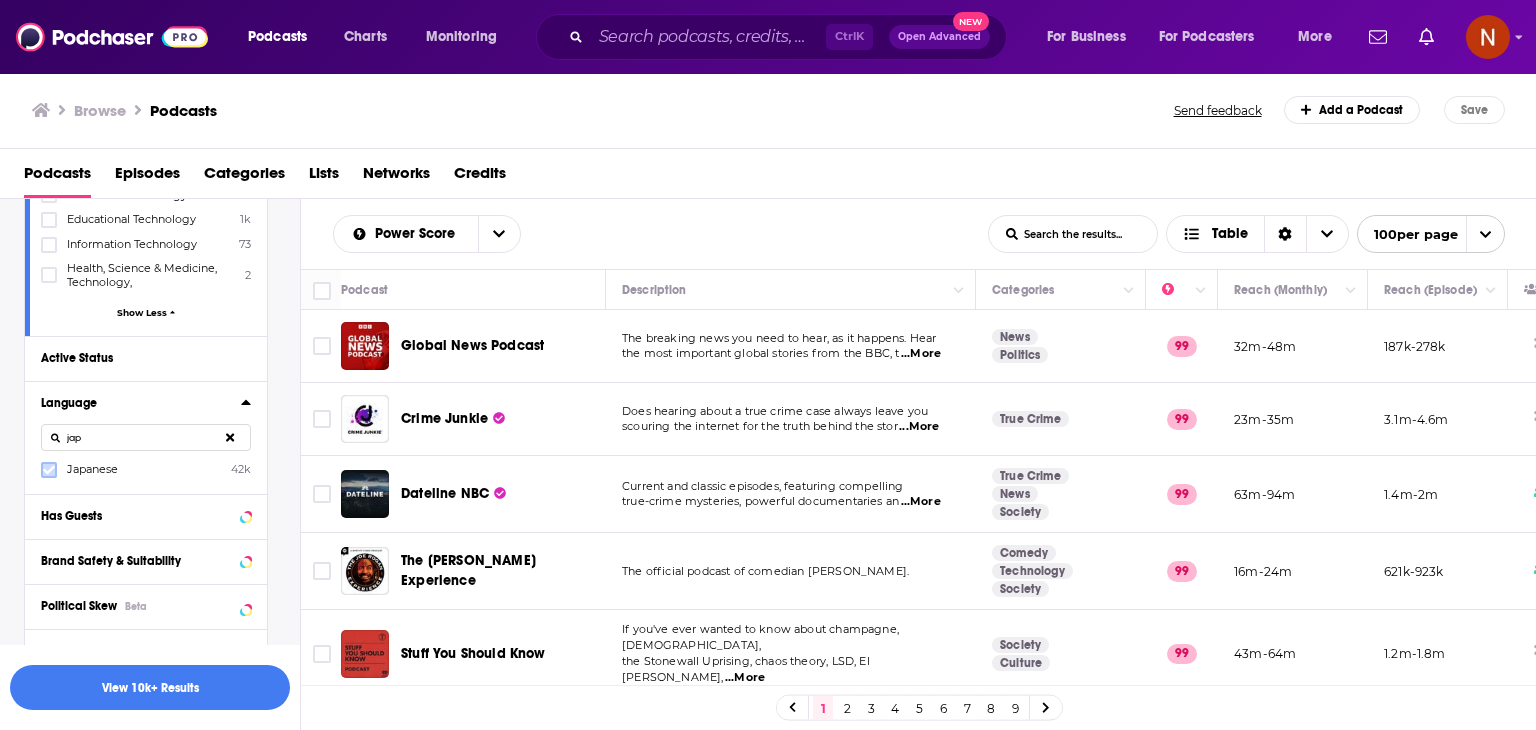 type on "jap" 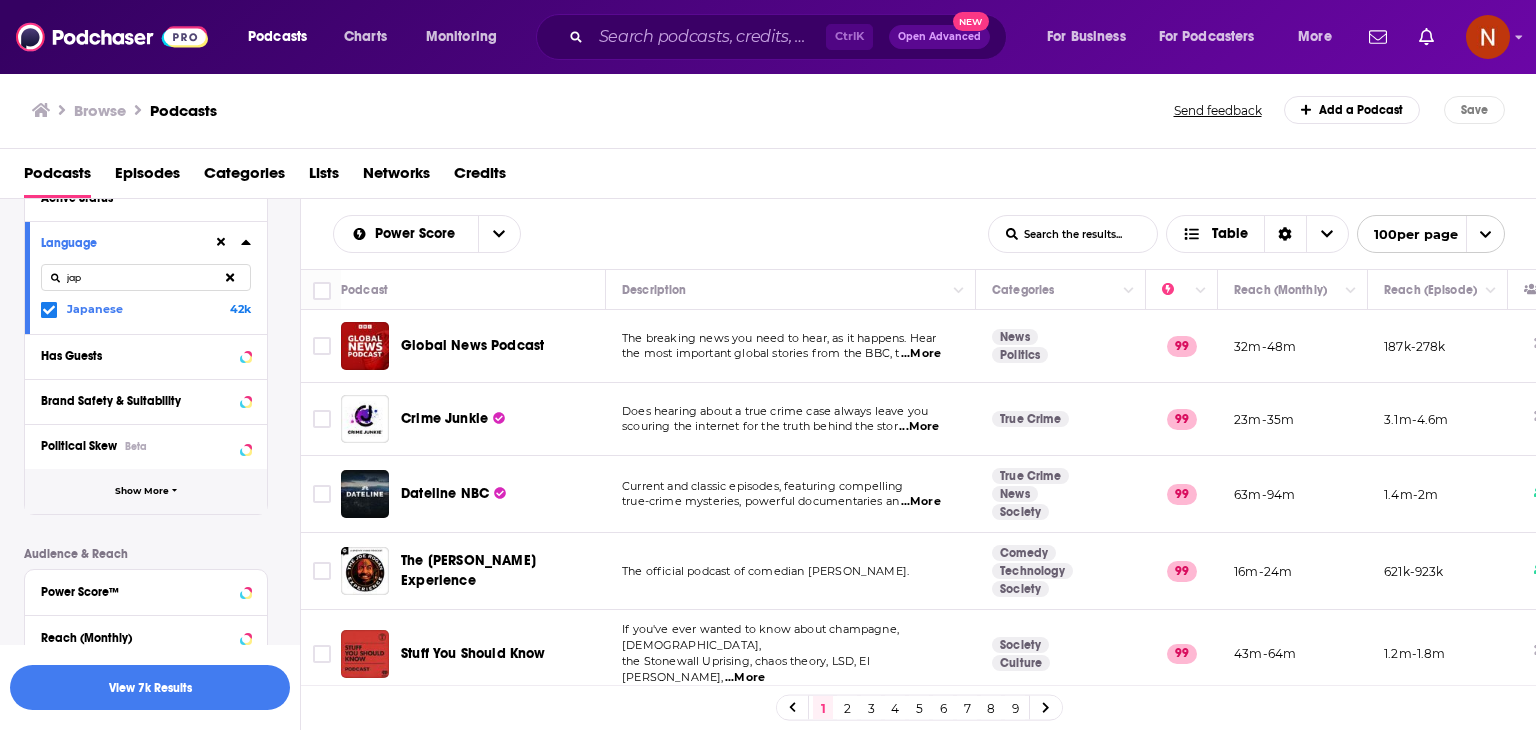 click on "Show More" at bounding box center [142, 491] 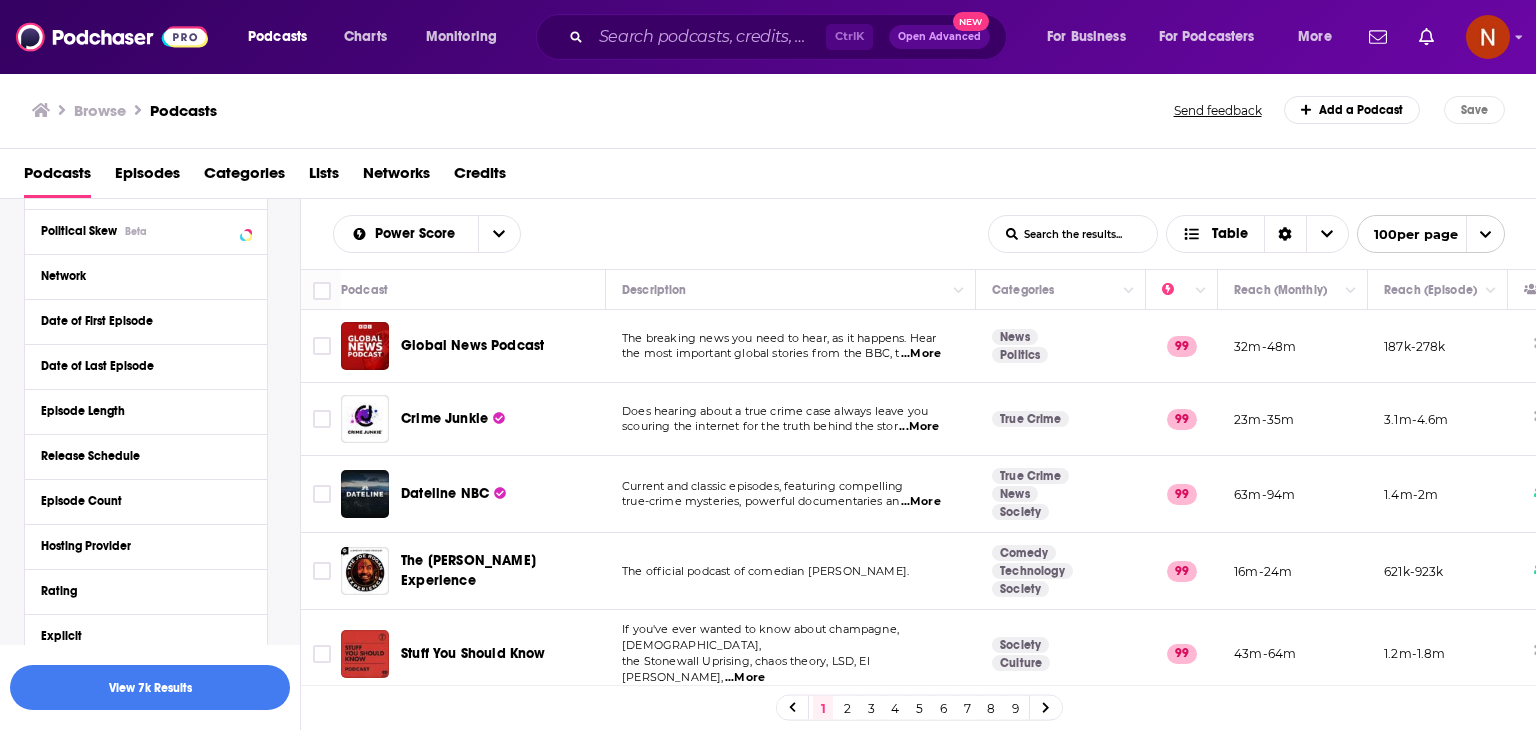 scroll, scrollTop: 846, scrollLeft: 0, axis: vertical 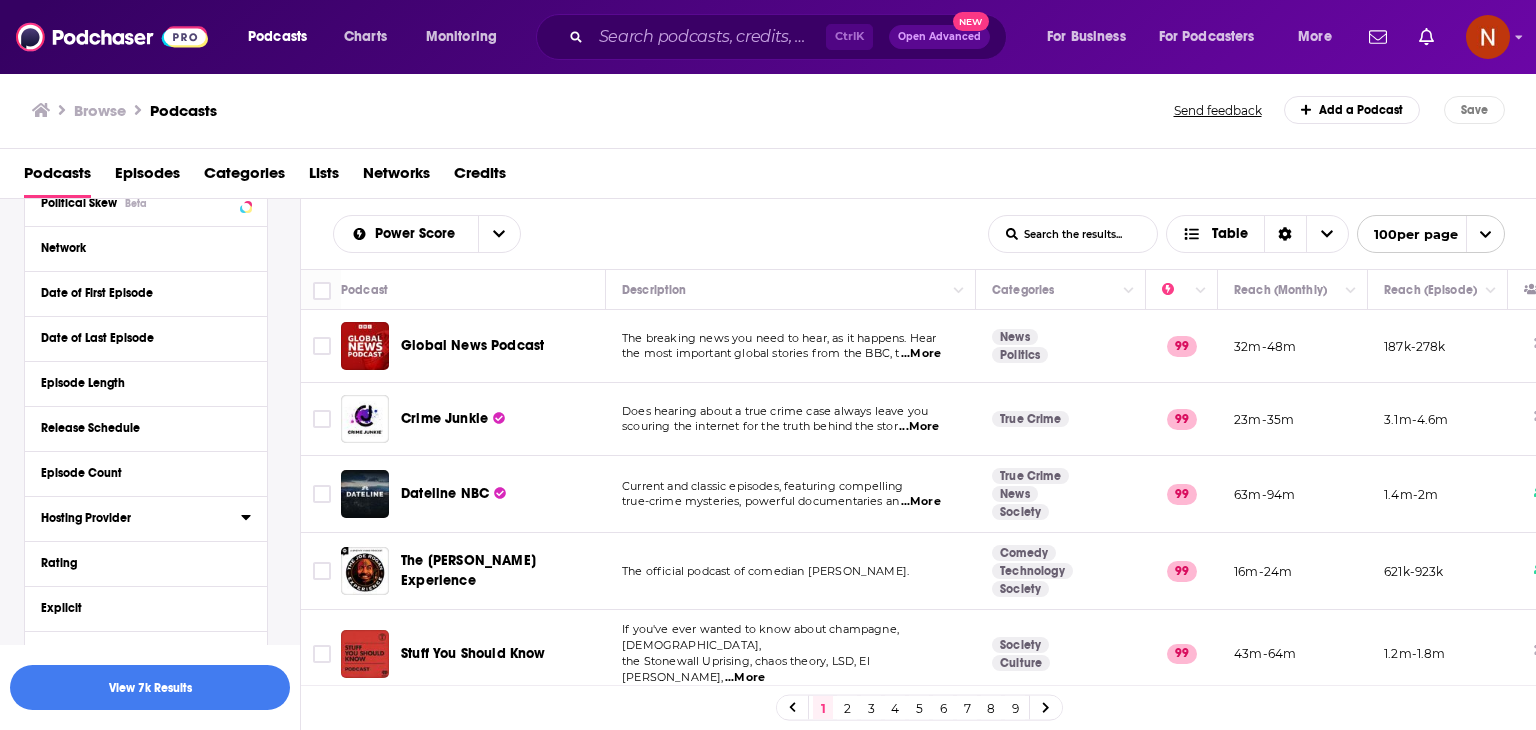 click on "Hosting Provider" at bounding box center [141, 517] 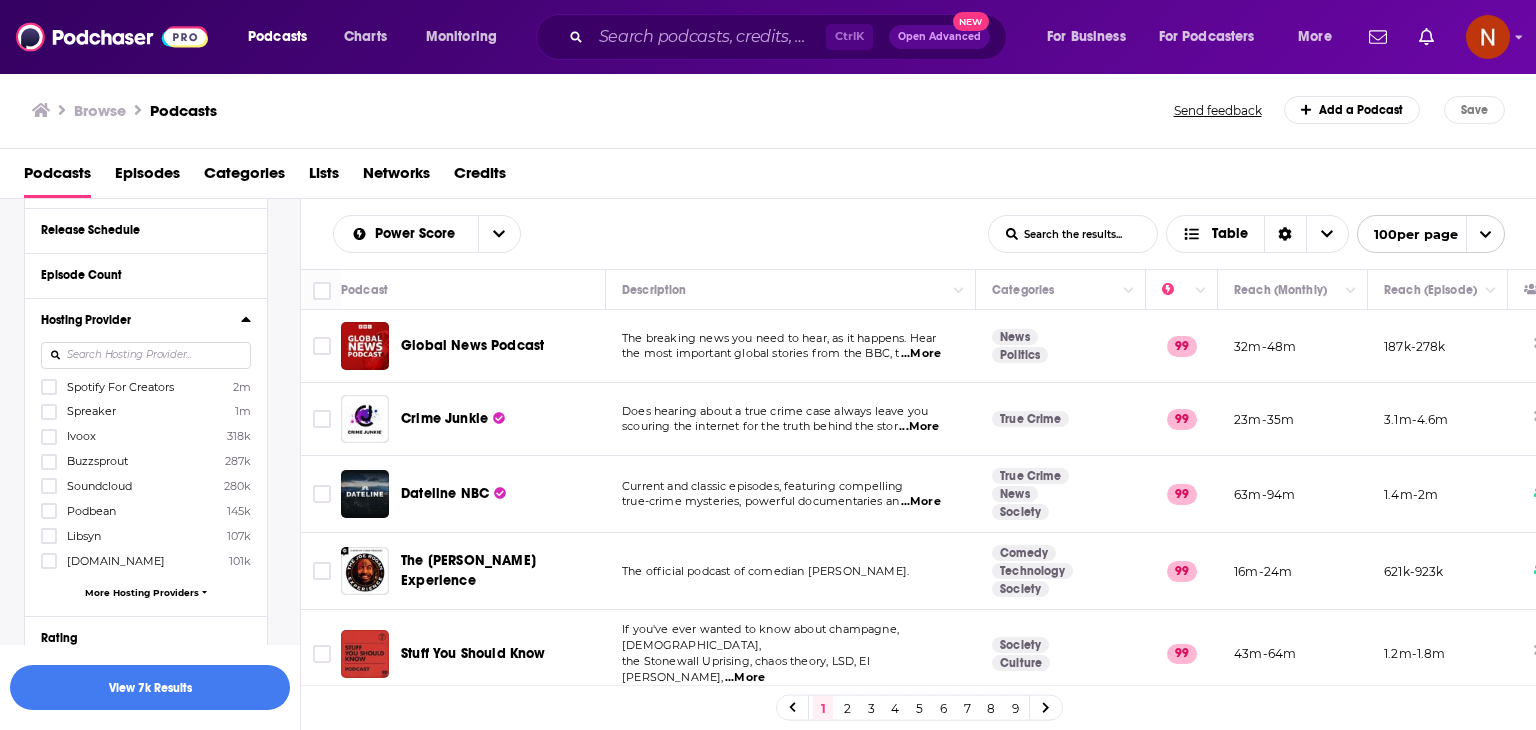 scroll, scrollTop: 1058, scrollLeft: 0, axis: vertical 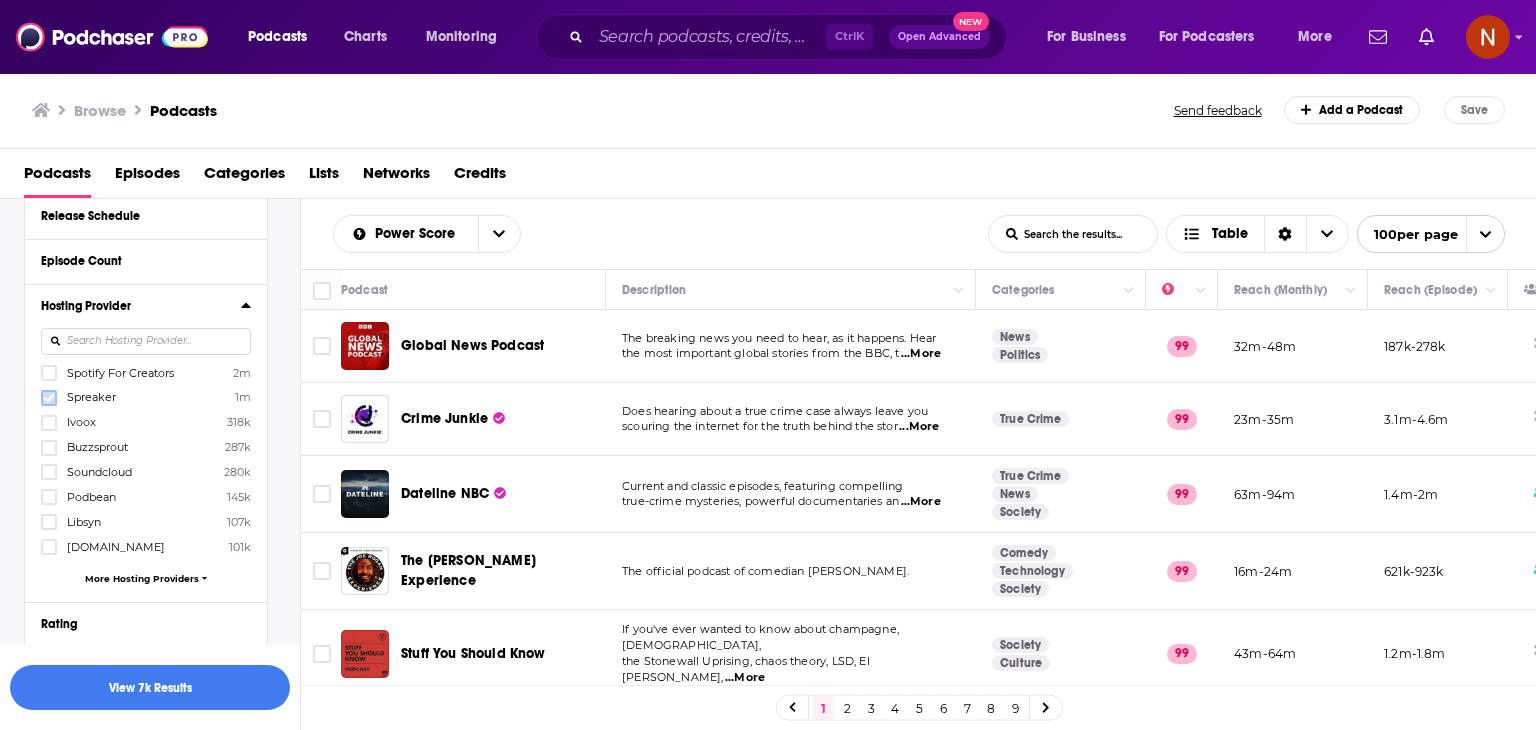 click 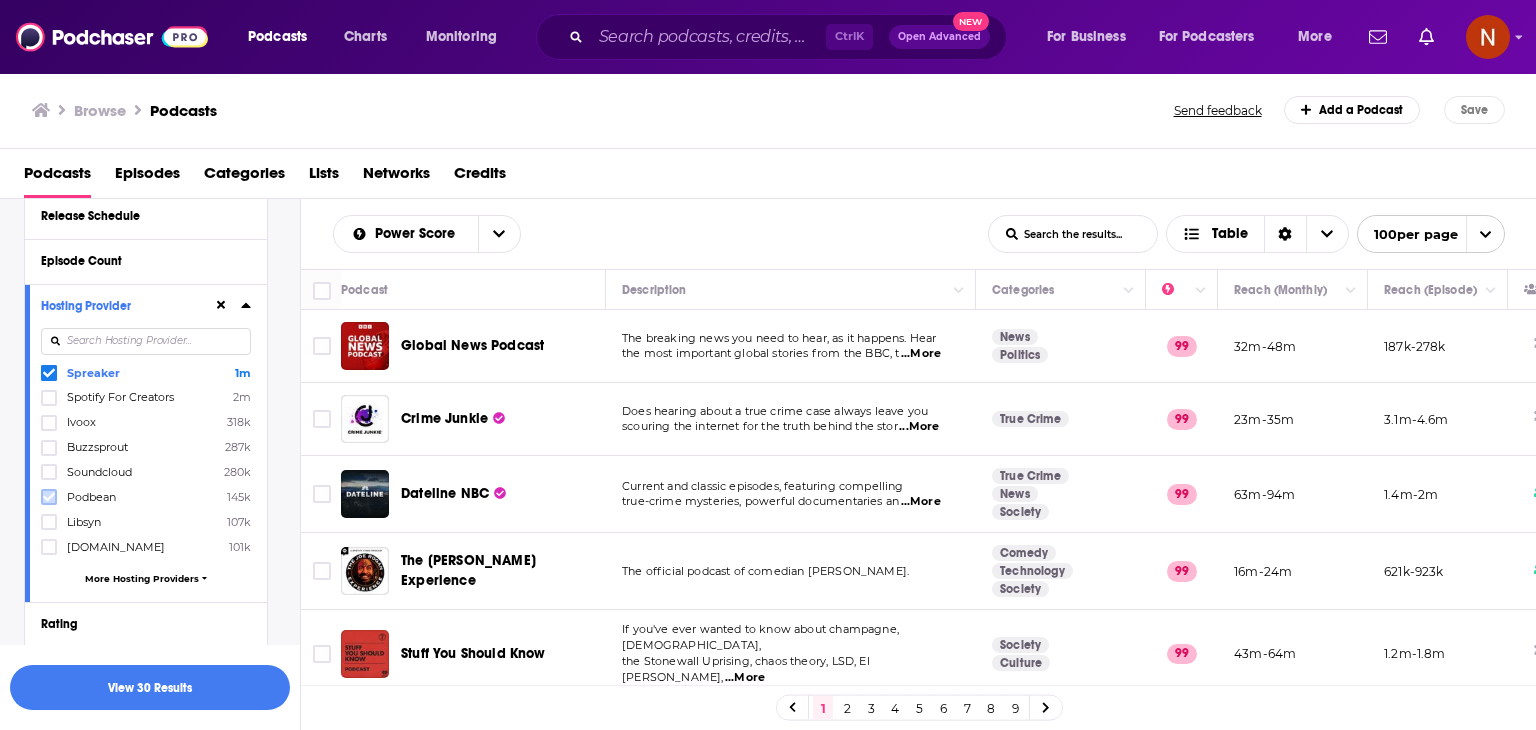 click 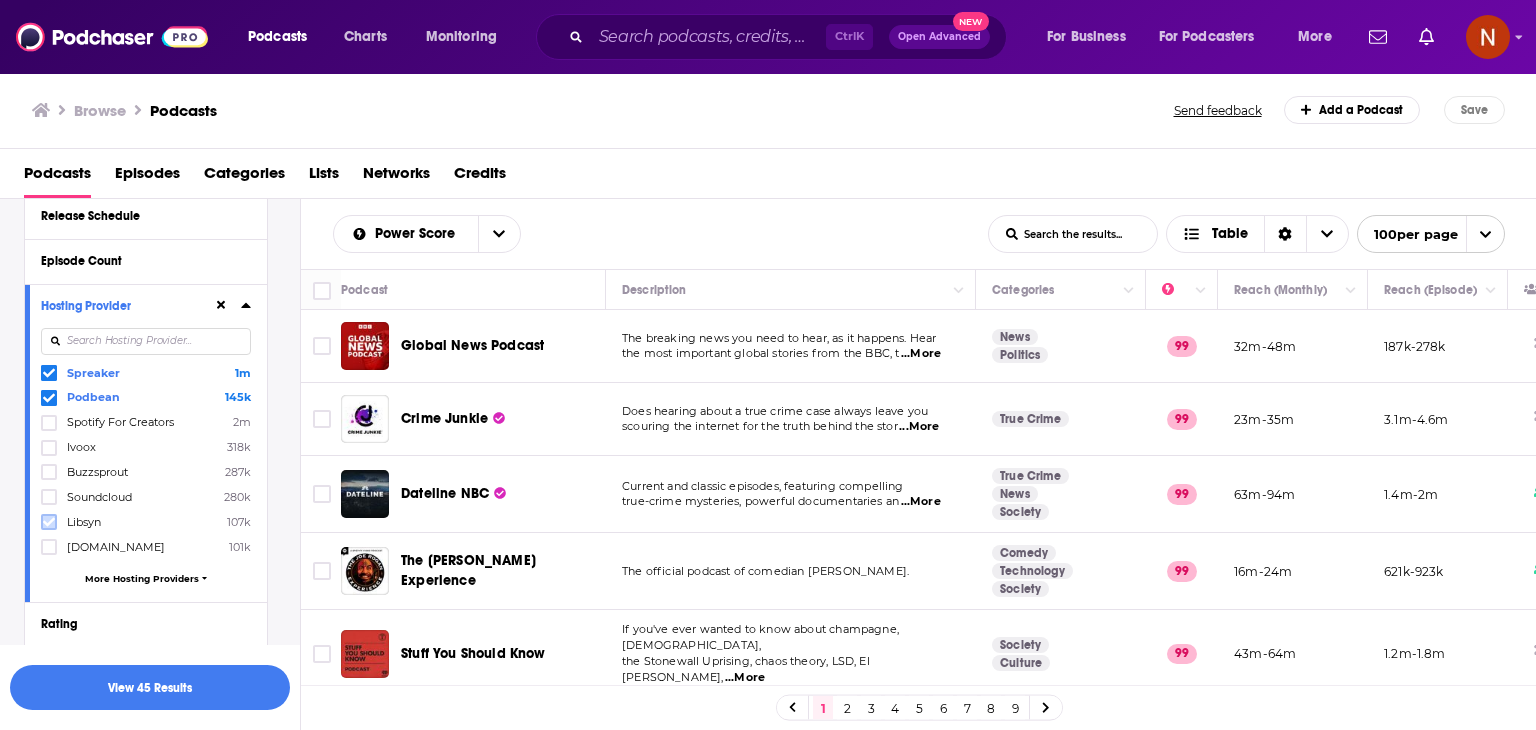 click 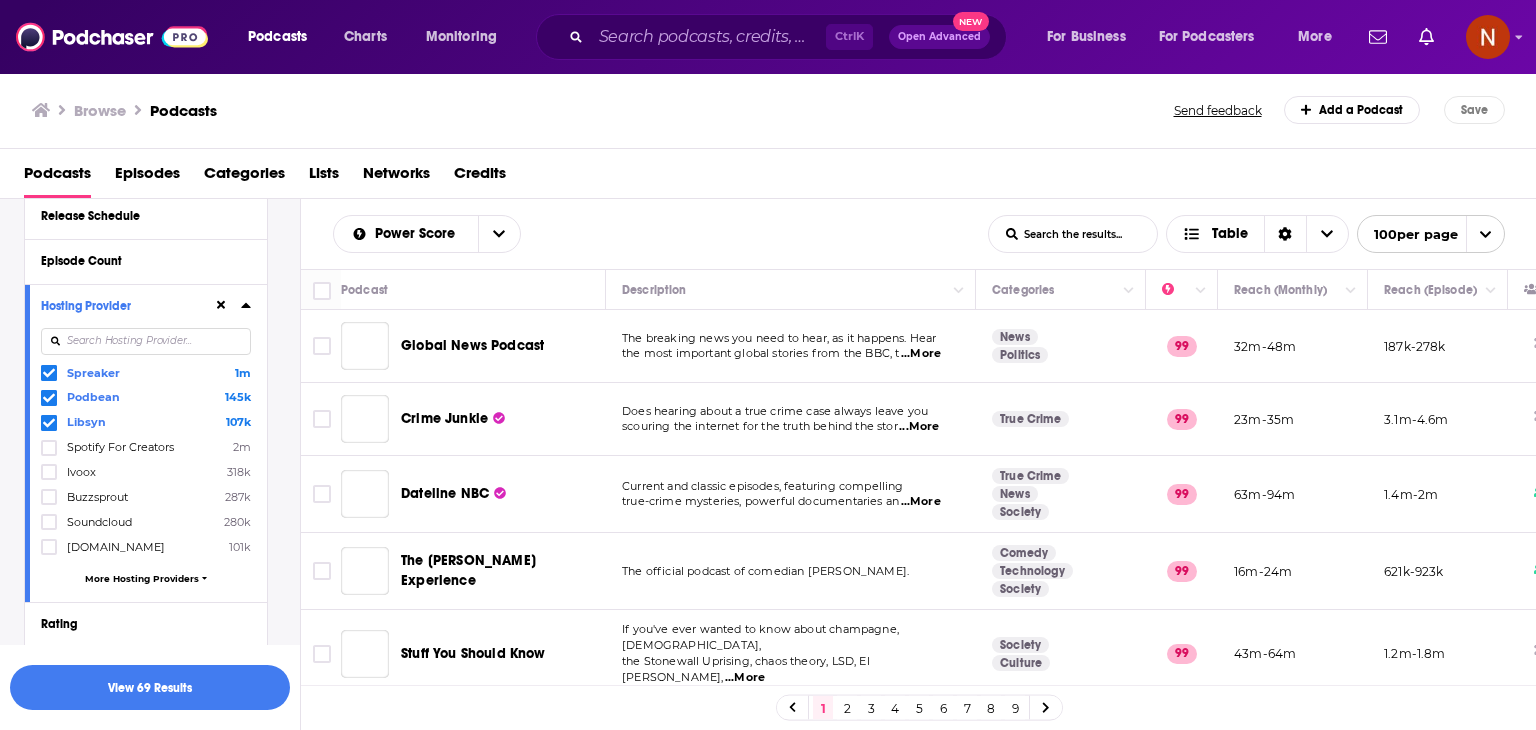 scroll, scrollTop: 1138, scrollLeft: 0, axis: vertical 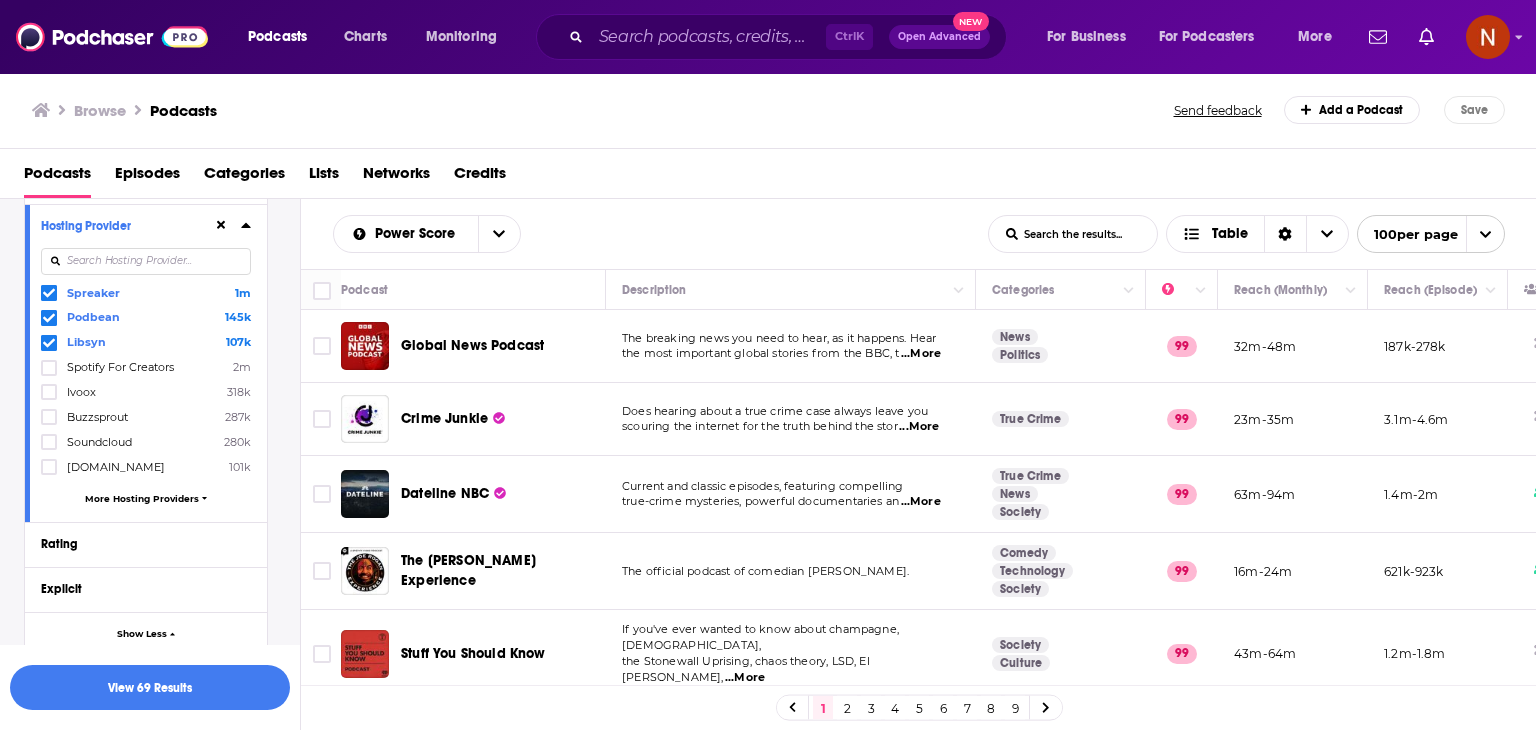click on "Spreaker 1m Podbean 145k Libsyn 107k Spotify For Creators 2m Ivoox 318k Buzzsprout 287k Soundcloud 280k Rss.com 101k More Hosting Providers" at bounding box center [146, 399] 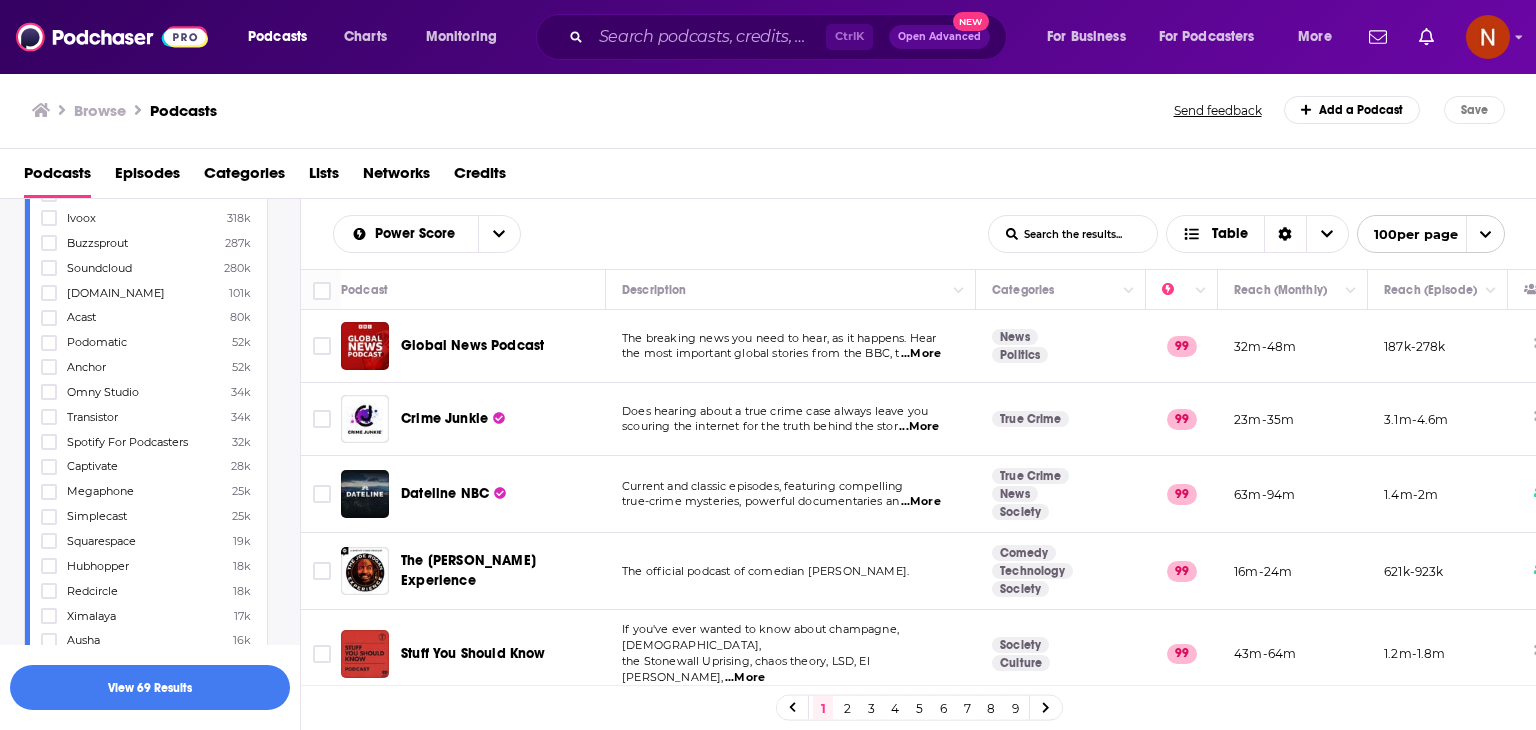 scroll, scrollTop: 1316, scrollLeft: 0, axis: vertical 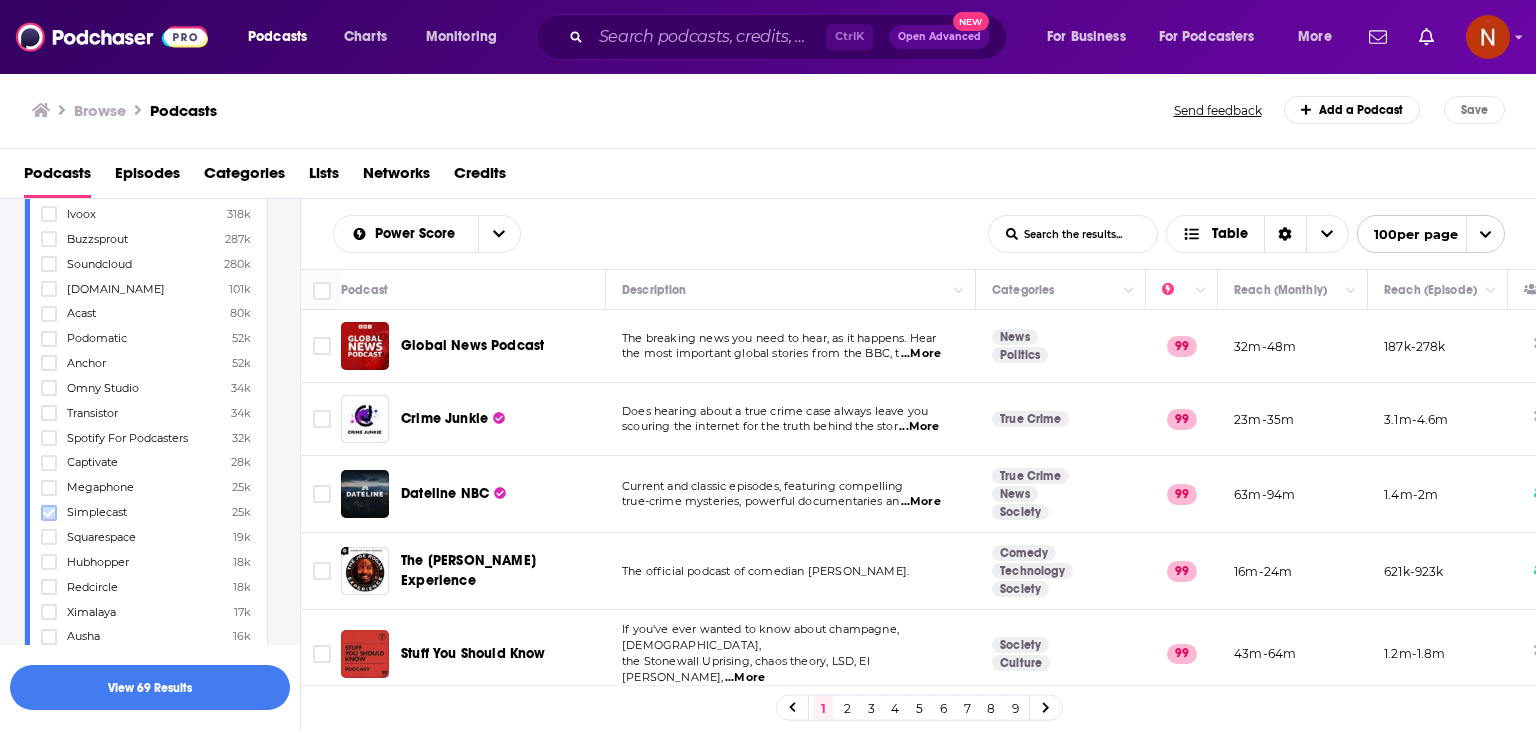 click 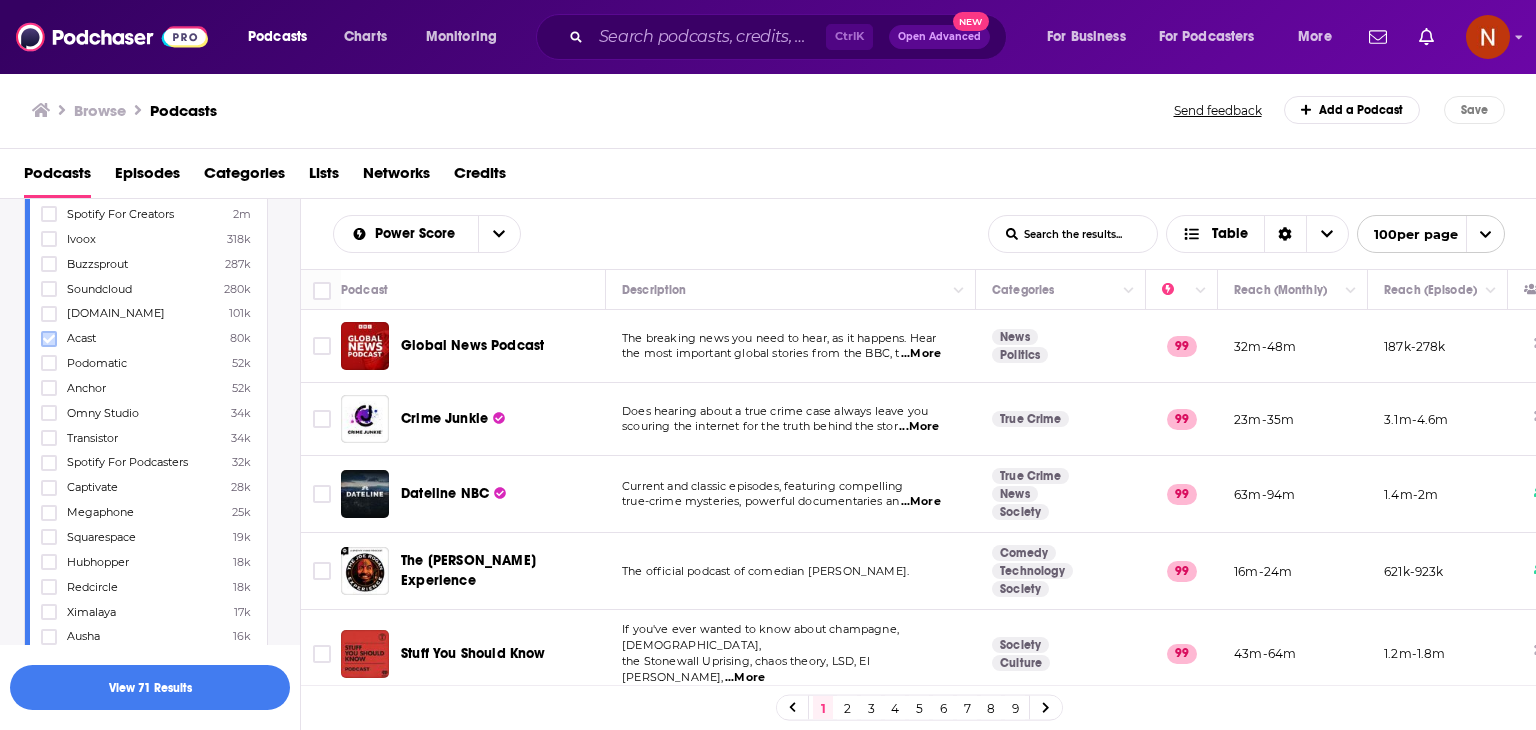 click 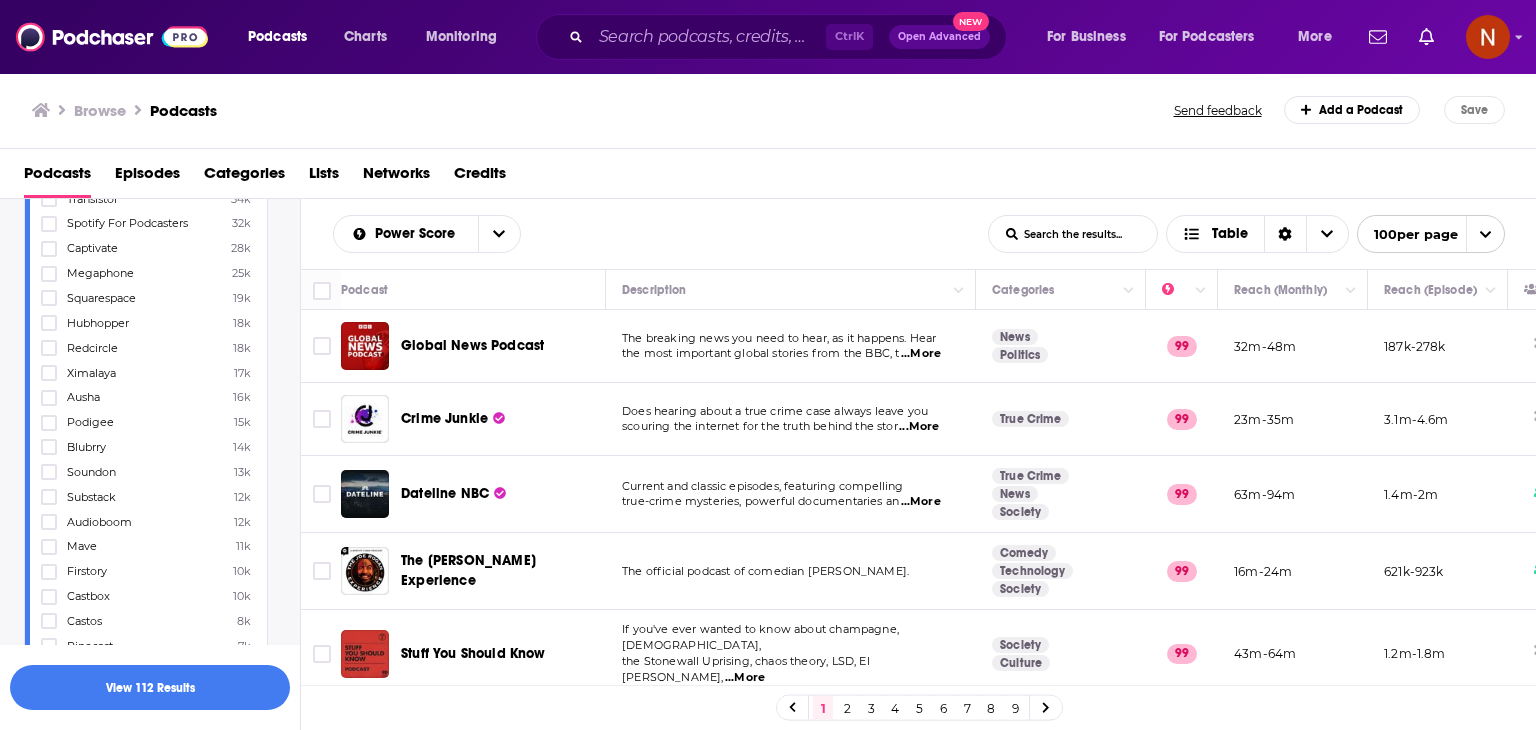 scroll, scrollTop: 1556, scrollLeft: 0, axis: vertical 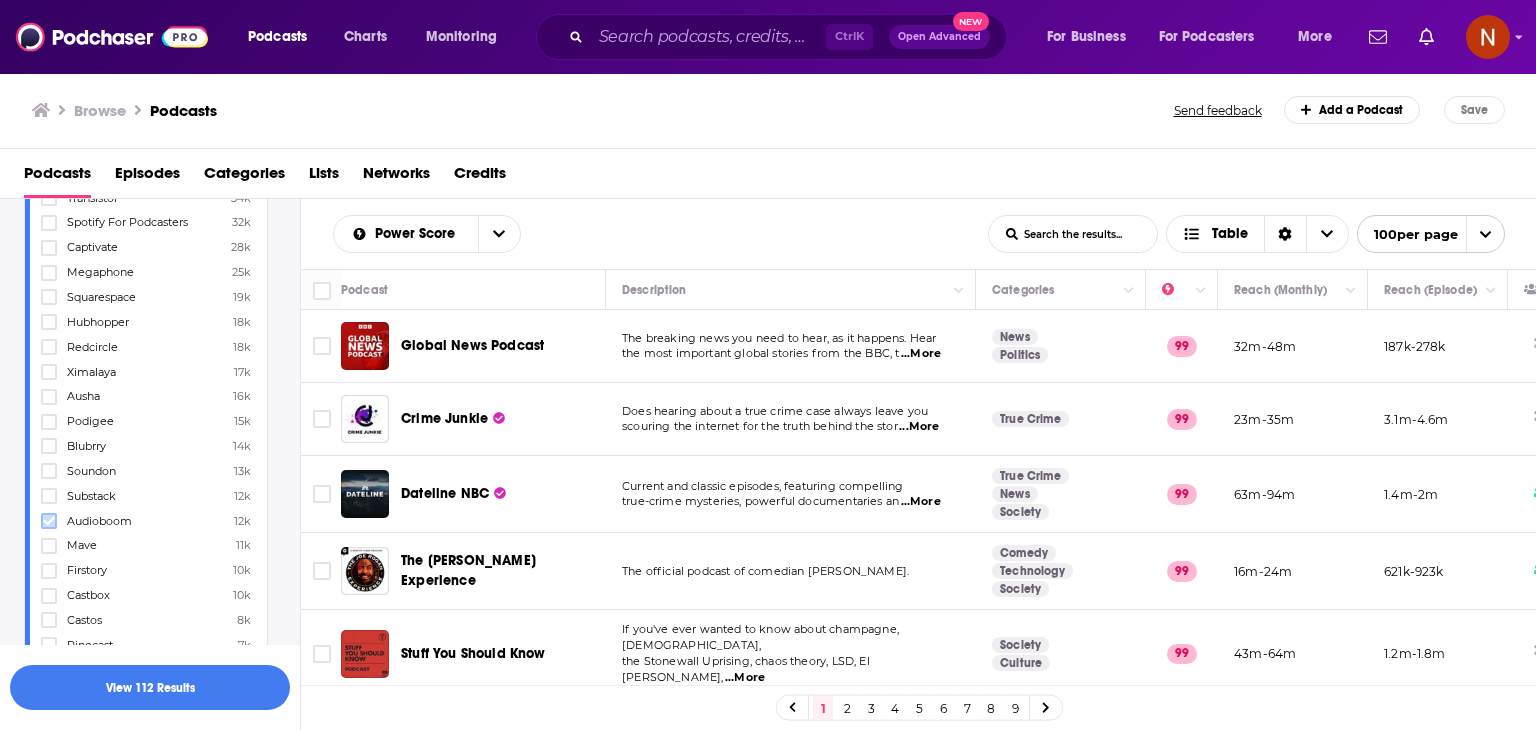 click 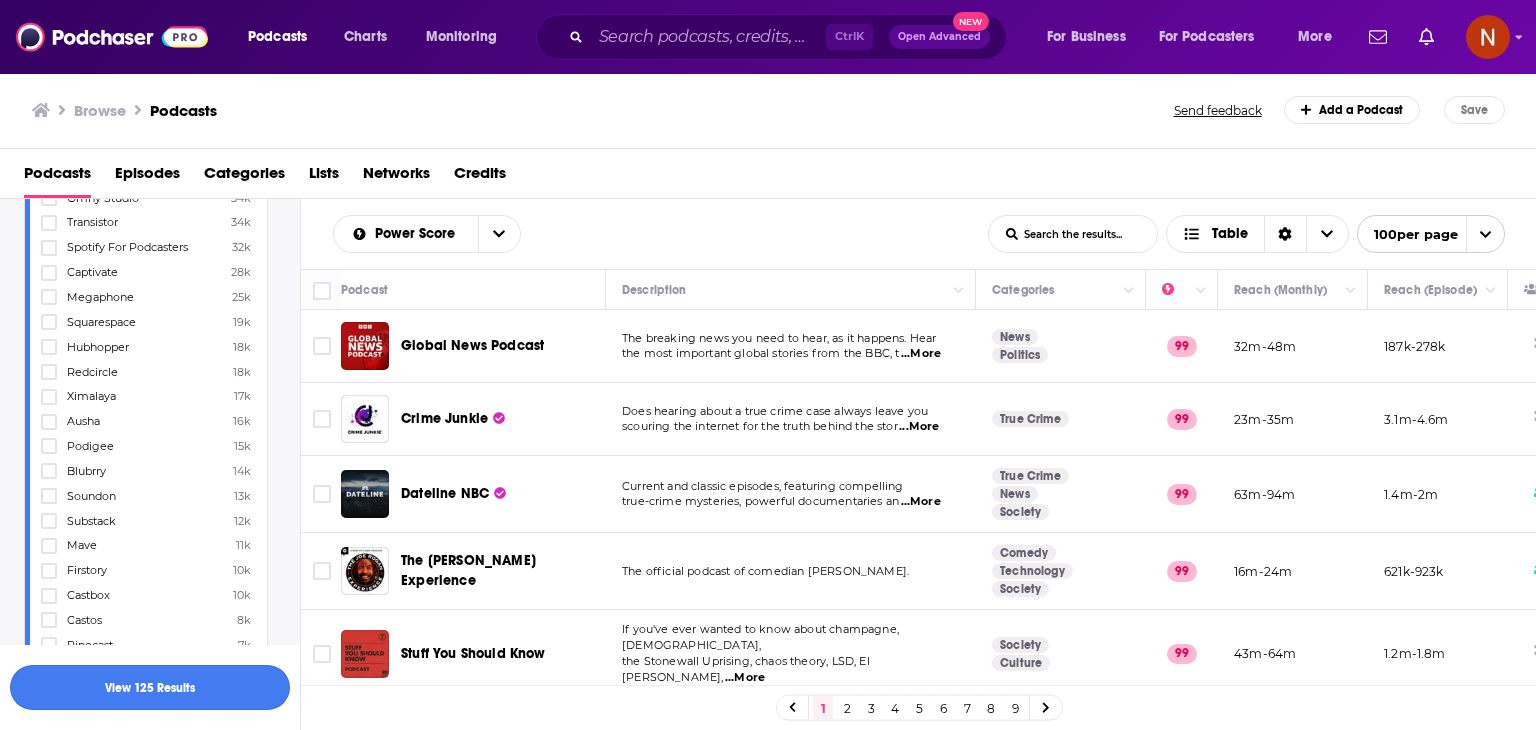 click on "View 125 Results" at bounding box center (150, 687) 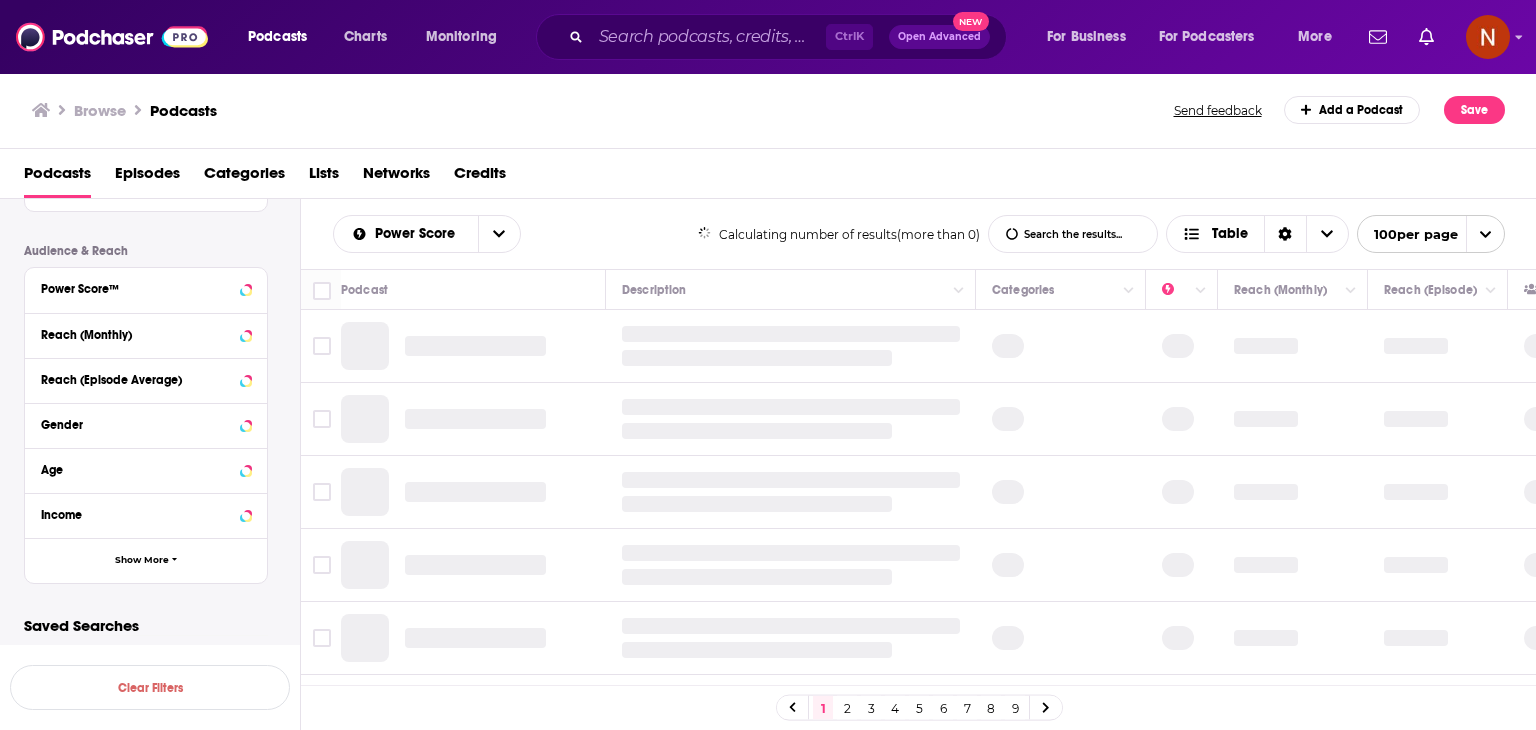 scroll, scrollTop: 1504, scrollLeft: 0, axis: vertical 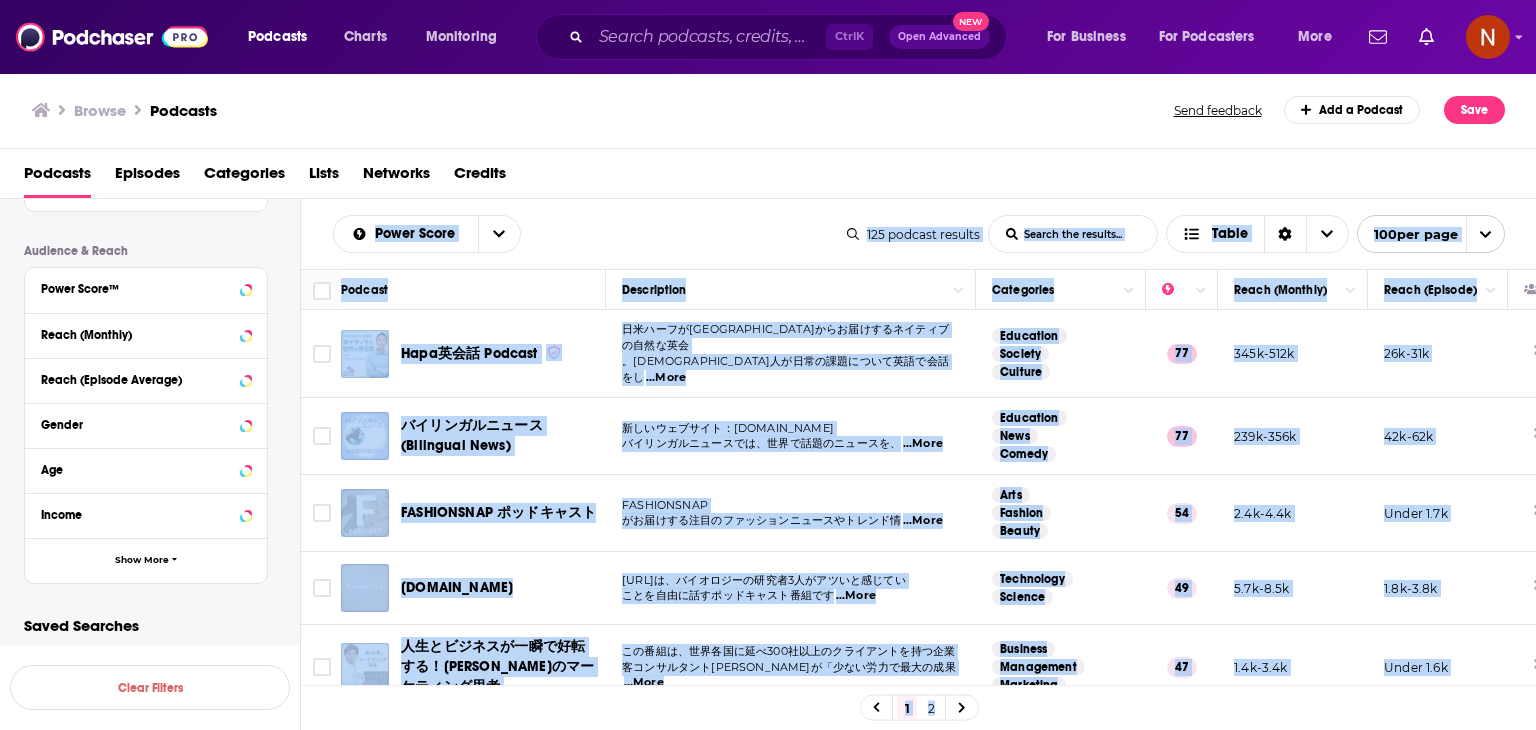 drag, startPoint x: 324, startPoint y: 231, endPoint x: 1132, endPoint y: 701, distance: 934.7534 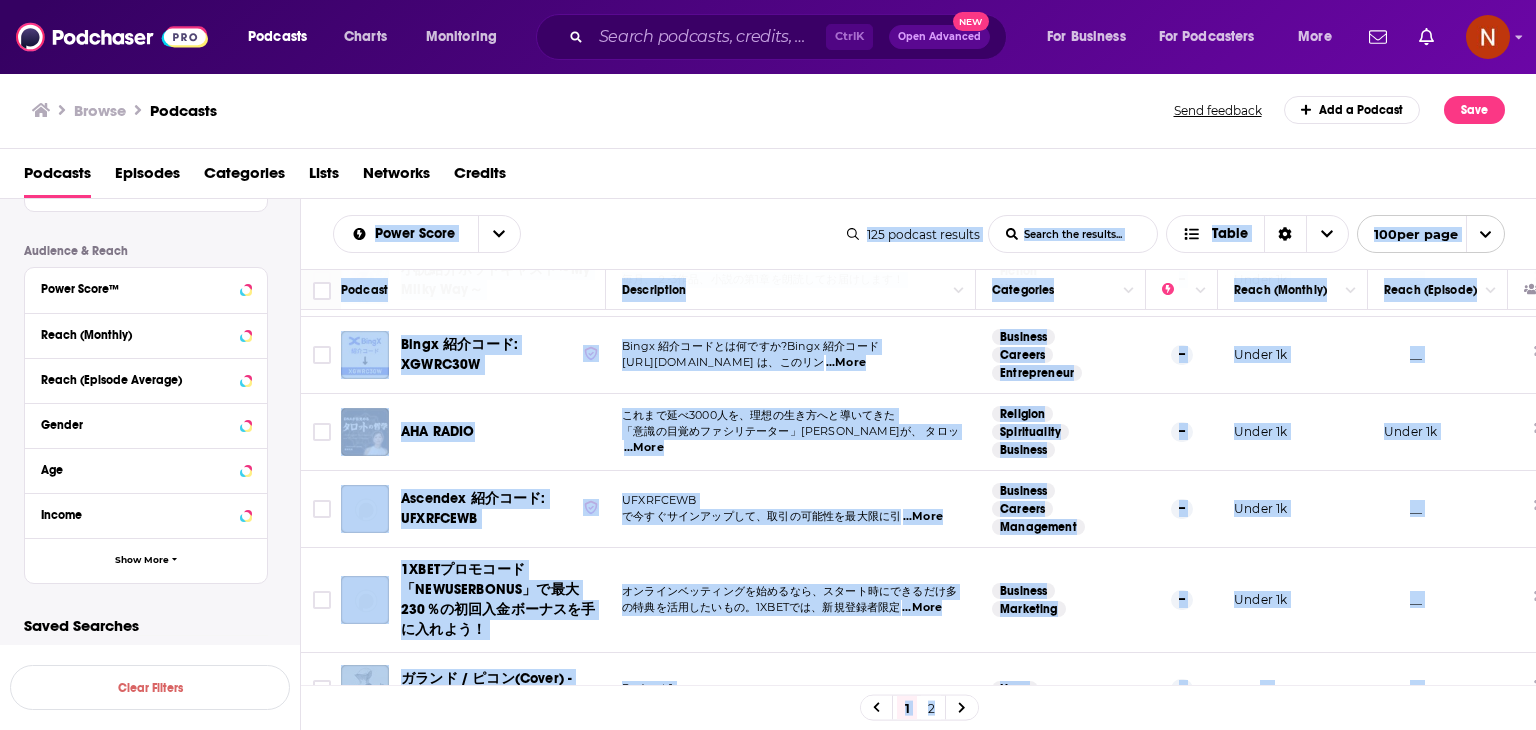 scroll, scrollTop: 7248, scrollLeft: 0, axis: vertical 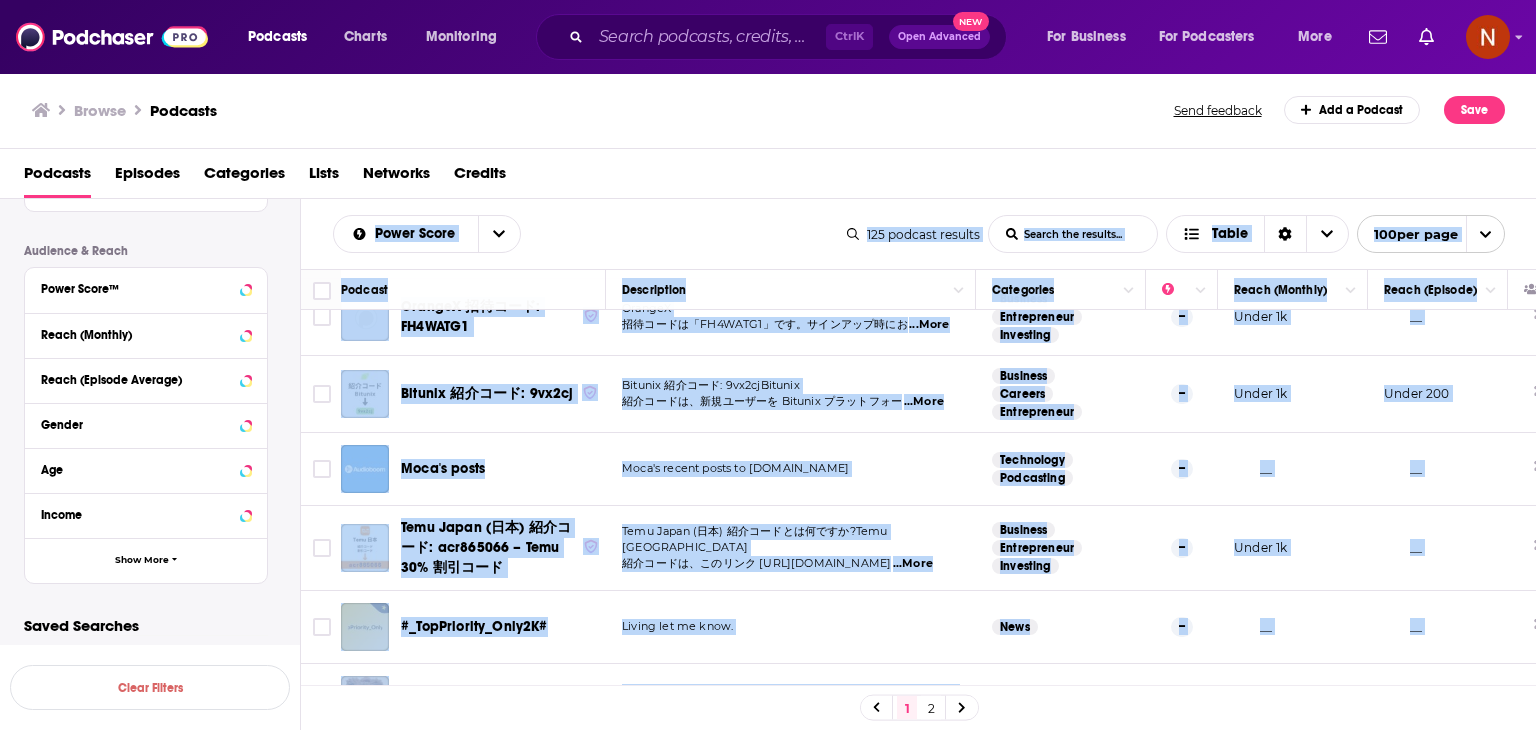 click on "__" at bounding box center [1438, 700] 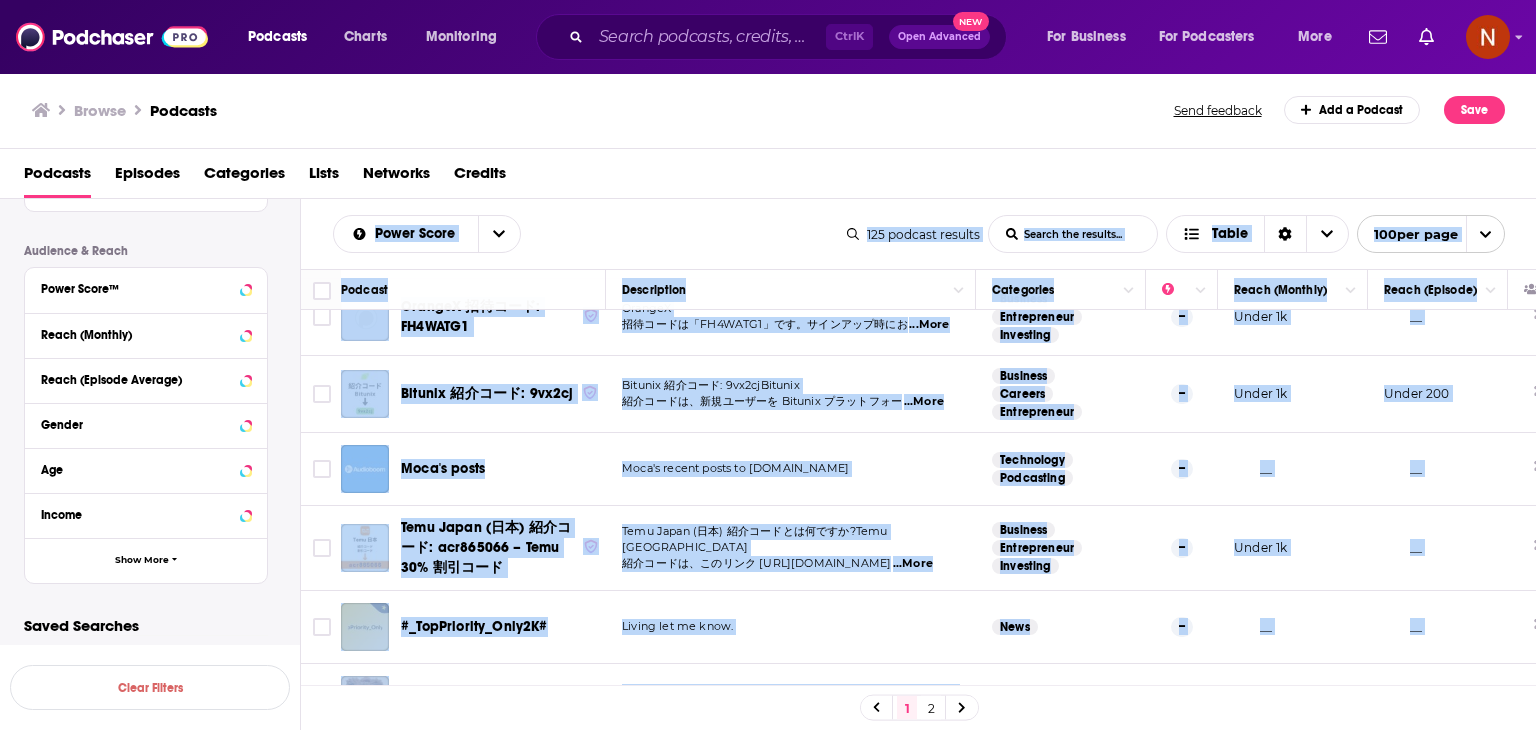 click on "2" at bounding box center [931, 708] 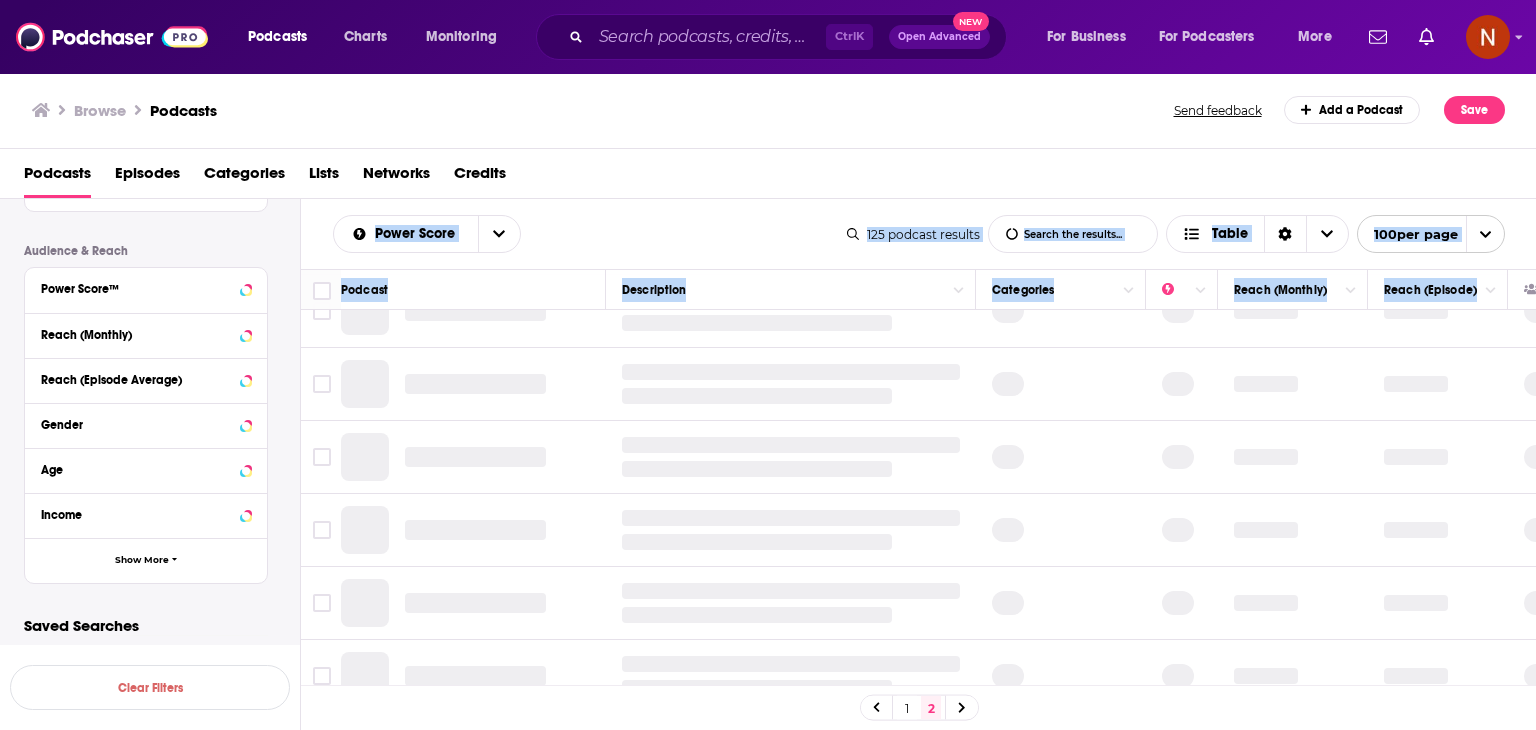 scroll, scrollTop: 0, scrollLeft: 0, axis: both 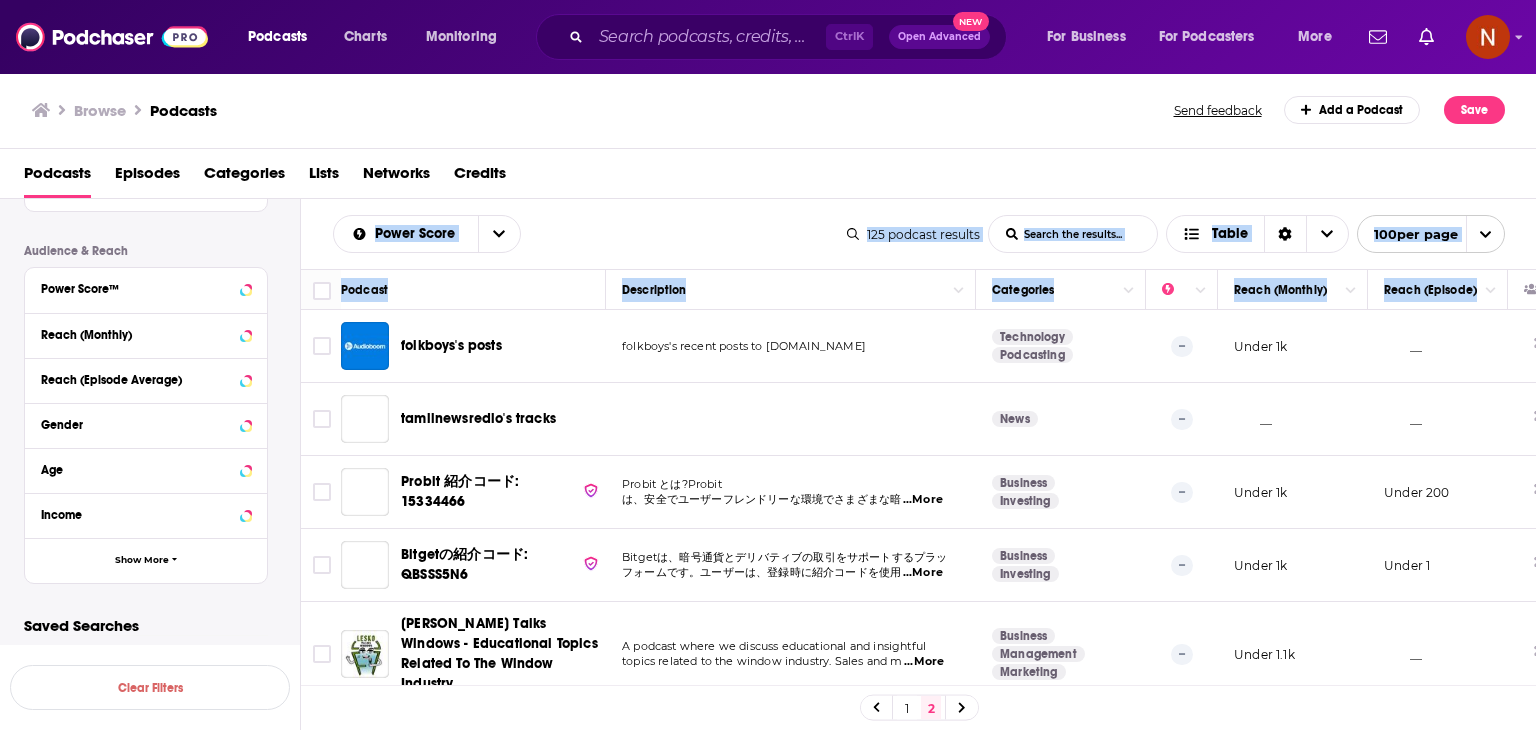 click on "Power Score List Search Input Search the results... Table" at bounding box center (590, 234) 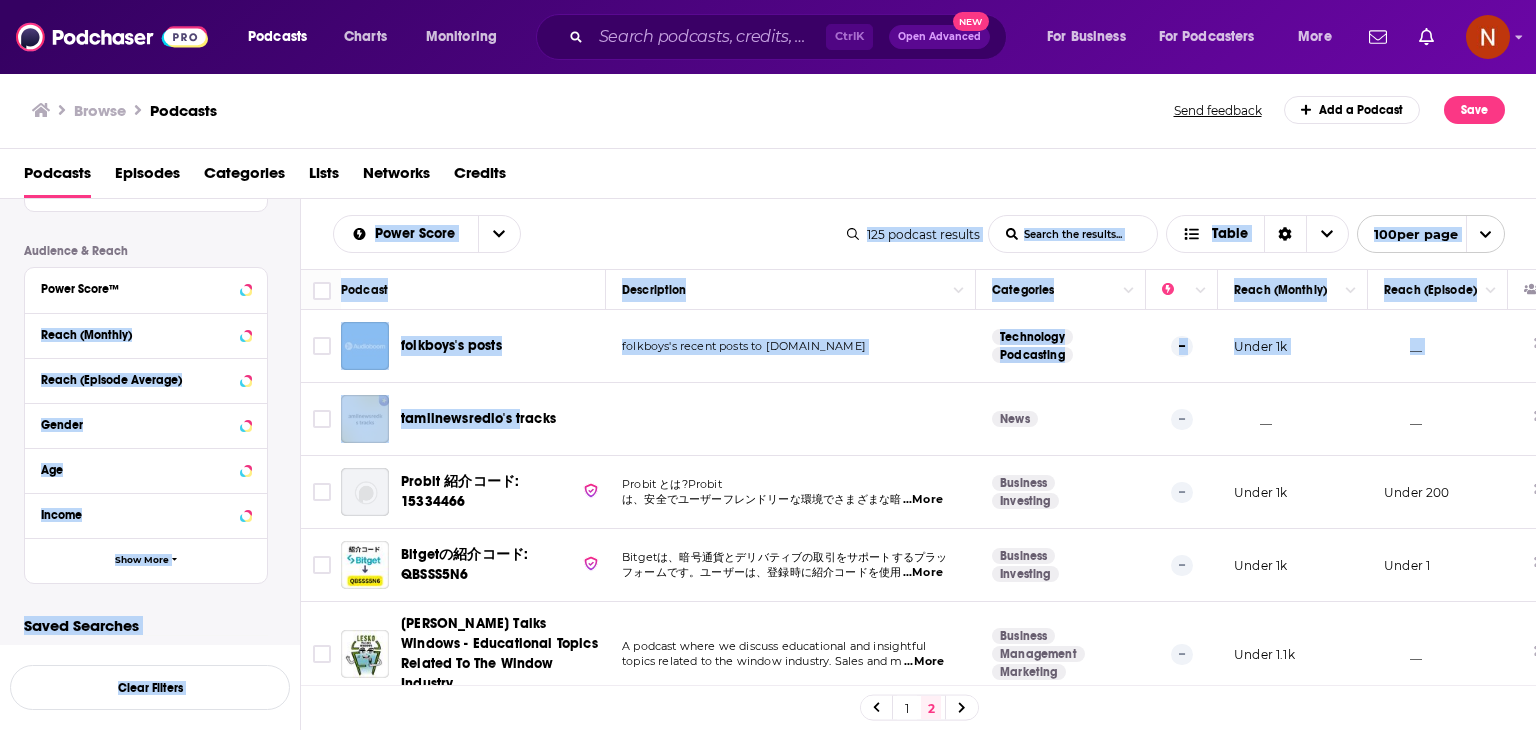 drag, startPoint x: 381, startPoint y: 335, endPoint x: 538, endPoint y: 431, distance: 184.02446 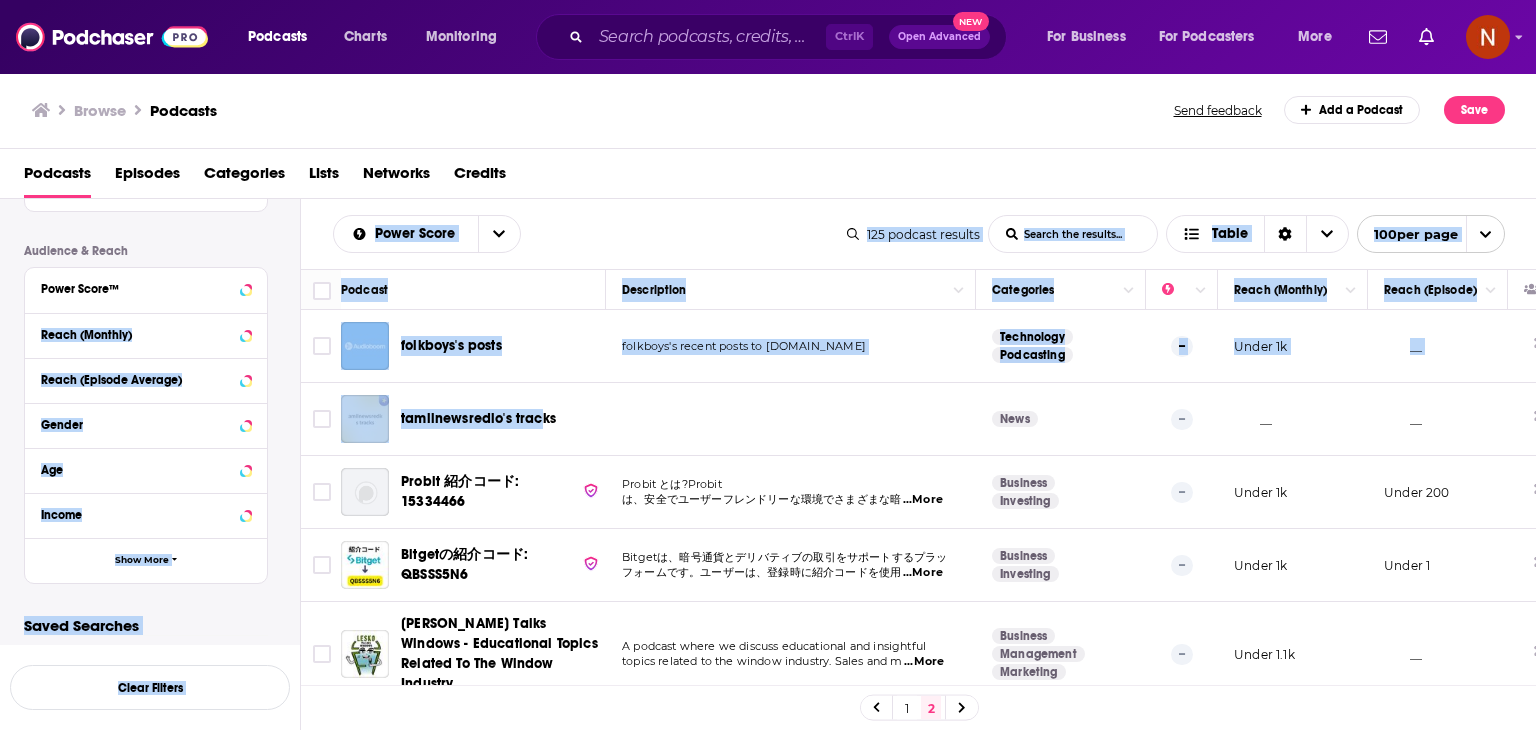 click on "Power Score List Search Input Search the results... Table" at bounding box center (590, 234) 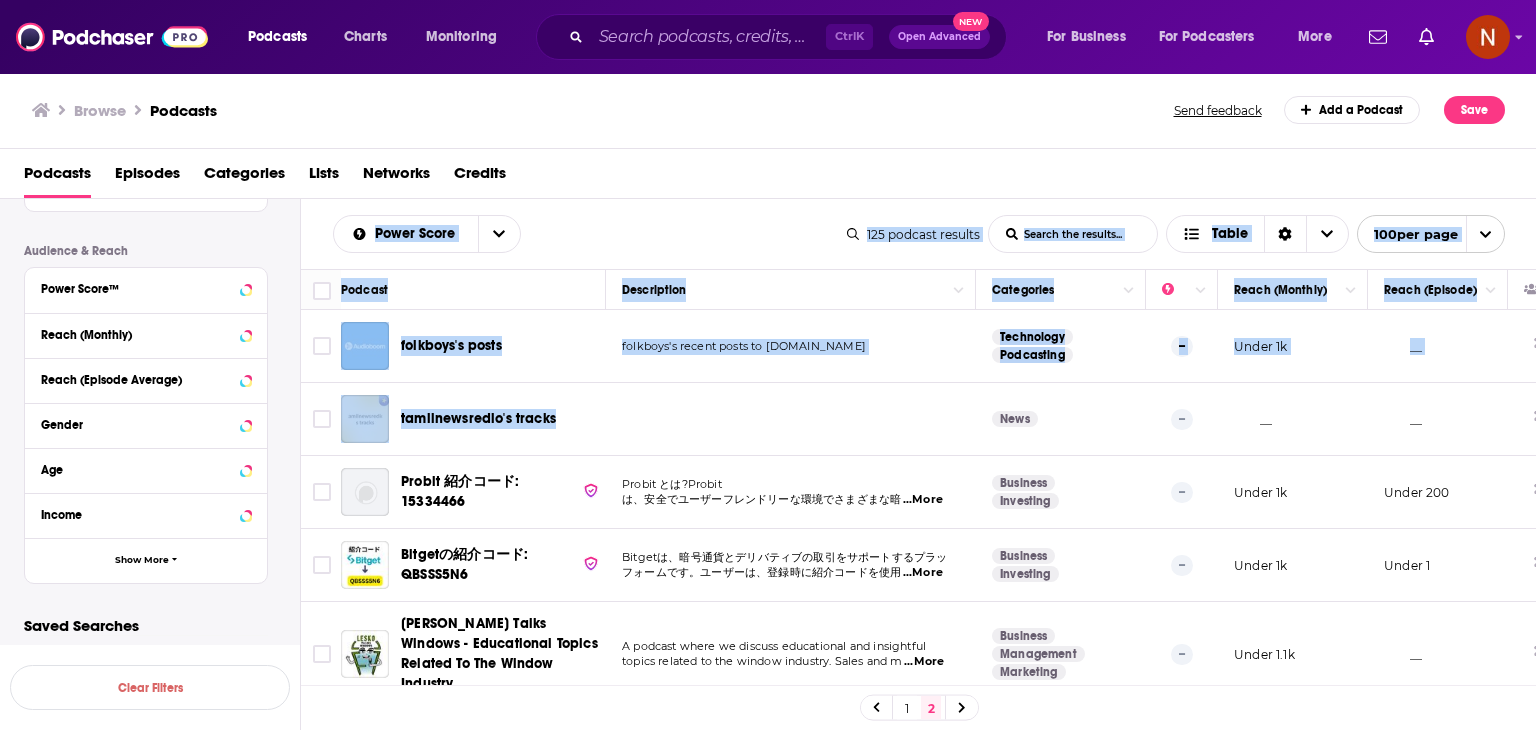 drag, startPoint x: 321, startPoint y: 225, endPoint x: 780, endPoint y: 387, distance: 486.74942 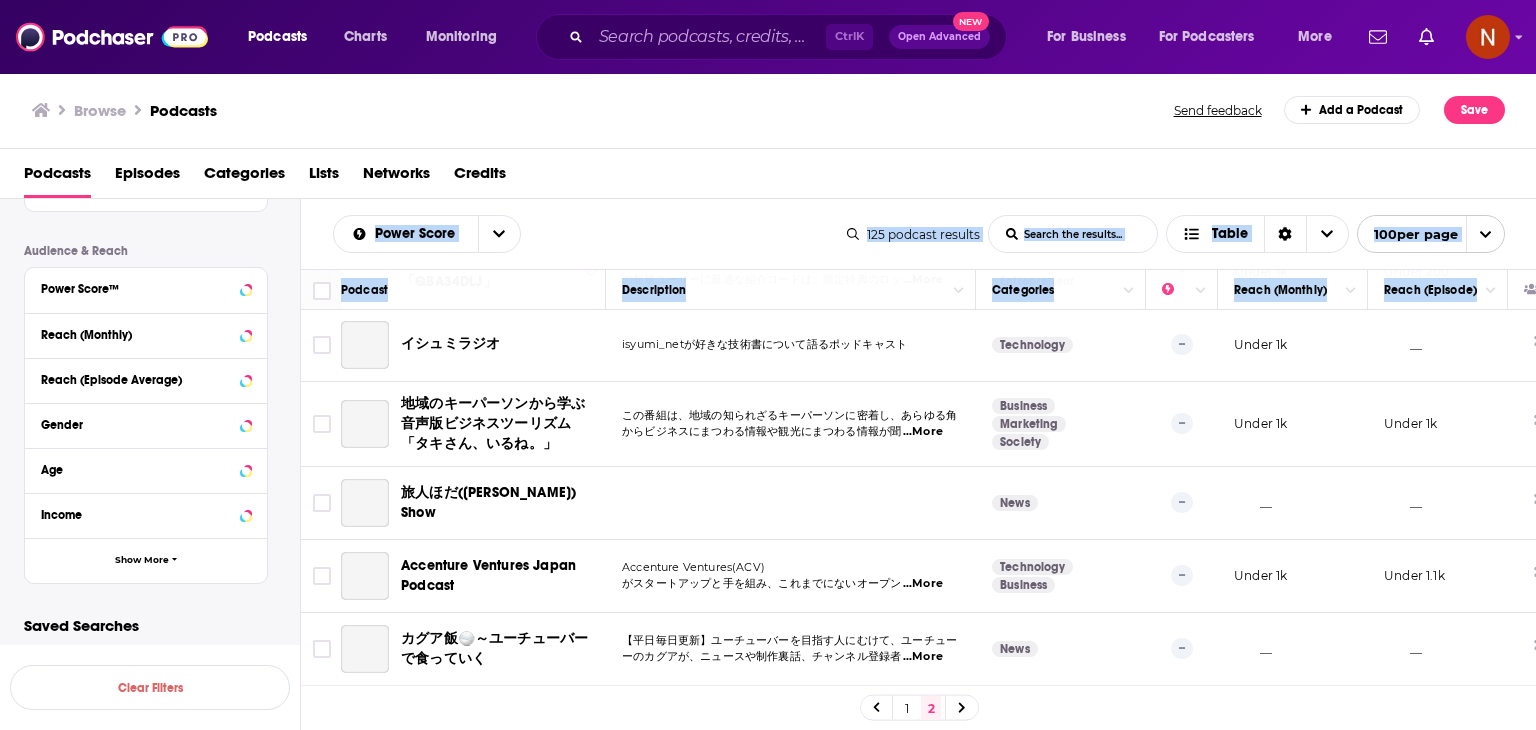 scroll, scrollTop: 1560, scrollLeft: 0, axis: vertical 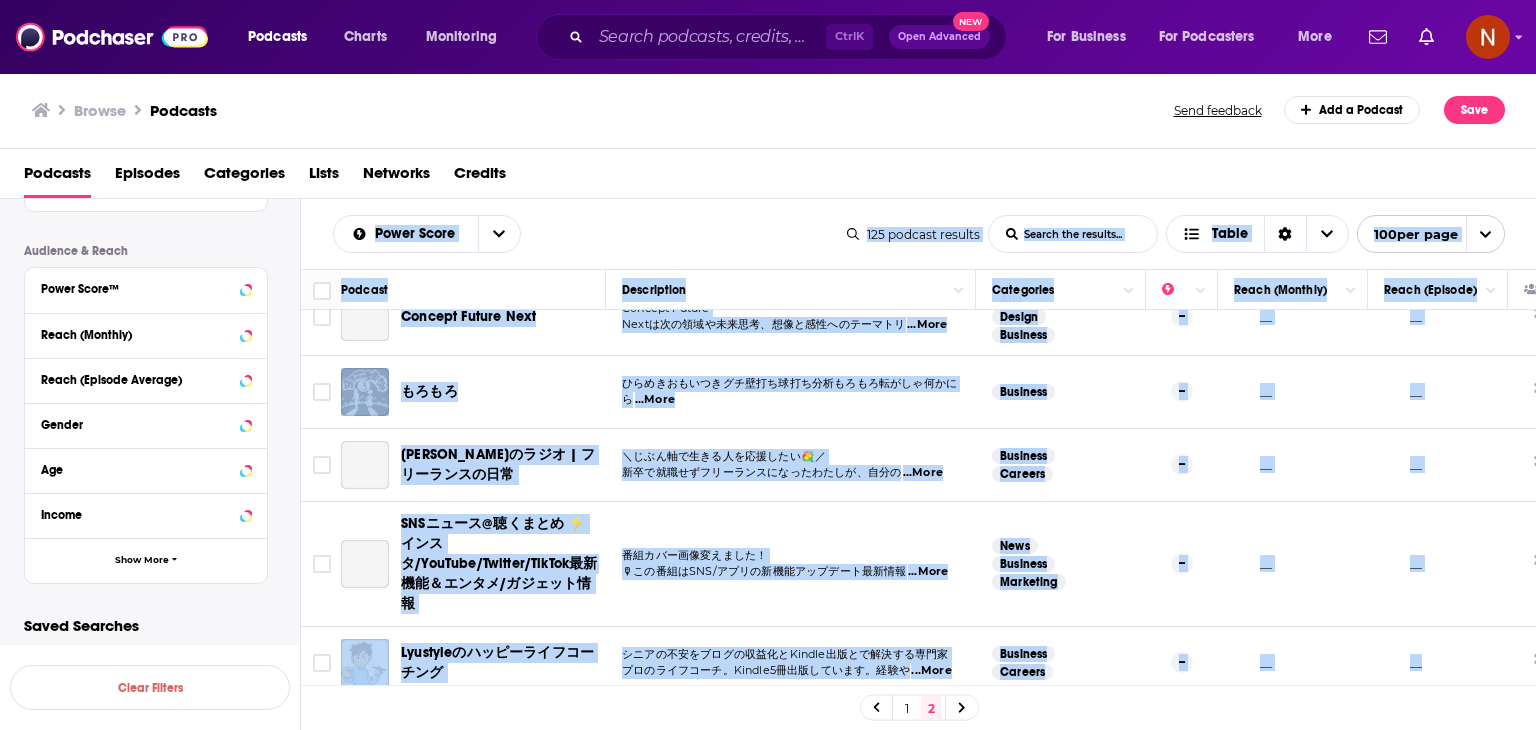 click on "__" at bounding box center (1438, 663) 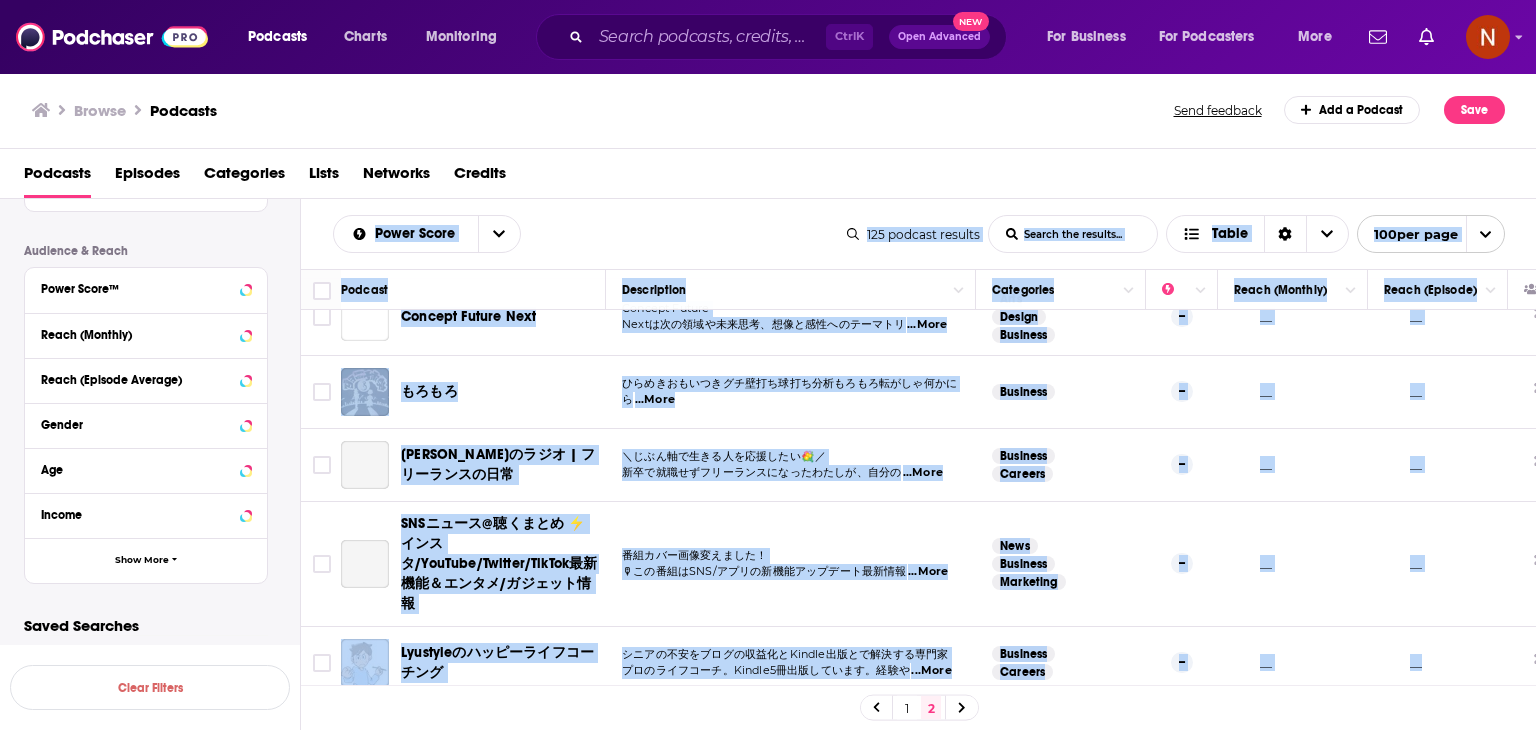 copy on "Power Score List Search Input Search the results... Table 125   podcast   results List Search Input Search the results... Table 100  per page Podcast Description Categories Reach (Monthly) Reach (Episode) folkboys's posts folkboys's recent posts to audioboom.com Technology Podcasting -- Under 1k __ tamilnewsredio's tracks News -- __ __ Probit 紹介コード: 15334466 Probit とは?Probit は、安全でユーザーフレンドリーな環境でさまざまな暗  ...More Business Investing -- Under 1k Under 200 Bitgetの紹介コード: QBSSS5N6 Bitgetは、暗号通貨とデリバティブの取引をサポートするプラッ フォームです。ユーザーは、登録時に紹介コードを使用  ...More Business Investing -- Under 1k Under 1 Lesko Talks Windows - Educational Topics Related To The Window Industry A podcast where we discuss educational and insightful topics related to the window industry. Sales and m  ...More Business Management Marketing -- Under 1.1k __ Bybit紹介コード「ICHI」で最大30,000USDTボーナスを獲得する完全ガイド Bybit紹介コード「ICHI」を利用すると、登録時に最大30,000US Tのボーナスを獲得することができます。この記事では、  ...More Business Marketing -- Under 1k __ TeamC Radio TeamCの配信始めました。ウェブ業界のあるある話や雑談等なん も話していきます..." 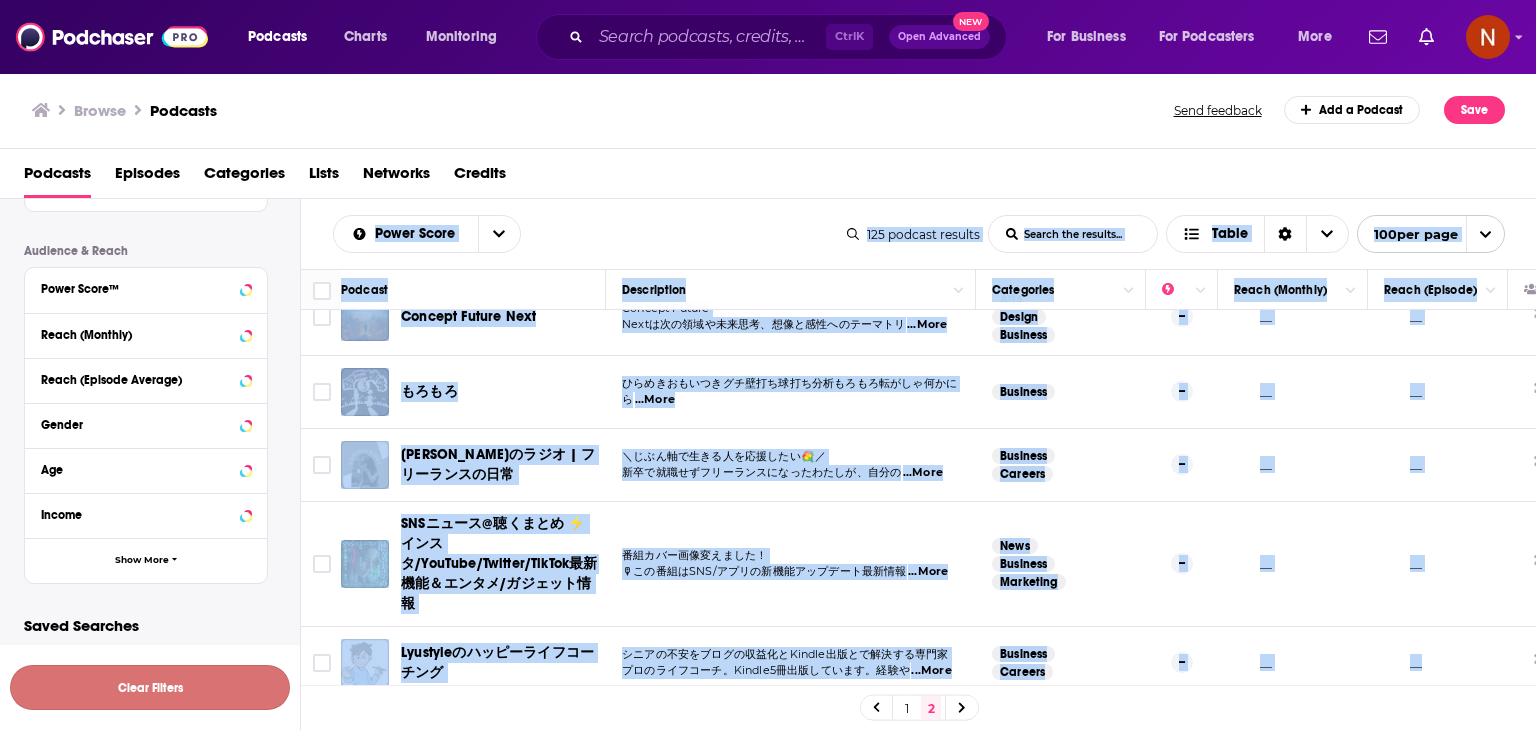 click on "Clear Filters" at bounding box center (150, 687) 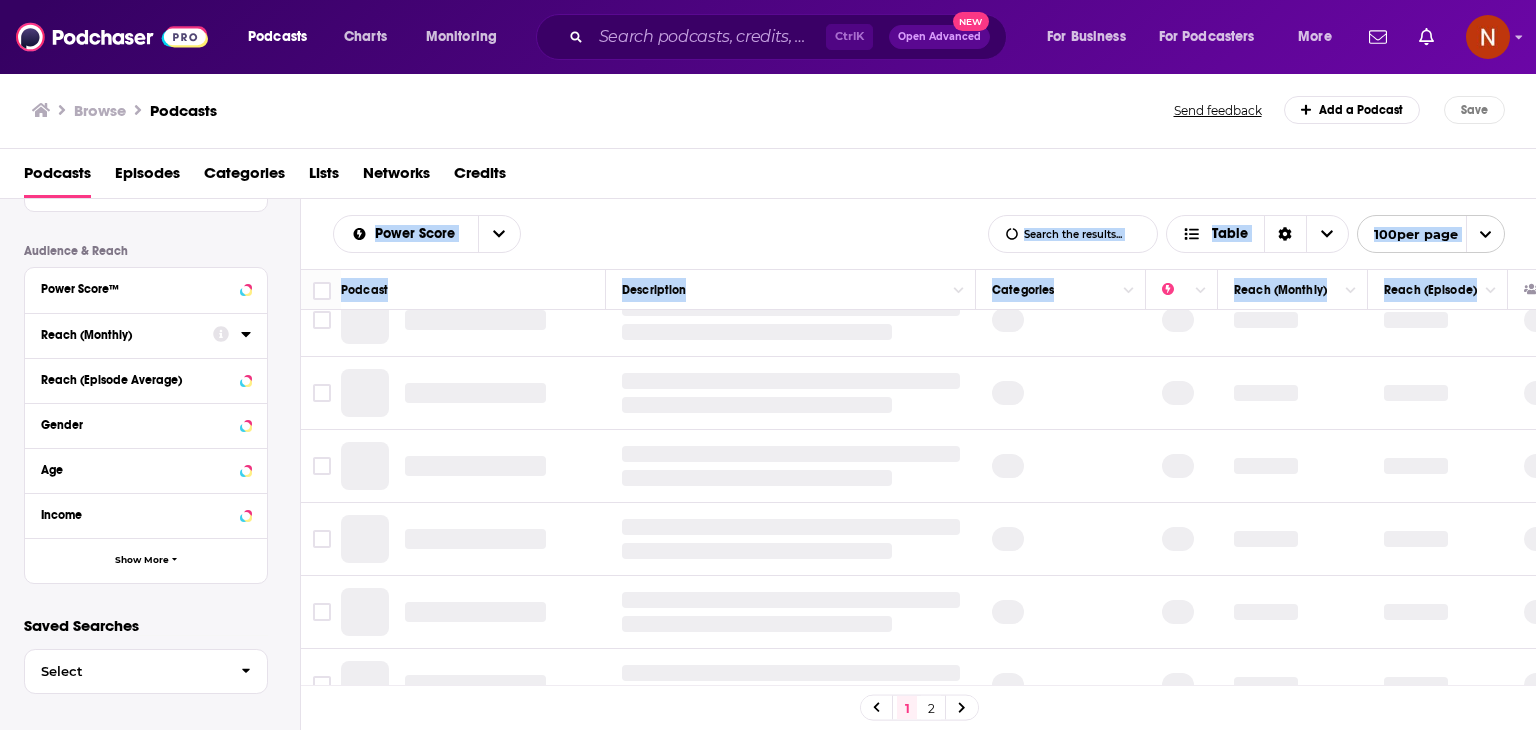 scroll, scrollTop: 0, scrollLeft: 0, axis: both 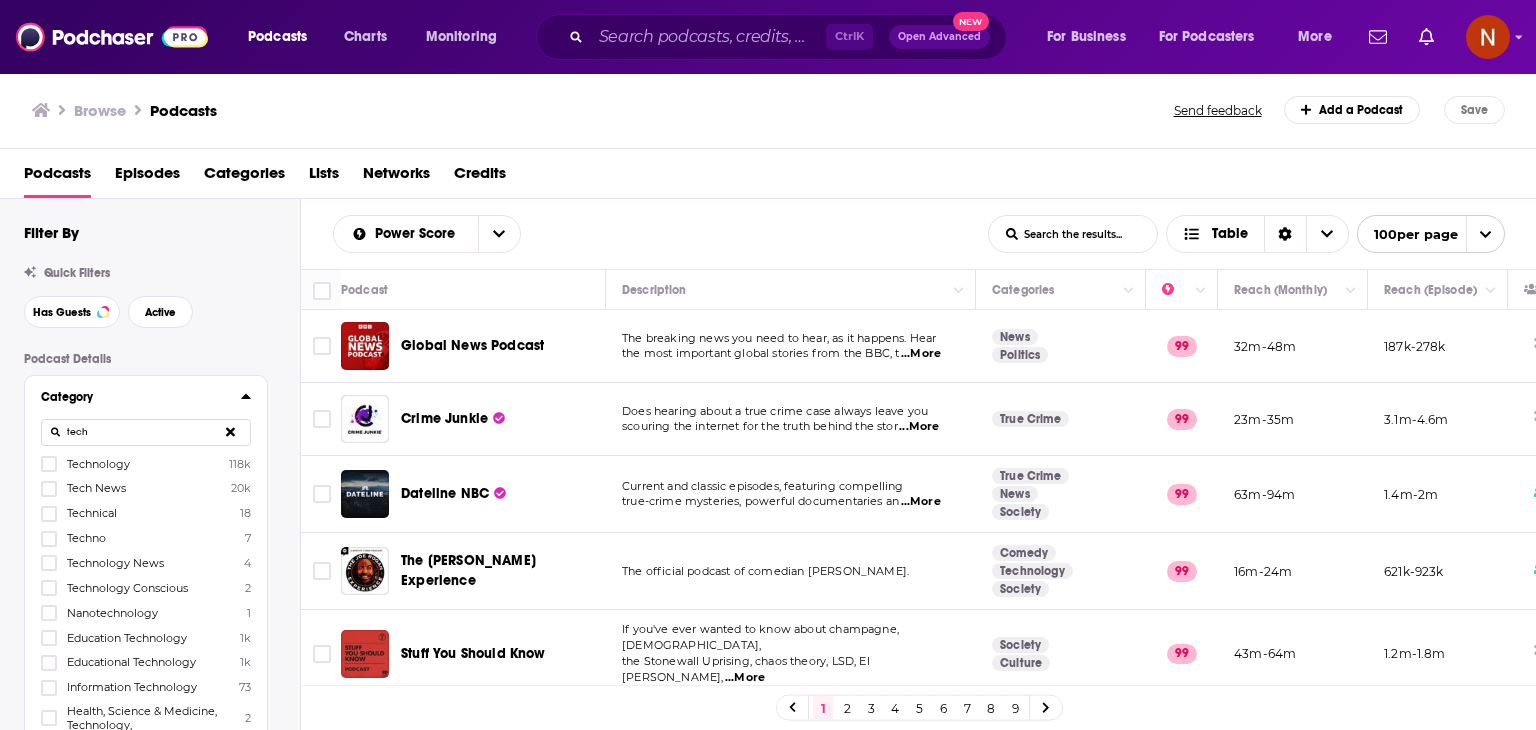 click on "tech" at bounding box center (146, 432) 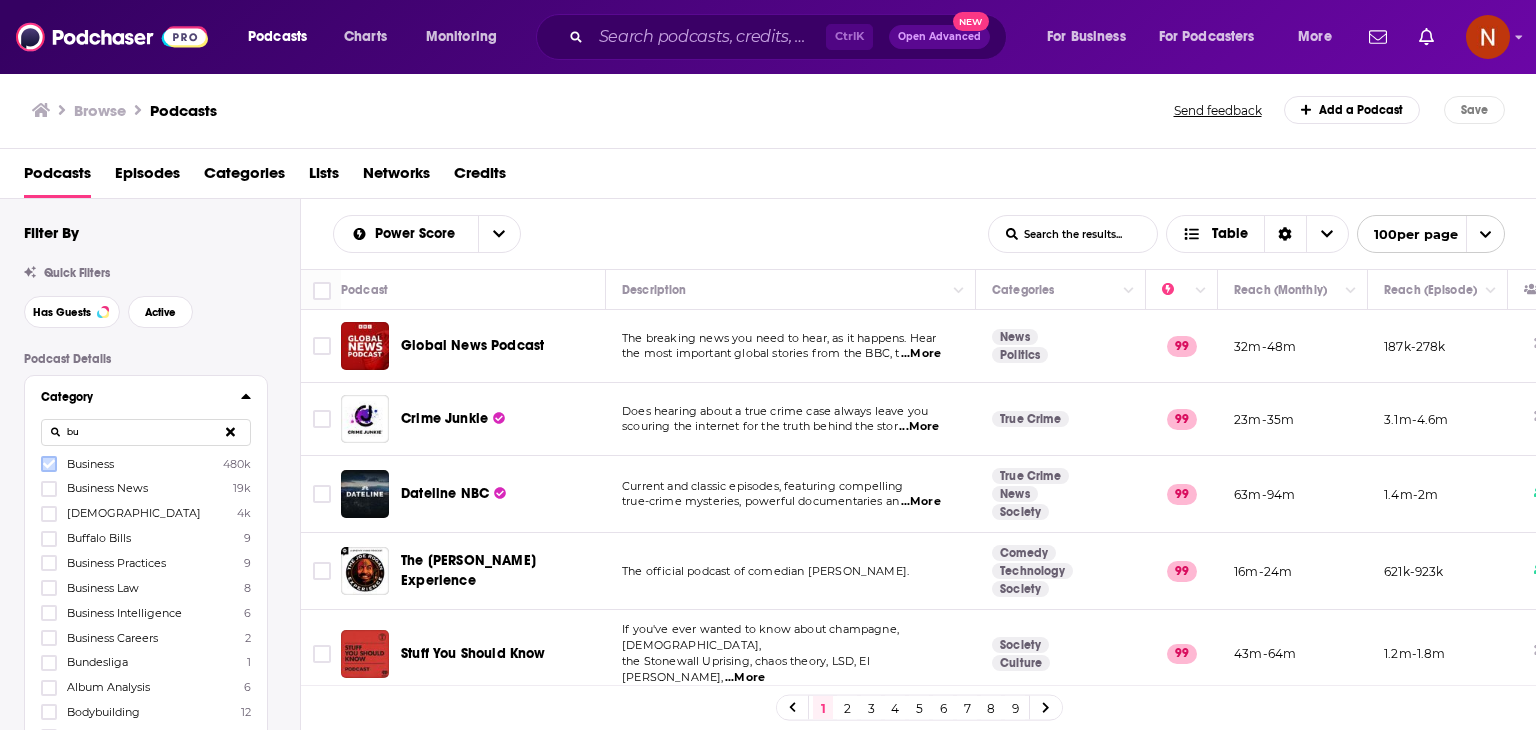 click 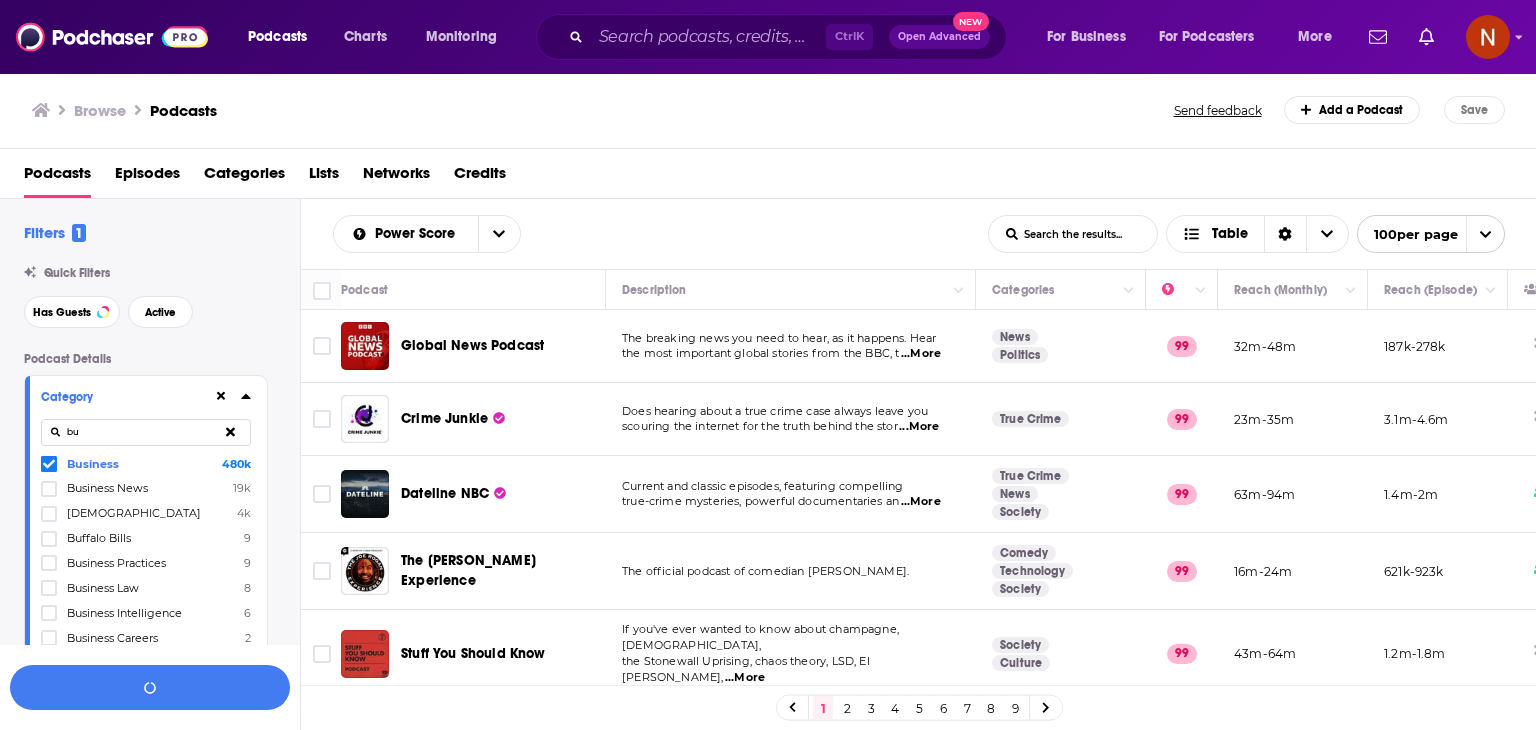 click on "bu" at bounding box center [146, 432] 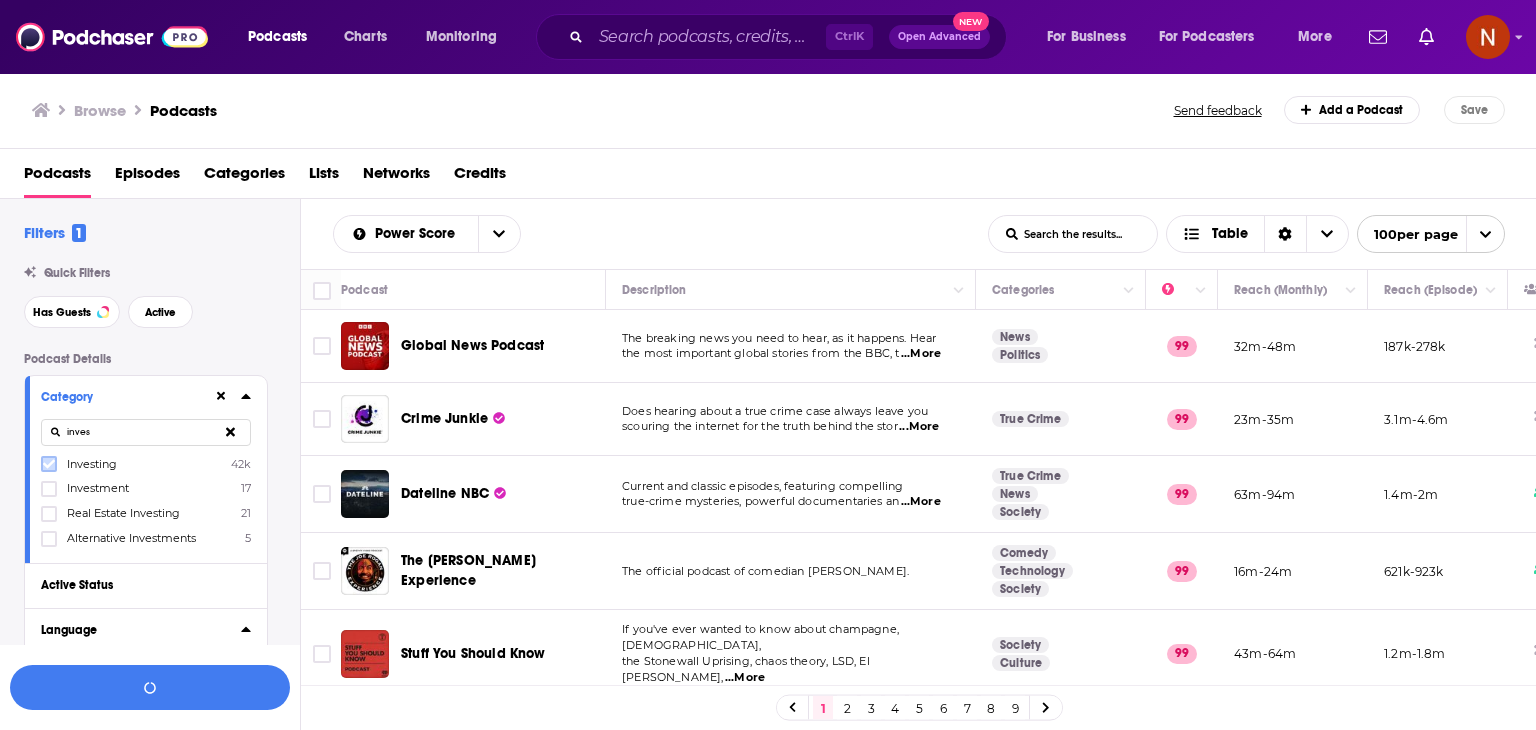 type on "inves" 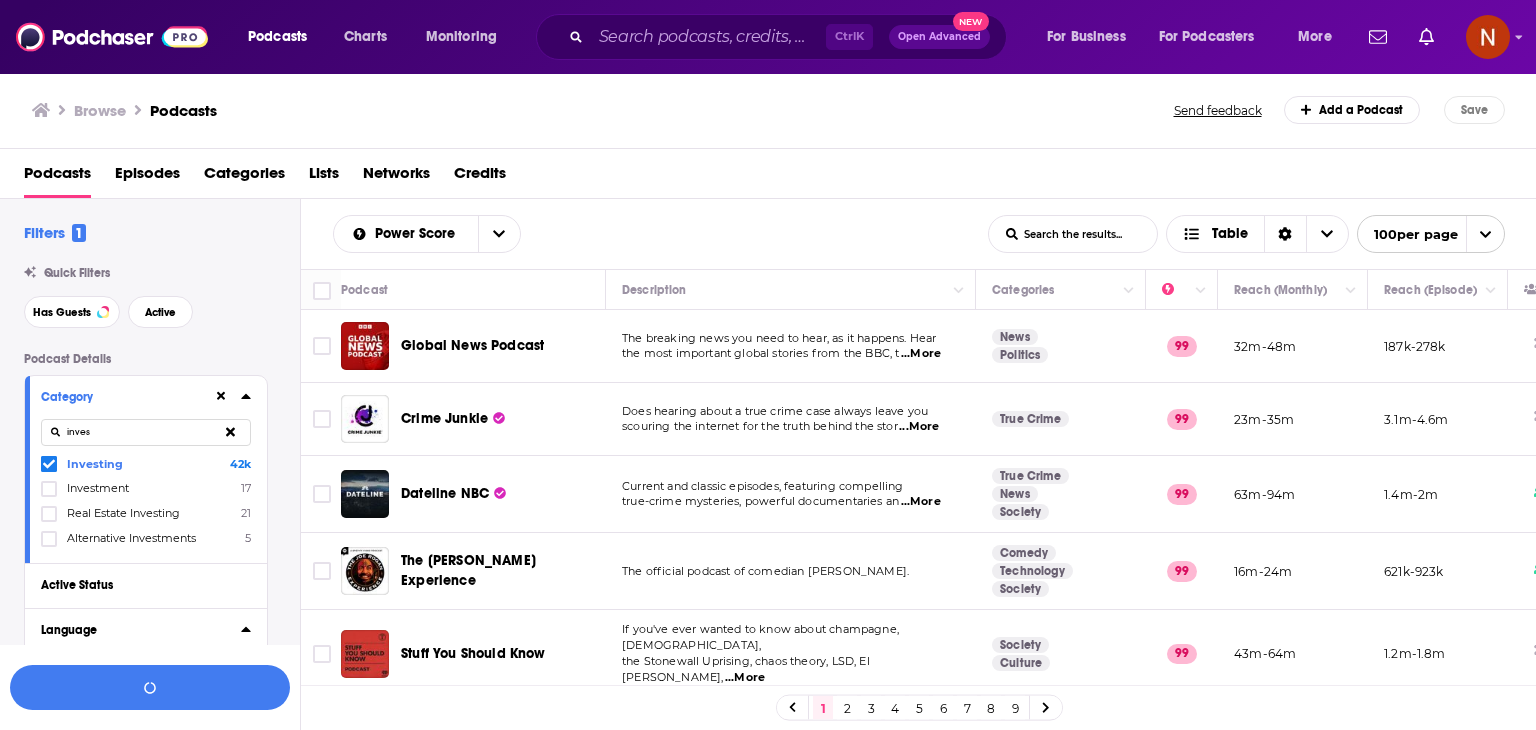 click 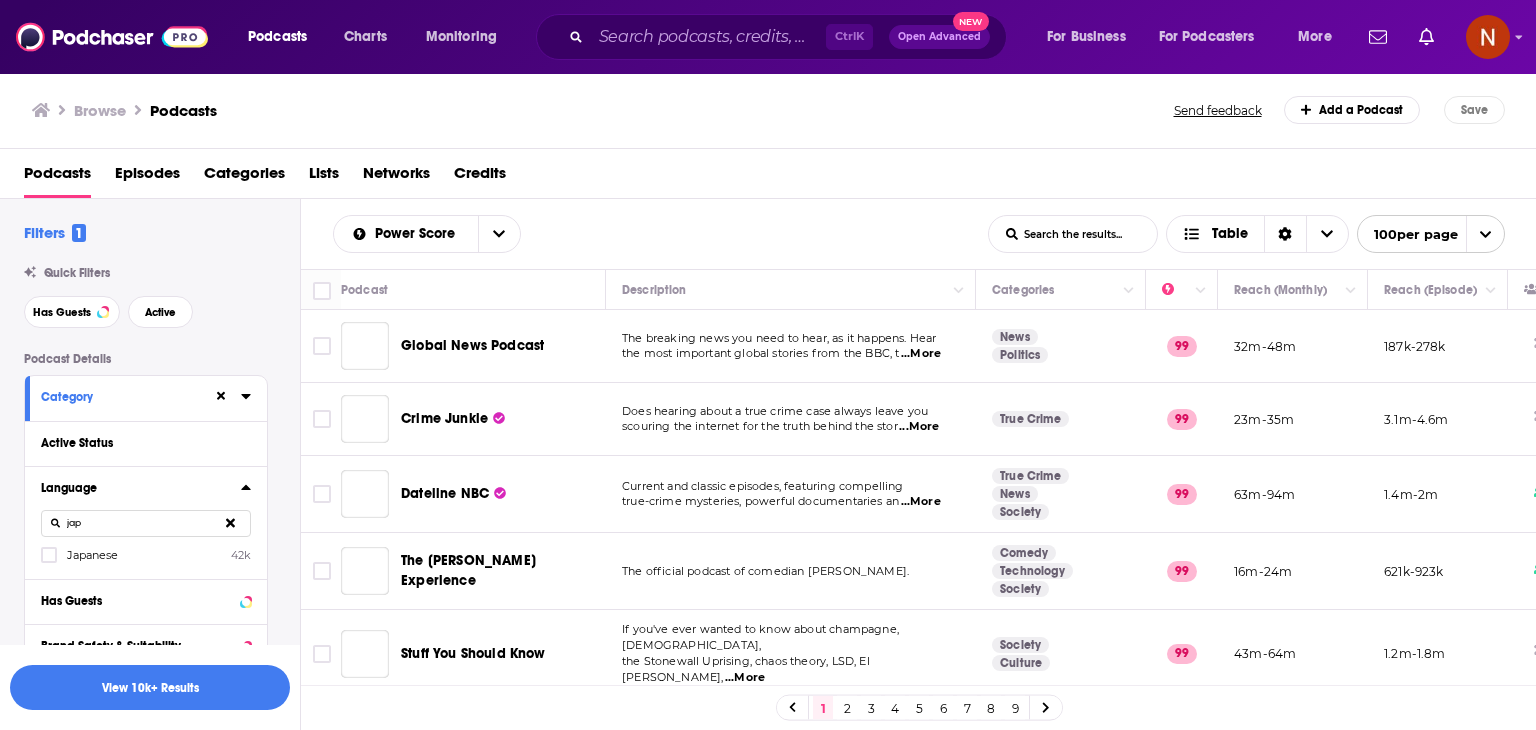 scroll, scrollTop: 134, scrollLeft: 0, axis: vertical 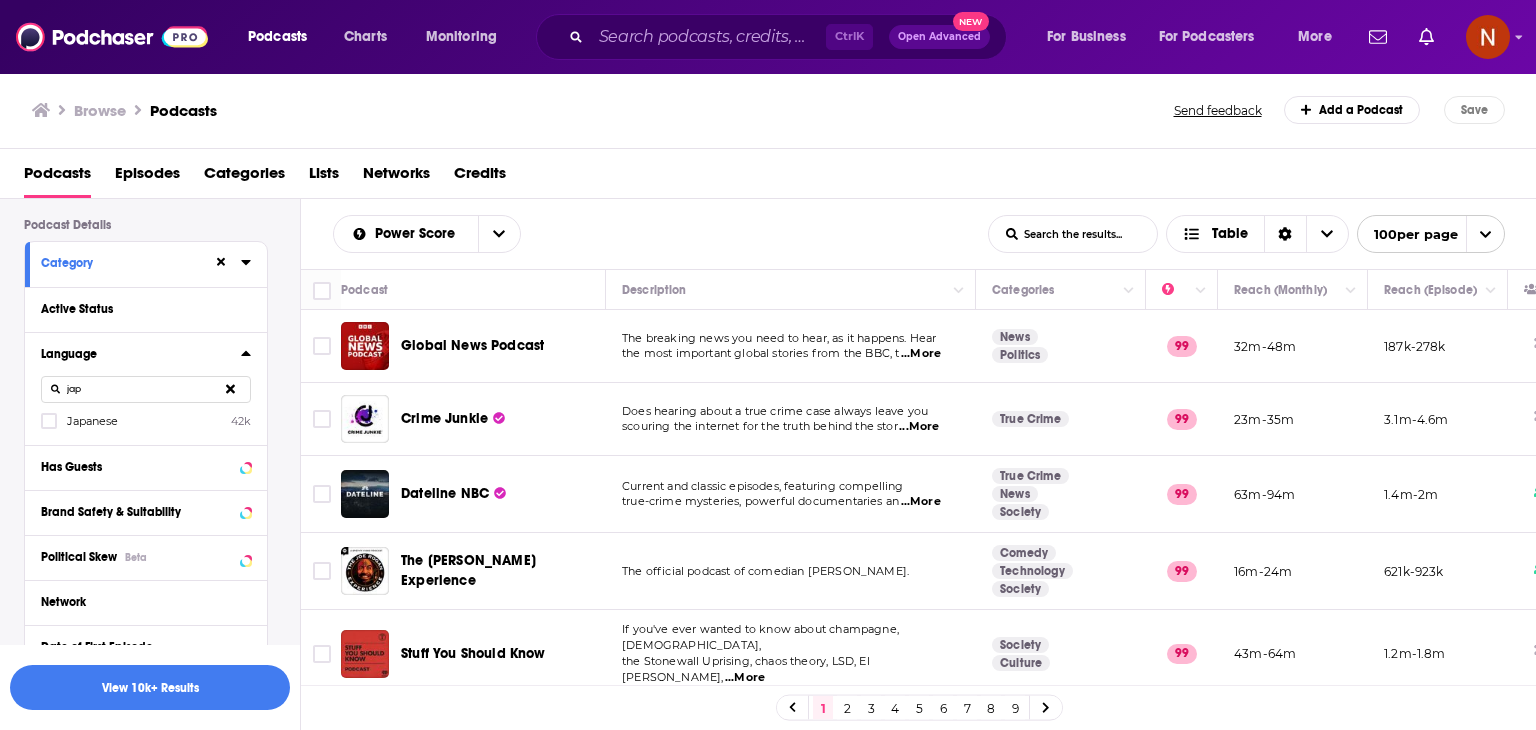 click on "Brand Safety & Suitability" at bounding box center (146, 512) 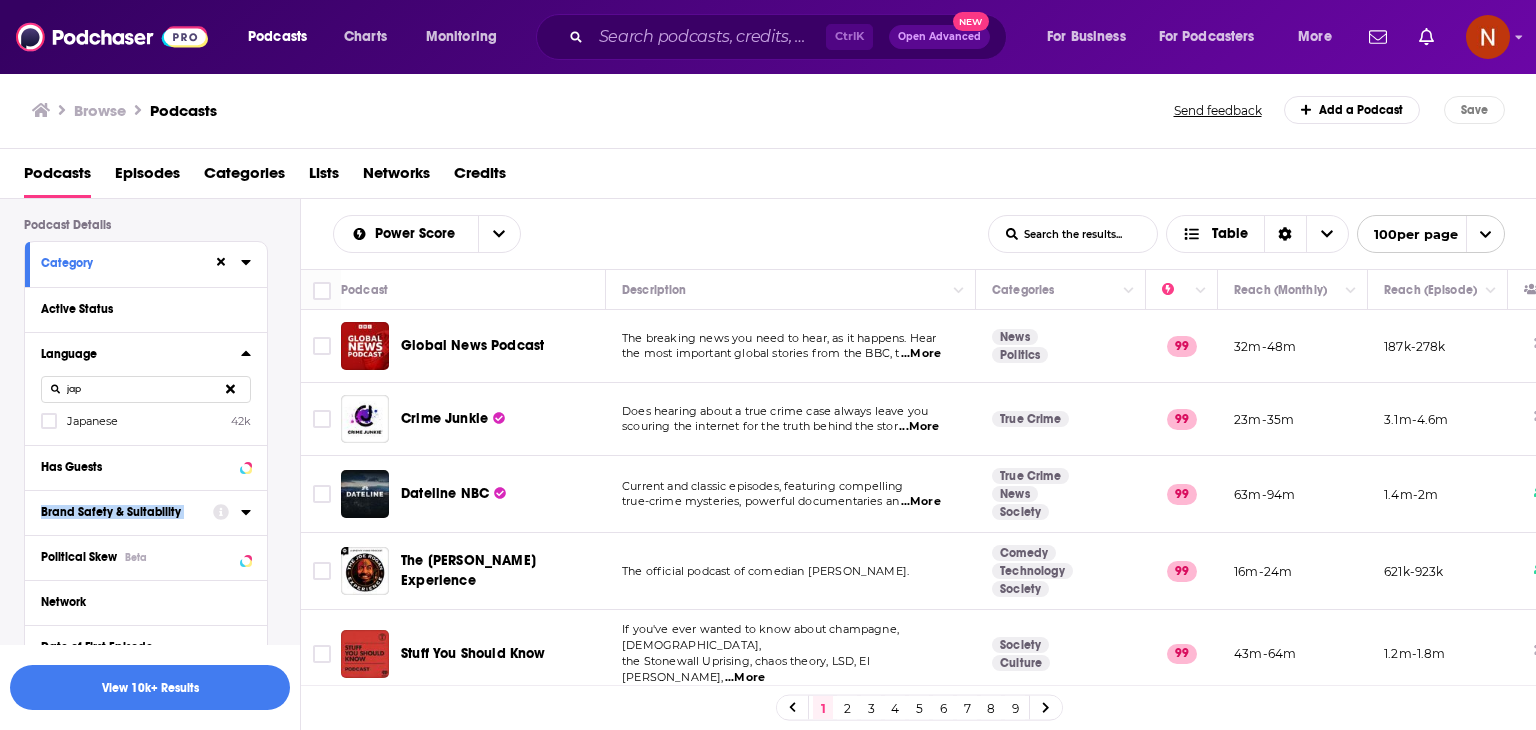click on "jap" at bounding box center [146, 389] 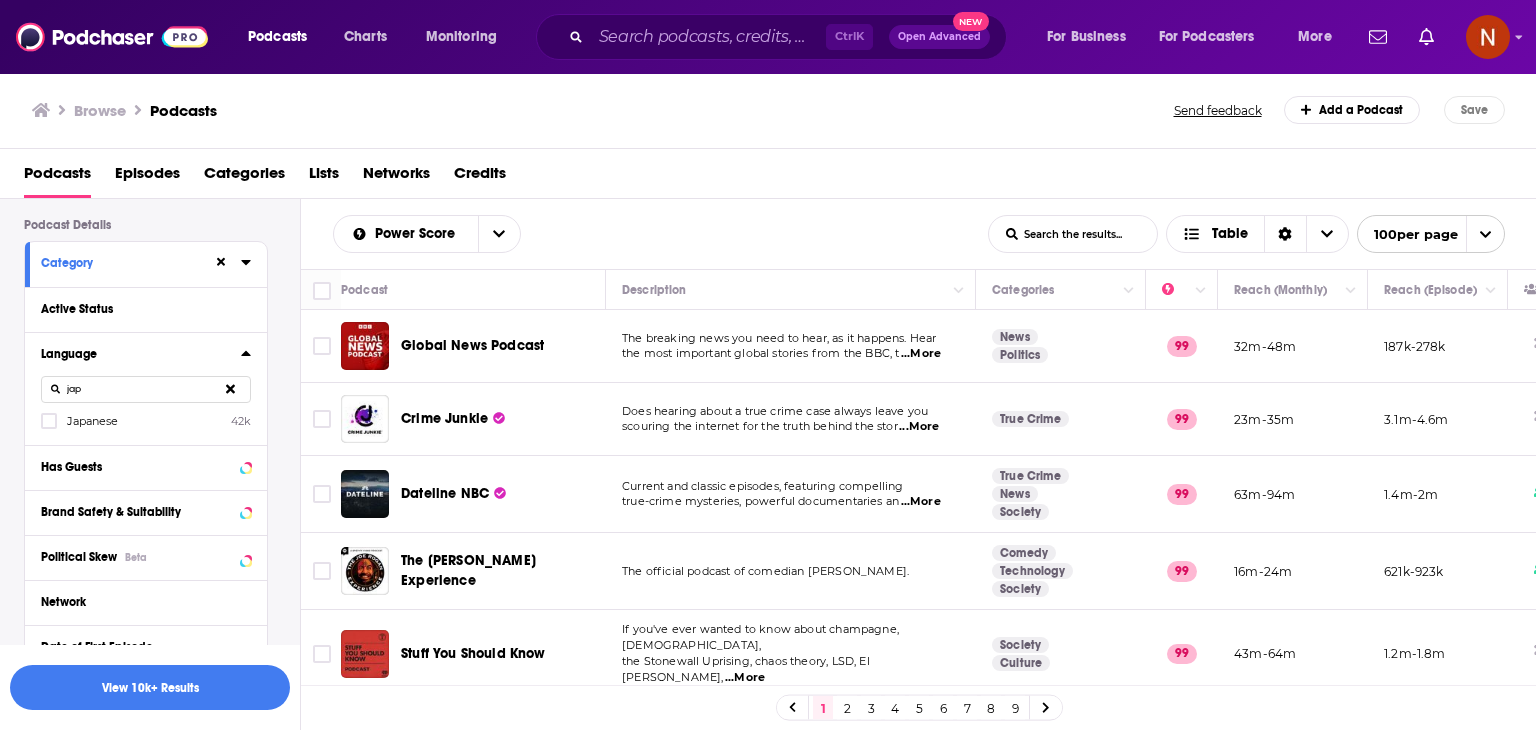 click on "jap" at bounding box center (146, 389) 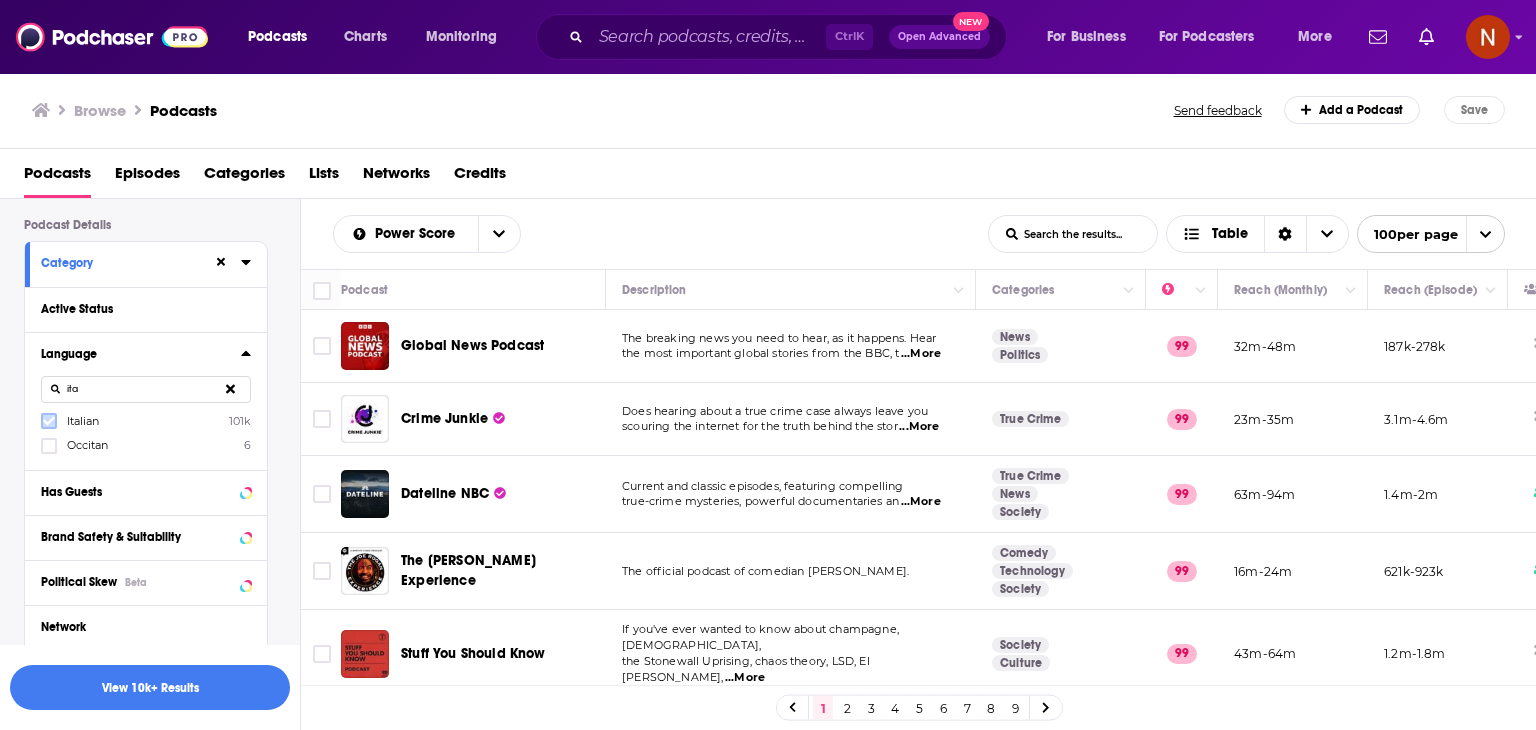type on "ita" 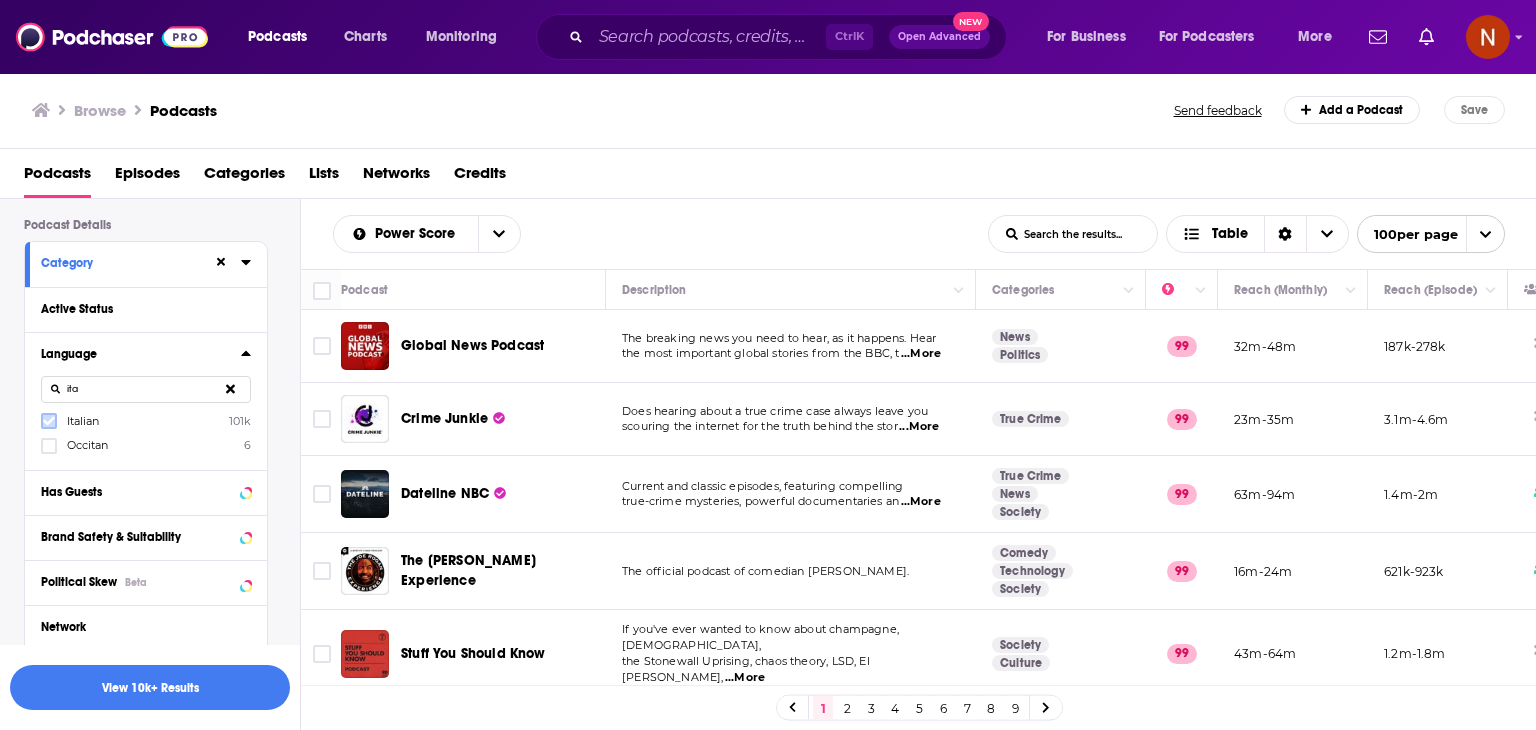 click 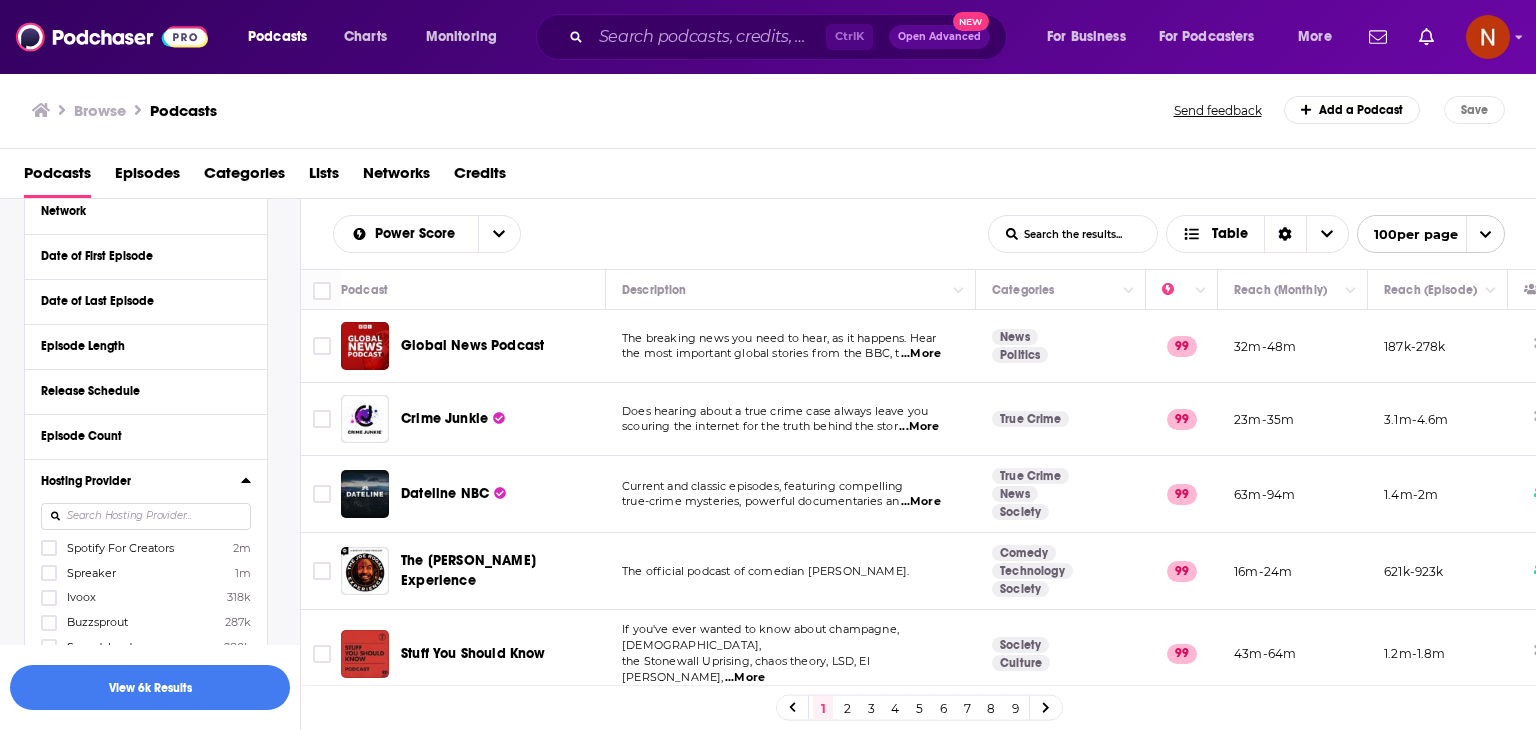 scroll, scrollTop: 551, scrollLeft: 0, axis: vertical 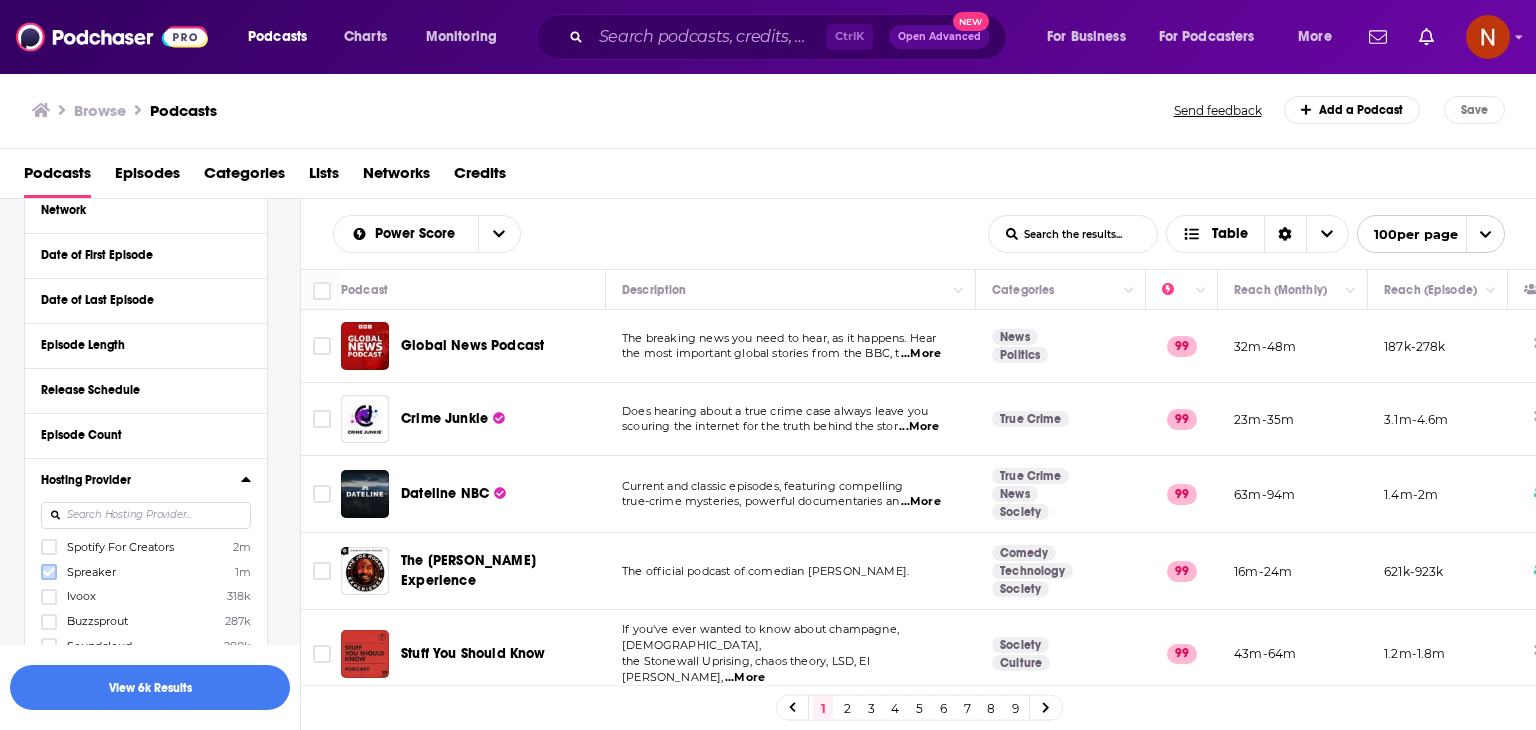 click 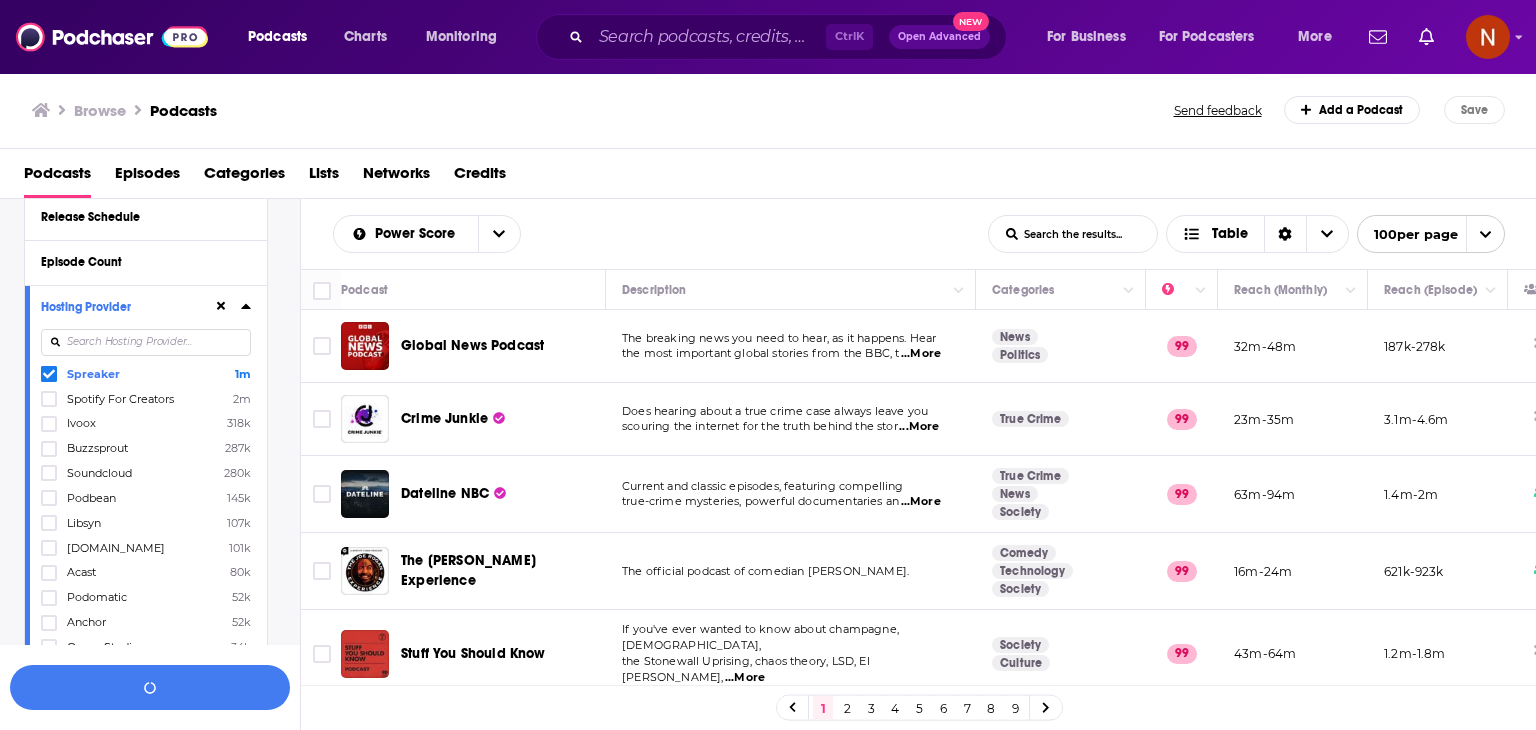 scroll, scrollTop: 724, scrollLeft: 0, axis: vertical 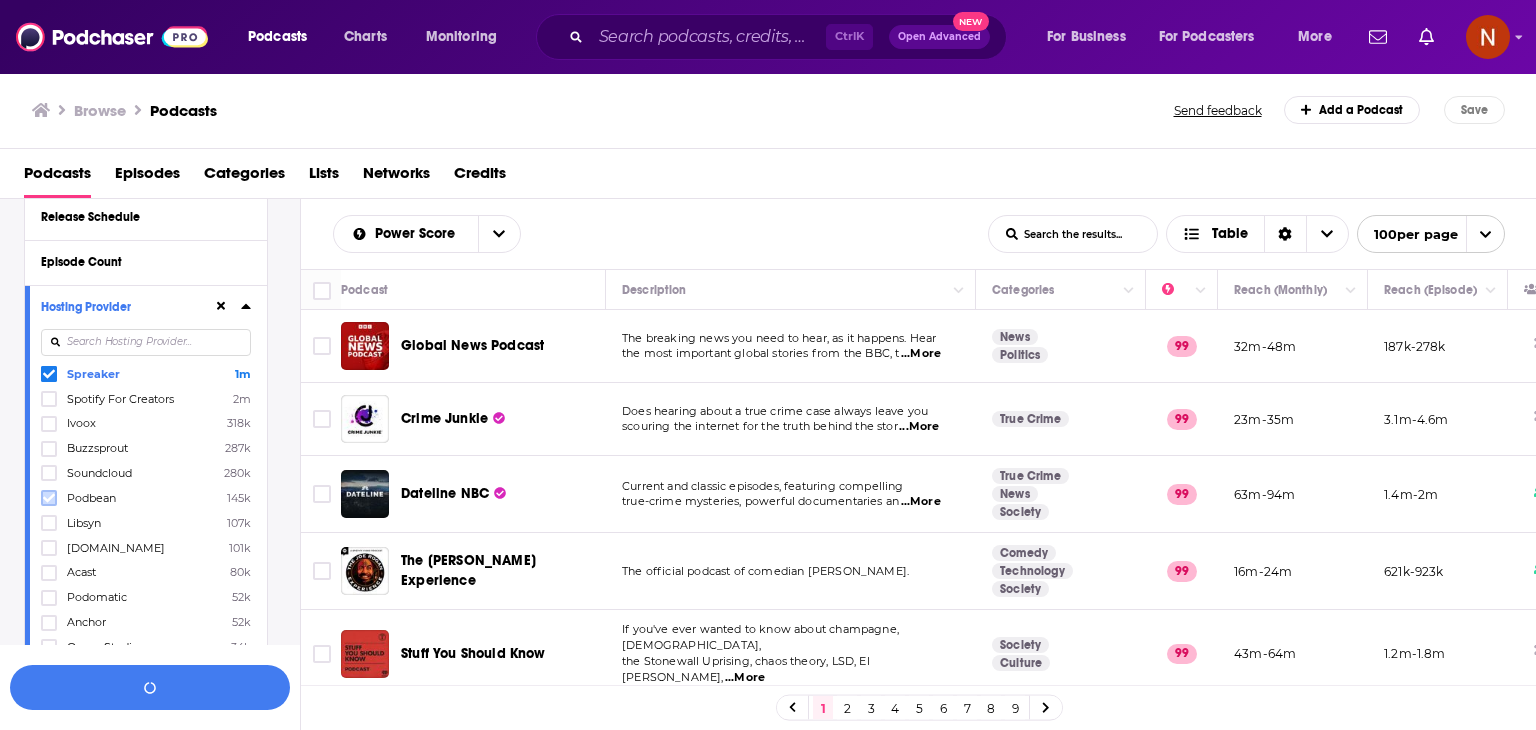 click 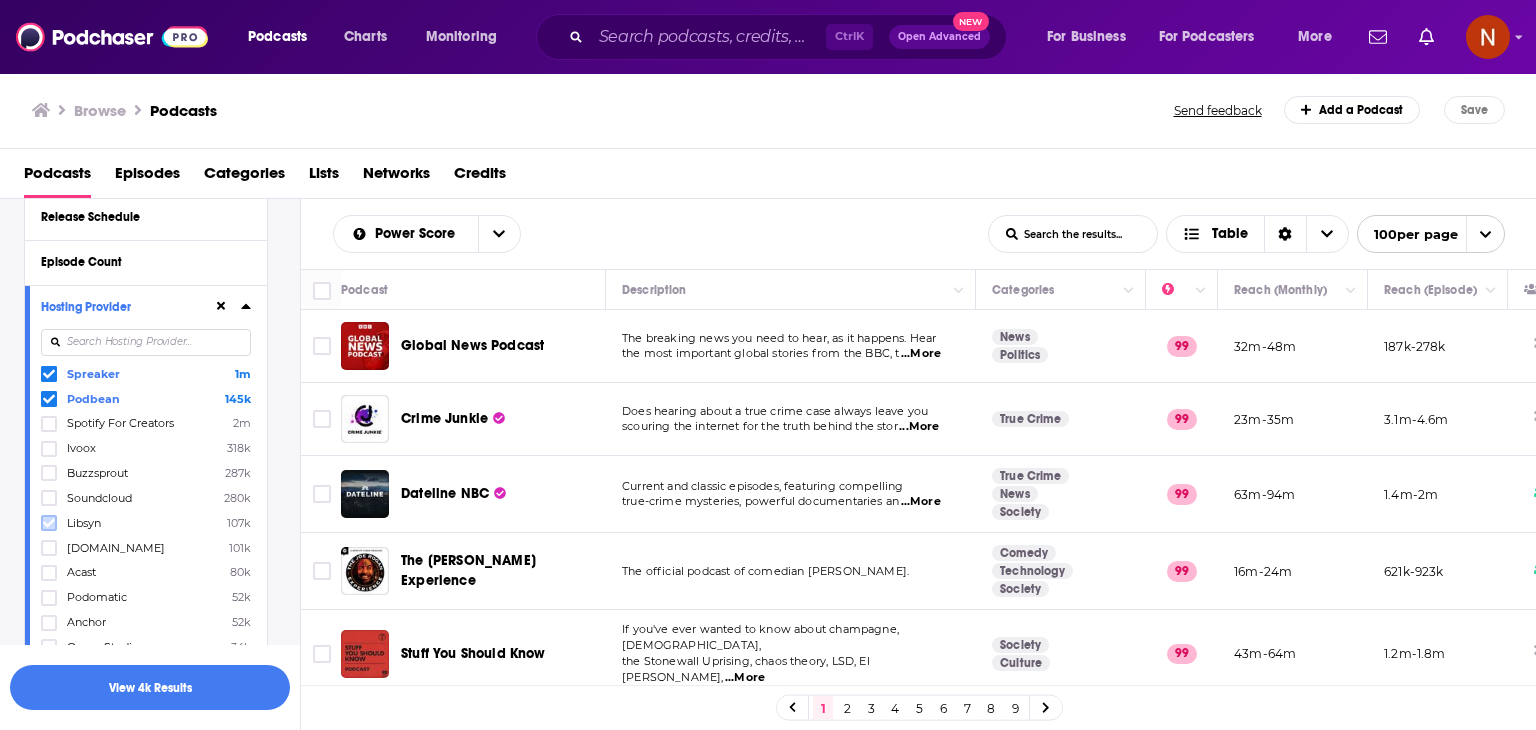 click 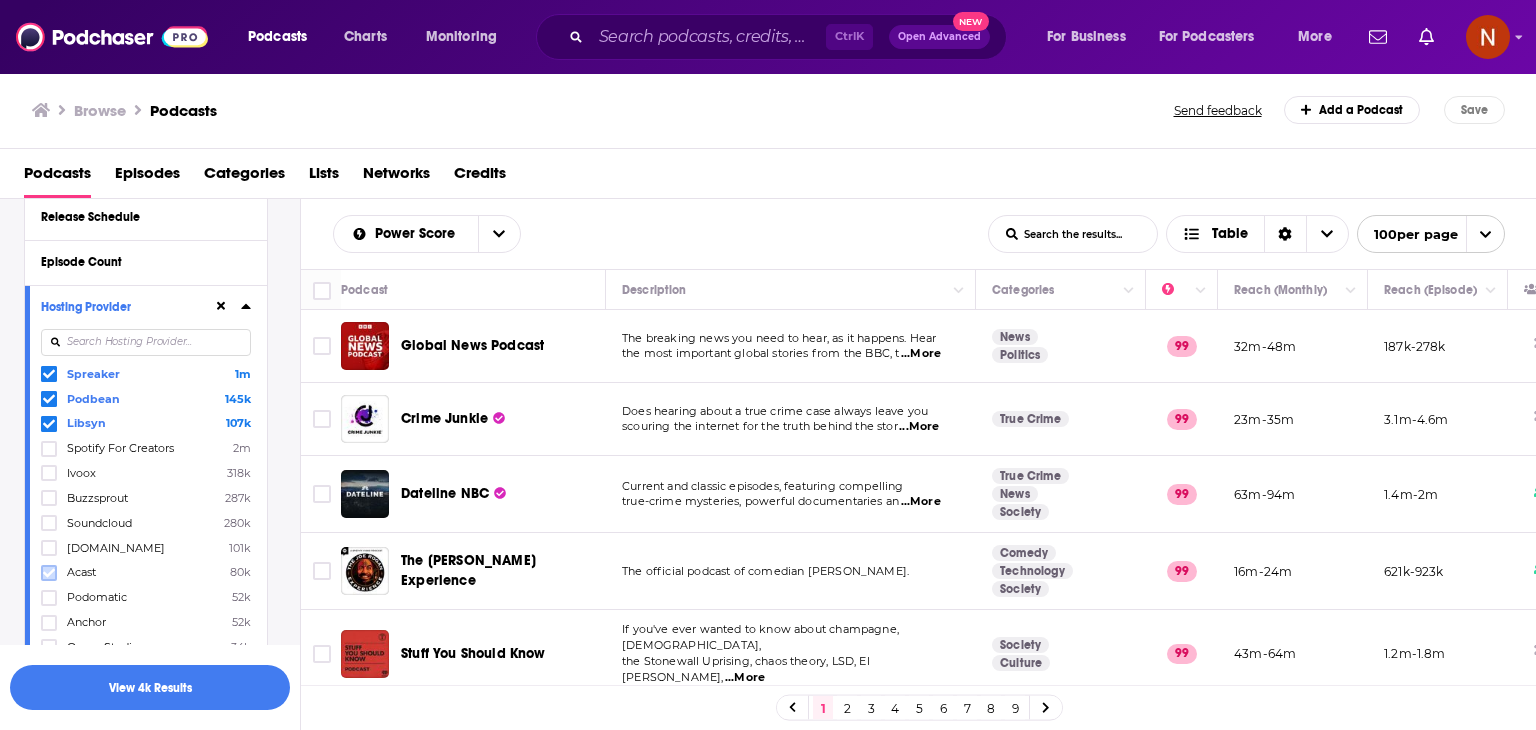 click 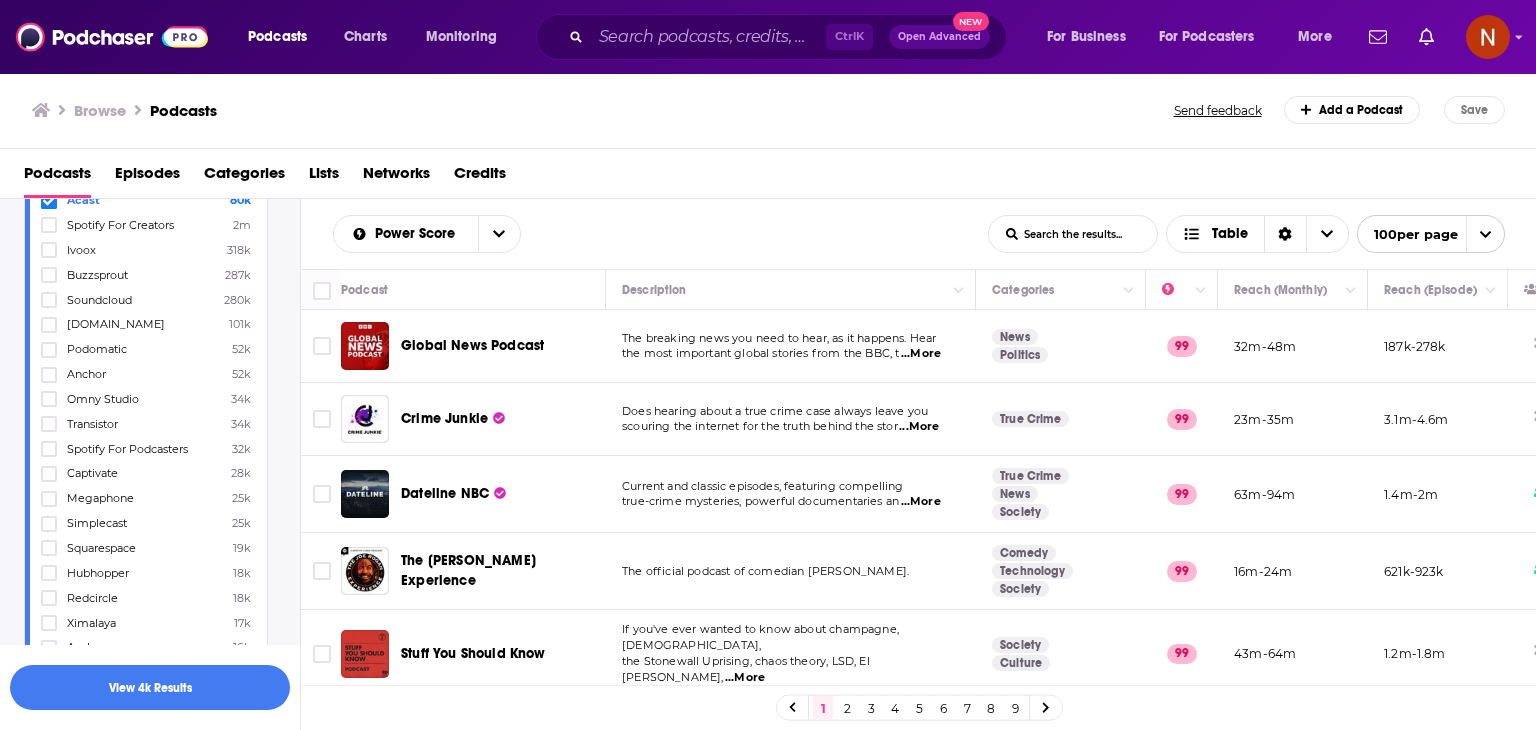scroll, scrollTop: 972, scrollLeft: 0, axis: vertical 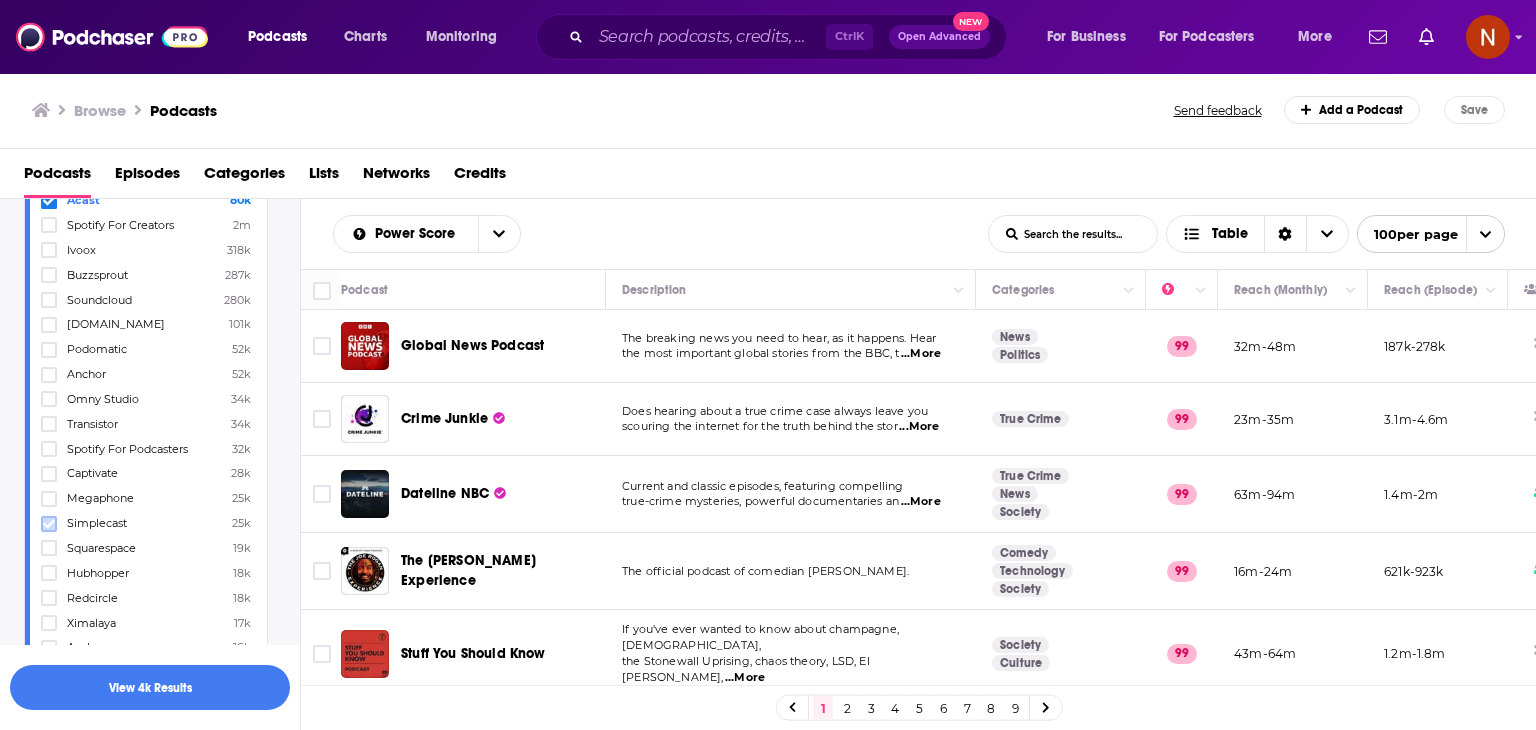 click 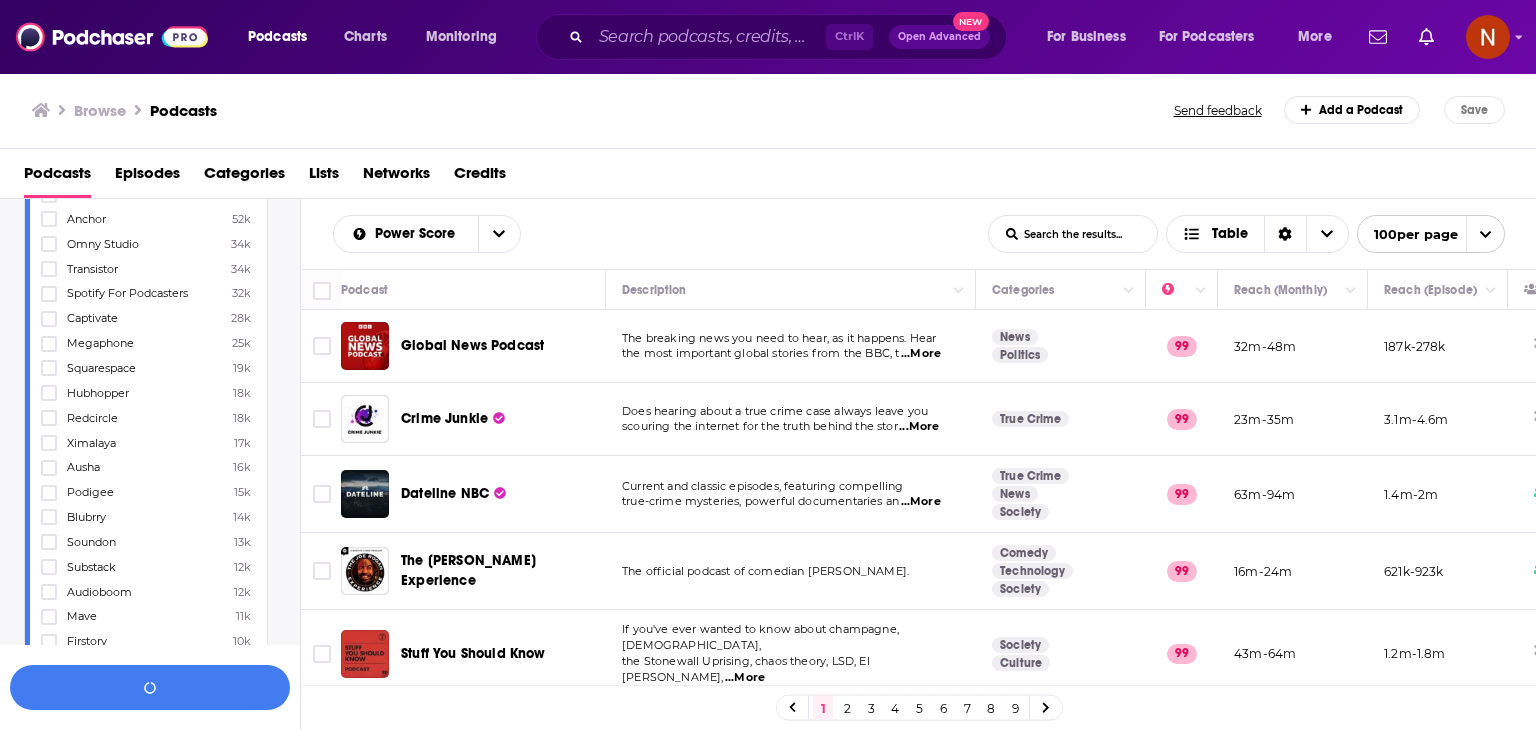 scroll, scrollTop: 1170, scrollLeft: 0, axis: vertical 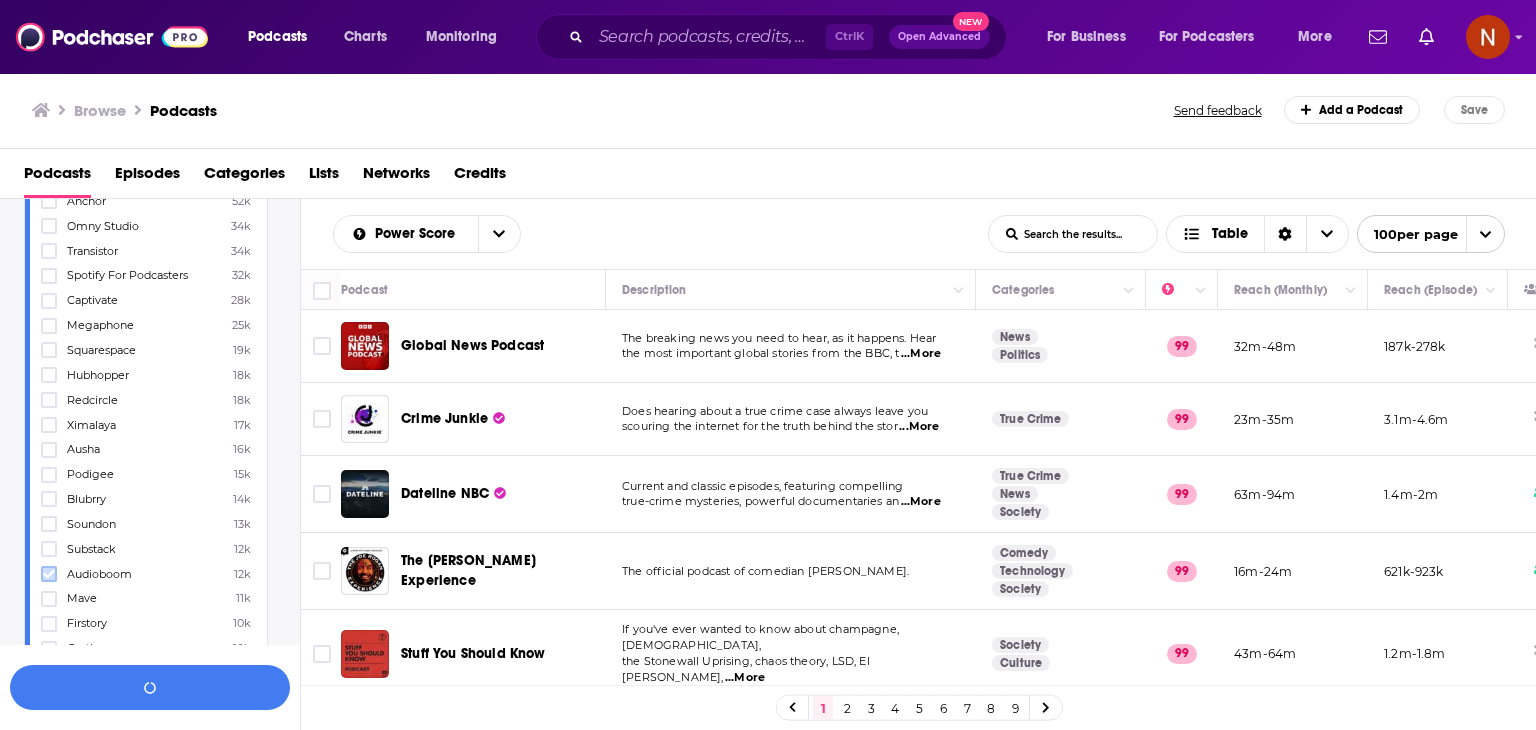 click 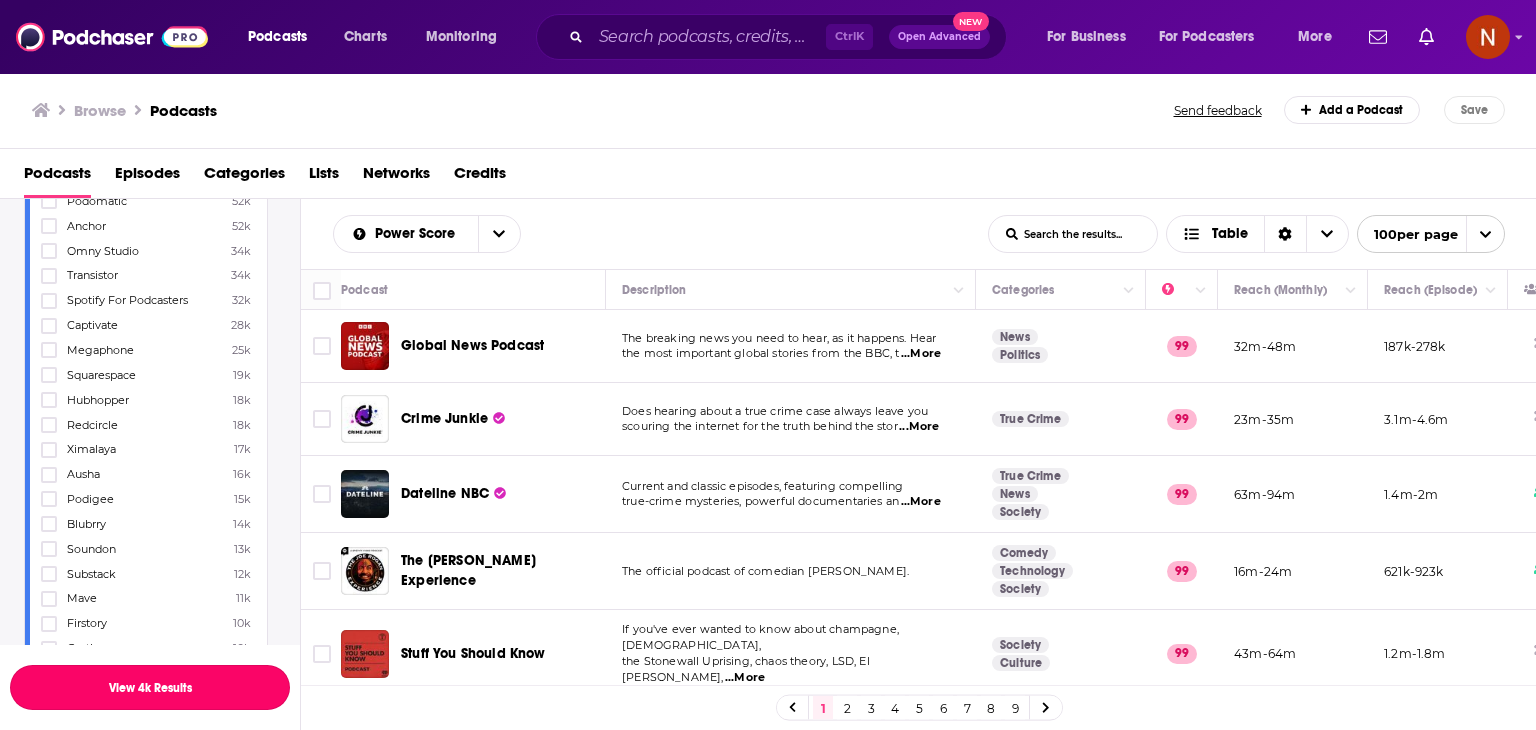 click on "View 4k Results" at bounding box center [150, 687] 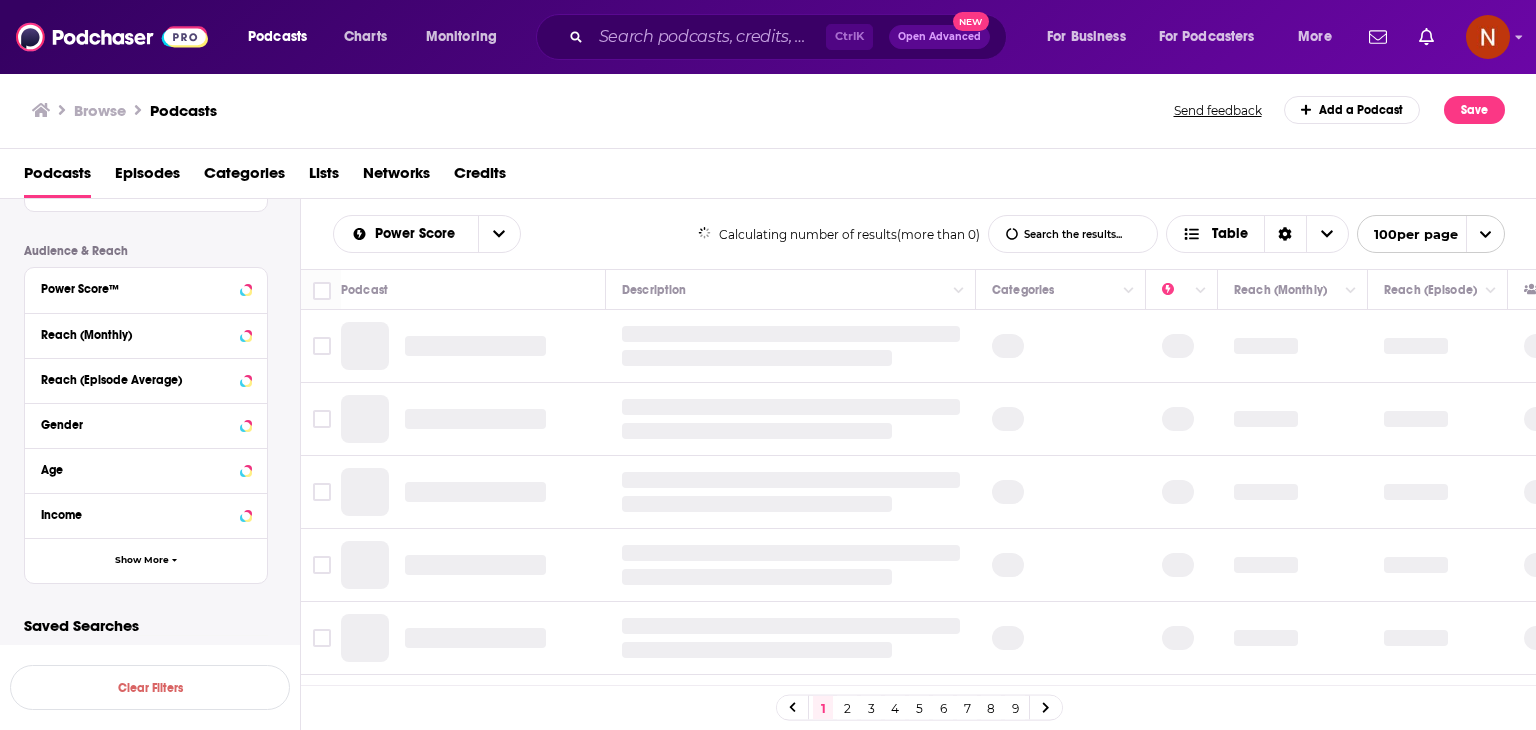 scroll, scrollTop: 1148, scrollLeft: 0, axis: vertical 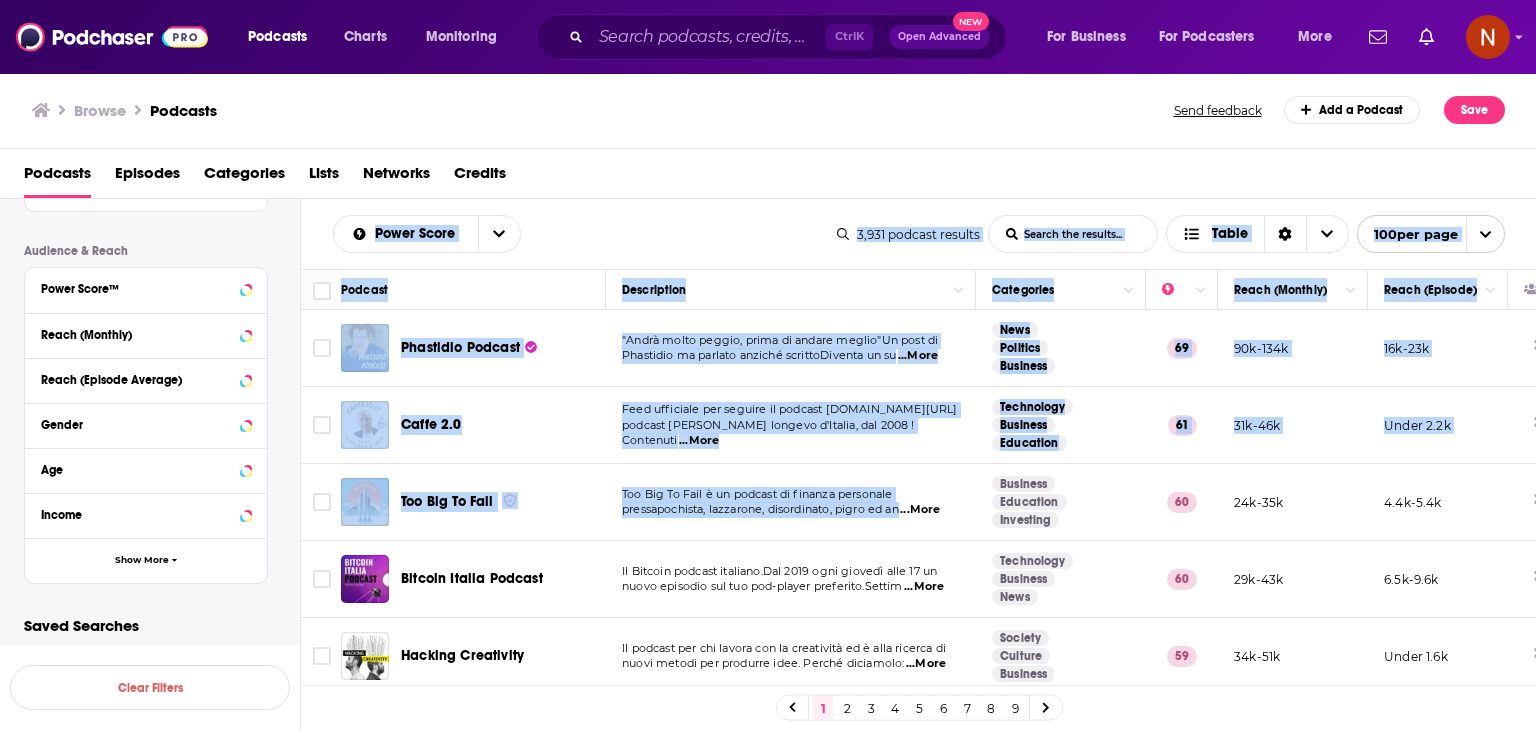 drag, startPoint x: 301, startPoint y: 229, endPoint x: 908, endPoint y: 533, distance: 678.87036 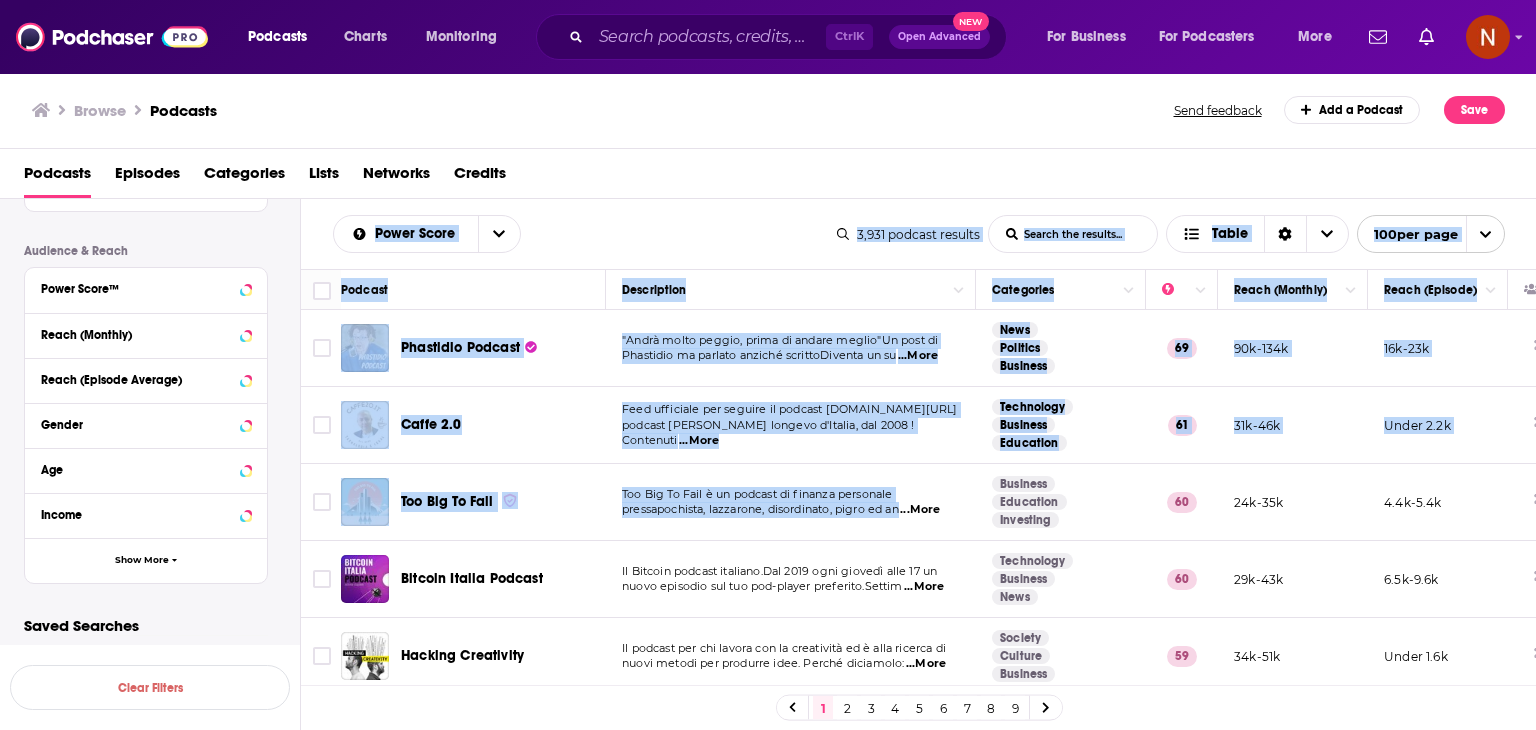 click on "Power Score List Search Input Search the results... Table 3,931   podcast   results List Search Input Search the results... Table 100  per page Podcast Description Categories Reach (Monthly) Reach (Episode) Phastidio Podcast "Andrà molto peggio, prima di andare meglio"Un post di Phastidio ma parlato anziché scrittoDiventa un su  ...More News Politics Business 69 90k-134k 16k-23k Caffe 2.0 Feed ufficiale per seguire il podcast www.caffe20.it/rssIl podcast piu' longevo d'Italia, dal 2008 ! Contenuti   ...More Technology Business Education 61 31k-46k Under 2.2k Too Big To Fail Too Big To Fail è un podcast di finanza personale pressapochista, lazzarone, disordinato, pigro ed an  ...More Business Education Investing 60 24k-35k 4.4k-5.4k Bitcoin Italia Podcast Il Bitcoin podcast italiano.Dal 2019 ogni giovedì alle 17 un nuovo episodio sul tuo pod-player preferito.Settim  ...More Technology Business News 60 29k-43k 6.5k-9.6k Hacking Creativity Il podcast per chi lavora con la creatività ed è alla ricerca di 59" at bounding box center (919, 528) 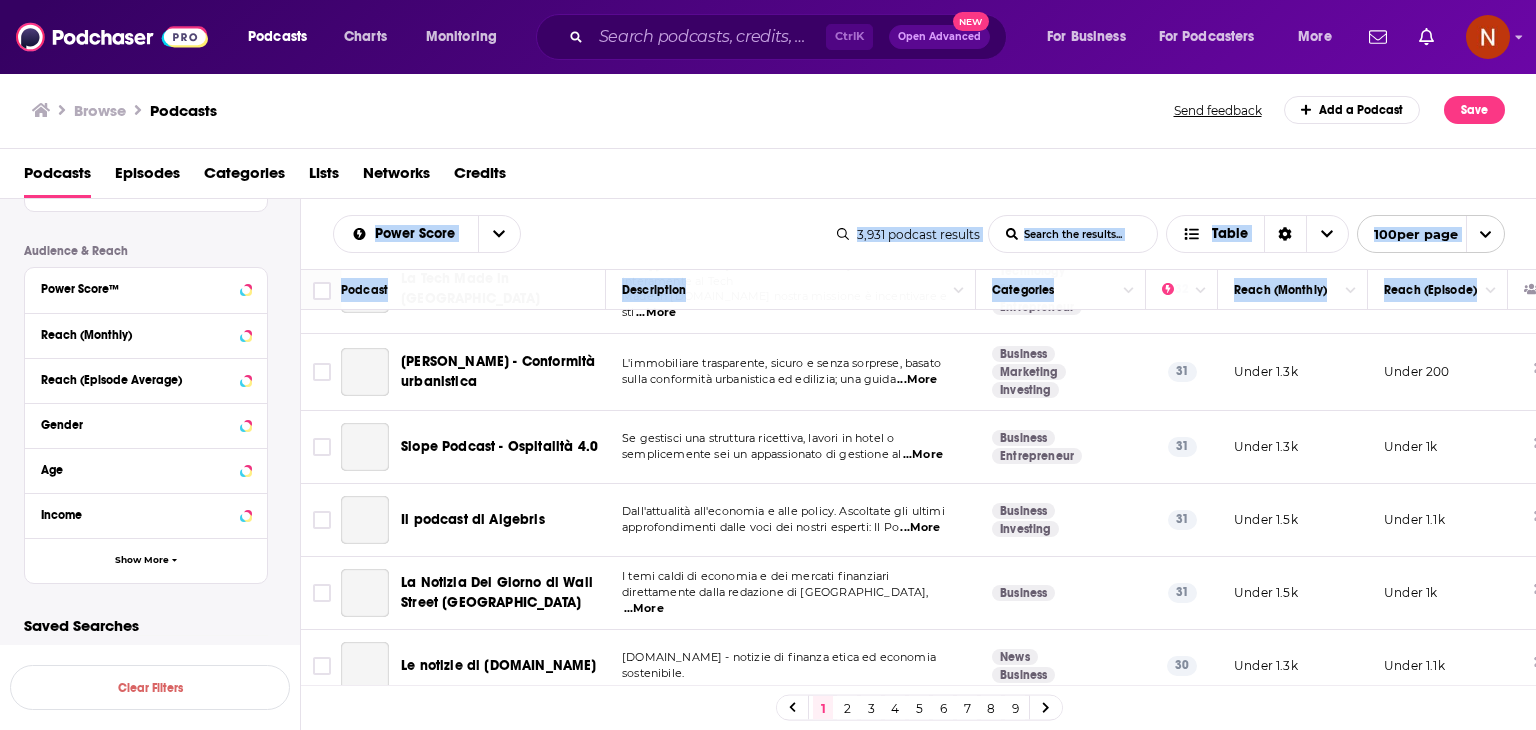 scroll, scrollTop: 7236, scrollLeft: 0, axis: vertical 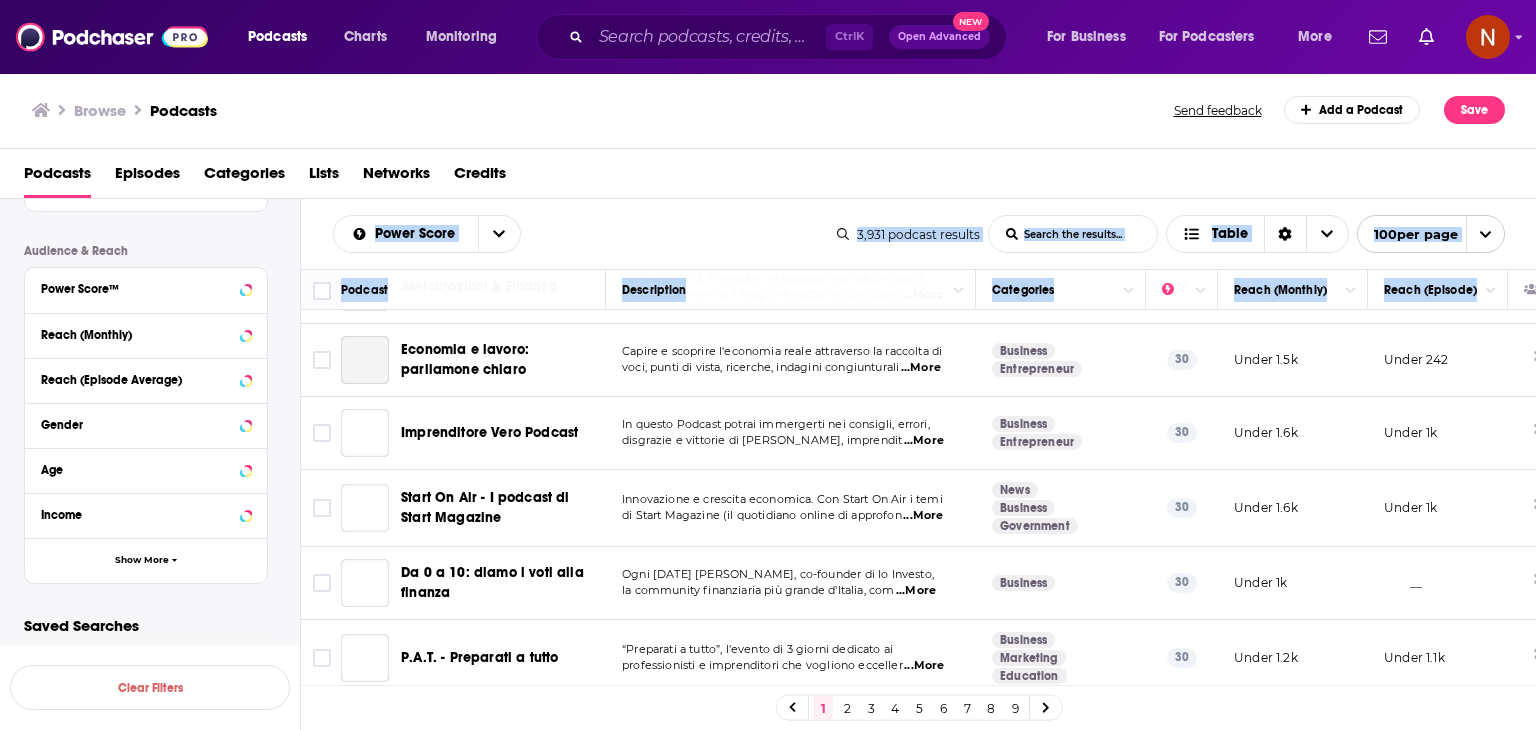 click on "__" at bounding box center (1438, 733) 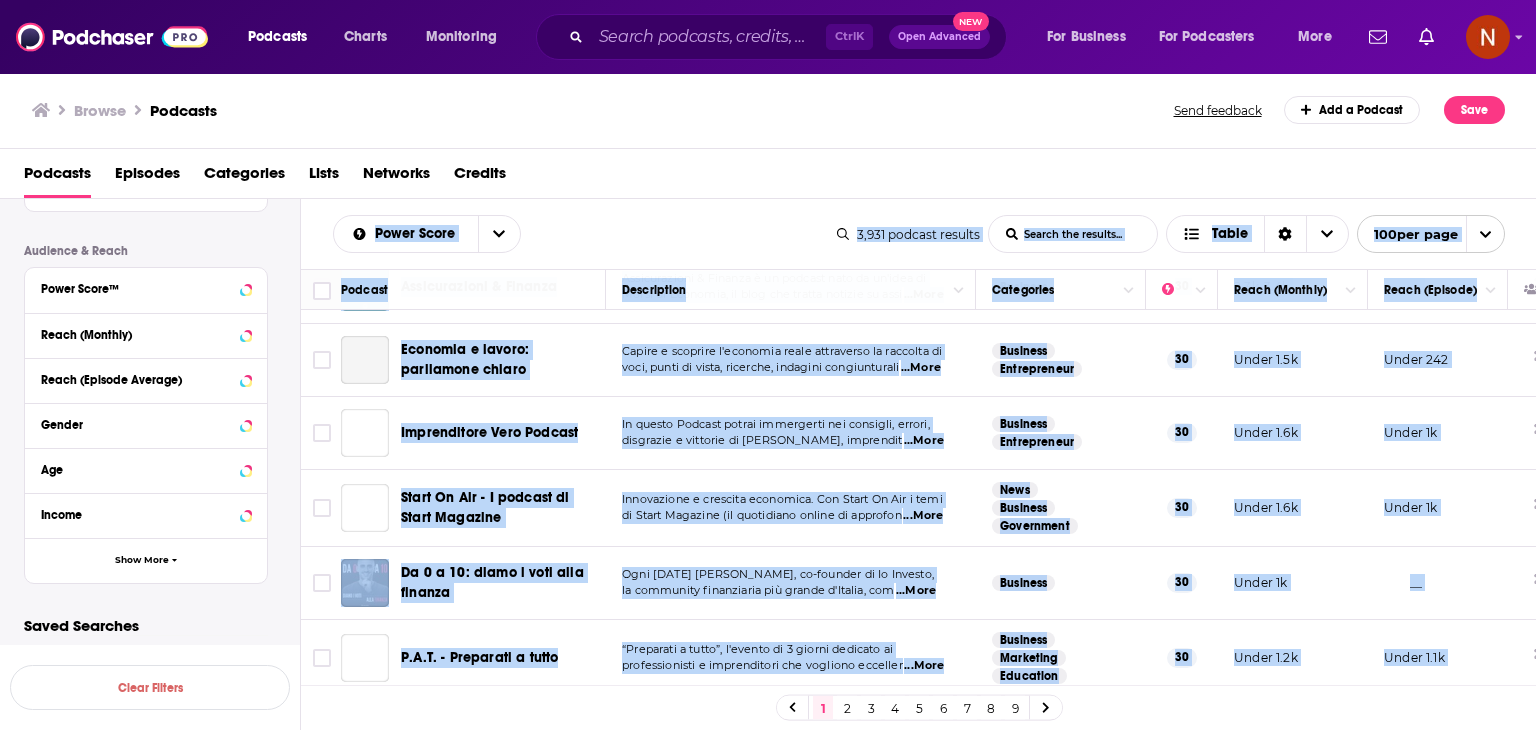 copy on "Power Score List Search Input Search the results... Table 3,931   podcast   results List Search Input Search the results... Table 100  per page Podcast Description Categories Reach (Monthly) Reach (Episode) Phastidio Podcast "Andrà molto peggio, prima di andare meglio"Un post di Phastidio ma parlato anziché scrittoDiventa un su  ...More News Politics Business 69 90k-134k 16k-23k Caffe 2.0 Feed ufficiale per seguire il podcast www.caffe20.it/rssIl podcast piu' longevo d'Italia, dal 2008 ! Contenuti   ...More Technology Business Education 61 31k-46k Under 2.2k Too Big To Fail Too Big To Fail è un podcast di finanza personale pressapochista, lazzarone, disordinato, pigro ed an  ...More Business Education Investing 60 24k-35k 4.4k-5.4k Bitcoin Italia Podcast Il Bitcoin podcast italiano.Dal 2019 ogni giovedì alle 17 un nuovo episodio sul tuo pod-player preferito.Settim  ...More Technology Business News 60 29k-43k 6.5k-9.6k Hacking Creativity Il podcast per chi lavora con la creatività ed è alla ricerca di nuovi..." 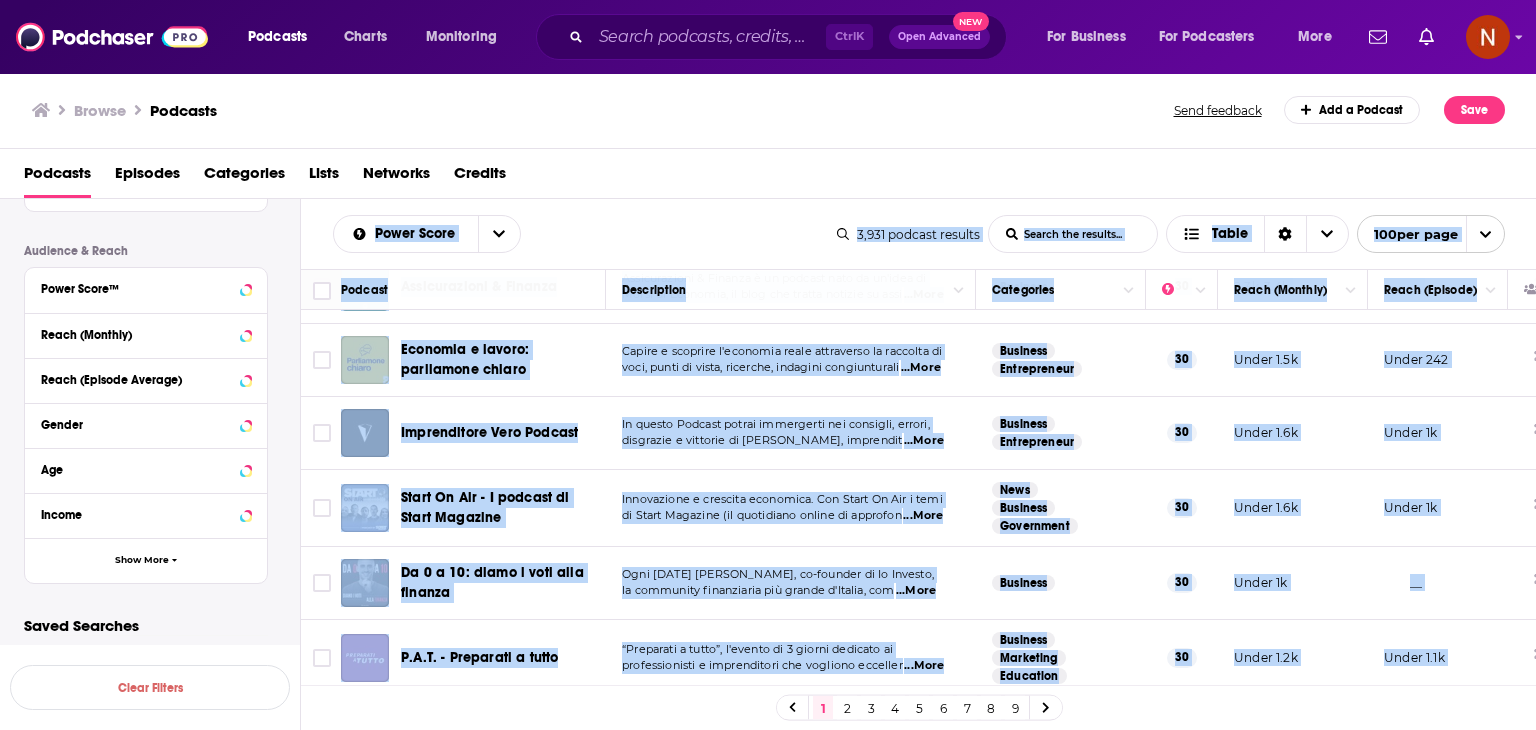 click on "2" at bounding box center (847, 708) 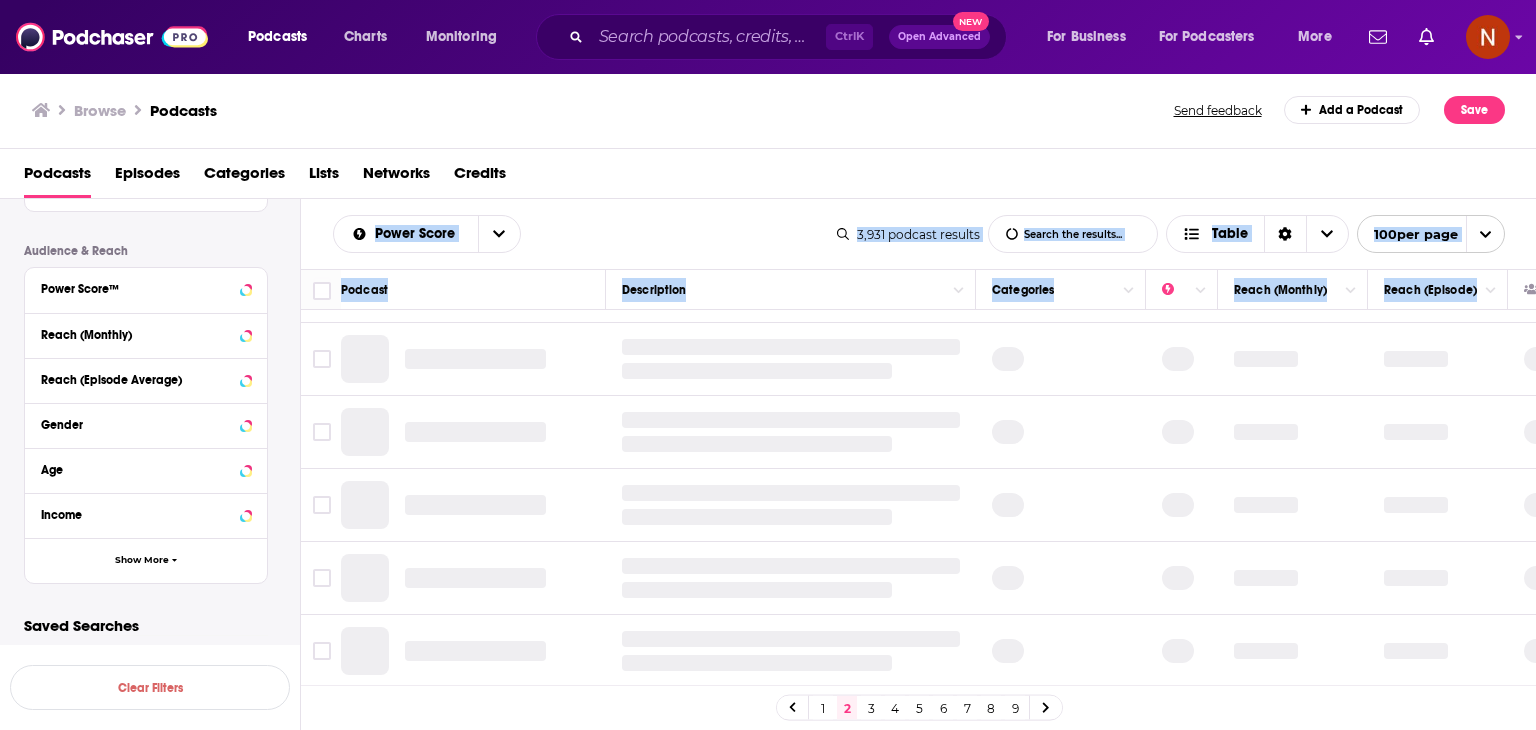 scroll, scrollTop: 0, scrollLeft: 0, axis: both 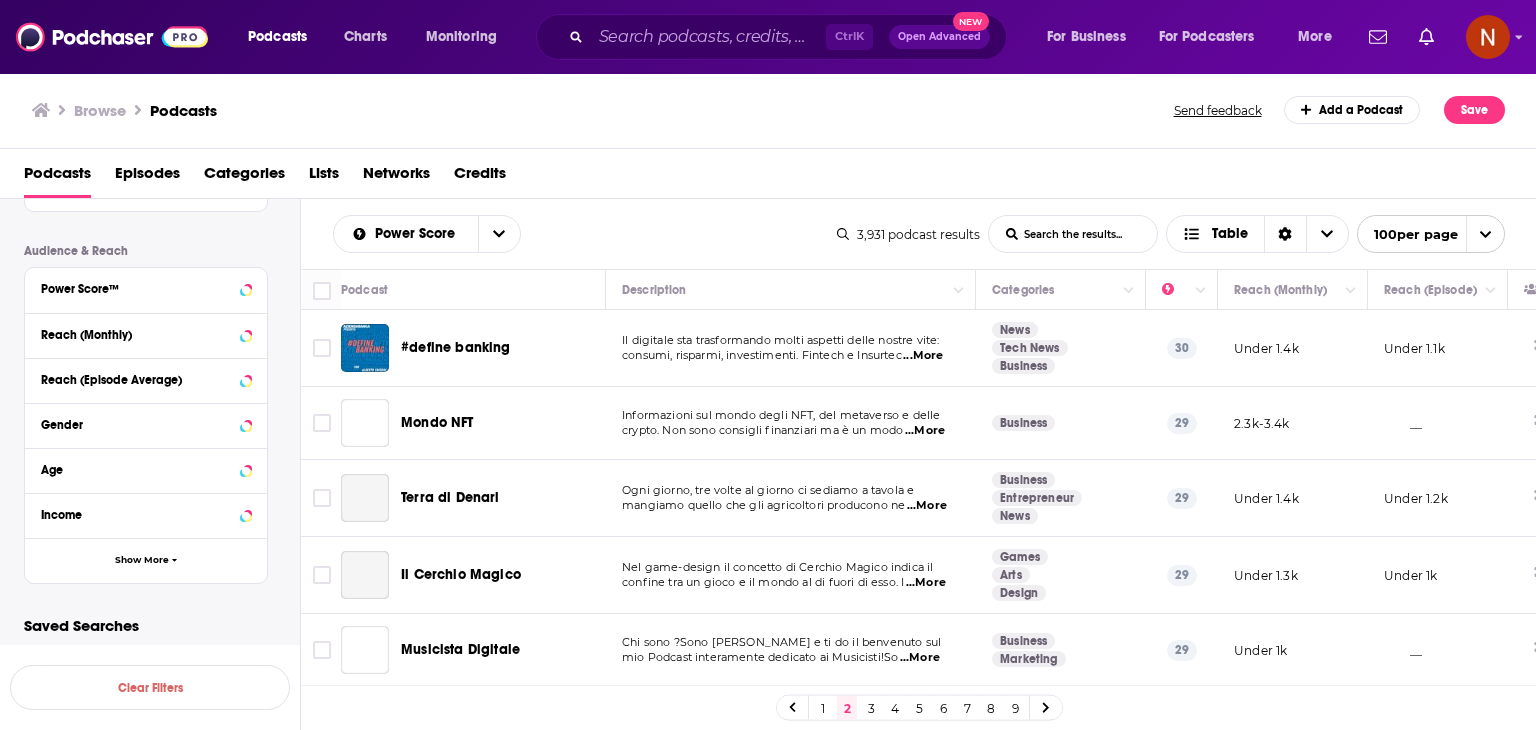 click on "Power Score List Search Input Search the results... Table 3,931   podcast   results List Search Input Search the results... Table 100  per page" at bounding box center [919, 234] 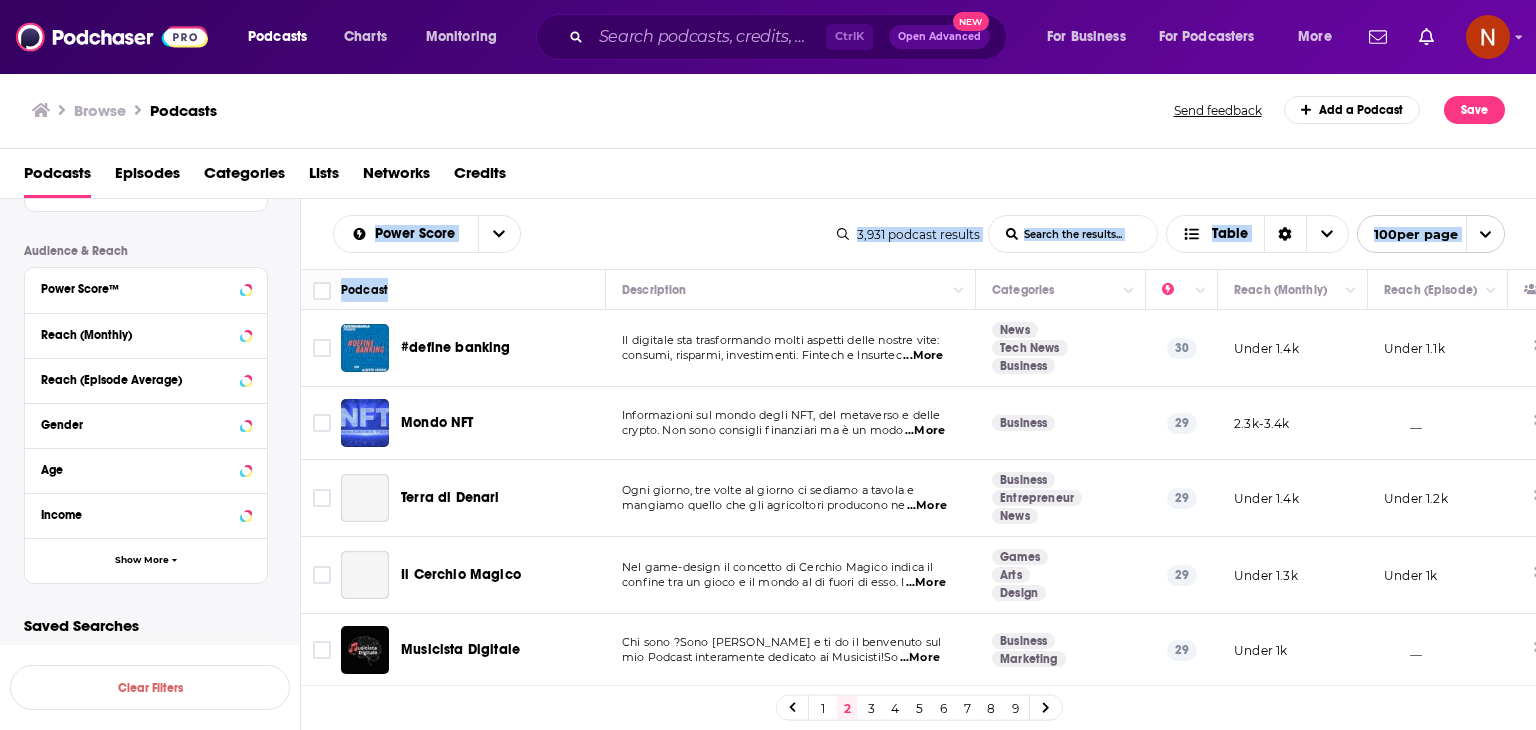 drag, startPoint x: 324, startPoint y: 230, endPoint x: 505, endPoint y: 321, distance: 202.58826 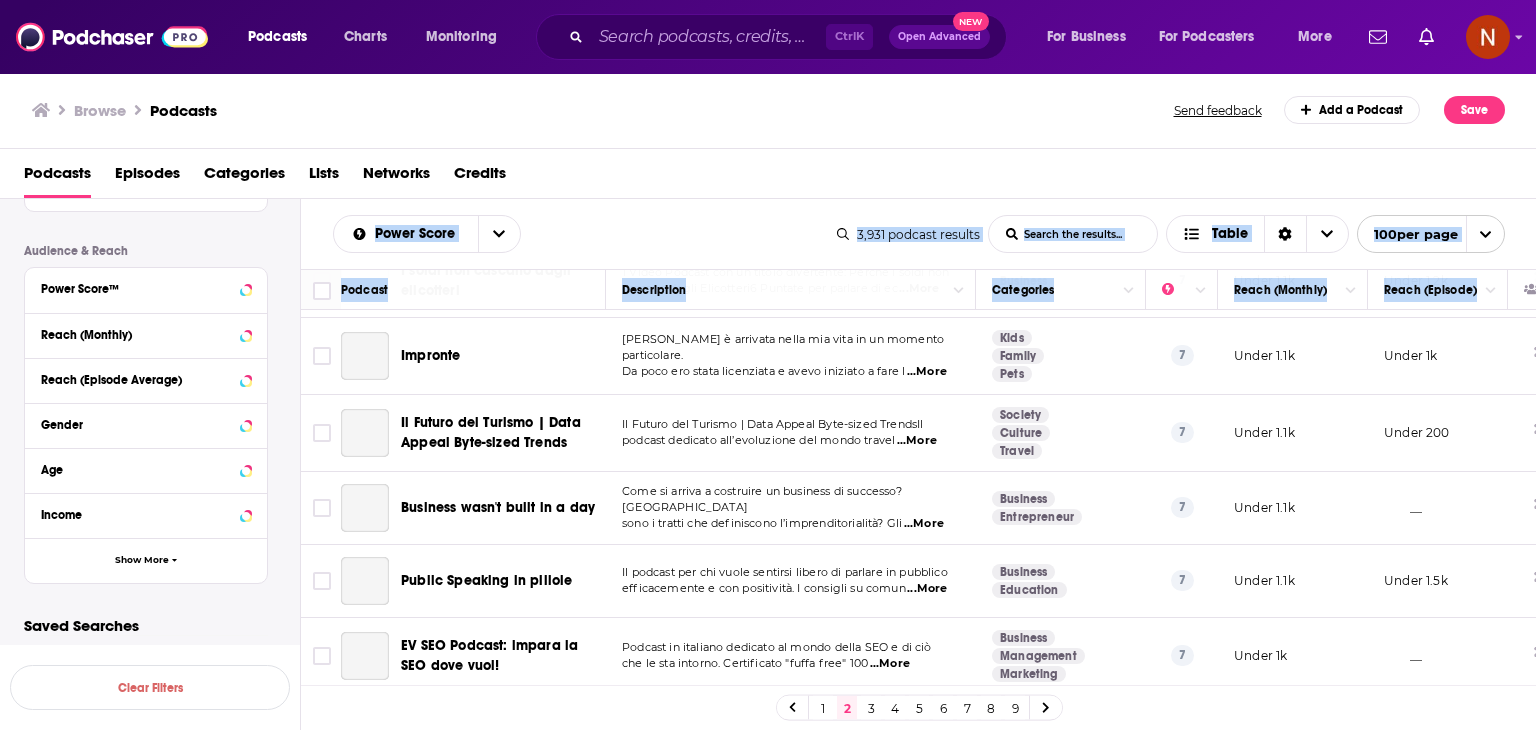 scroll, scrollTop: 7208, scrollLeft: 0, axis: vertical 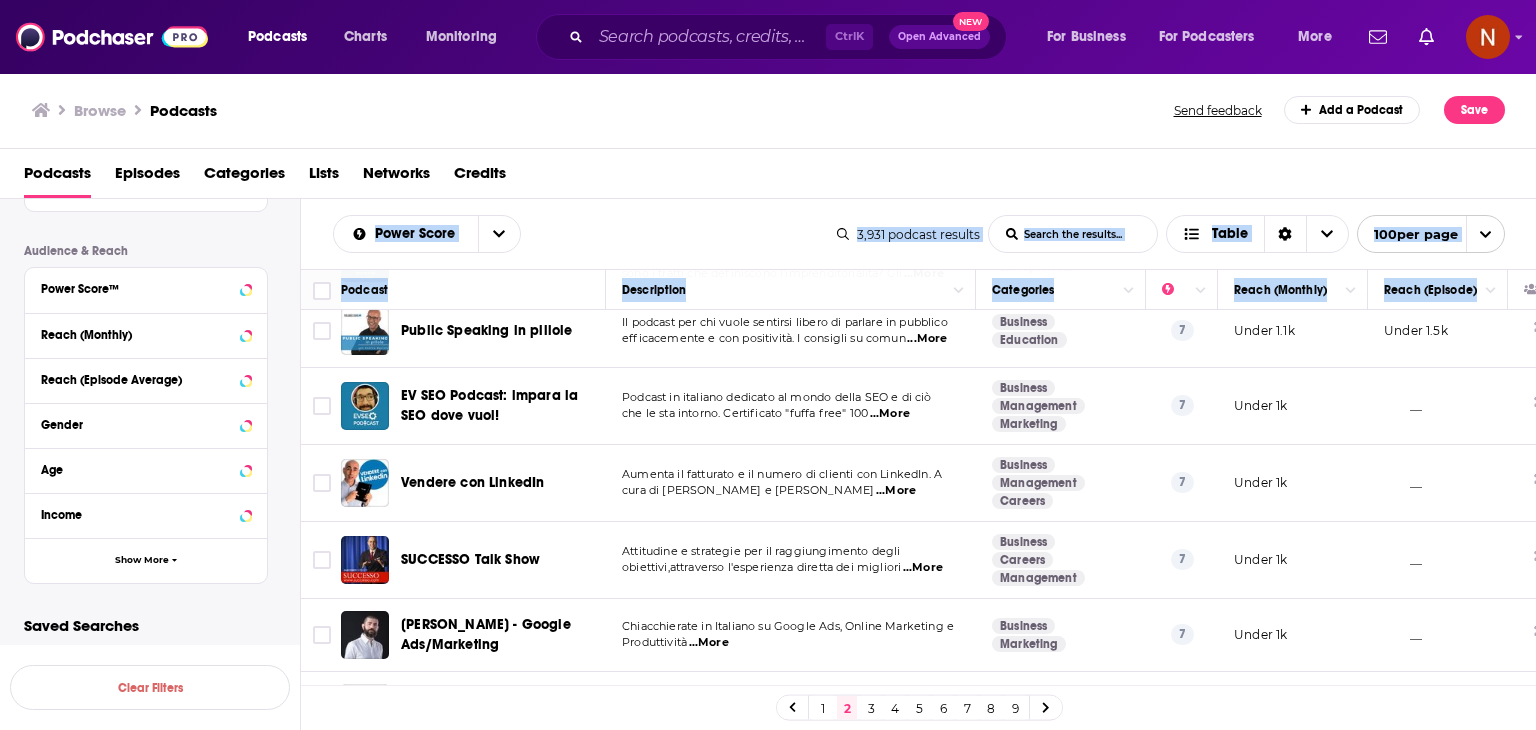 click on "__" at bounding box center [1438, 708] 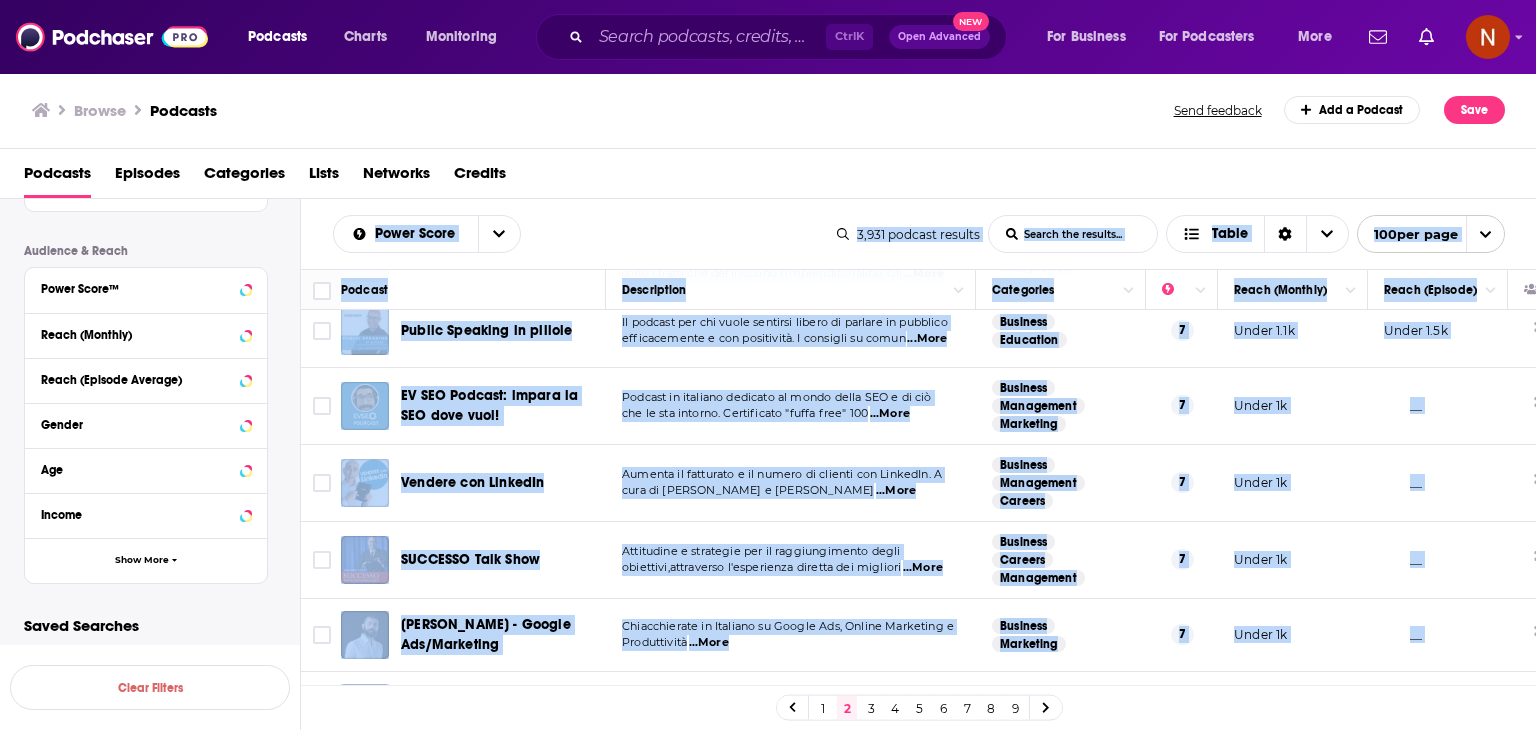 copy on "Power Score List Search Input Search the results... Table 3,931   podcast   results List Search Input Search the results... Table 100  per page Podcast Description Categories Reach (Monthly) Reach (Episode) #define banking Il digitale sta trasformando molti aspetti delle nostre vite: consumi, risparmi, investimenti. Fintech e Insurtec  ...More News Tech News Business 30 Under 1.4k Under 1.1k Mondo NFT Informazioni sul mondo degli NFT, del metaverso e delle crypto. Non sono consigli finanziari ma è un modo  ...More Business 29 2.3k-3.4k __ Terra di Denari Ogni giorno, tre volte al giorno ci sediamo a tavola e mangiamo quello che gli agricoltori producono ne  ...More Business Entrepreneur News 29 Under 1.4k Under 1.2k Il Cerchio Magico Nel game-design il concetto di Cerchio Magico indica il confine tra un gioco e il mondo al di fuori di esso. I  ...More Games Arts Design 29 Under 1.3k Under 1k Musicista Digitale Chi sono ?Sono Alessandro Modica e ti do il benvenuto sul mio Podcast interamente dedicato ai Mus..." 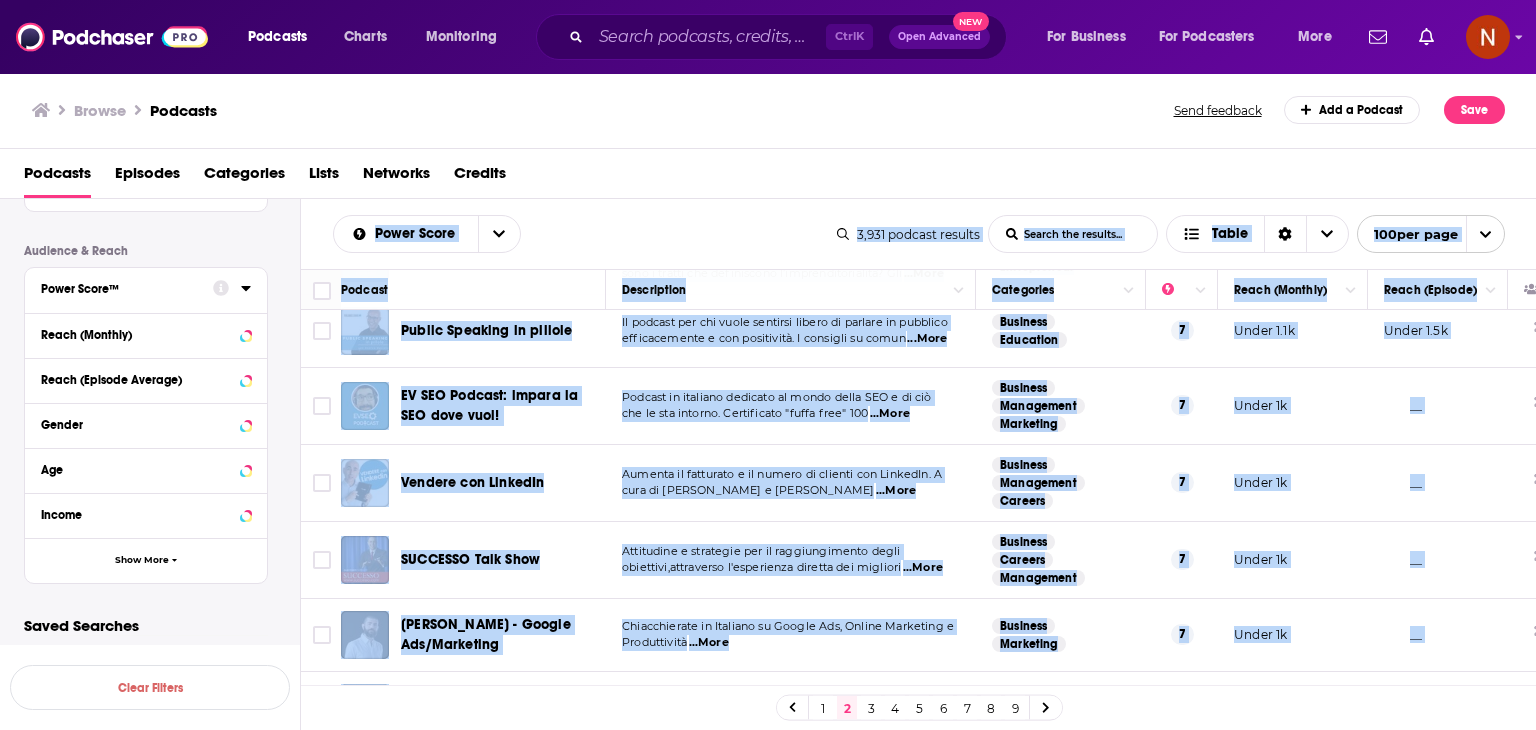 click on "3" at bounding box center (871, 708) 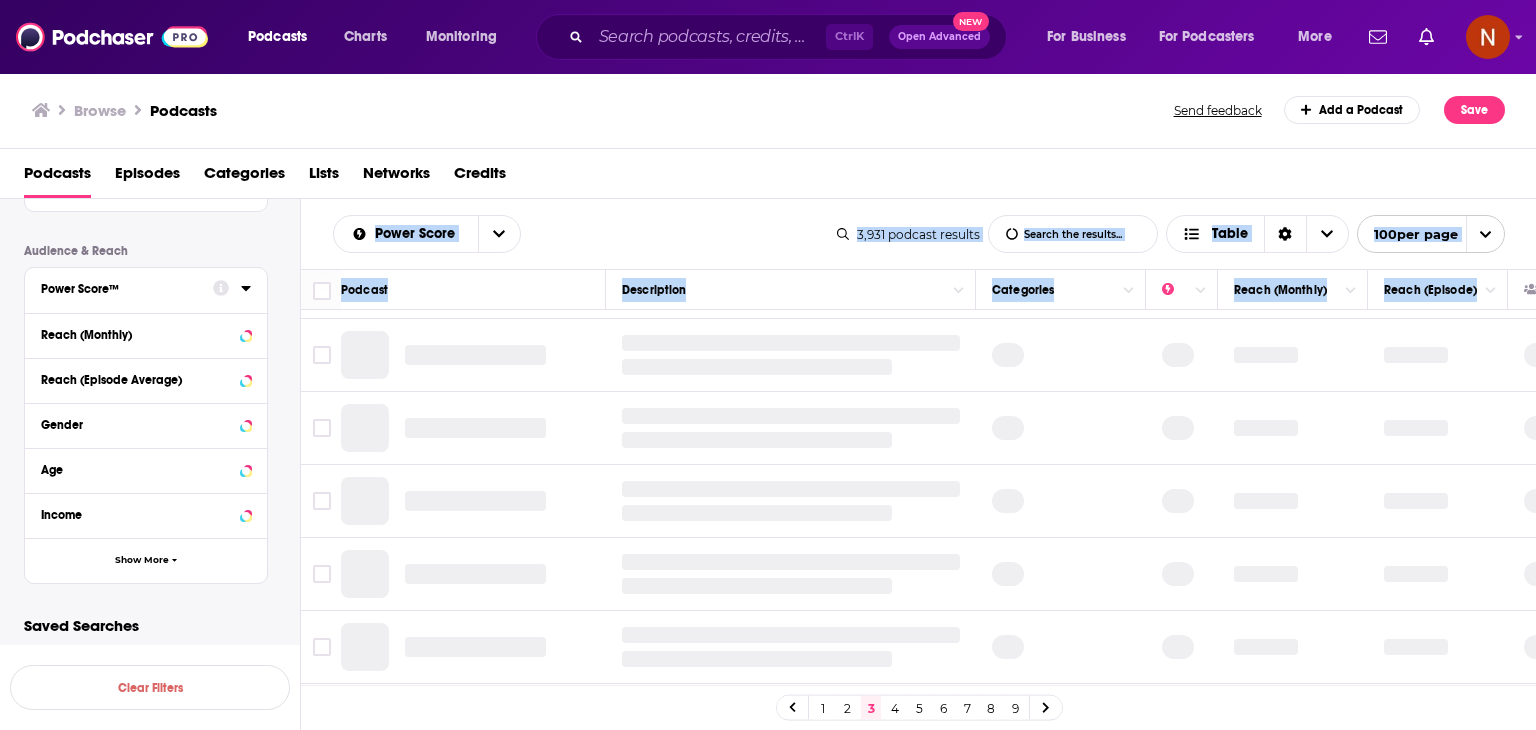 scroll, scrollTop: 0, scrollLeft: 0, axis: both 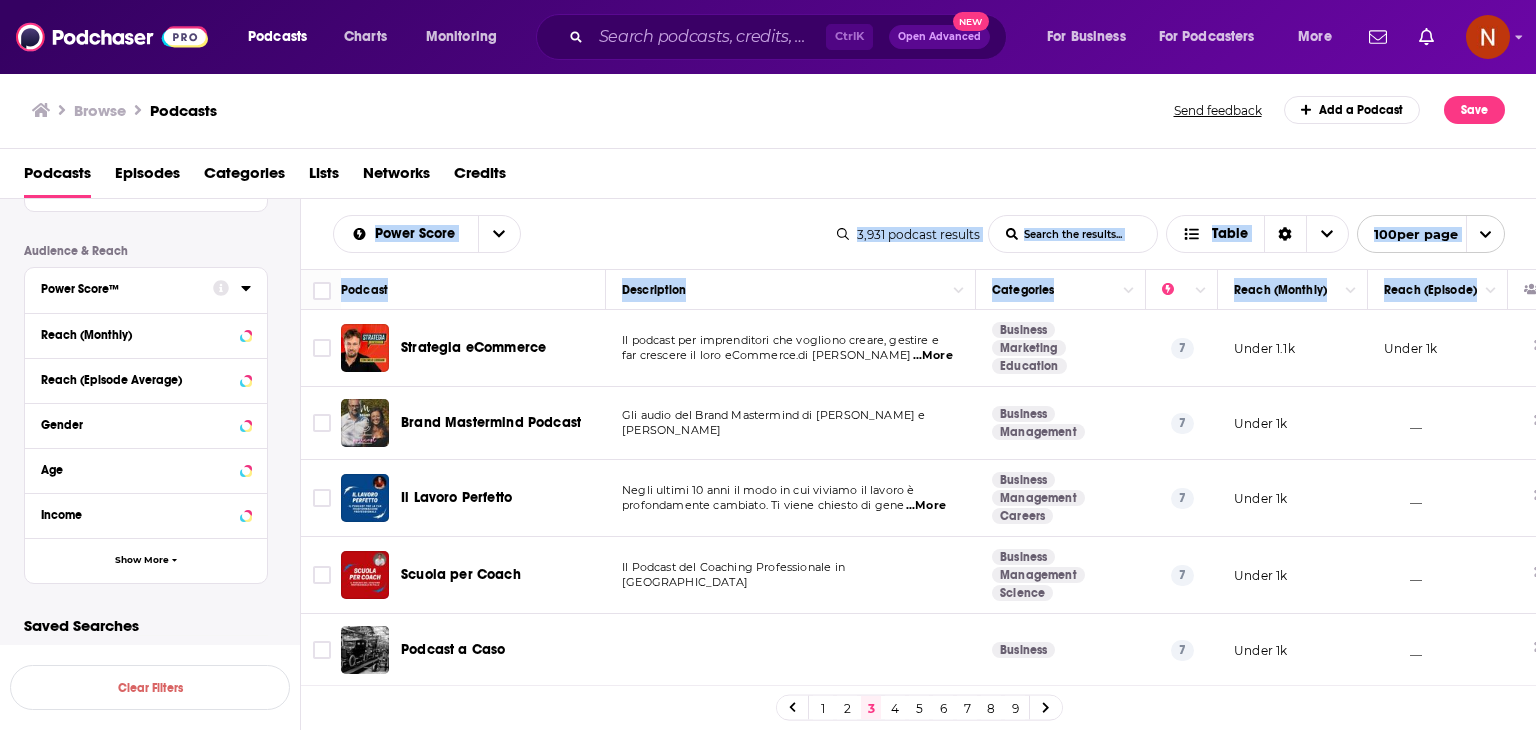 click on "Power Score List Search Input Search the results... Table" at bounding box center (585, 234) 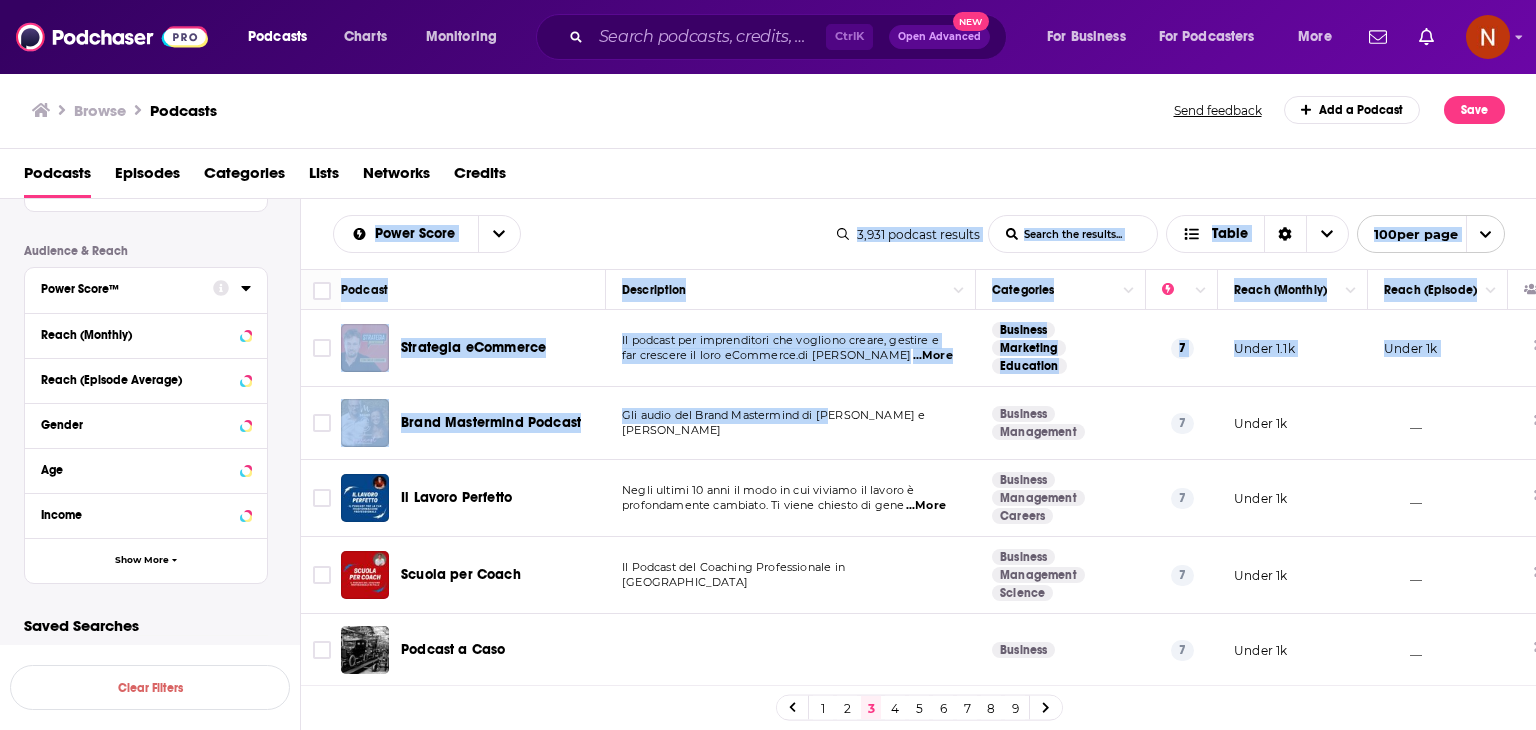 drag, startPoint x: 587, startPoint y: 336, endPoint x: 909, endPoint y: 497, distance: 360.00696 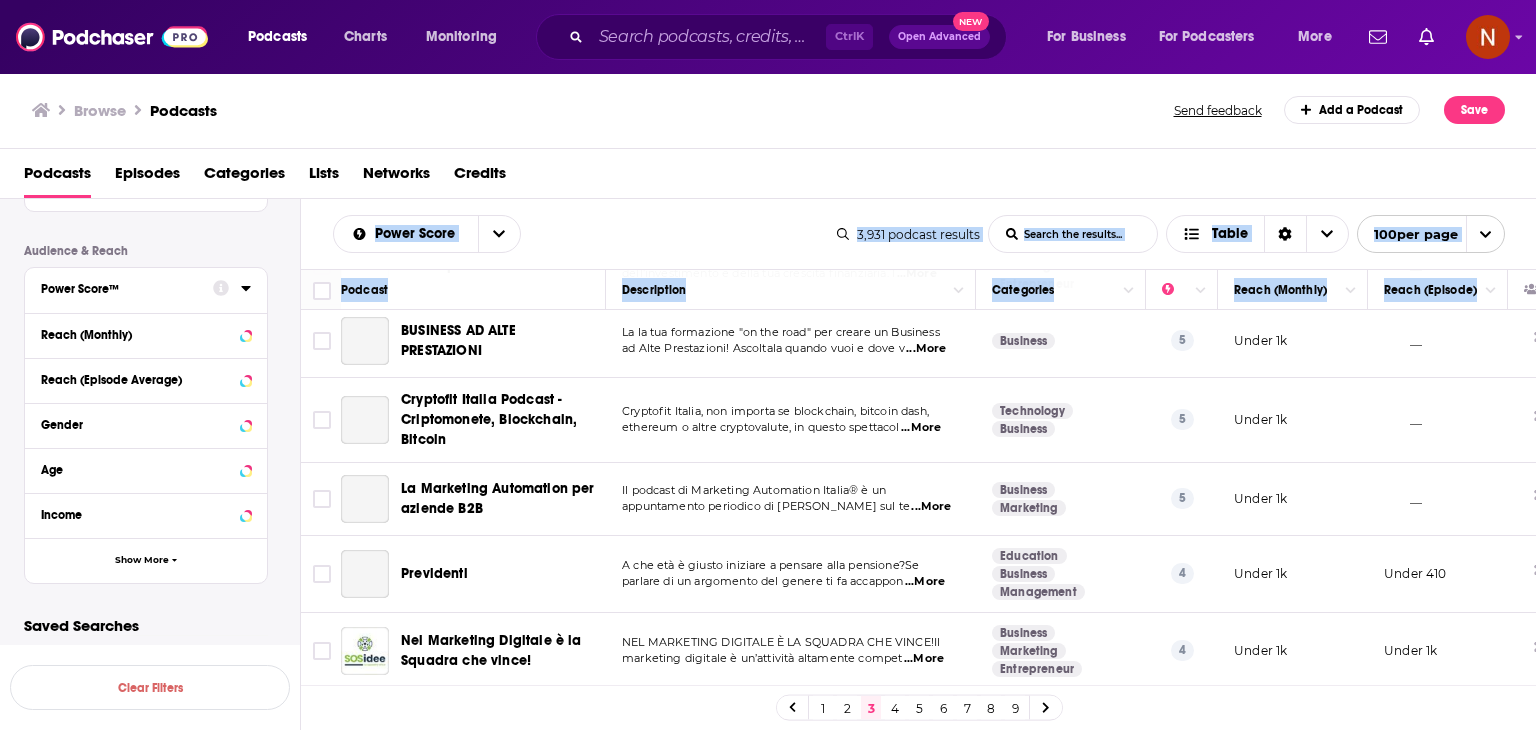 scroll, scrollTop: 7128, scrollLeft: 0, axis: vertical 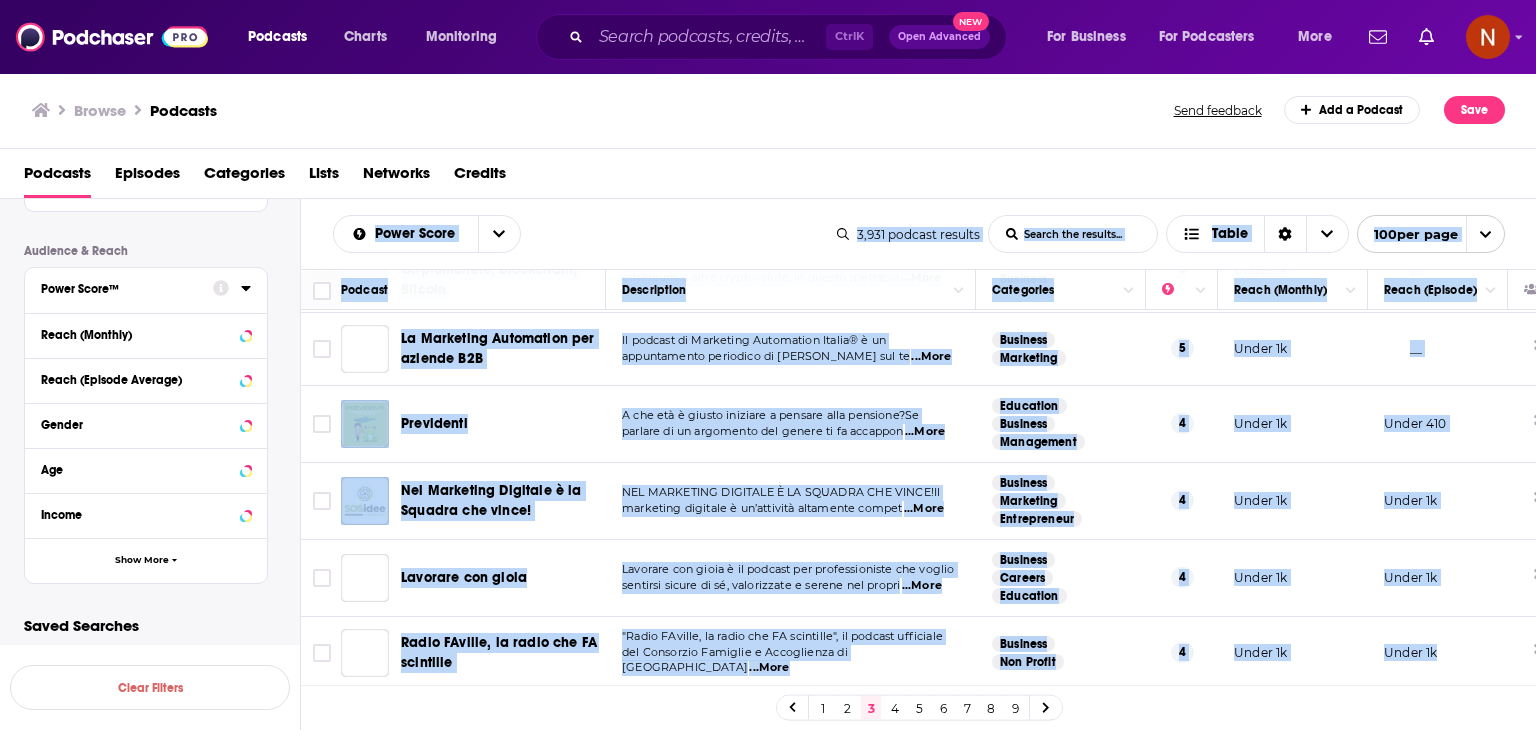 click on "Under 1k" at bounding box center (1438, 653) 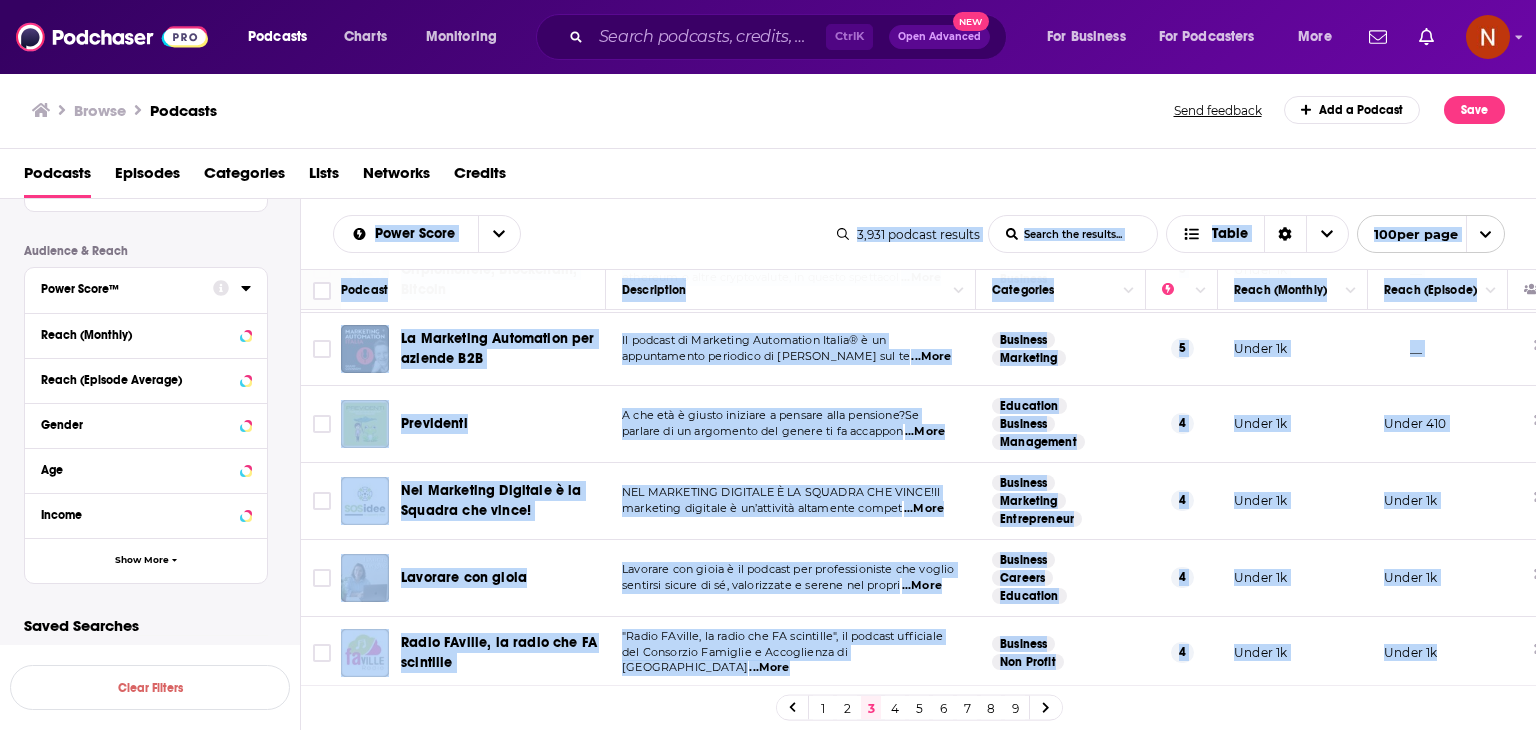 copy on "Power Score List Search Input Search the results... Table 3,931   podcast   results List Search Input Search the results... Table 100  per page Podcast Description Categories Reach (Monthly) Reach (Episode) Strategia eCommerce Il podcast per imprenditori che vogliono creare, gestire e far crescere il loro eCommerce.di Emilio Lodigian  ...More Business Marketing Education 7 Under 1.1k Under 1k Brand Mastermind Podcast Gli audio del Brand Mastermind di Denny e Paolo Business Management 7 Under 1k __ Il Lavoro Perfetto Negli ultimi 10 anni il modo in cui viviamo il lavoro è profondamente cambiato. Ti viene chiesto di gene  ...More Business Management Careers 7 Under 1k __ Scuola per Coach Il Podcast del Coaching Professionale in Italia Business Management Science 7 Under 1k __ Podcast a Caso Business 7 Under 1k __ Remake Your Life RemakeYourLife è il podcast dedicato a imprenditori, manager e liberi professionisti che credono in un   ...More Business 7 Under 1k __ Artigiani-Laboratori-Handmade-Stilisti Show S..." 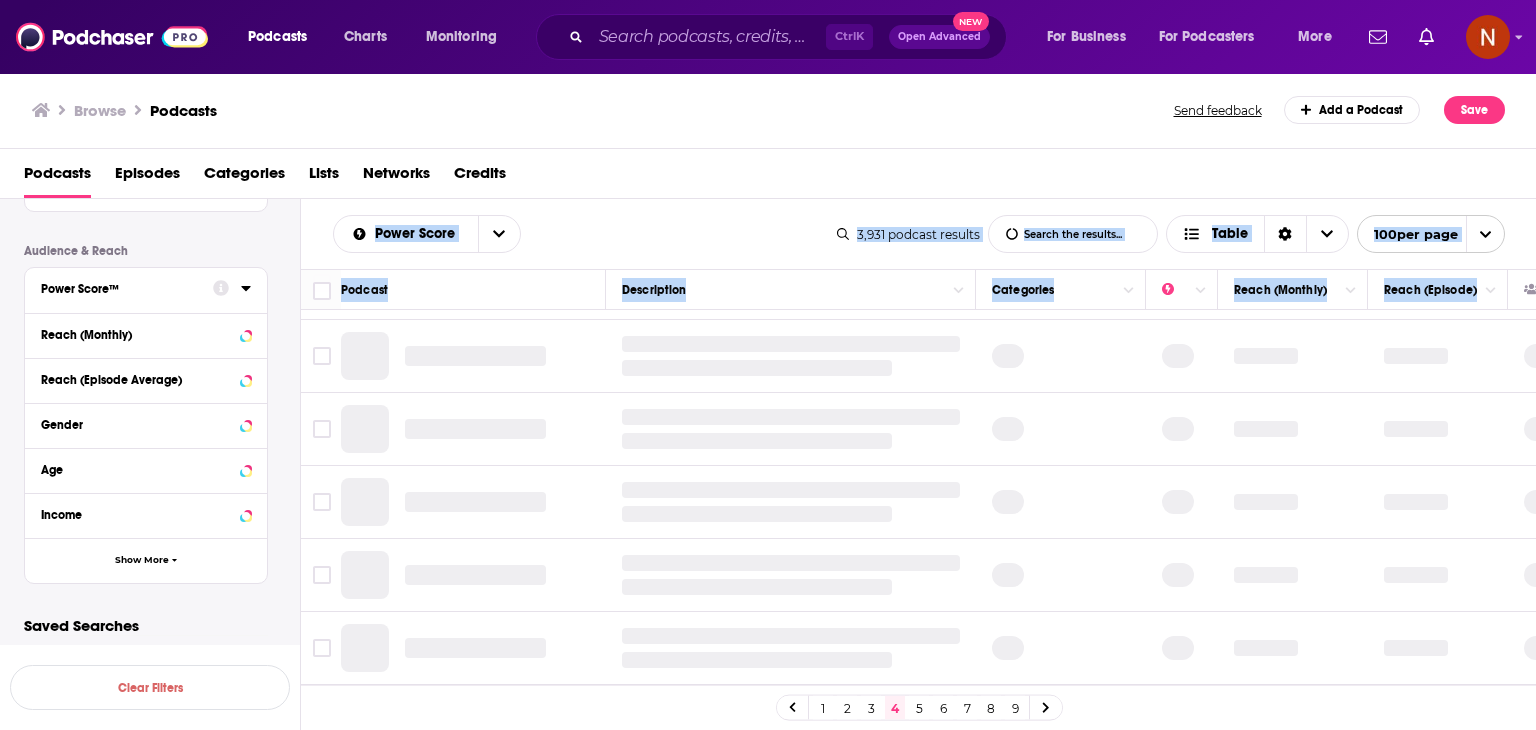 scroll, scrollTop: 0, scrollLeft: 0, axis: both 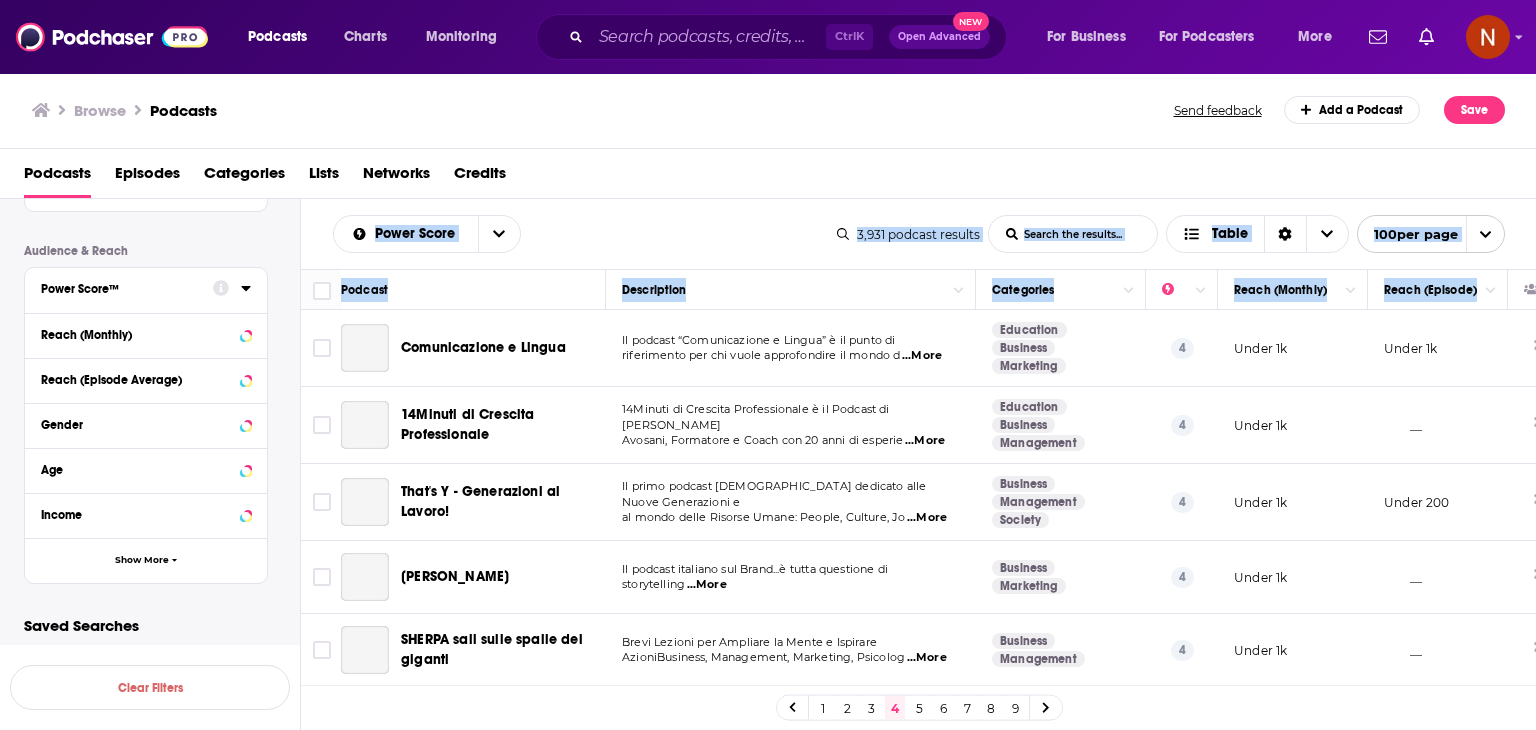 click on "Power Score List Search Input Search the results... Table 3,931   podcast   results List Search Input Search the results... Table 100  per page" at bounding box center [919, 234] 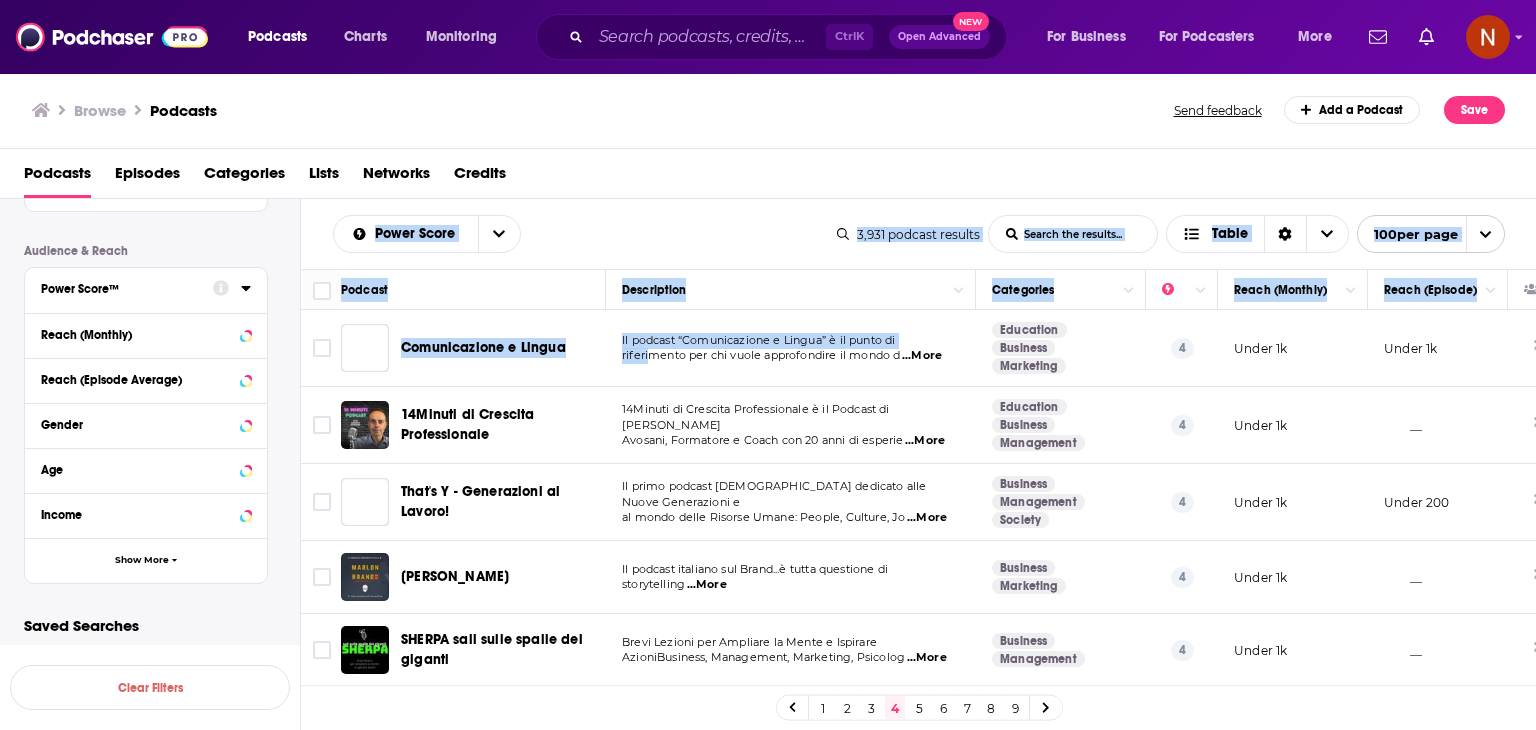 drag, startPoint x: 308, startPoint y: 239, endPoint x: 748, endPoint y: 388, distance: 464.54385 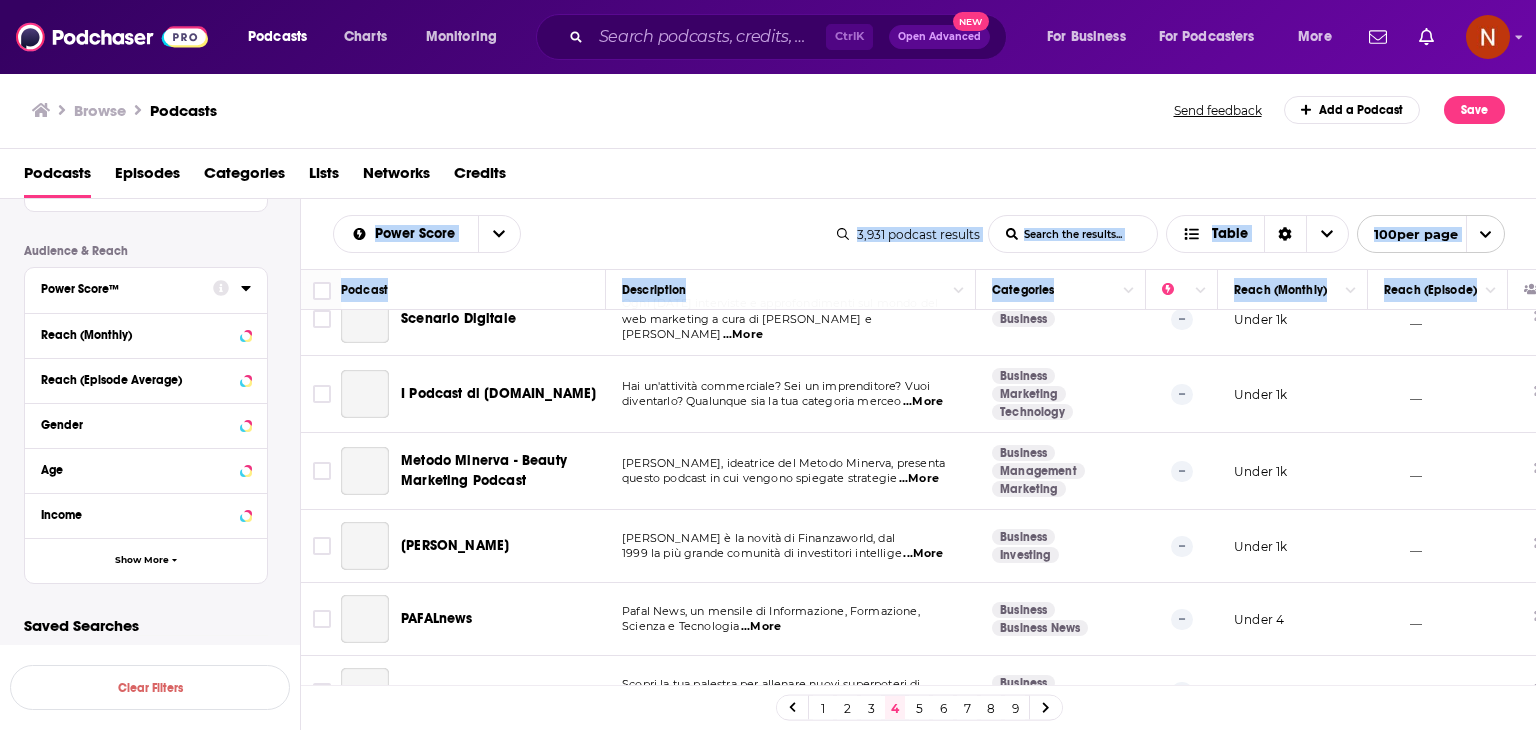 scroll, scrollTop: 7096, scrollLeft: 0, axis: vertical 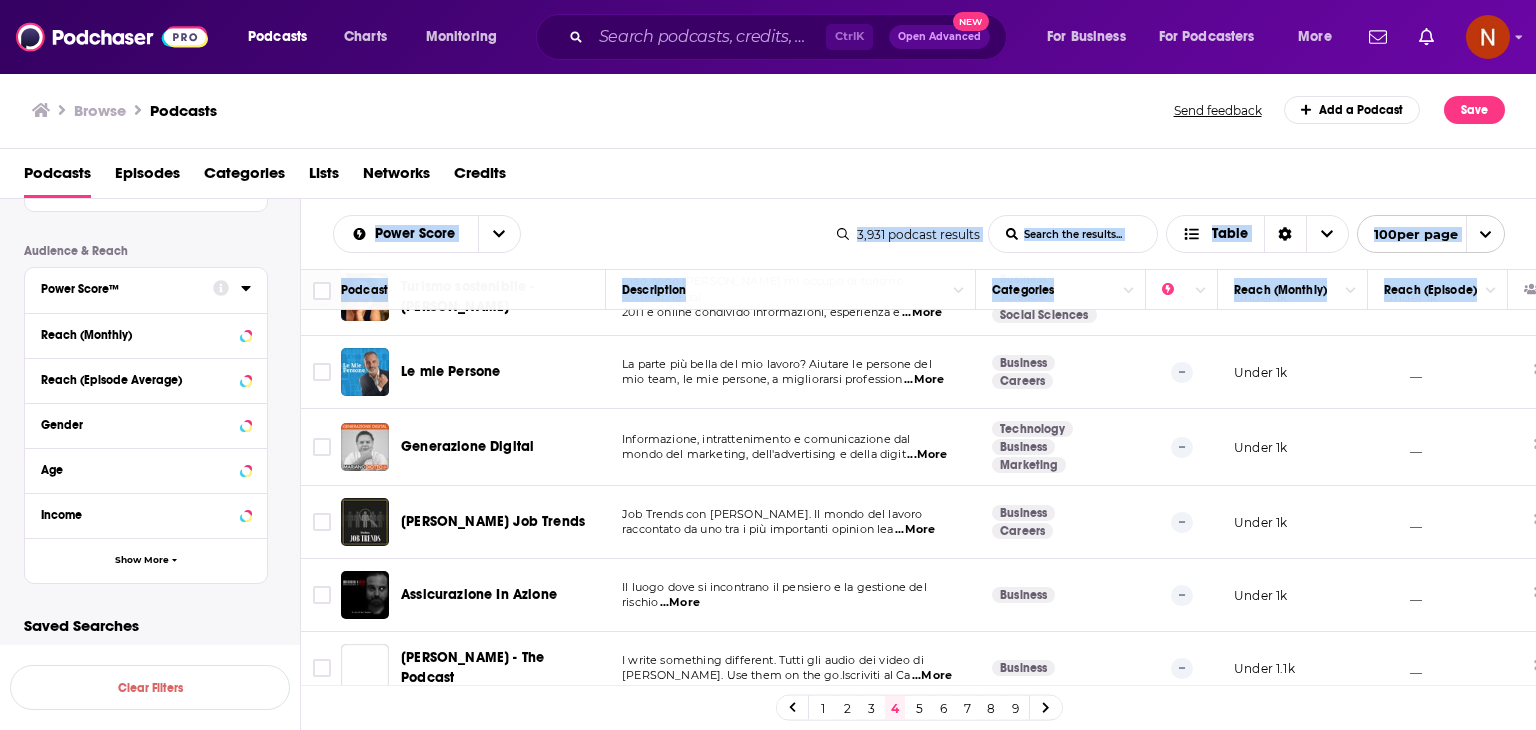 click on "__" at bounding box center [1438, 668] 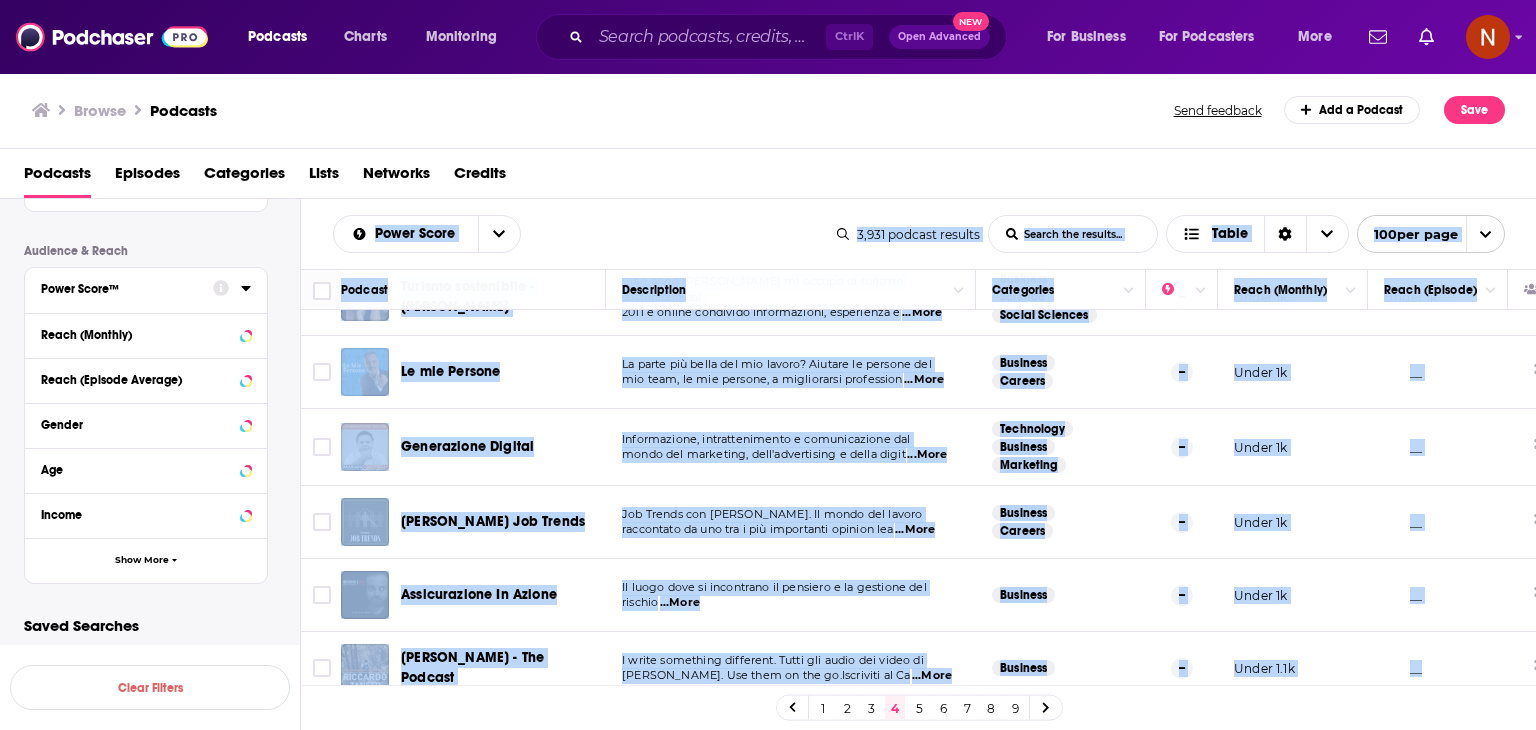 copy on "Power Score List Search Input Search the results... Table 3,931   podcast   results List Search Input Search the results... Table 100  per page Podcast Description Categories Reach (Monthly) Reach (Episode) Comunicazione e Lingua Il podcast “Comunicazione e Lingua” è il punto di riferimento per chi vuole approfondire il mondo d  ...More Education Business Marketing 4 Under 1k Under 1k 14Minuti di Crescita Professionale 14Minuti di Crescita Professionale è il Podcast di Andrea Avosani, Formatore e Coach con 20 anni di esperie  ...More Education Business Management 4 Under 1k __ That's Y - Generazioni al Lavoro! Il primo podcast italiano dedicato alle Nuove Generazioni e al mondo delle Risorse Umane: People, Culture, Jo  ...More Business Management Society 4 Under 1k Under 200 Marlon Brand Il podcast italiano sul Brand...è tutta questione di storytelling  ...More Business Marketing 4 Under 1k __ SHERPA sali sulle spalle dei giganti Brevi Lezioni per Ampliare la Mente e Ispirare AzioniBusiness, Management, Ma..." 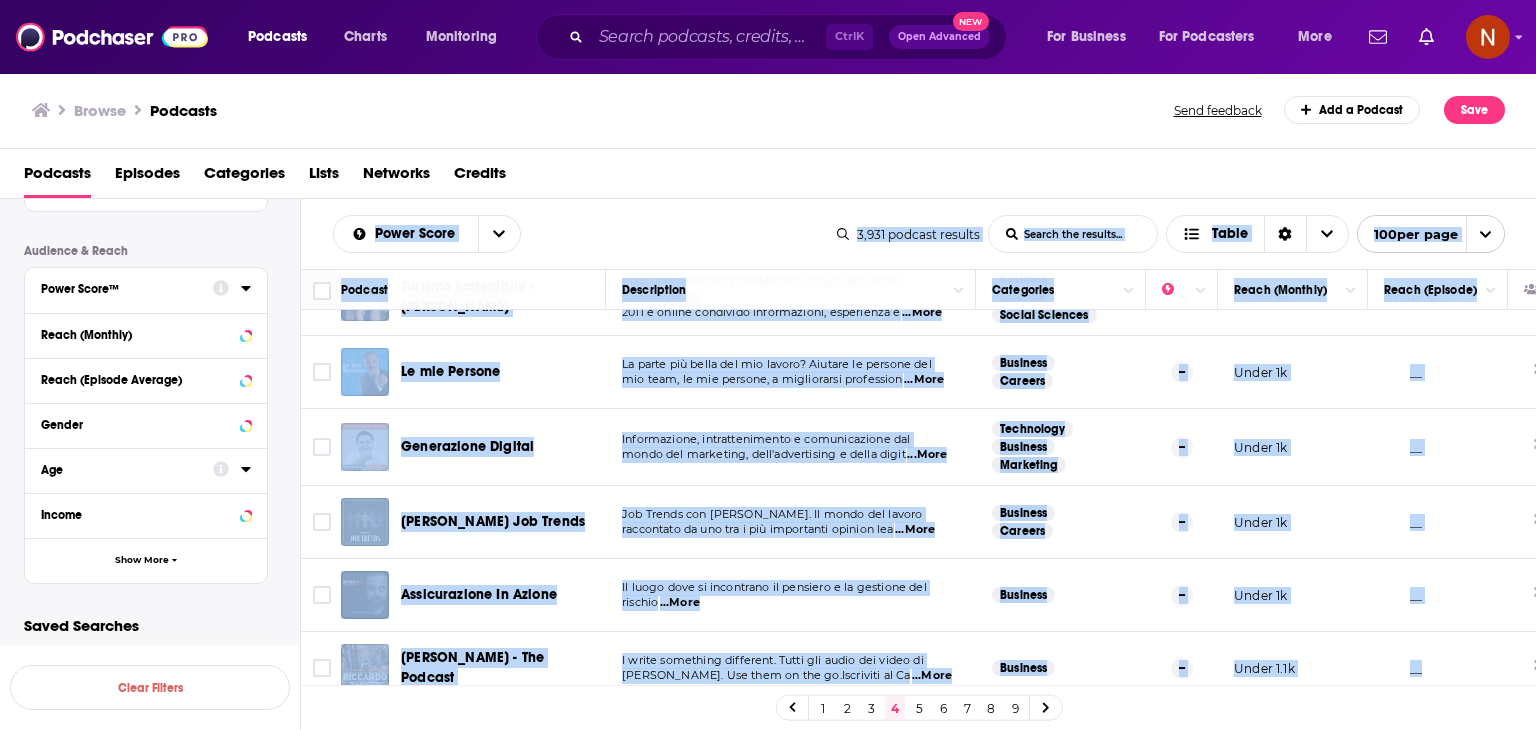 scroll, scrollTop: 0, scrollLeft: 0, axis: both 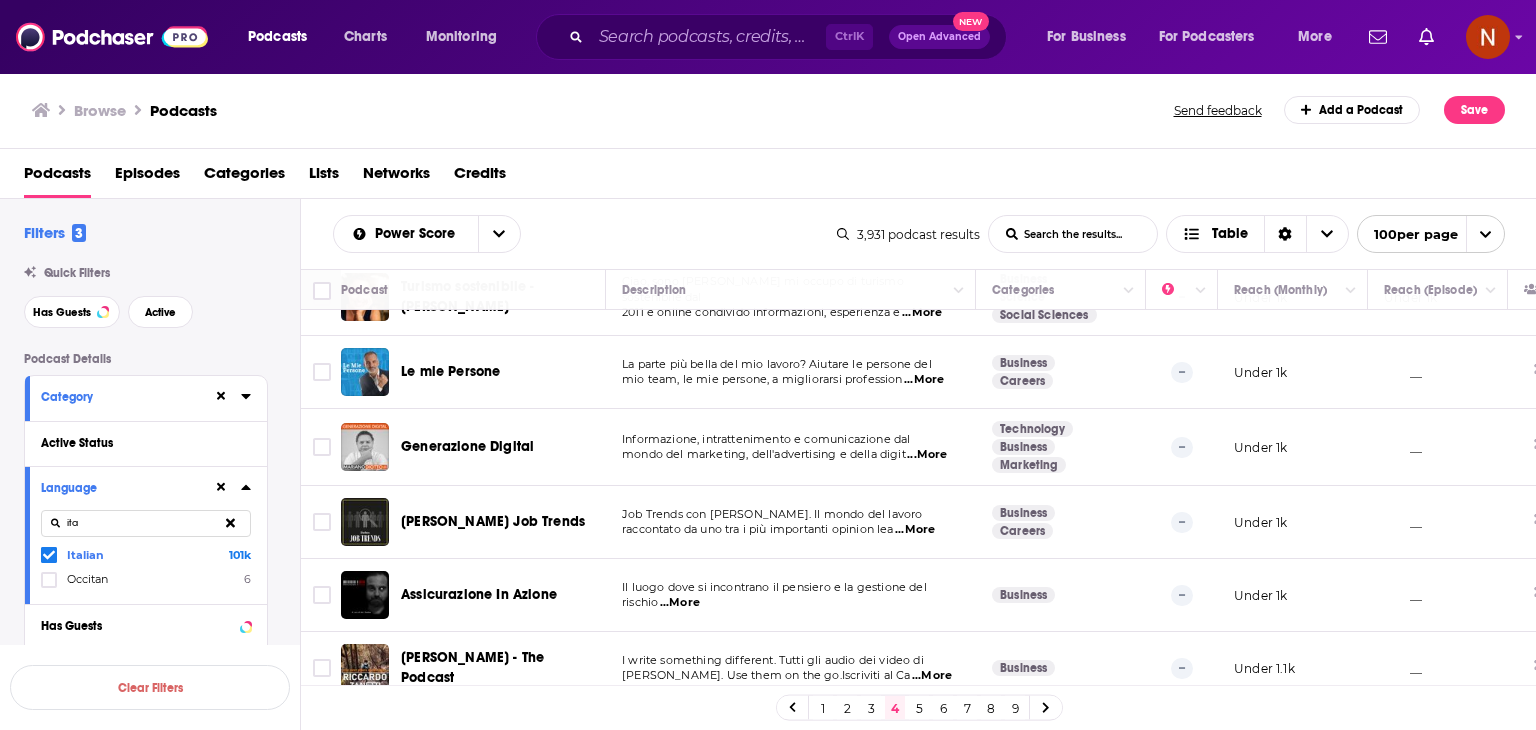 click 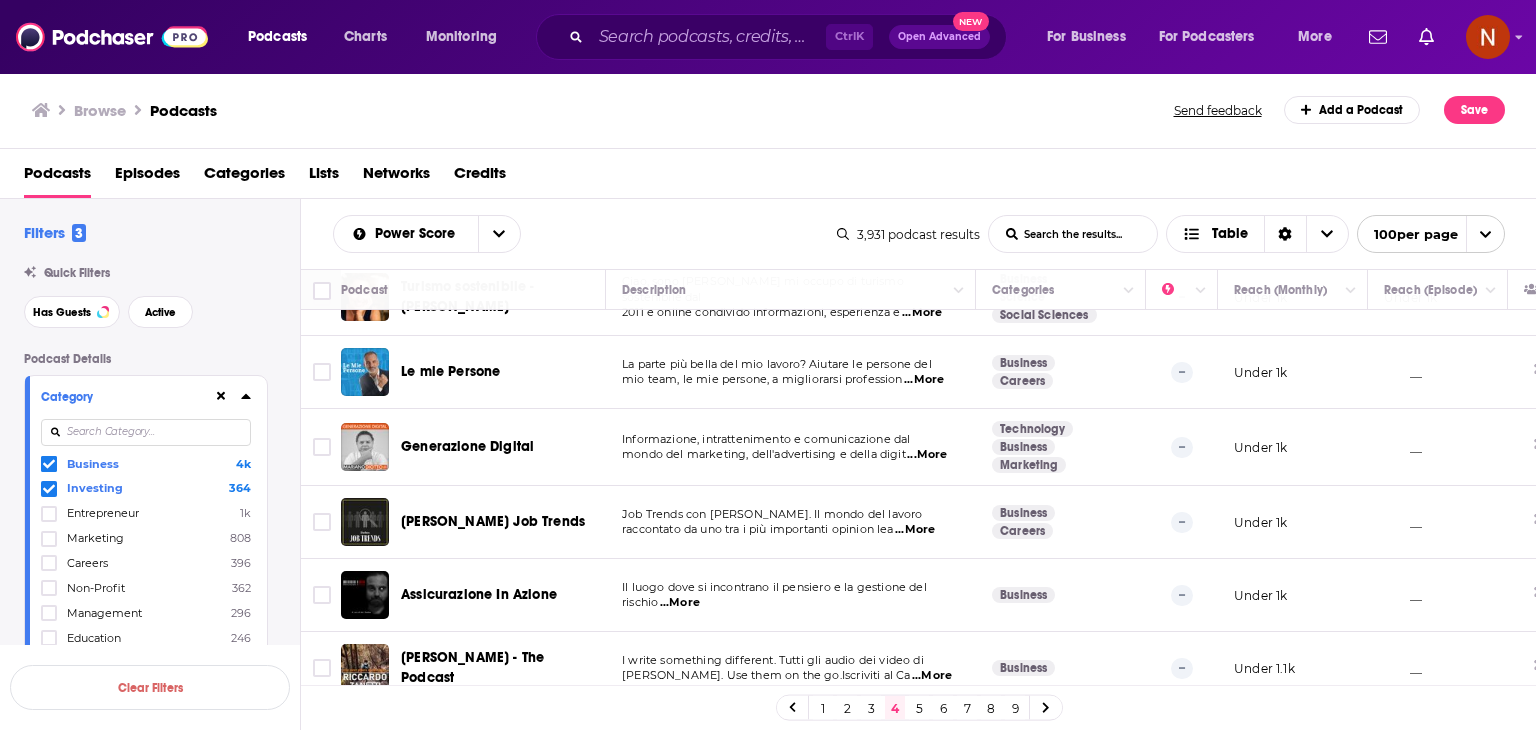click 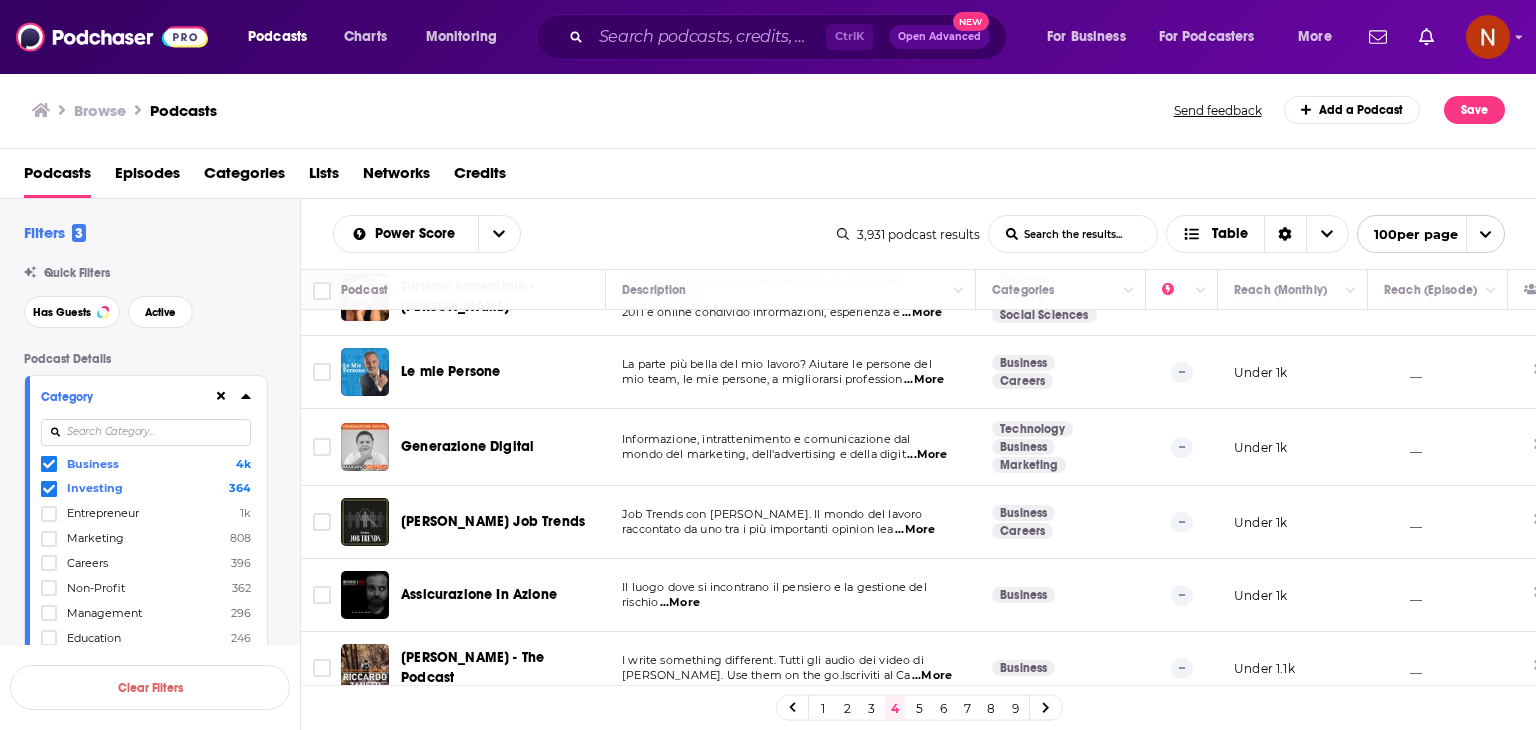 click 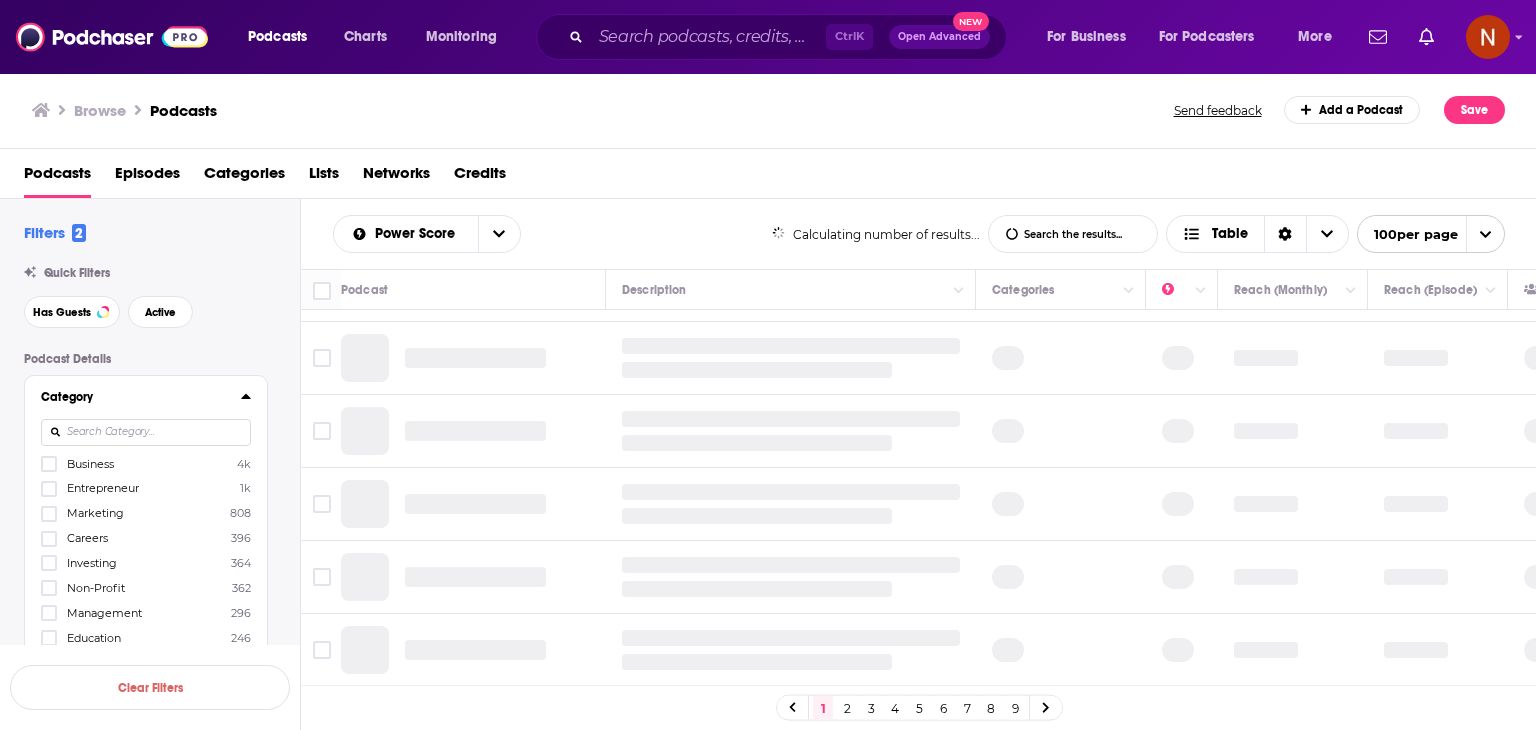 scroll, scrollTop: 14, scrollLeft: 0, axis: vertical 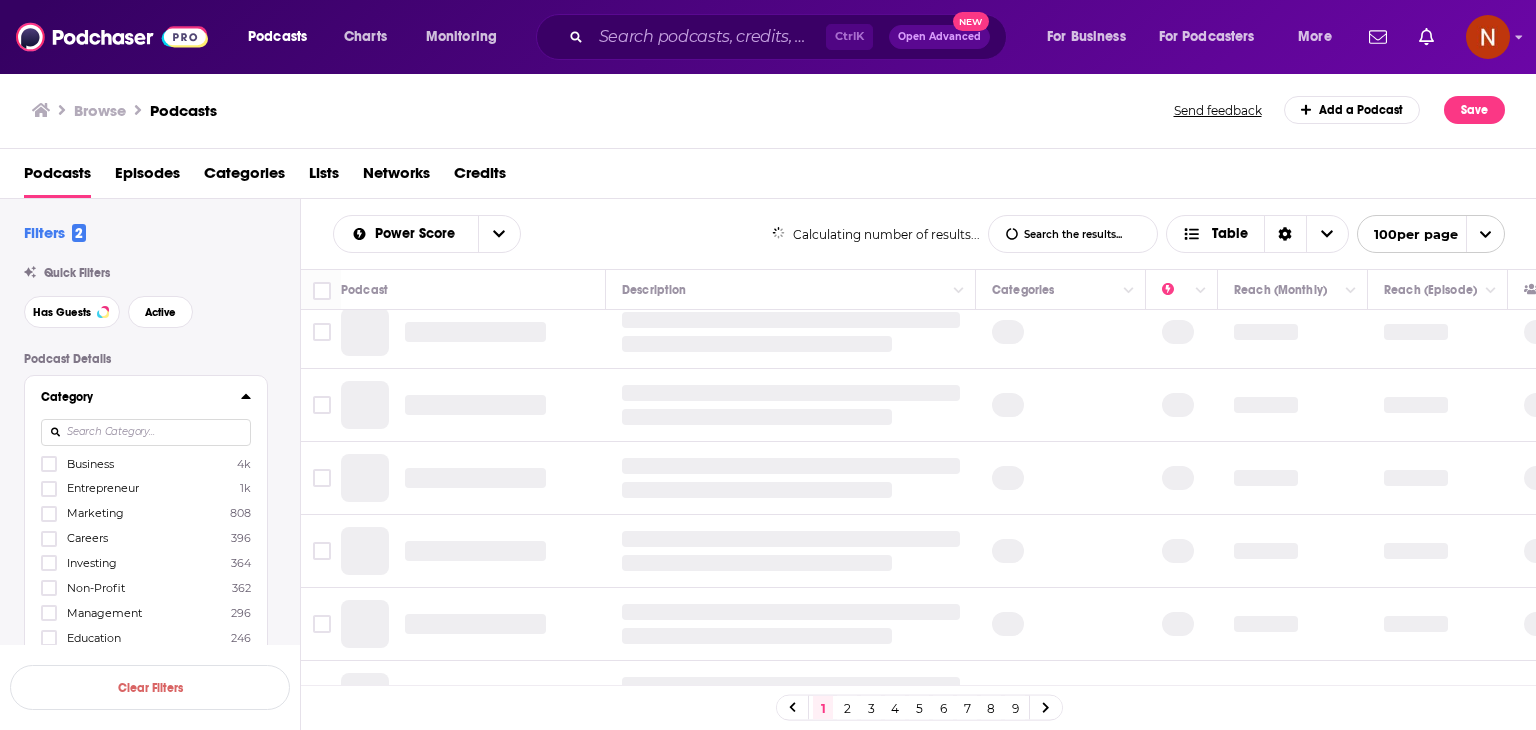 click at bounding box center [146, 432] 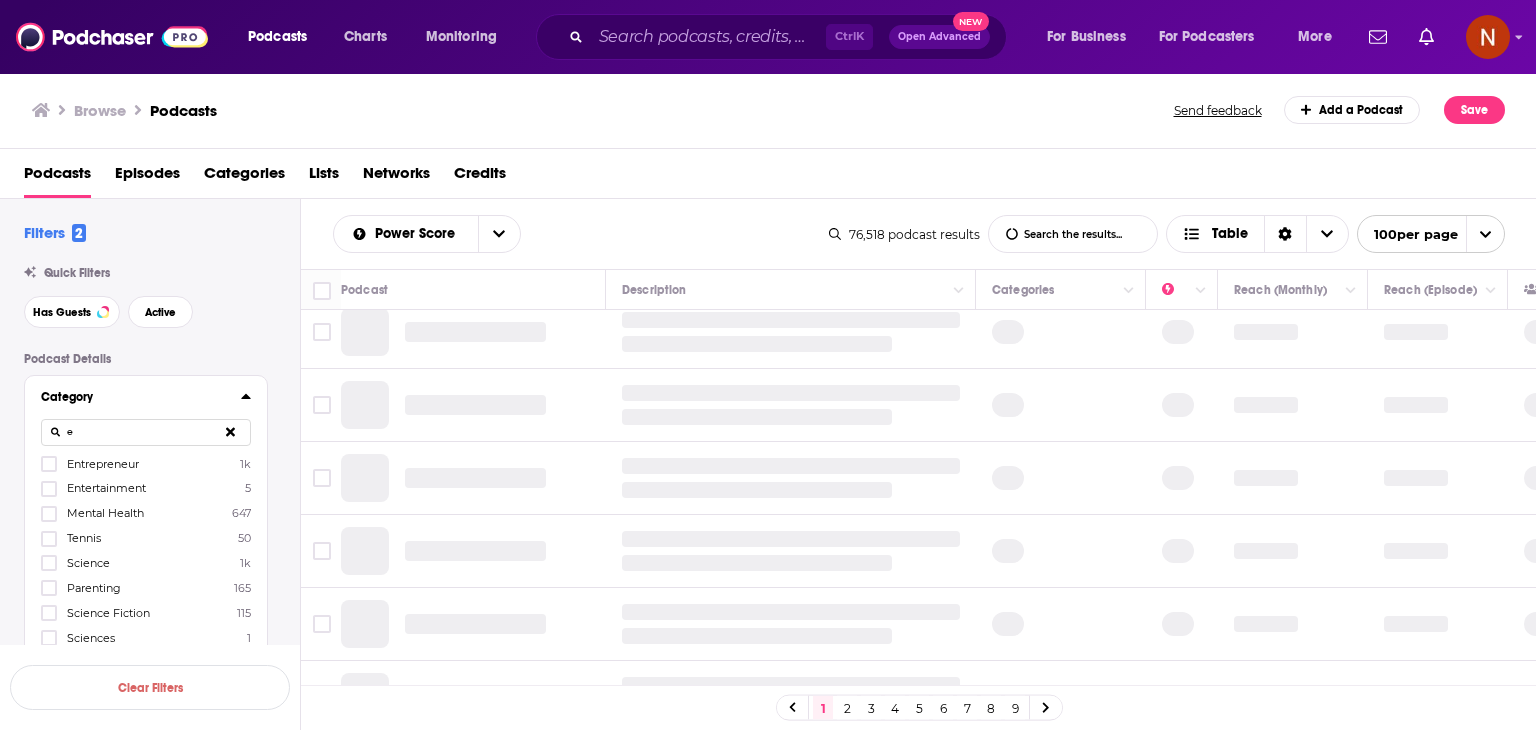 scroll, scrollTop: 0, scrollLeft: 0, axis: both 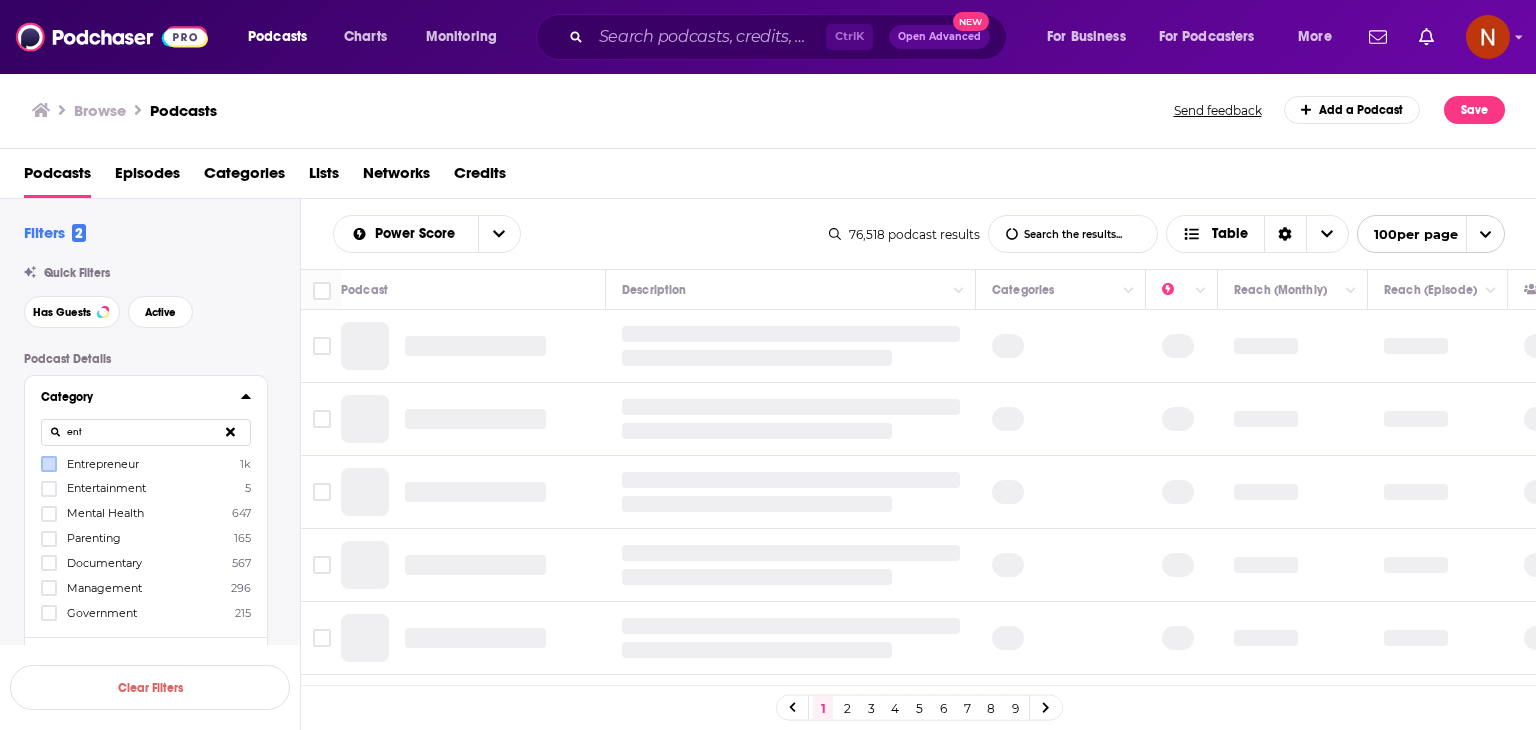 type on "ent" 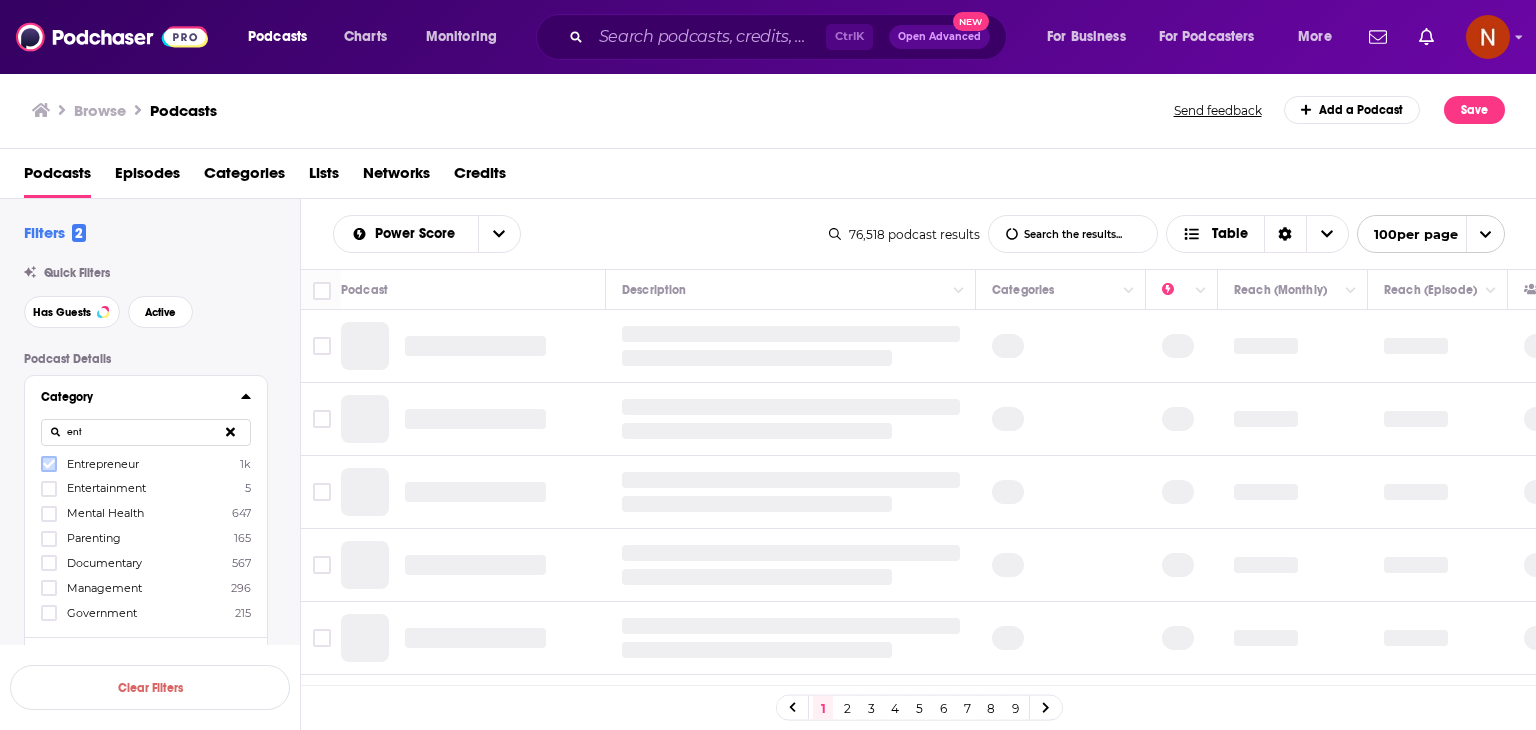 click 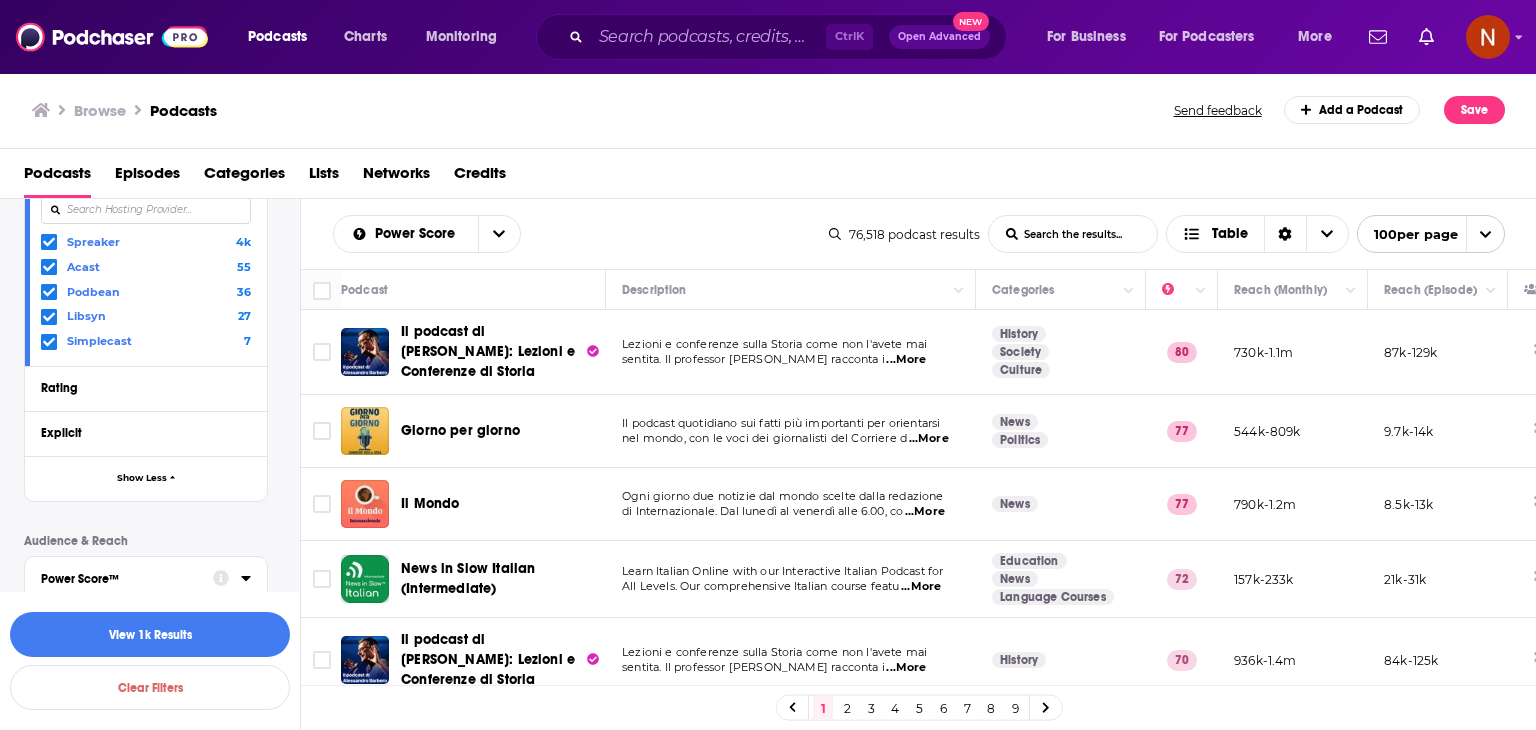 scroll, scrollTop: 1087, scrollLeft: 0, axis: vertical 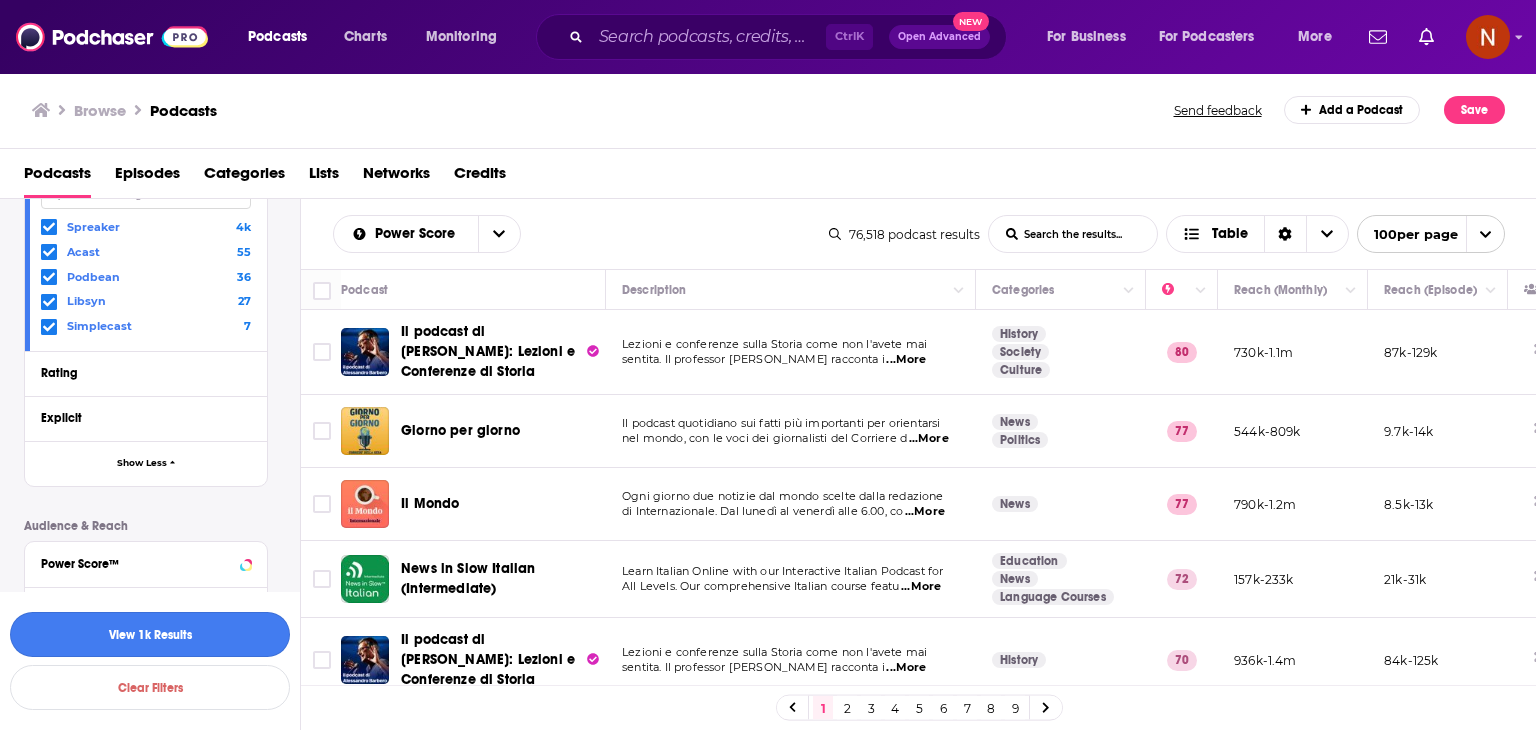 click on "View 1k Results" at bounding box center [150, 634] 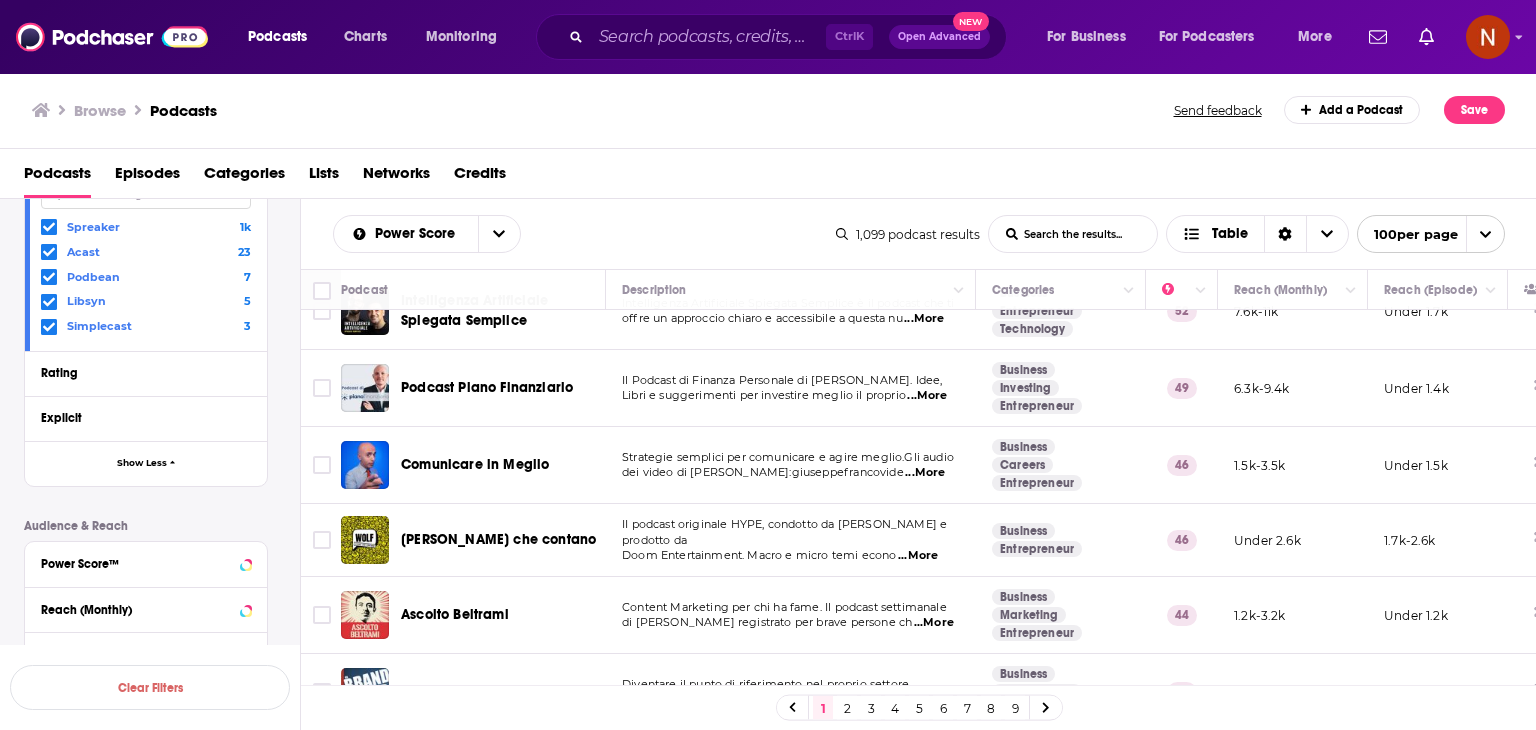 scroll, scrollTop: 0, scrollLeft: 0, axis: both 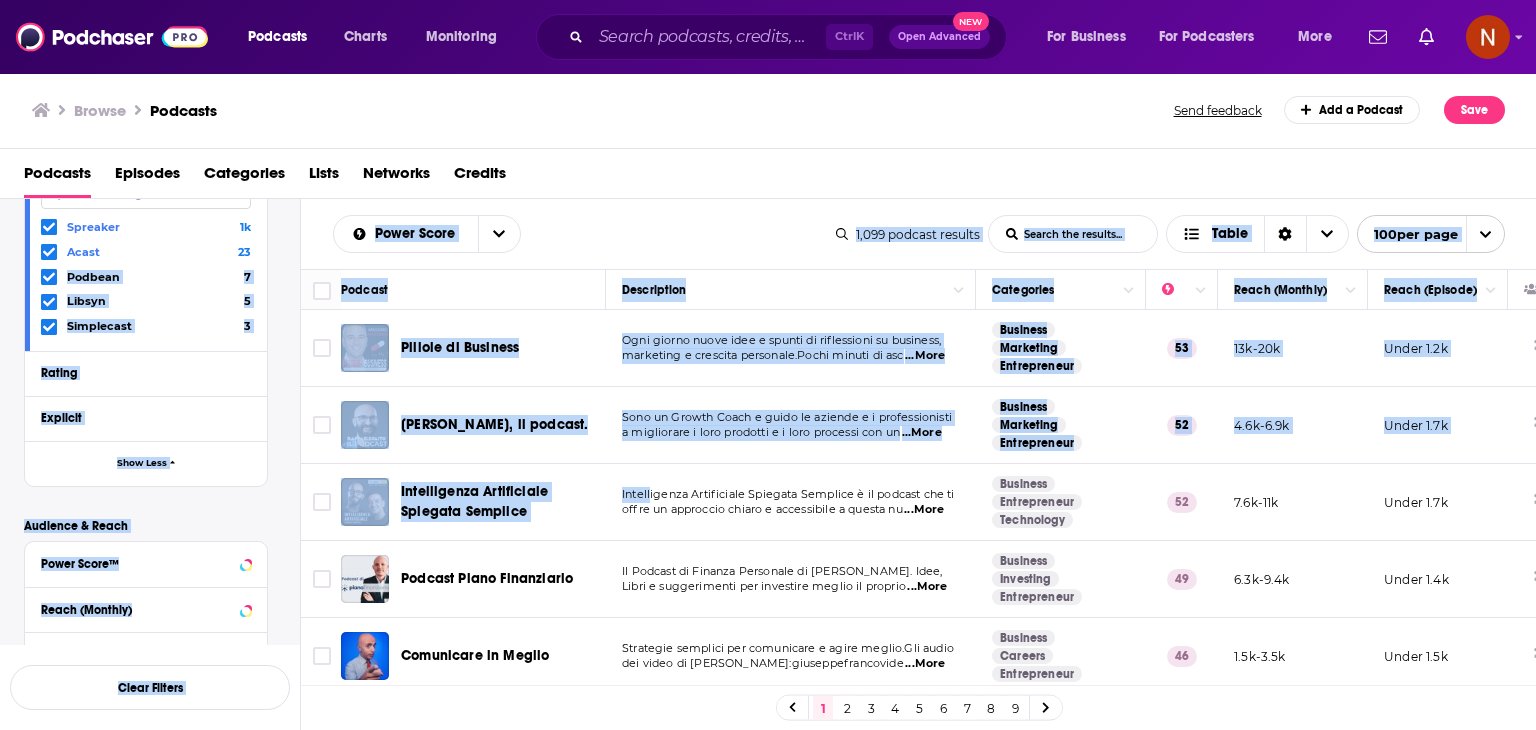 drag, startPoint x: 288, startPoint y: 248, endPoint x: 651, endPoint y: 484, distance: 432.9723 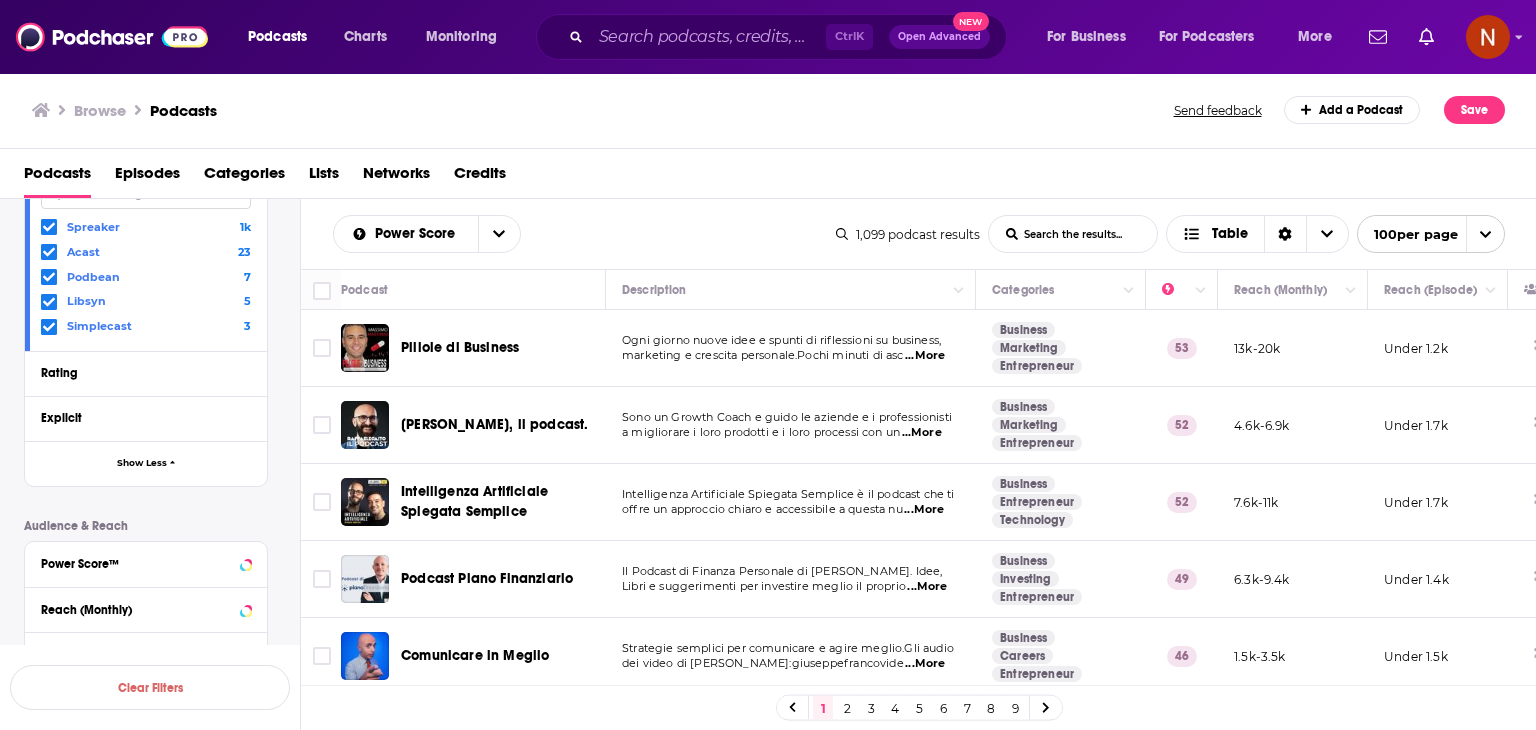 drag, startPoint x: 312, startPoint y: 221, endPoint x: 1050, endPoint y: 681, distance: 869.6229 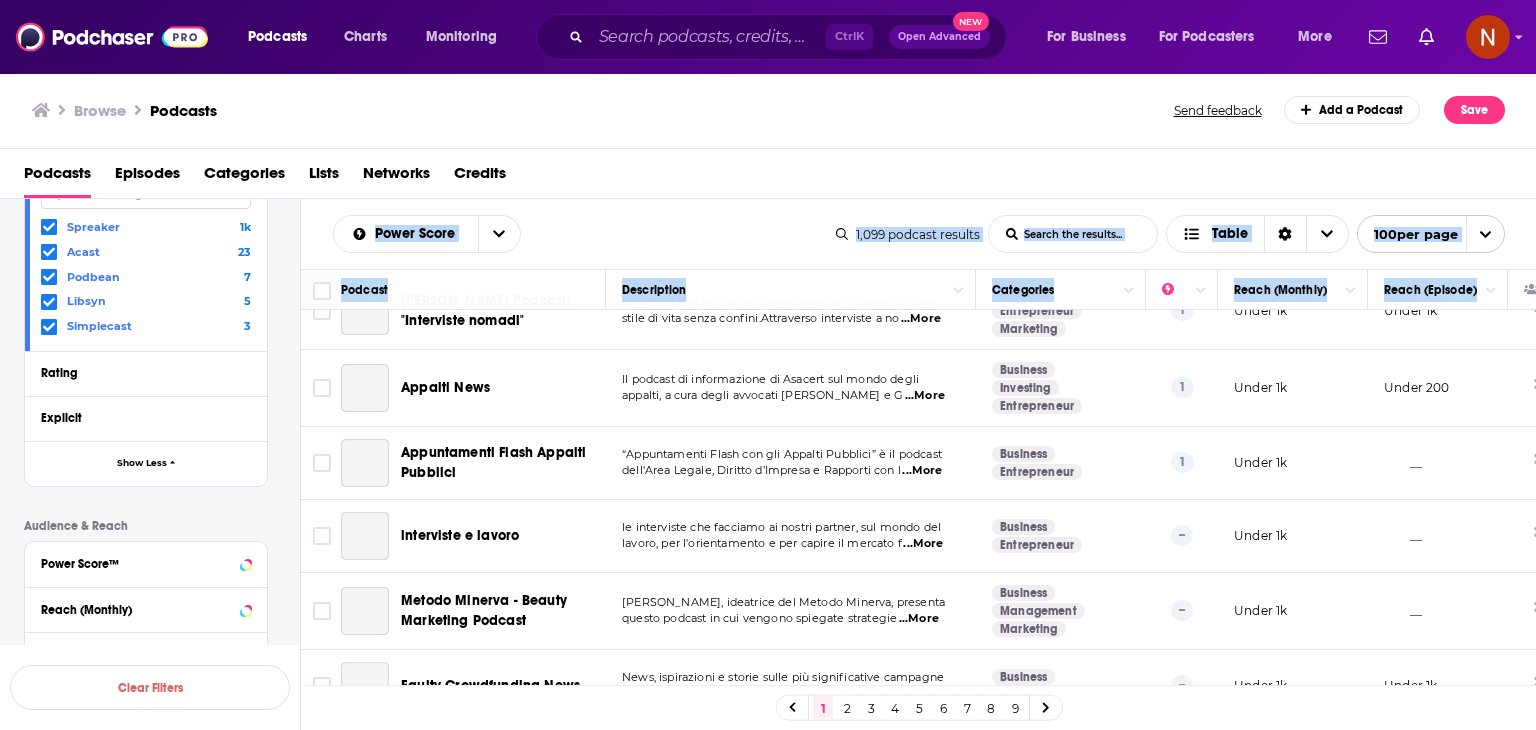 scroll, scrollTop: 7224, scrollLeft: 0, axis: vertical 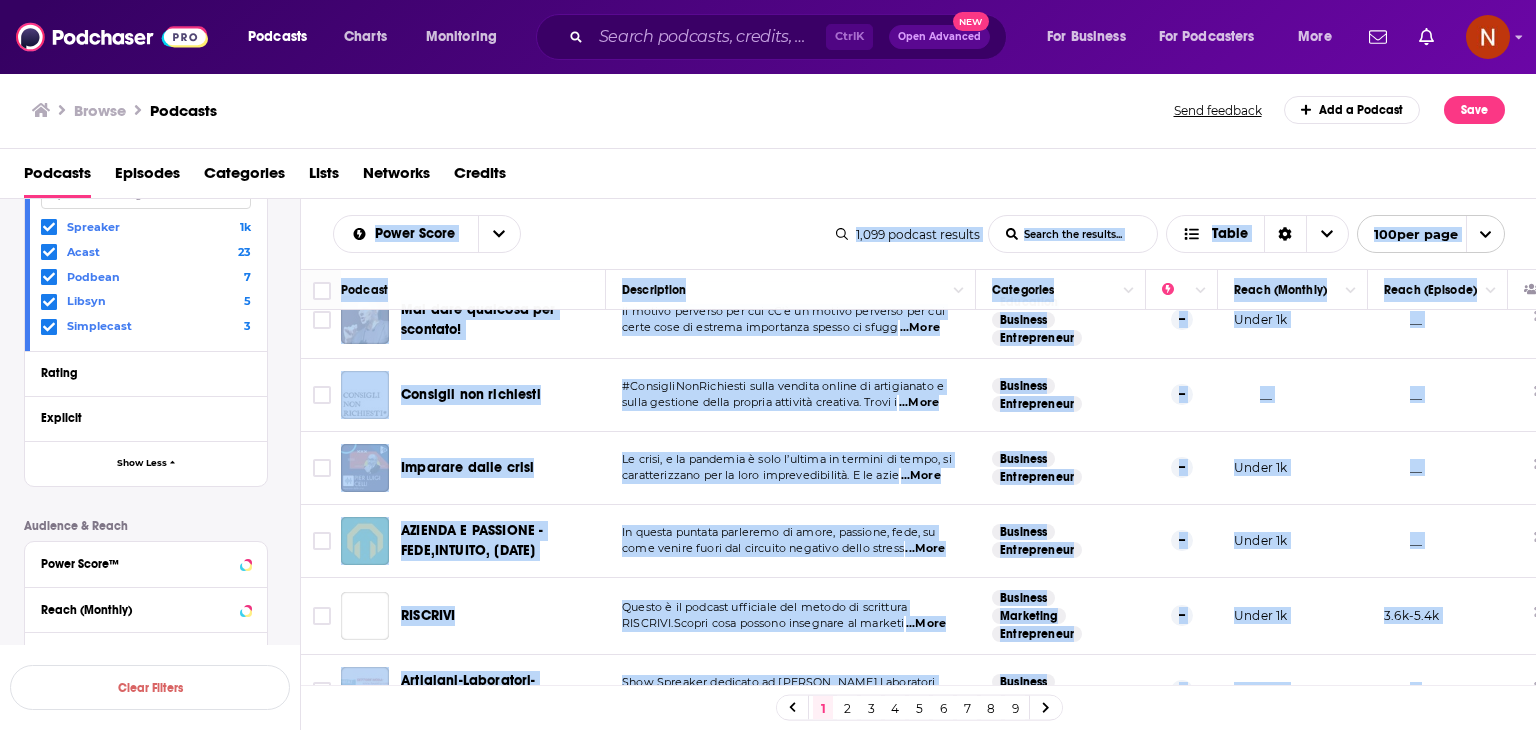 click on "__" at bounding box center (1438, 691) 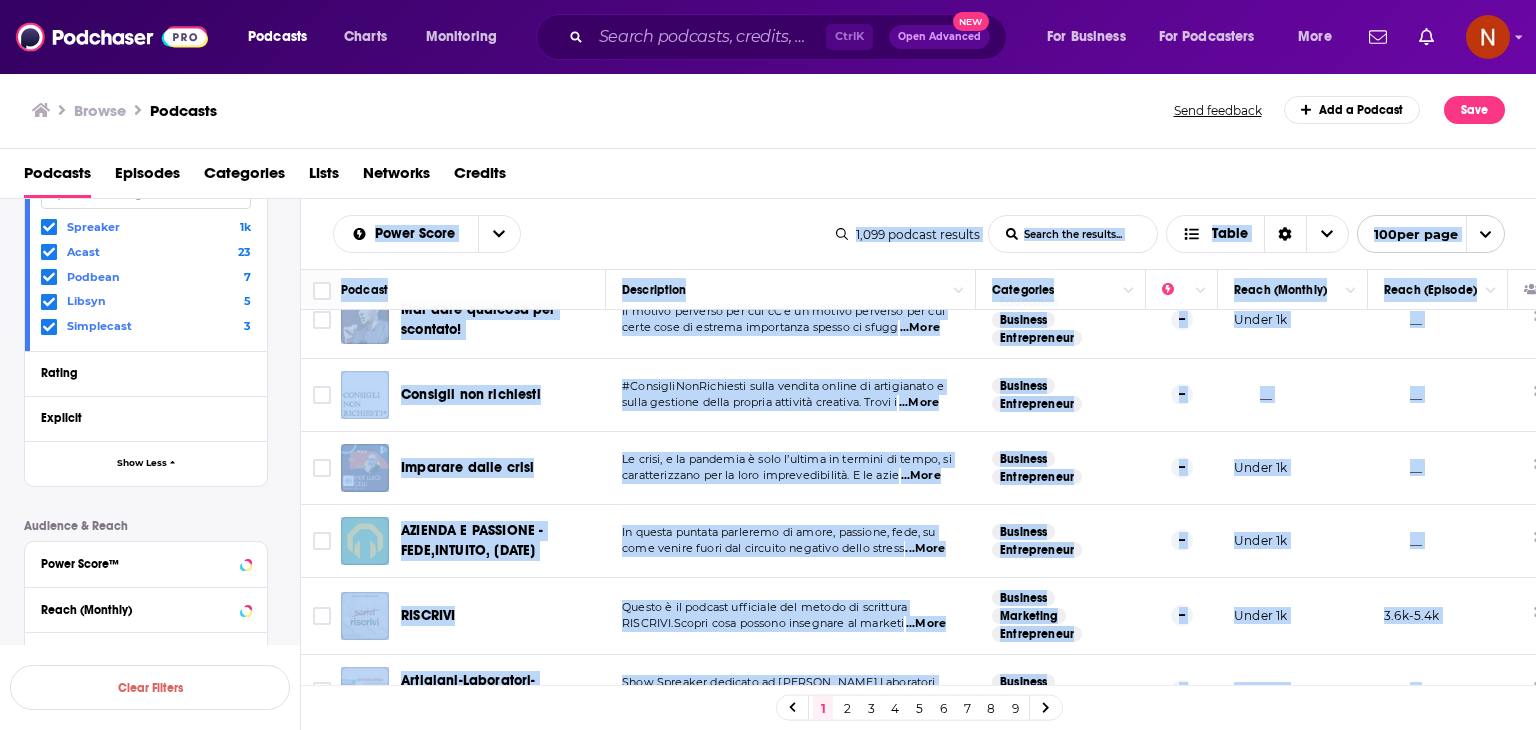 copy on "Power Score List Search Input Search the results... Table 1,099   podcast   results List Search Input Search the results... Table 100  per page Podcast Description Categories Reach (Monthly) Reach (Episode) Pillole di Business Ogni giorno nuove idee e spunti di riflessioni su business, marketing e crescita personale.Pochi minuti di asc  ...More Business Marketing Entrepreneur 53 13k-20k Under 1.2k Raffaele Gaito, il podcast. Sono un Growth Coach e guido le aziende e i professionisti a migliorare i loro prodotti e i loro processi con un   ...More Business Marketing Entrepreneur 52 4.6k-6.9k Under 1.7k Intelligenza Artificiale Spiegata Semplice Intelligenza Artificiale Spiegata Semplice è il podcast che ti offre un approccio chiaro e accessibile a questa nu  ...More Business Entrepreneur Technology 52 7.6k-11k Under 1.7k Podcast Piano Finanziario Il Podcast di Finanza Personale di Giorgio Pecorari. Idee, Libri e suggerimenti per investire meglio il proprio  ...More Business Investing Entrepreneur 49 6.3k-9.4..." 